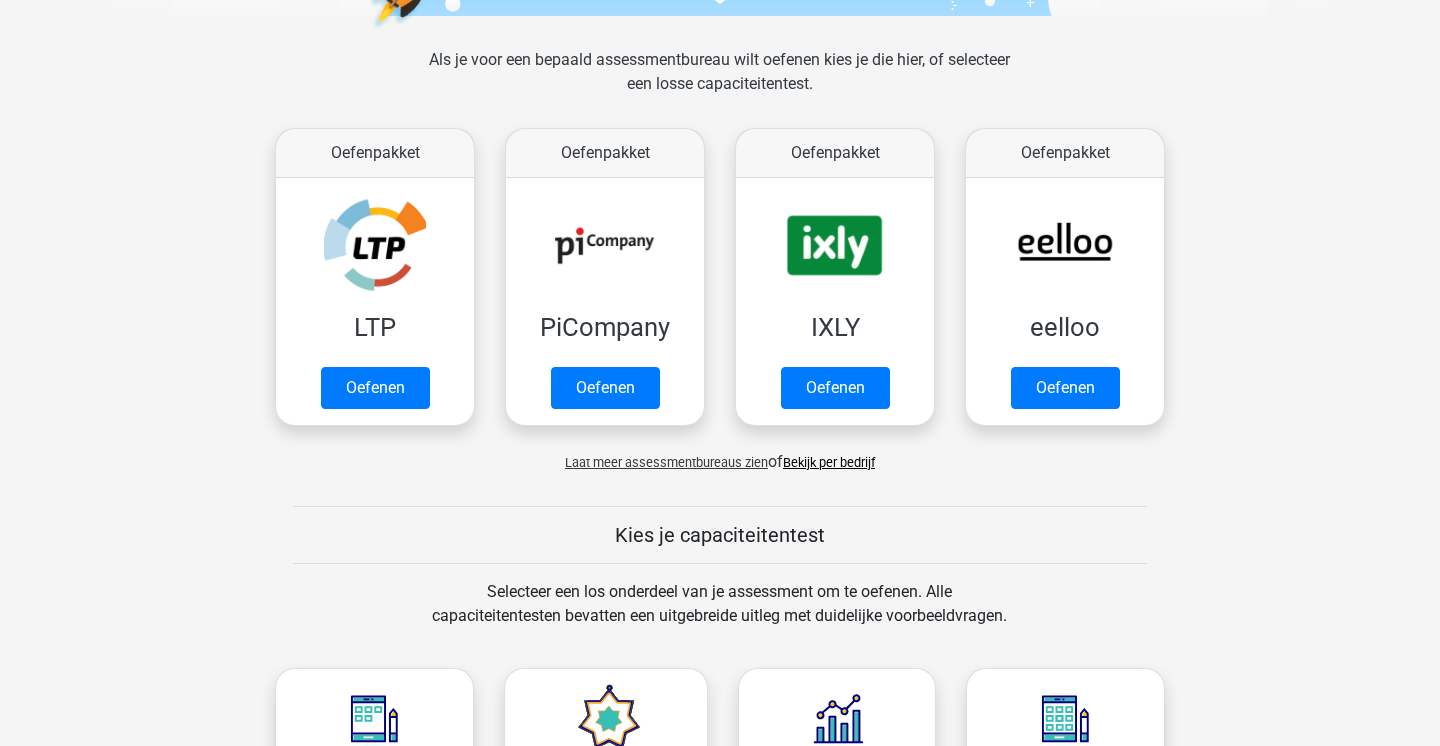 scroll, scrollTop: 273, scrollLeft: 0, axis: vertical 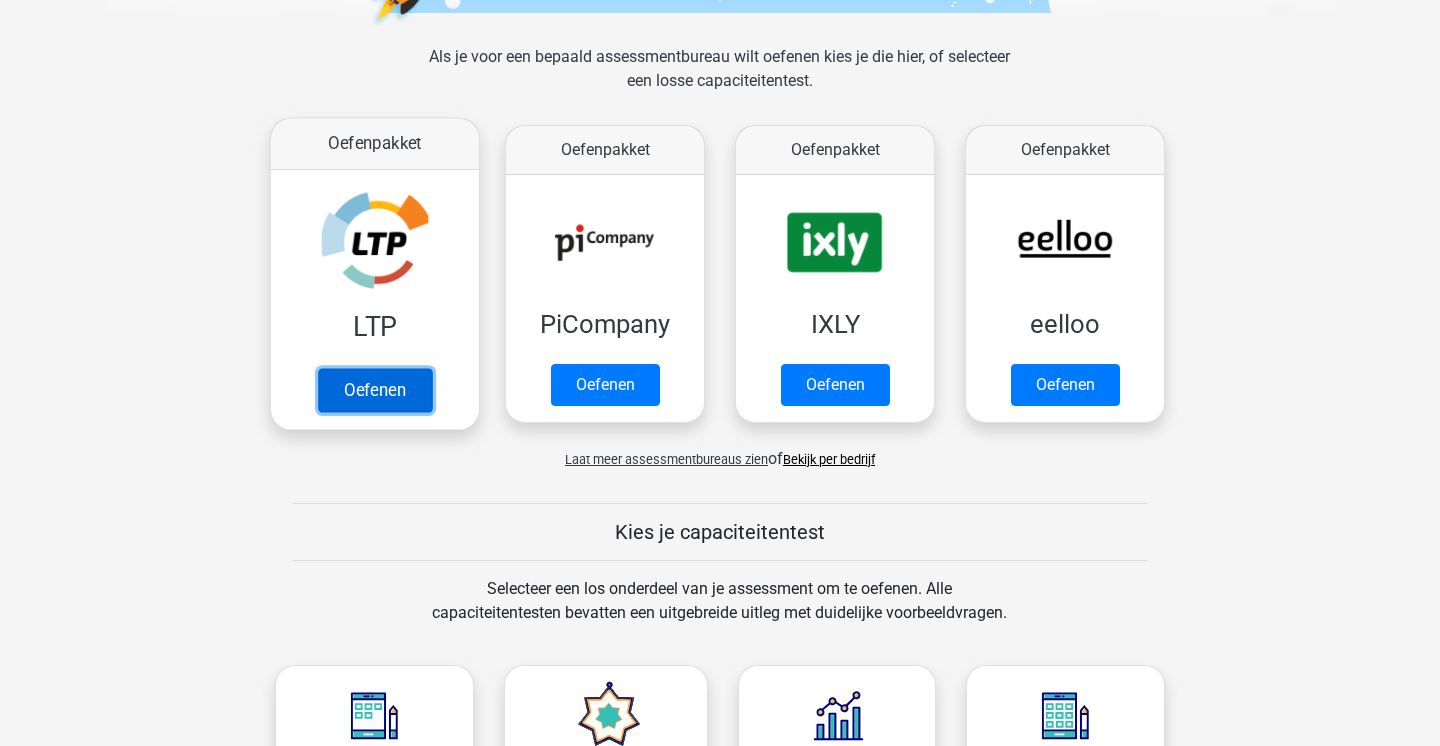 click on "Oefenen" at bounding box center [375, 390] 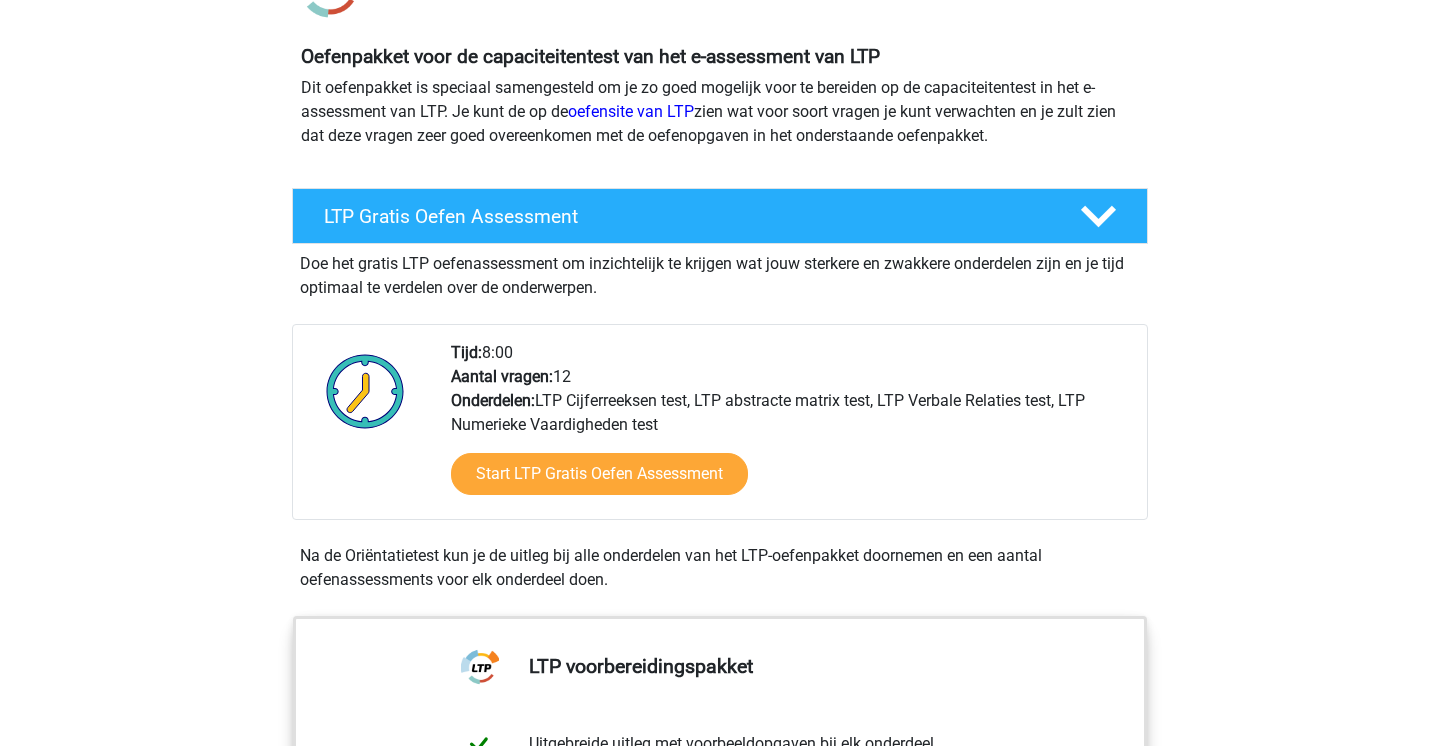 scroll, scrollTop: 157, scrollLeft: 0, axis: vertical 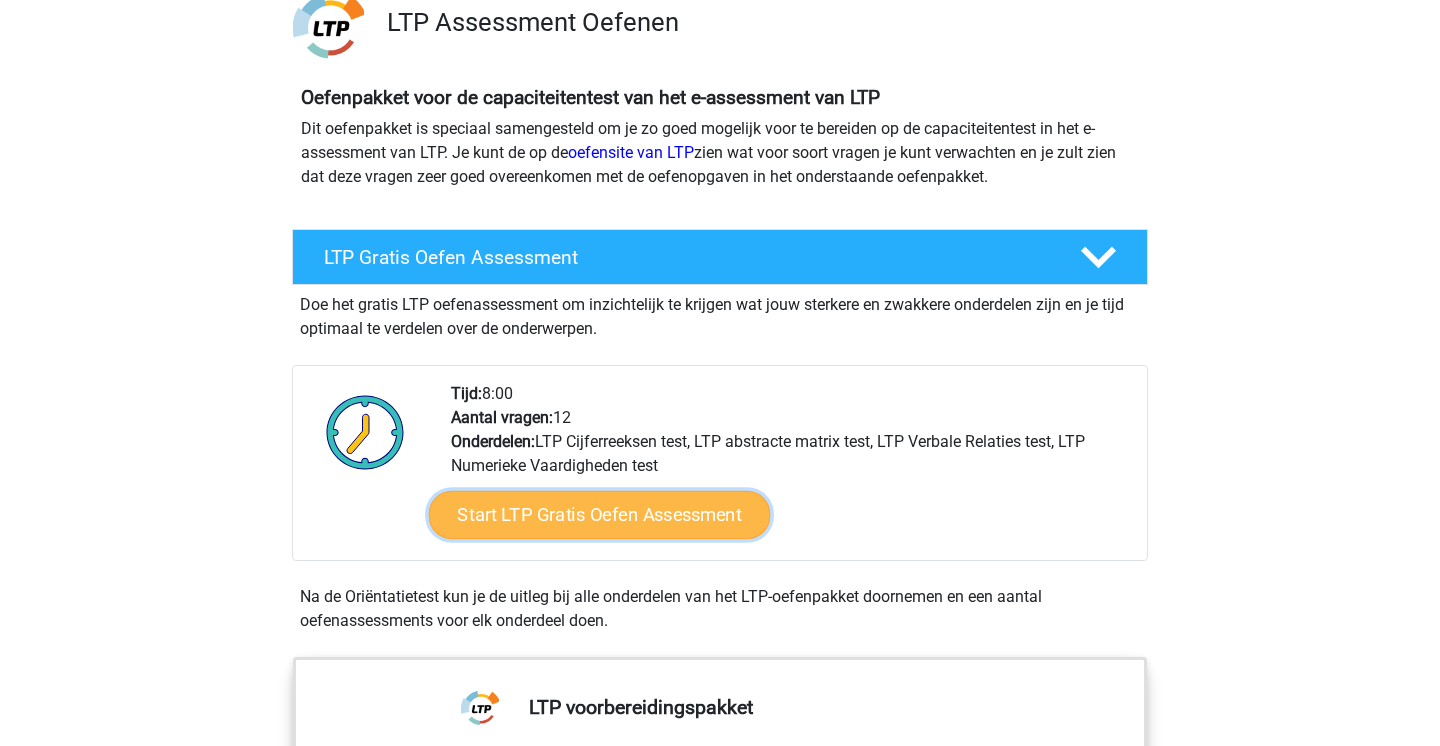 click on "Start LTP Gratis Oefen Assessment" at bounding box center (600, 515) 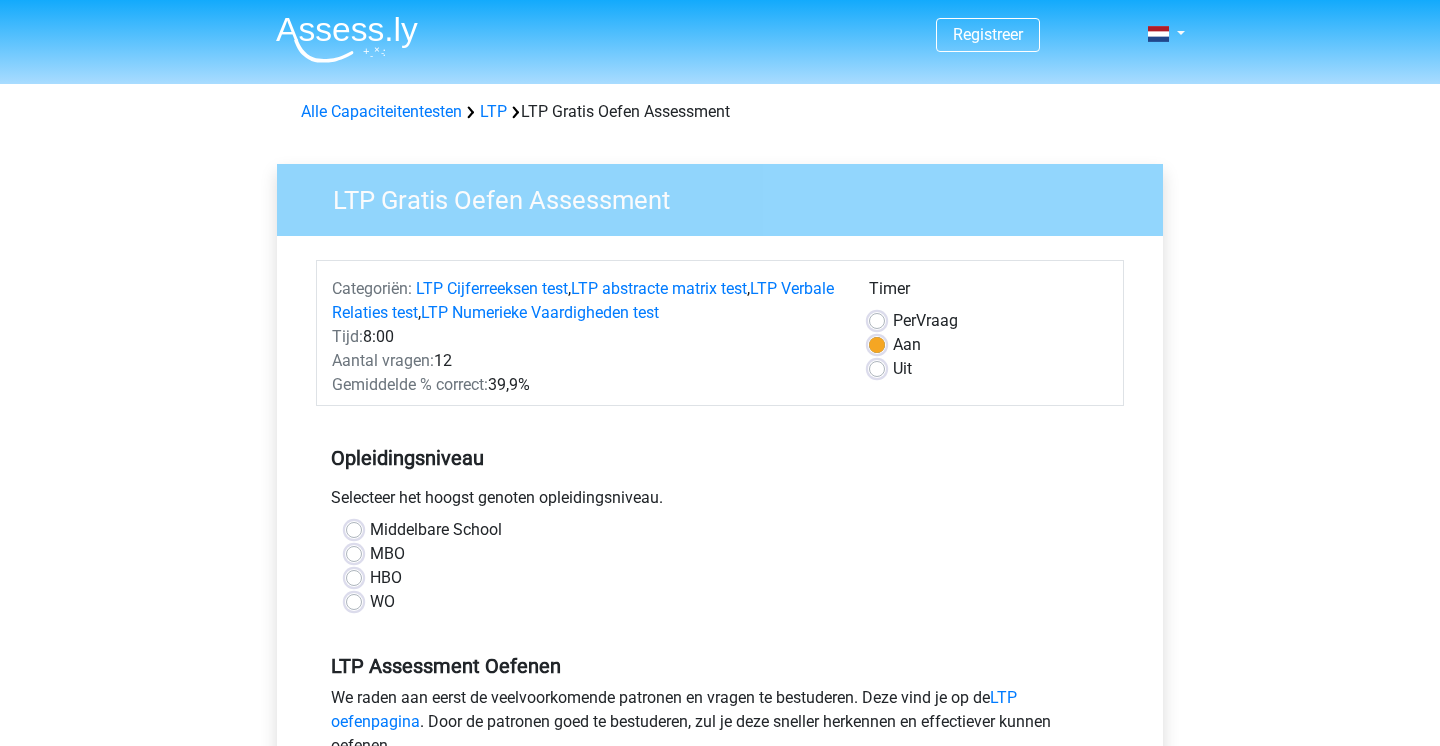 scroll, scrollTop: 0, scrollLeft: 0, axis: both 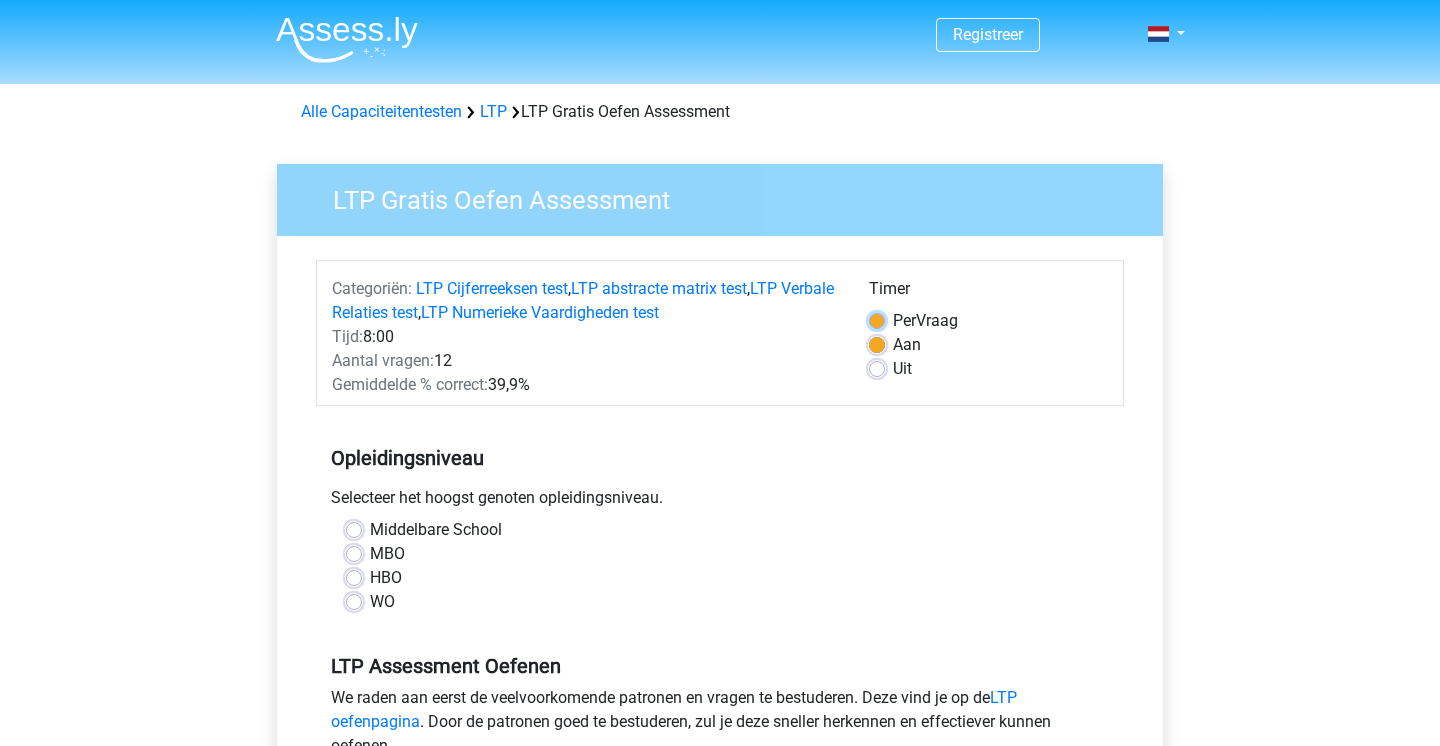 click on "Per  Vraag" at bounding box center [877, 319] 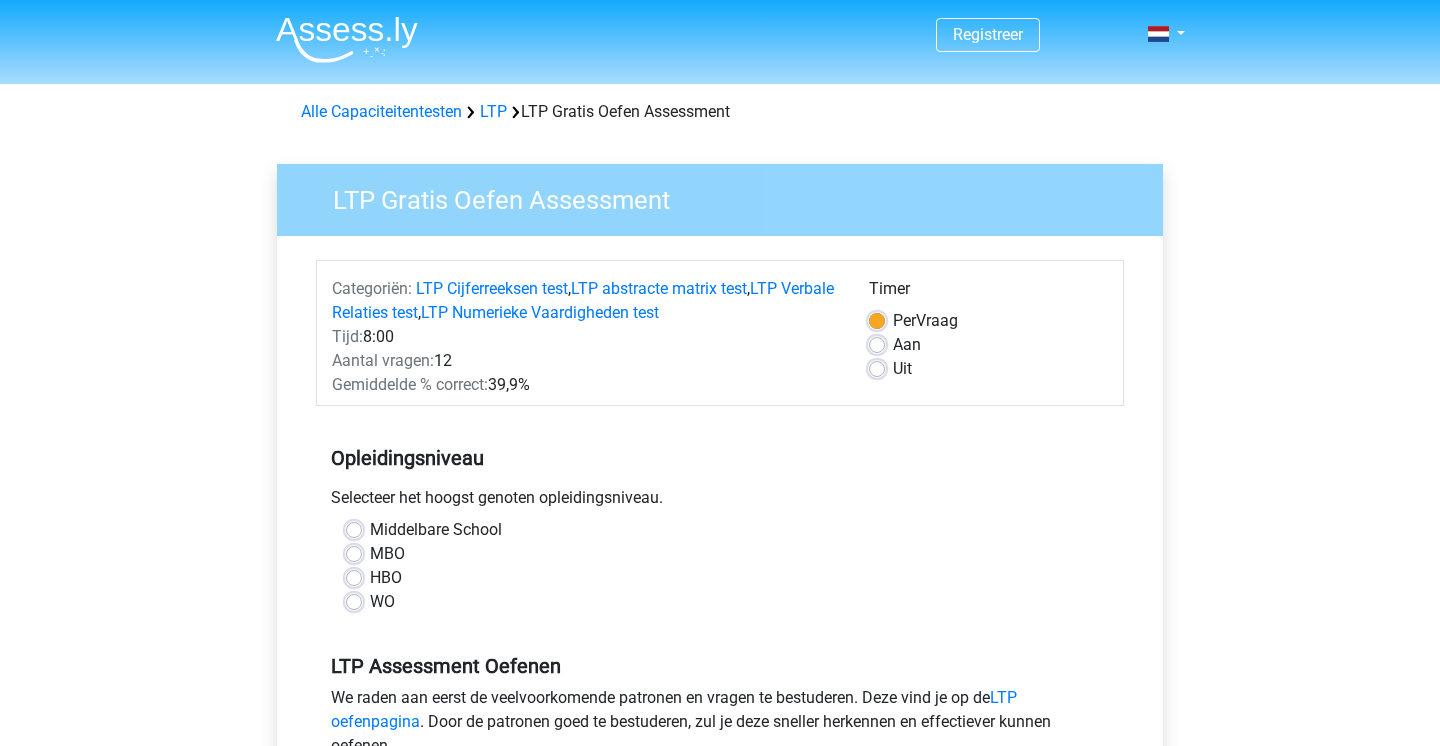 click on "Uit" at bounding box center [902, 369] 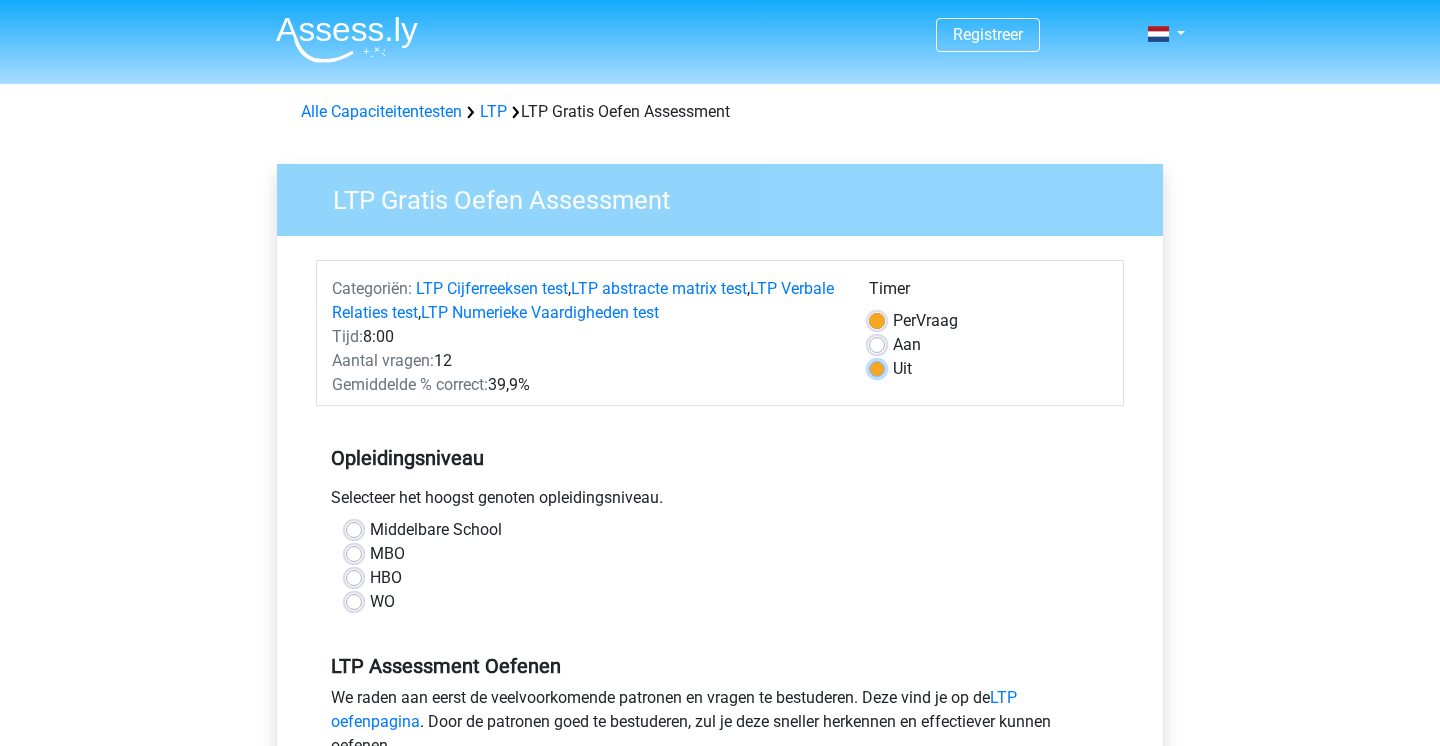 click on "Uit" at bounding box center [877, 367] 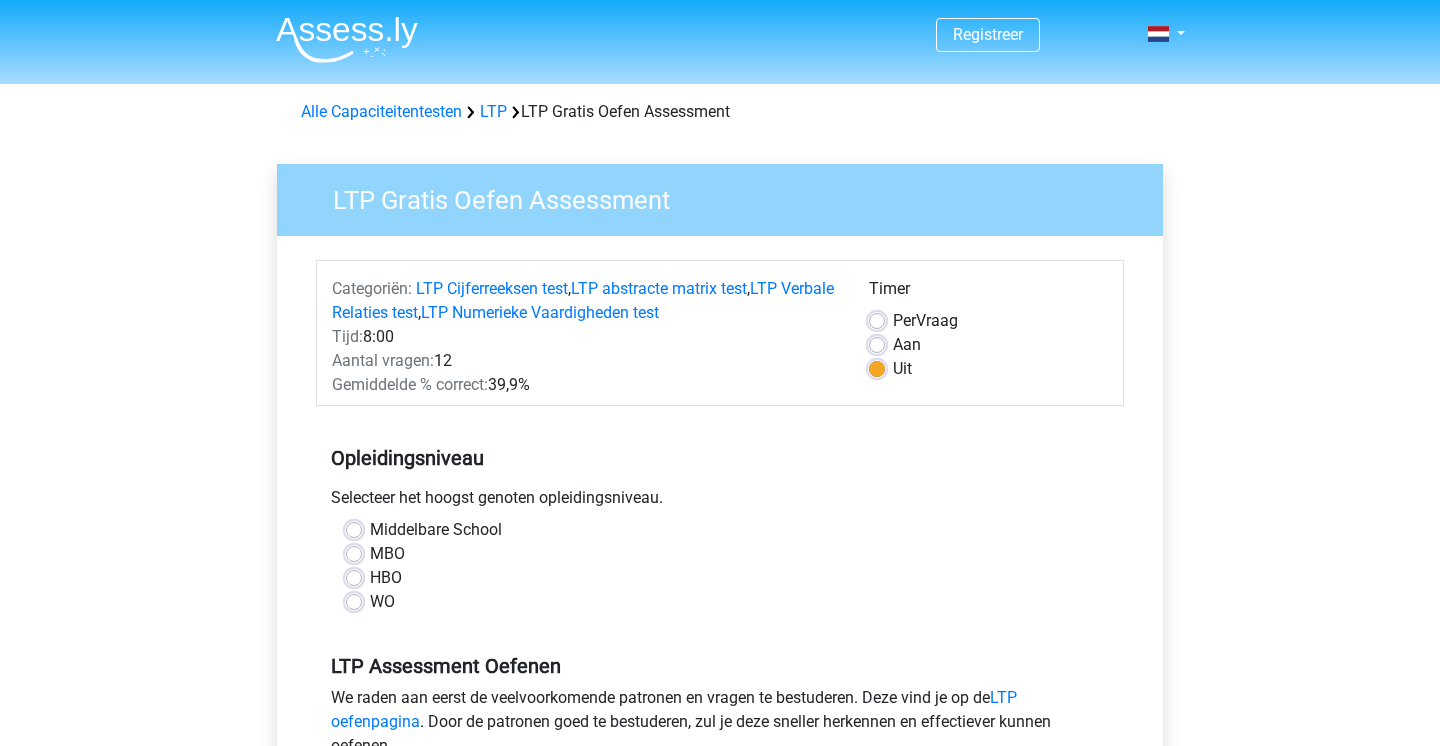 click on "Aan" at bounding box center [907, 345] 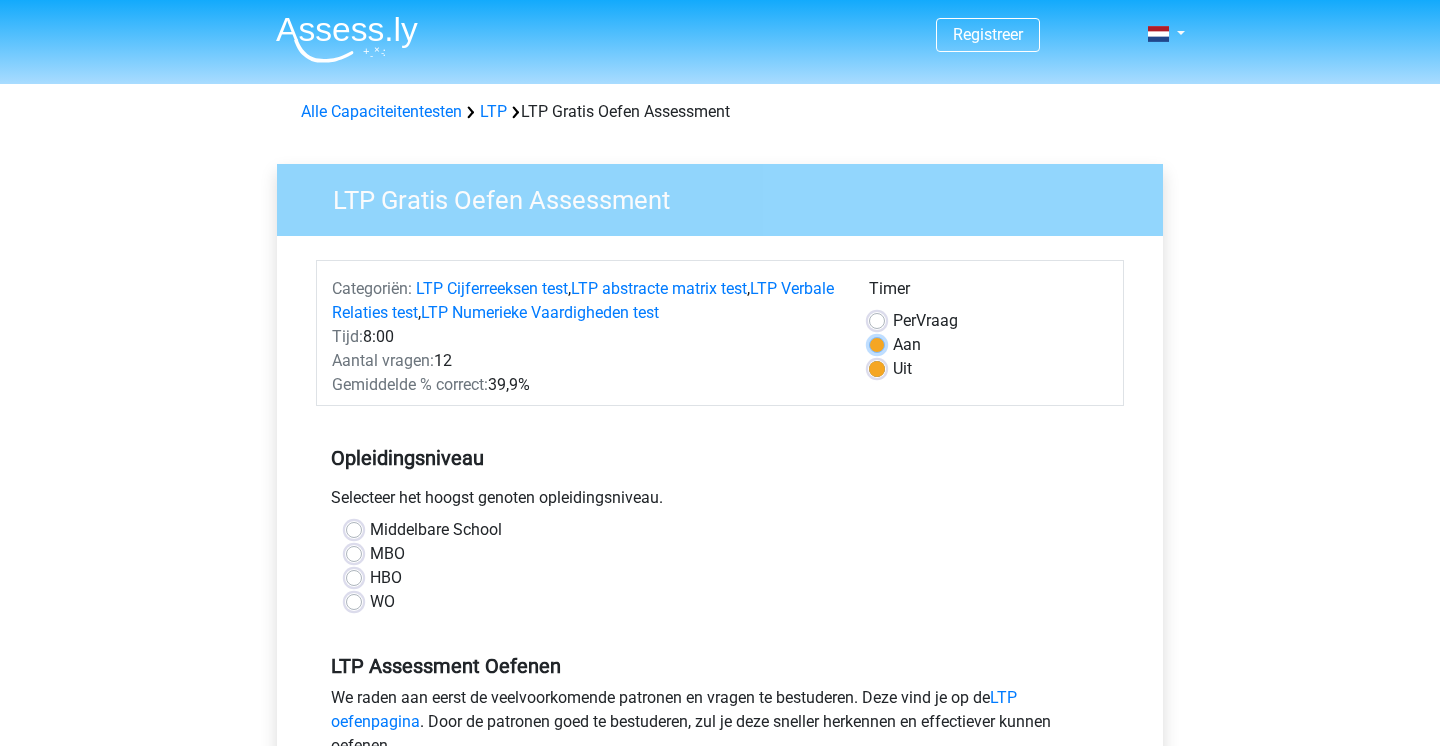 radio on "true" 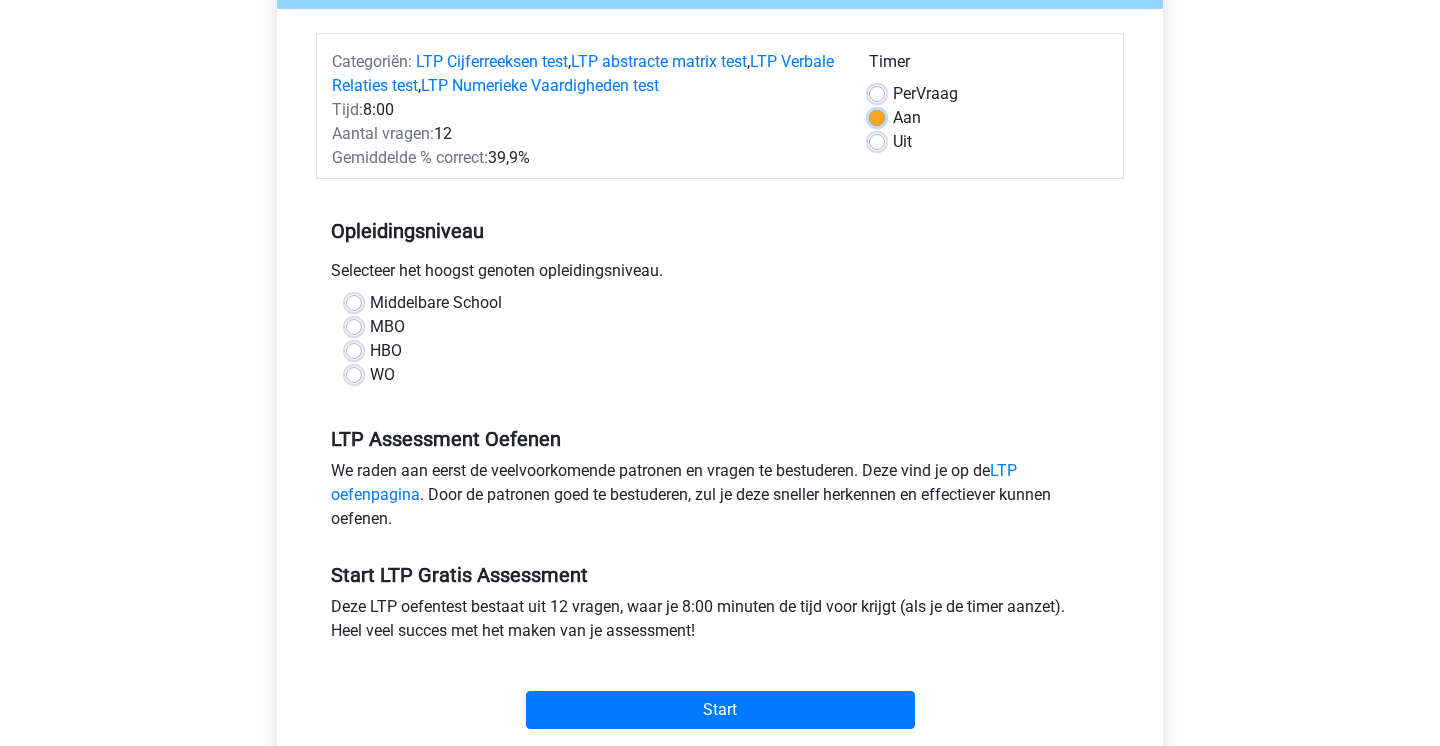 scroll, scrollTop: 228, scrollLeft: 0, axis: vertical 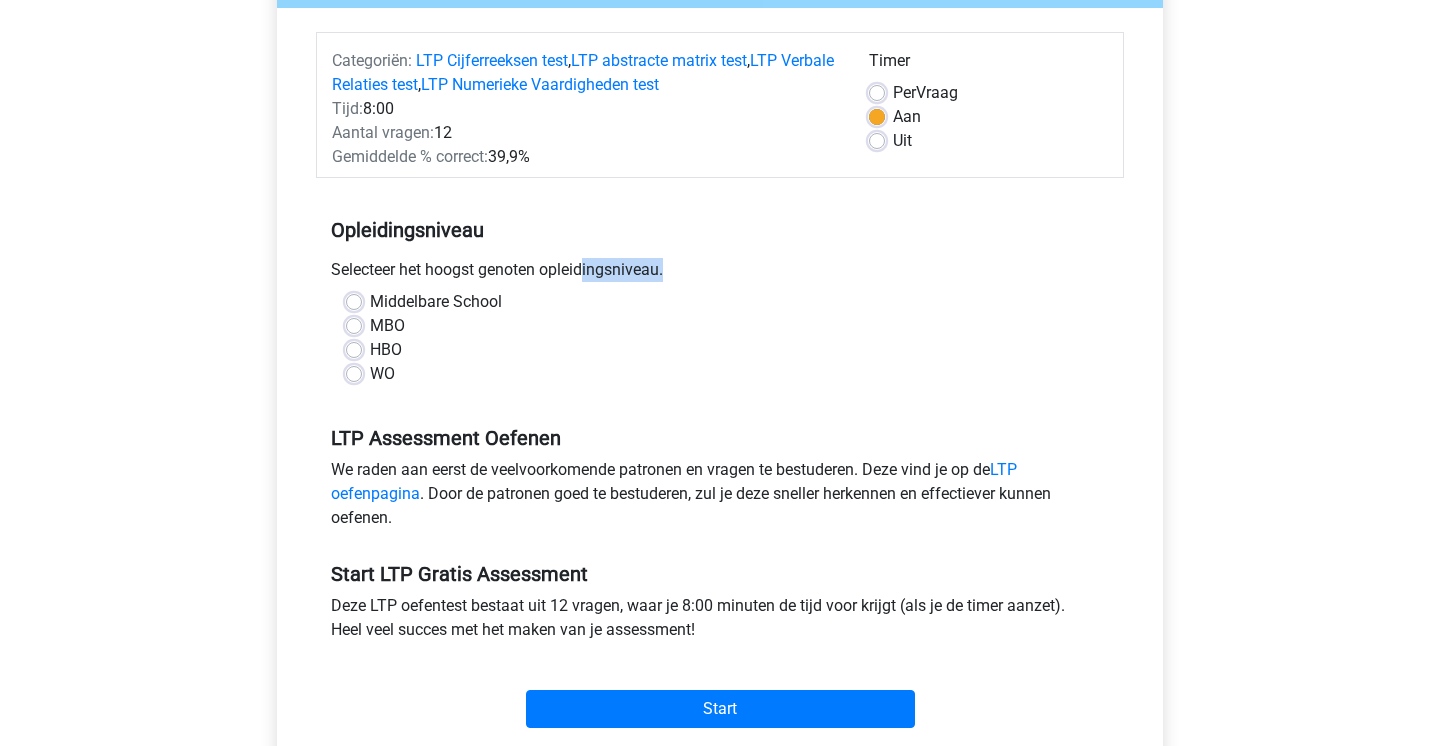 drag, startPoint x: 482, startPoint y: 272, endPoint x: 576, endPoint y: 272, distance: 94 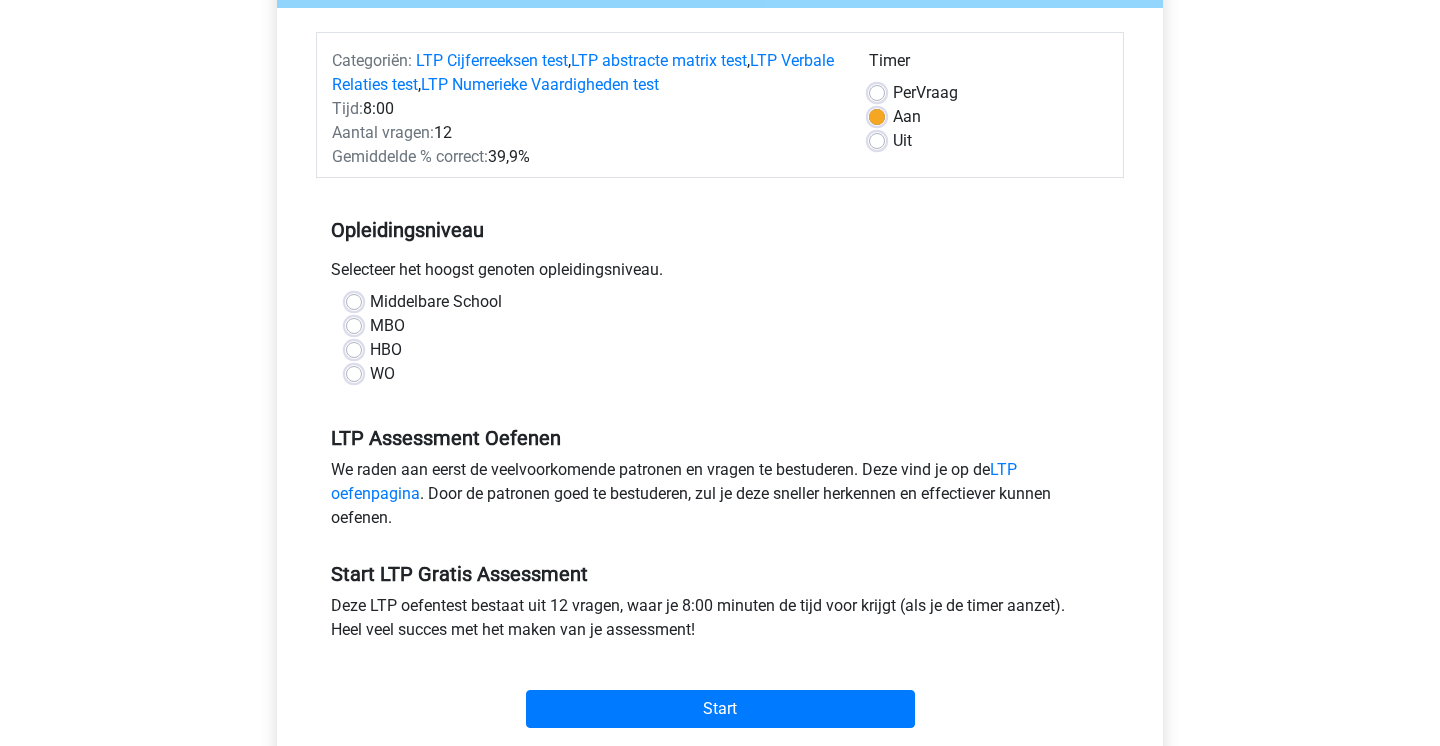 click on "WO" at bounding box center [382, 374] 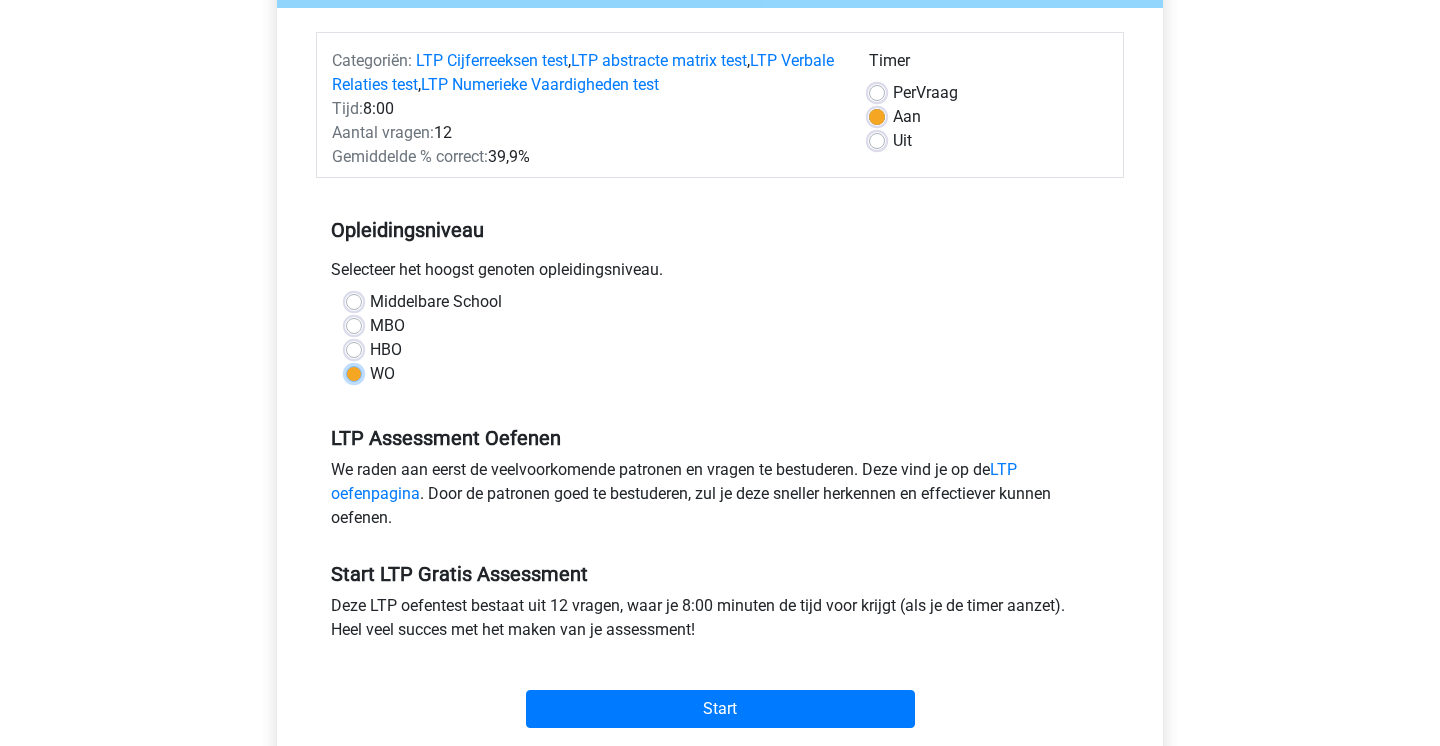 radio on "true" 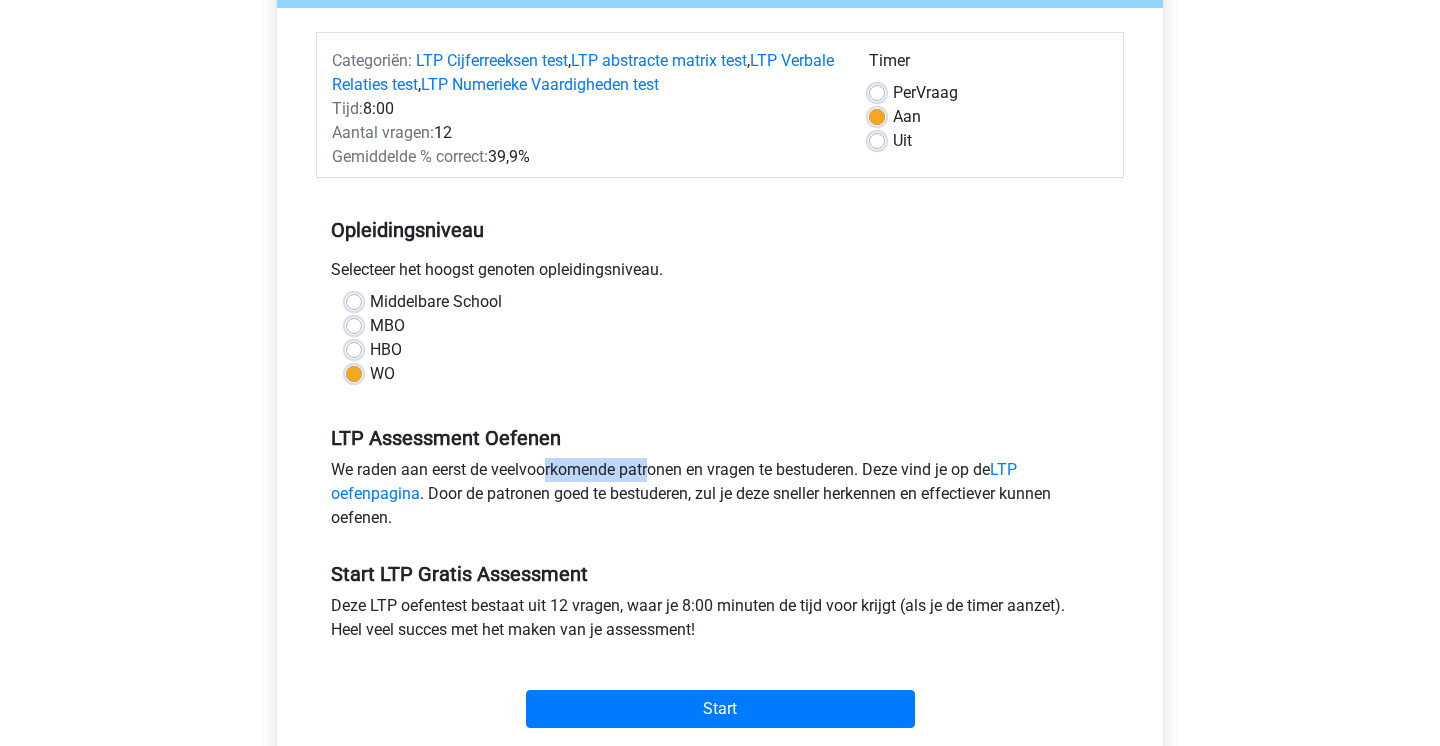 drag, startPoint x: 437, startPoint y: 468, endPoint x: 532, endPoint y: 468, distance: 95 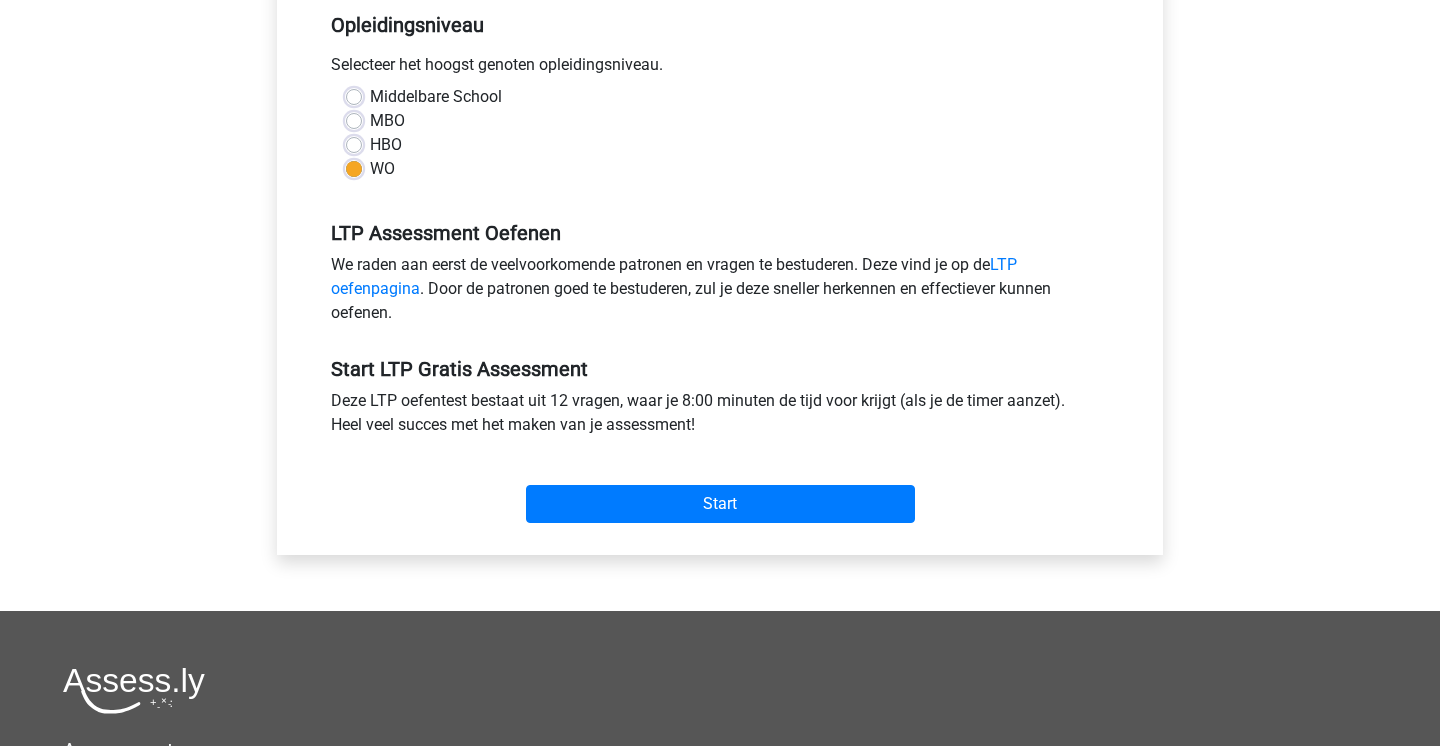 scroll, scrollTop: 441, scrollLeft: 0, axis: vertical 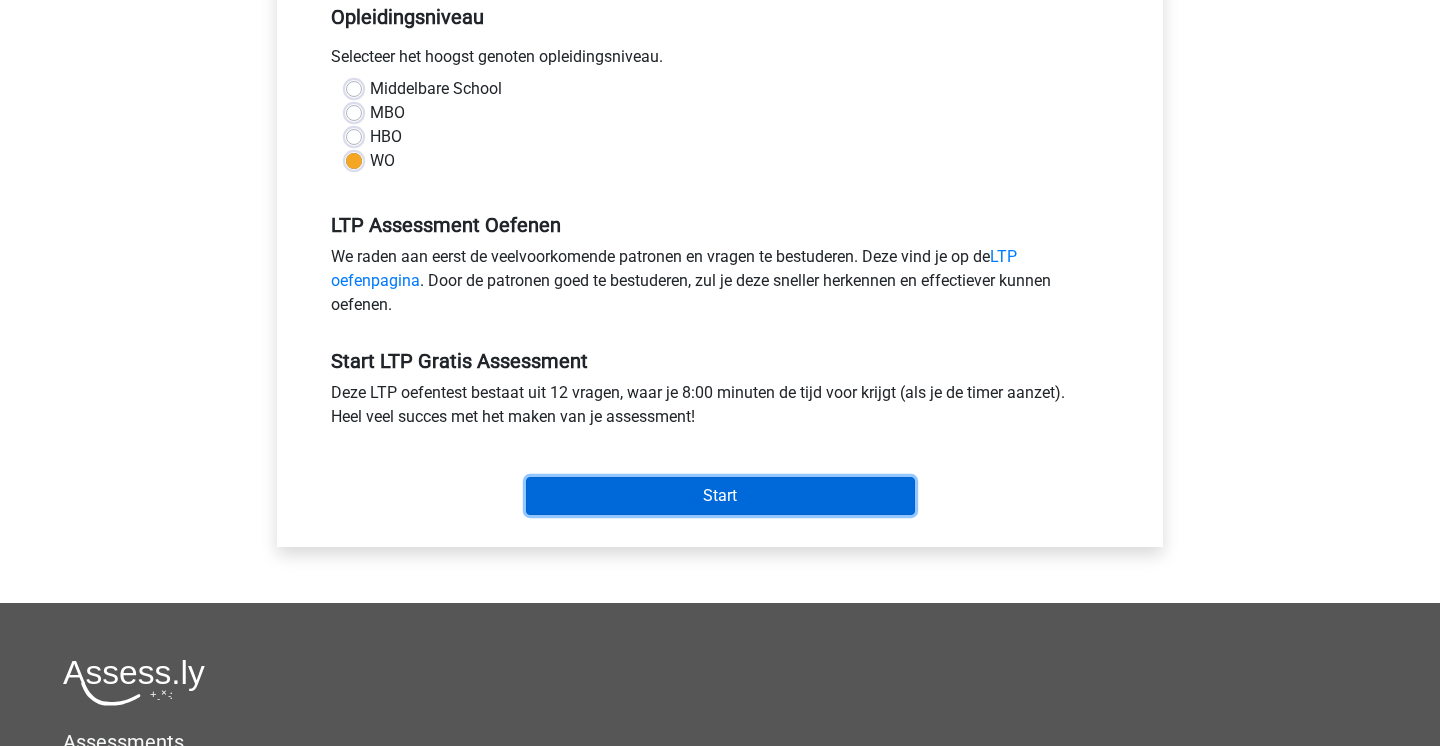 click on "Start" at bounding box center (720, 496) 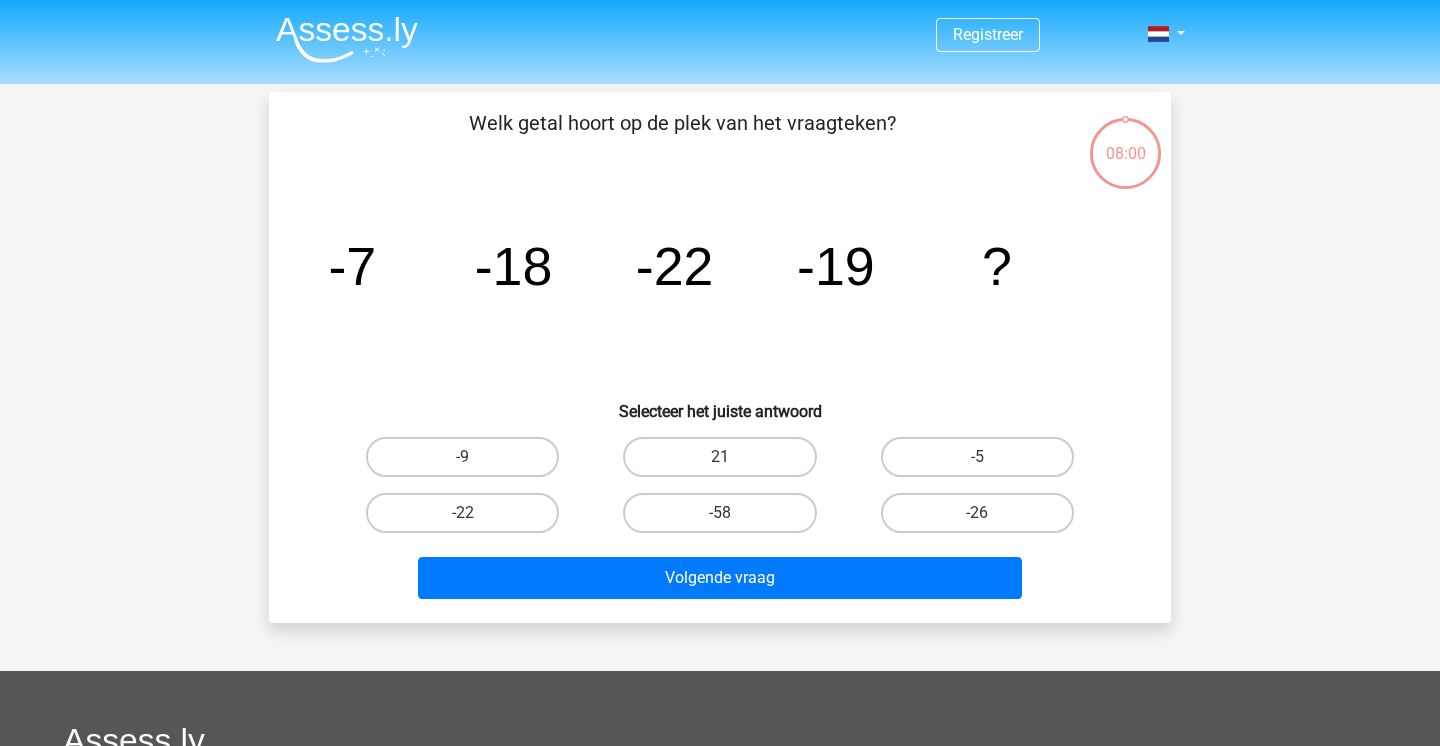 scroll, scrollTop: 0, scrollLeft: 0, axis: both 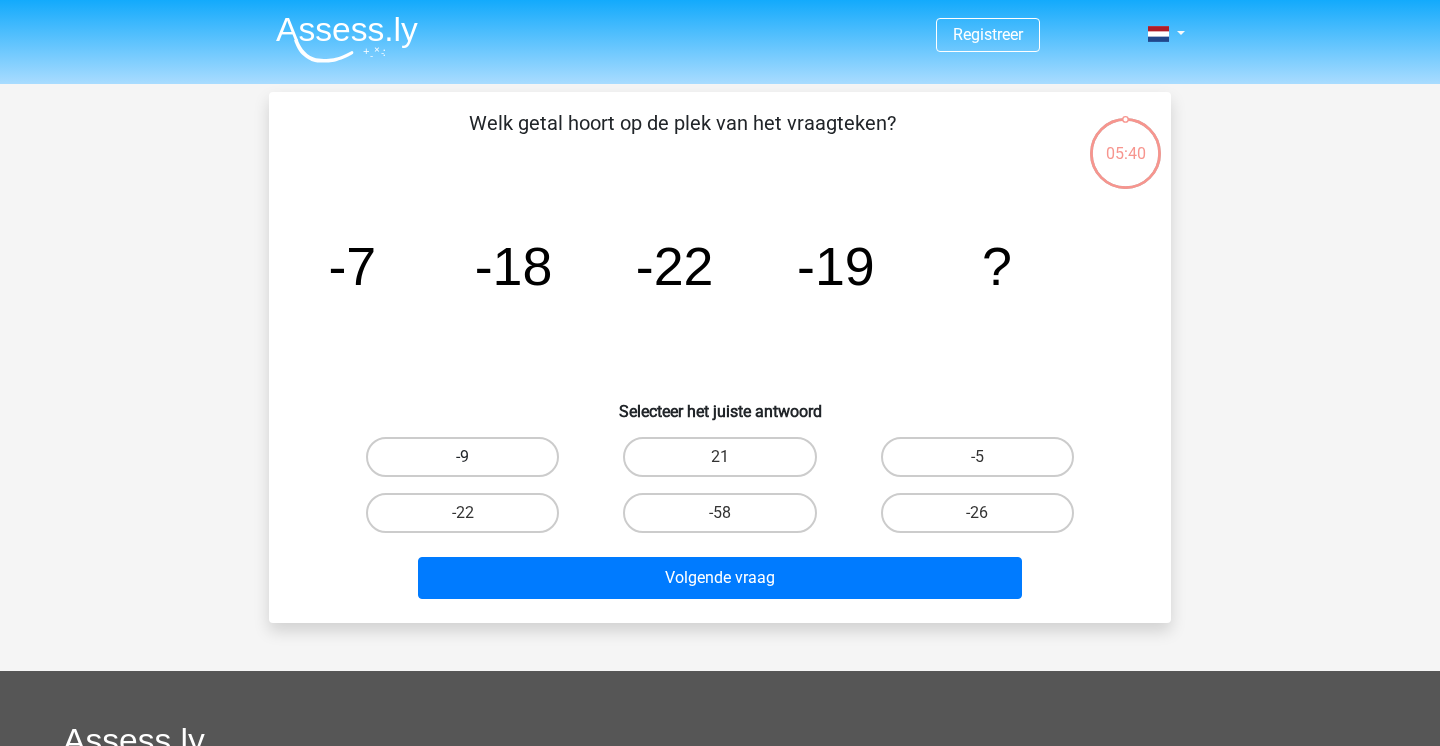 click on "-9" at bounding box center (462, 457) 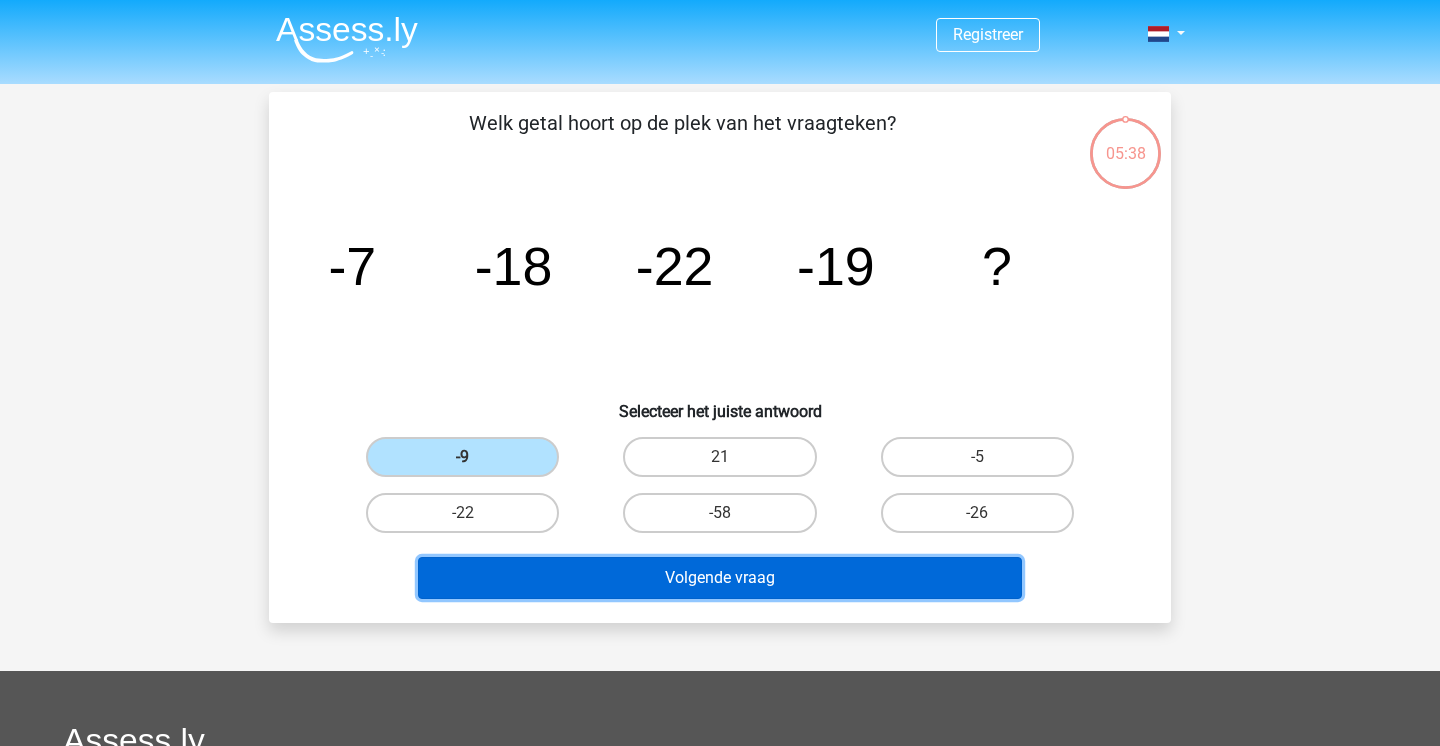 click on "Volgende vraag" at bounding box center (720, 578) 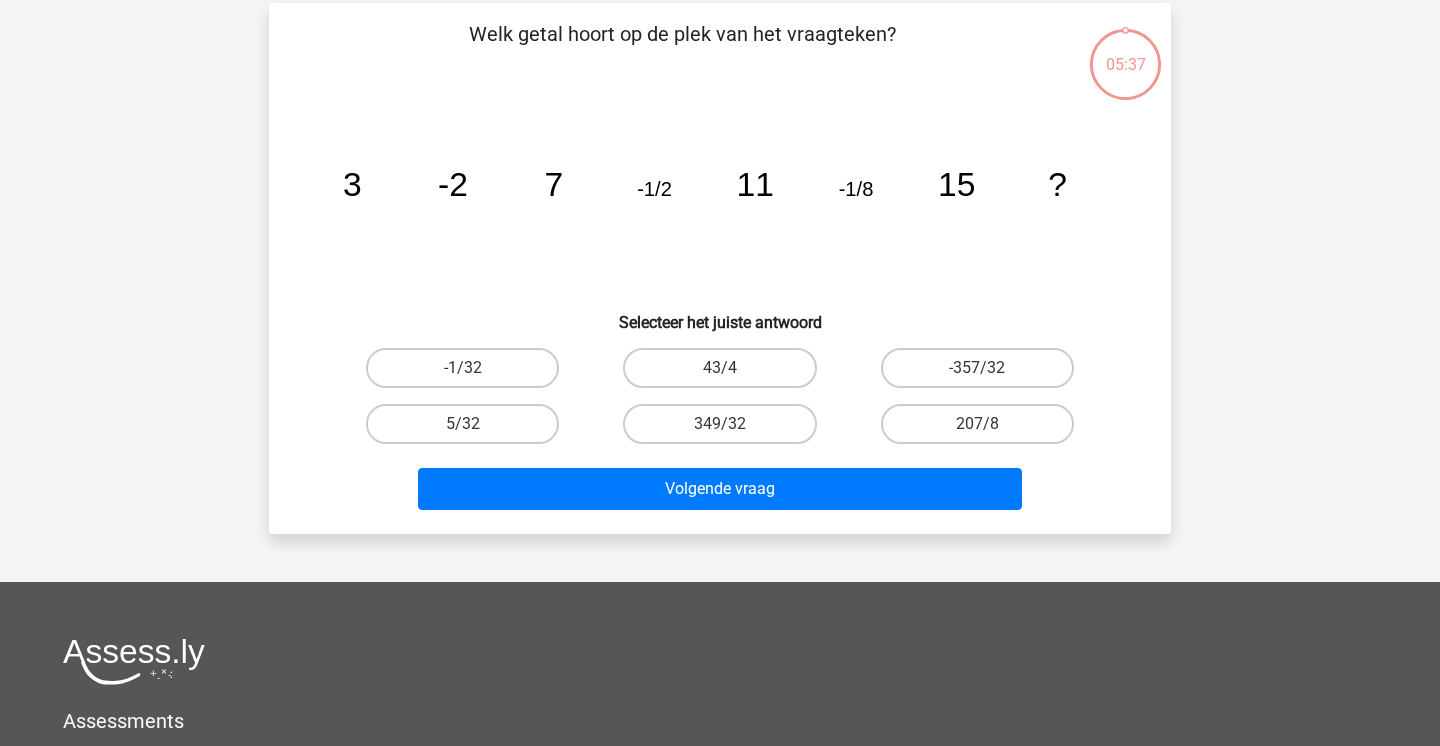 scroll, scrollTop: 92, scrollLeft: 0, axis: vertical 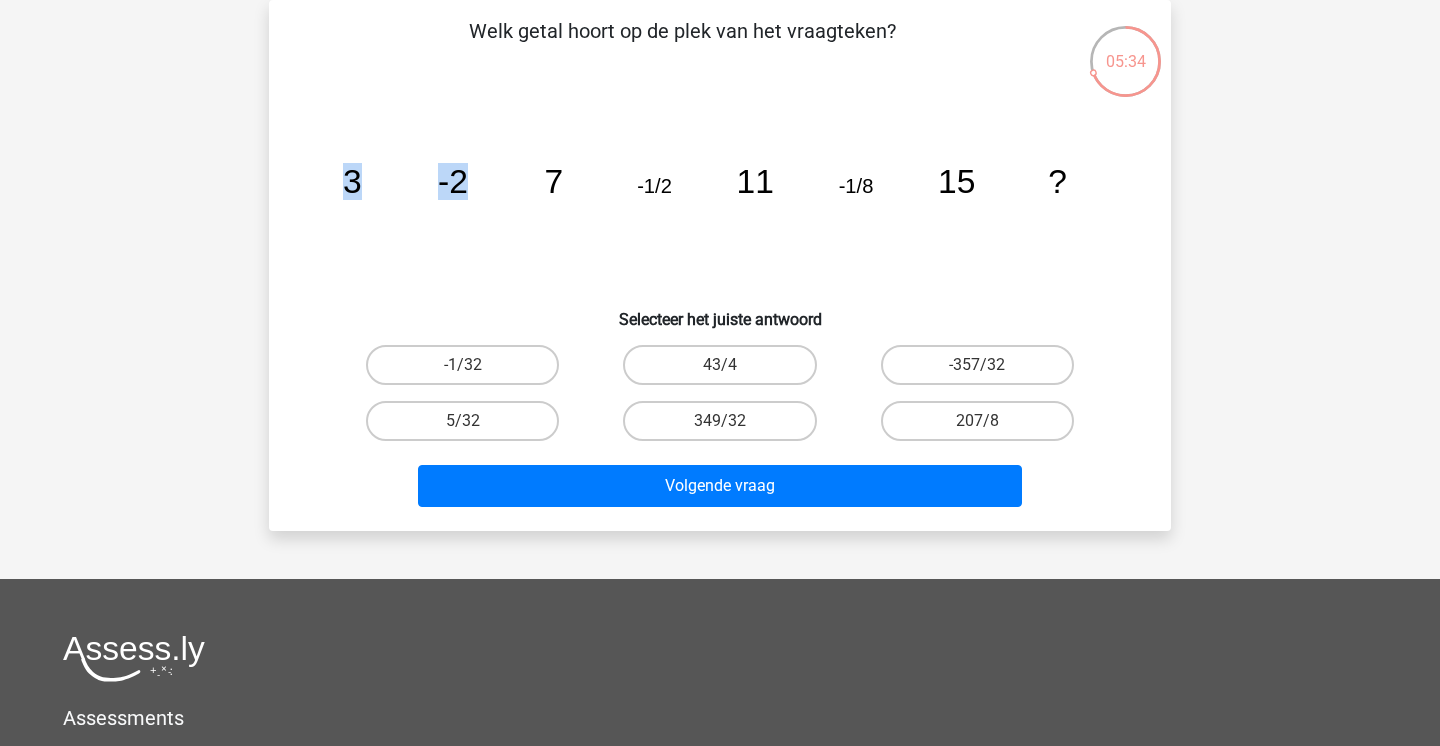 drag, startPoint x: 349, startPoint y: 184, endPoint x: 469, endPoint y: 191, distance: 120.203995 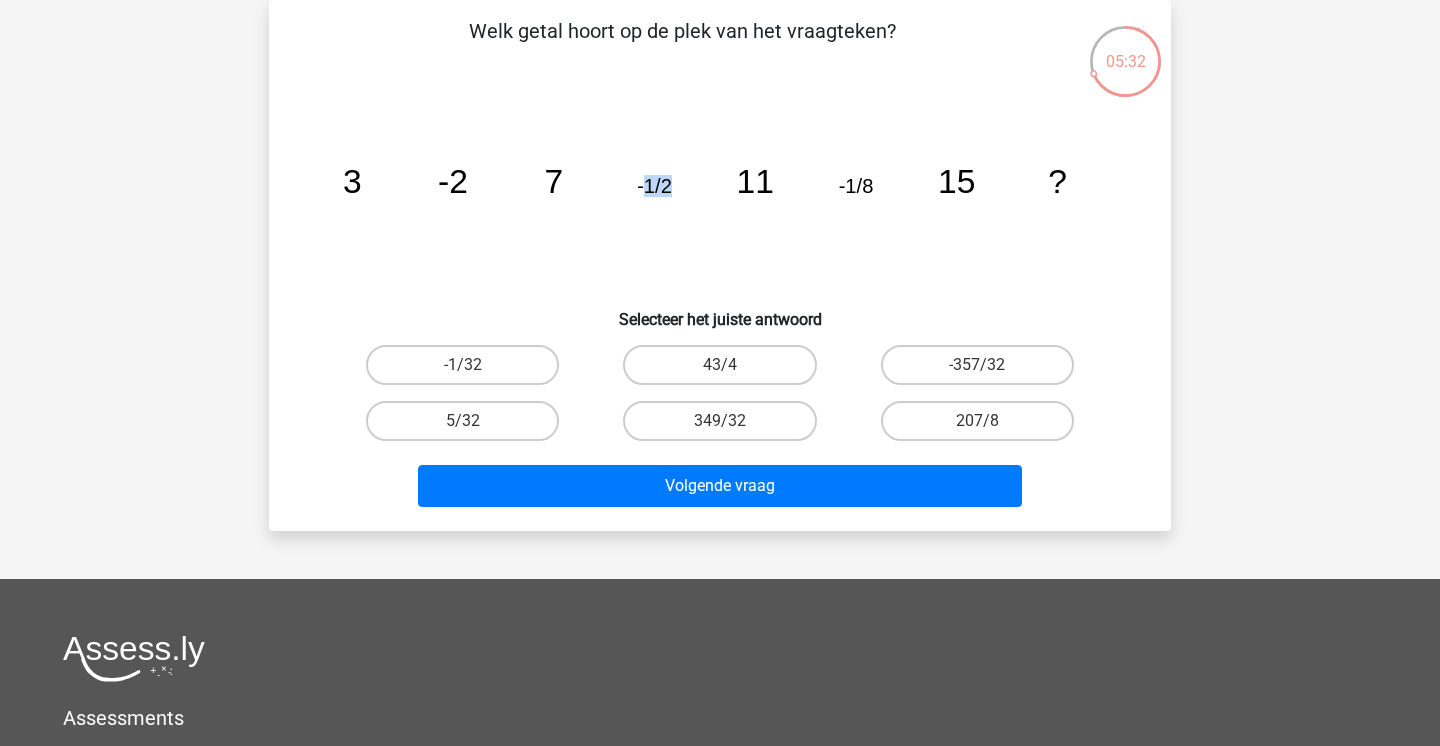 drag, startPoint x: 641, startPoint y: 184, endPoint x: 675, endPoint y: 184, distance: 34 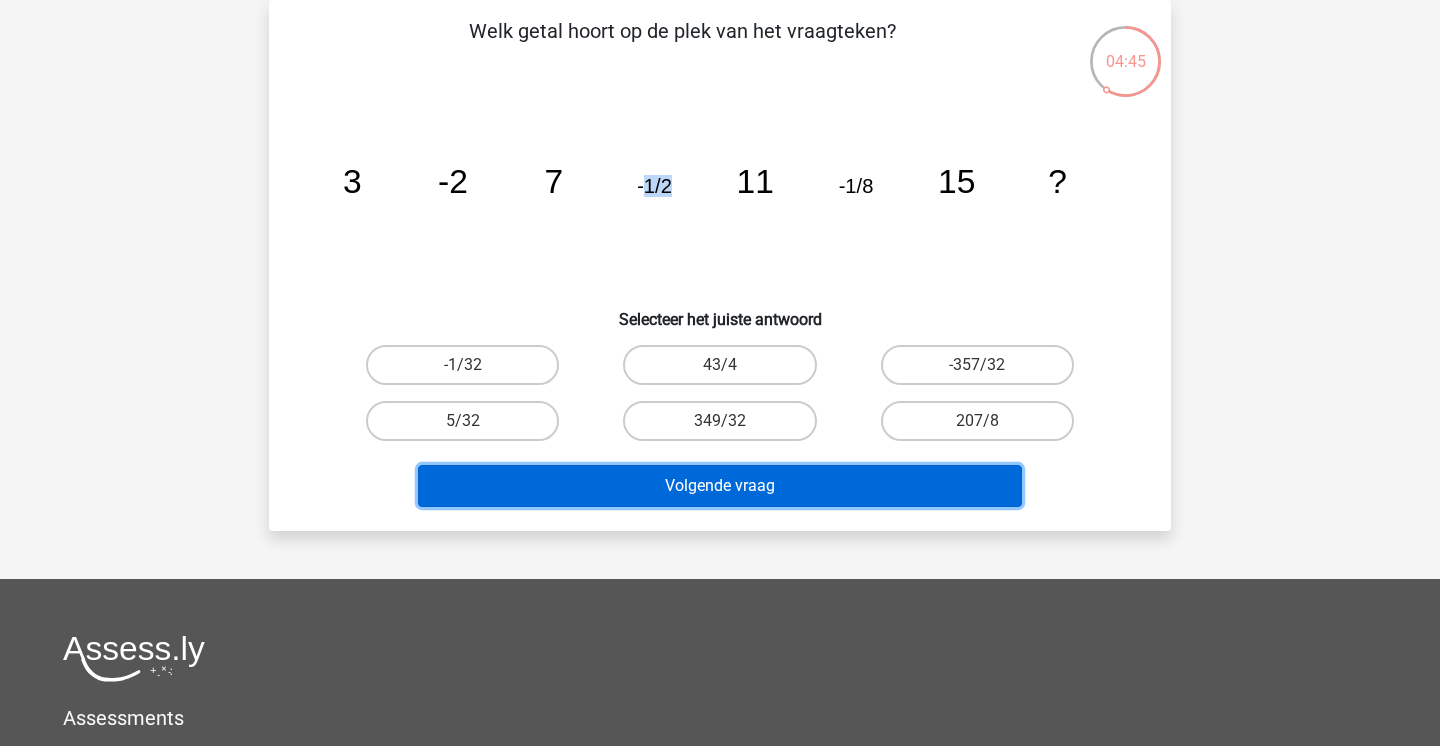 click on "Volgende vraag" at bounding box center (720, 486) 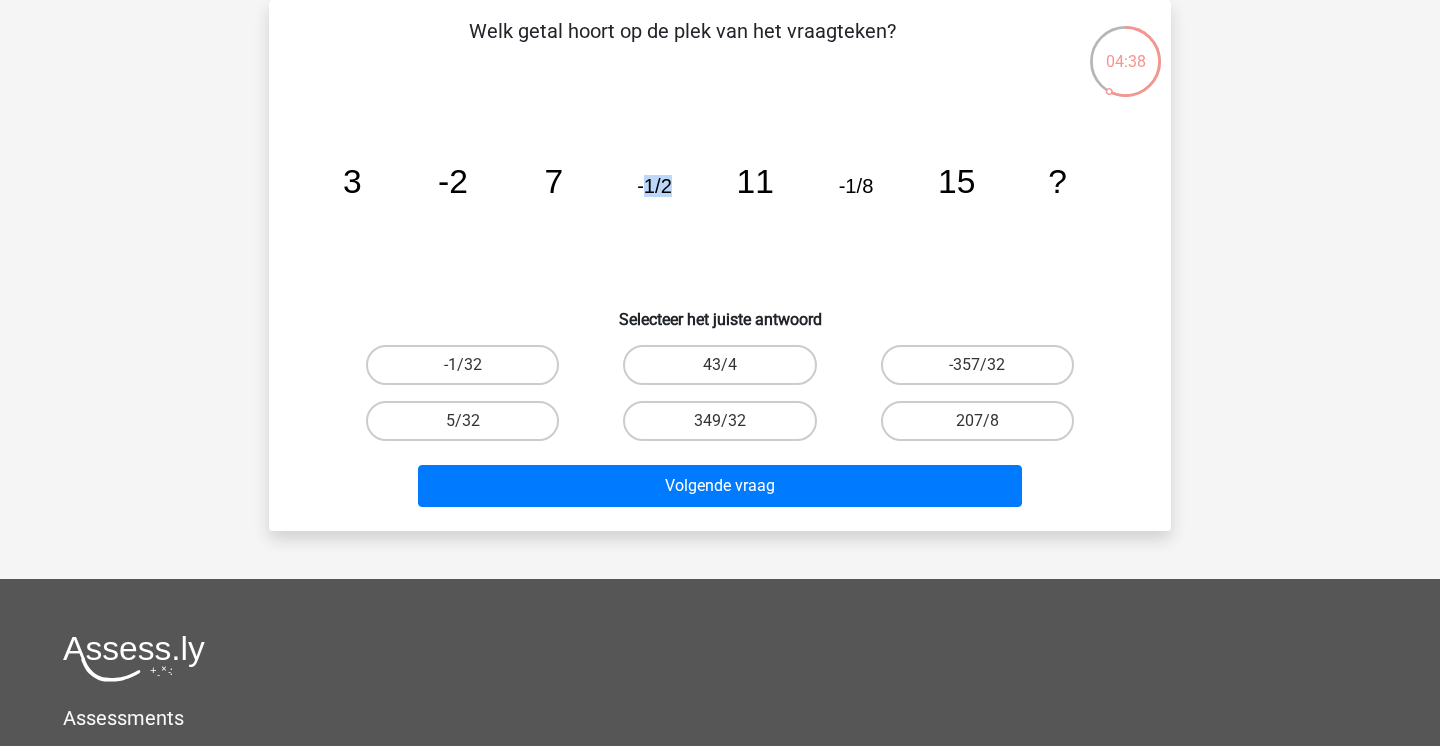 click on "349/32" at bounding box center (726, 427) 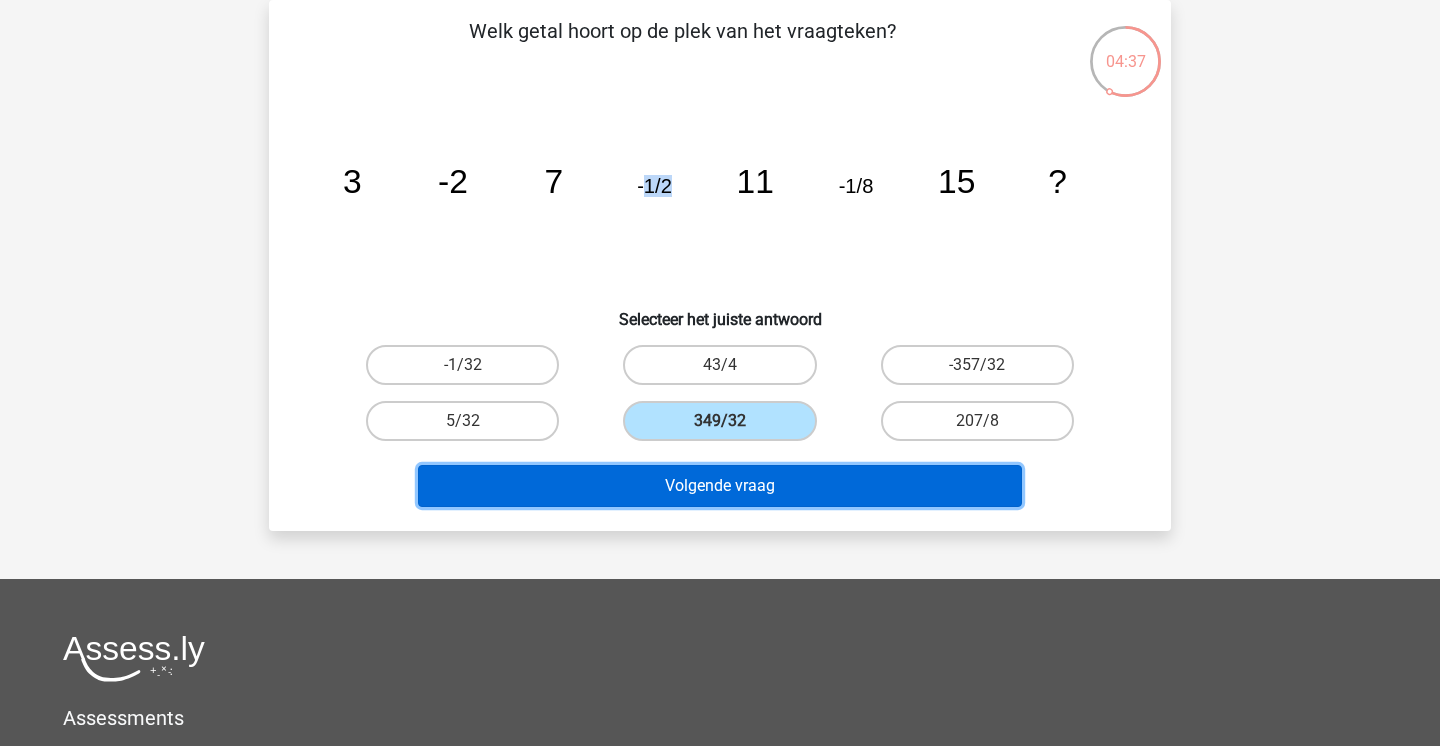 click on "Volgende vraag" at bounding box center (720, 486) 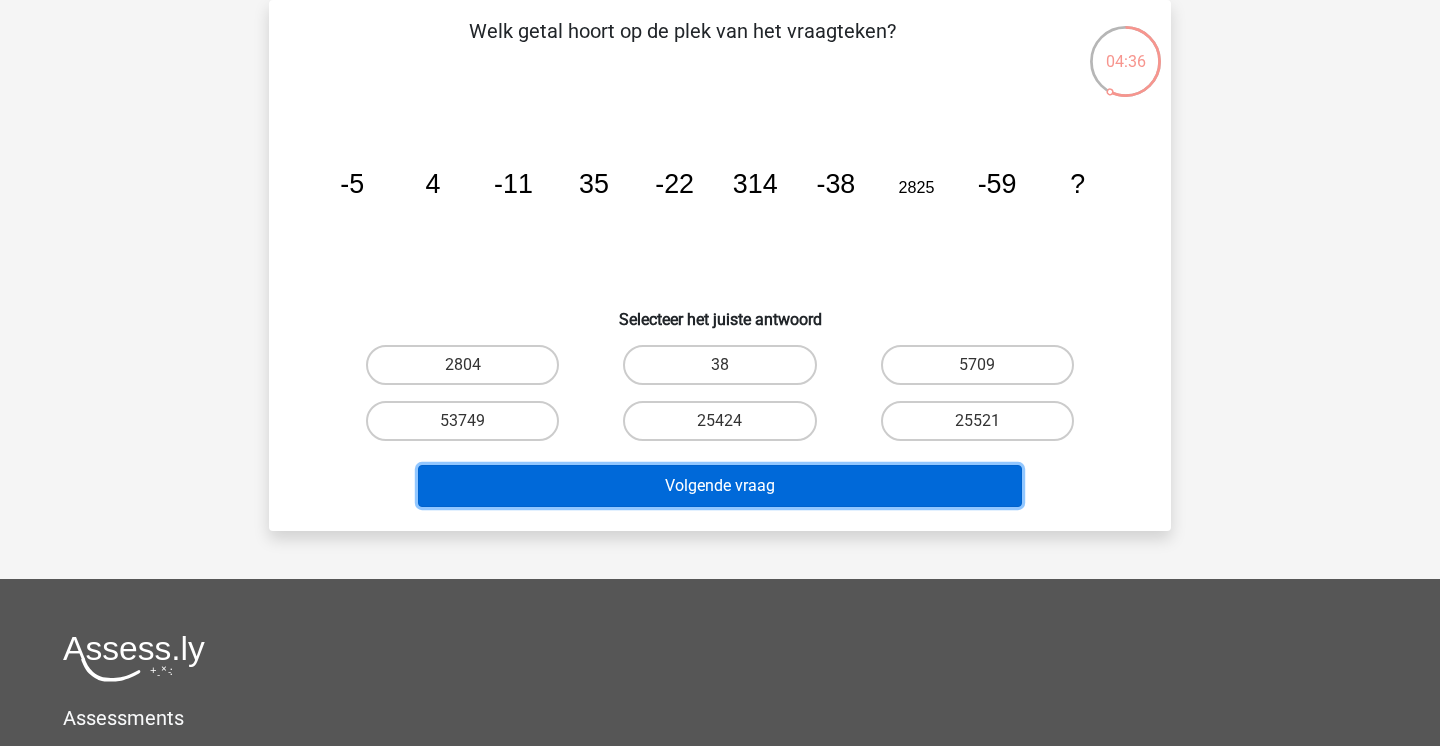 click on "Volgende vraag" at bounding box center [720, 486] 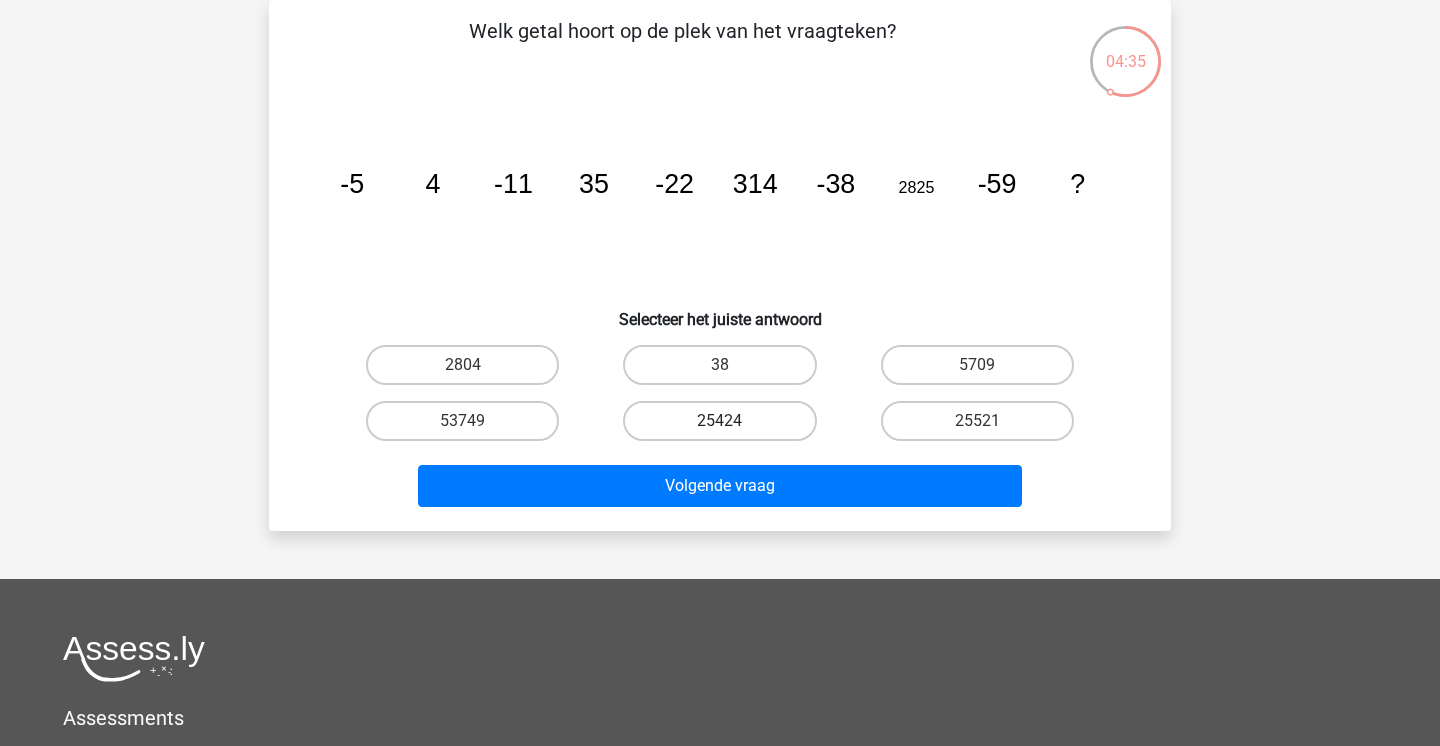 click on "25424" at bounding box center (719, 421) 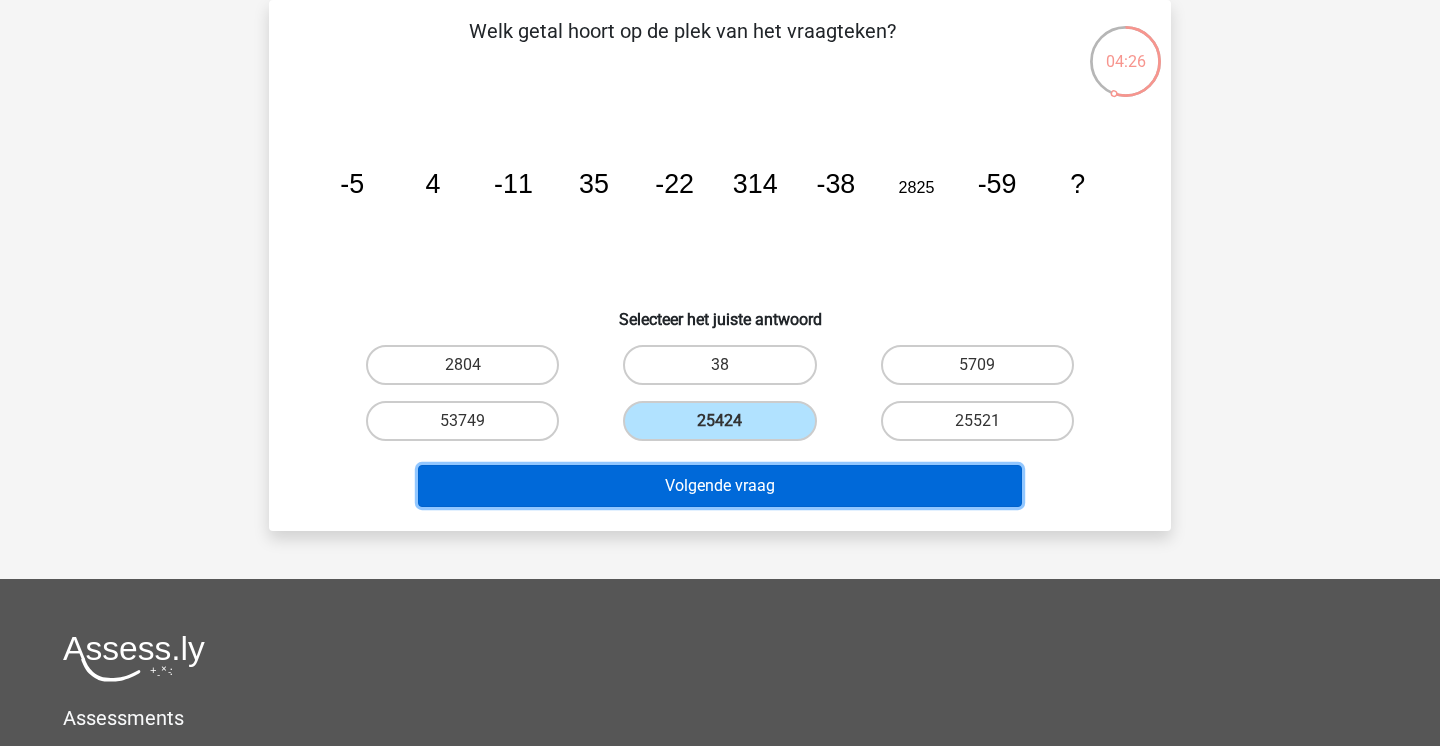click on "Volgende vraag" at bounding box center [720, 486] 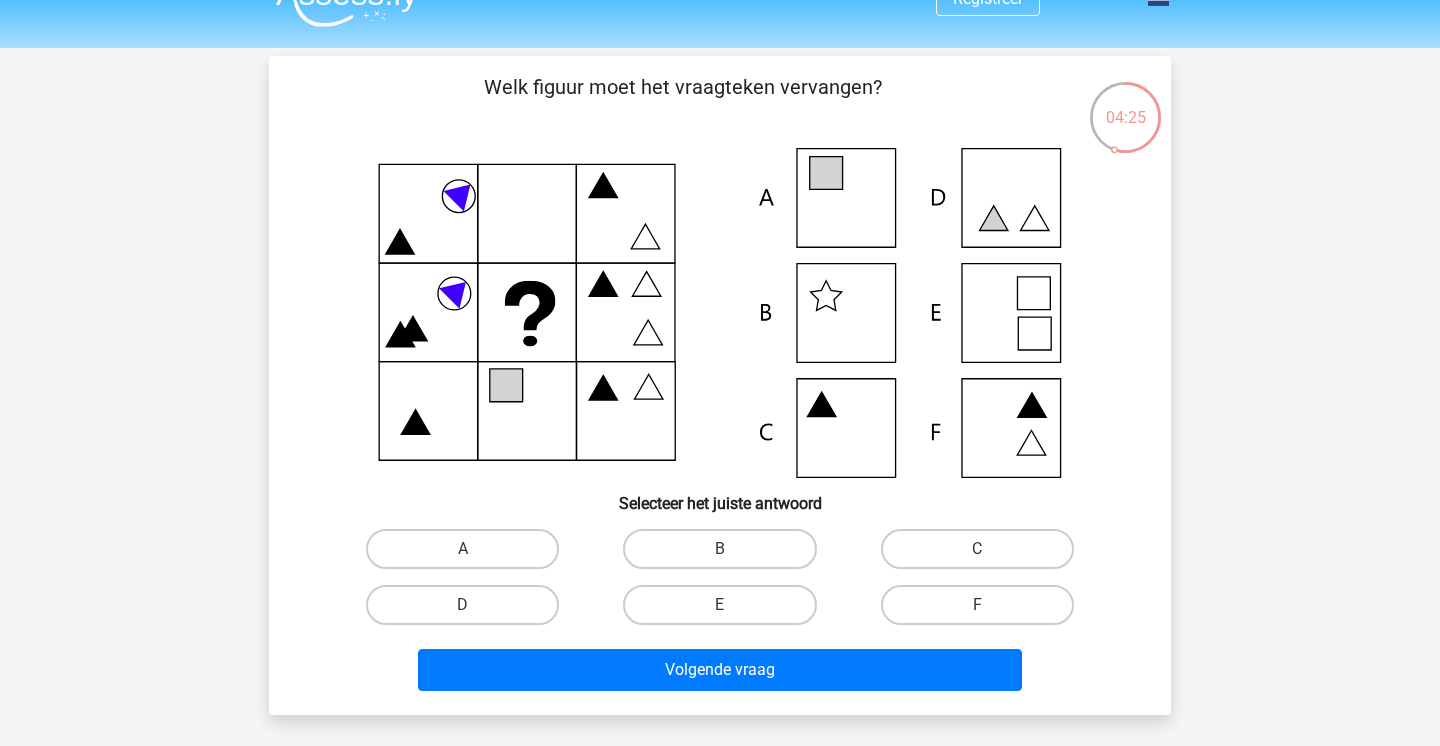 scroll, scrollTop: 0, scrollLeft: 0, axis: both 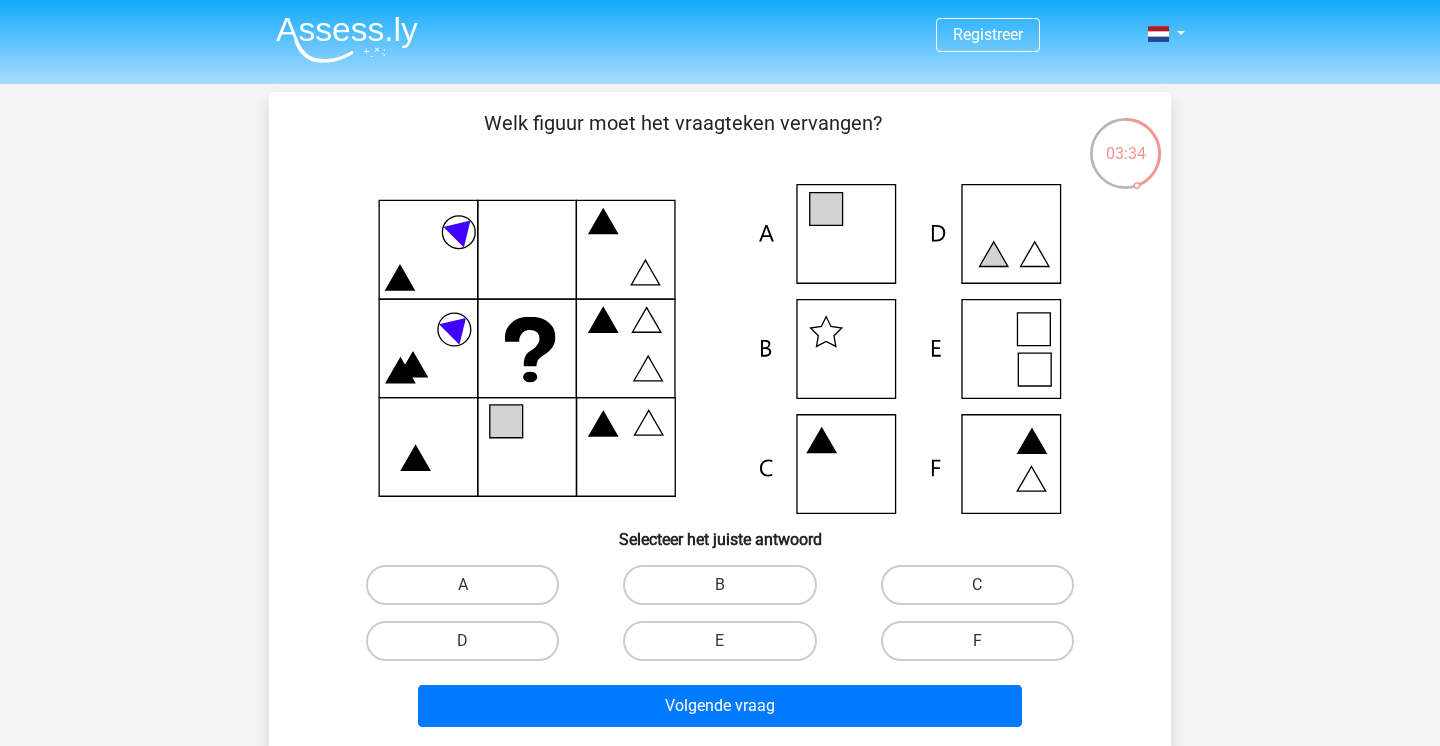 click 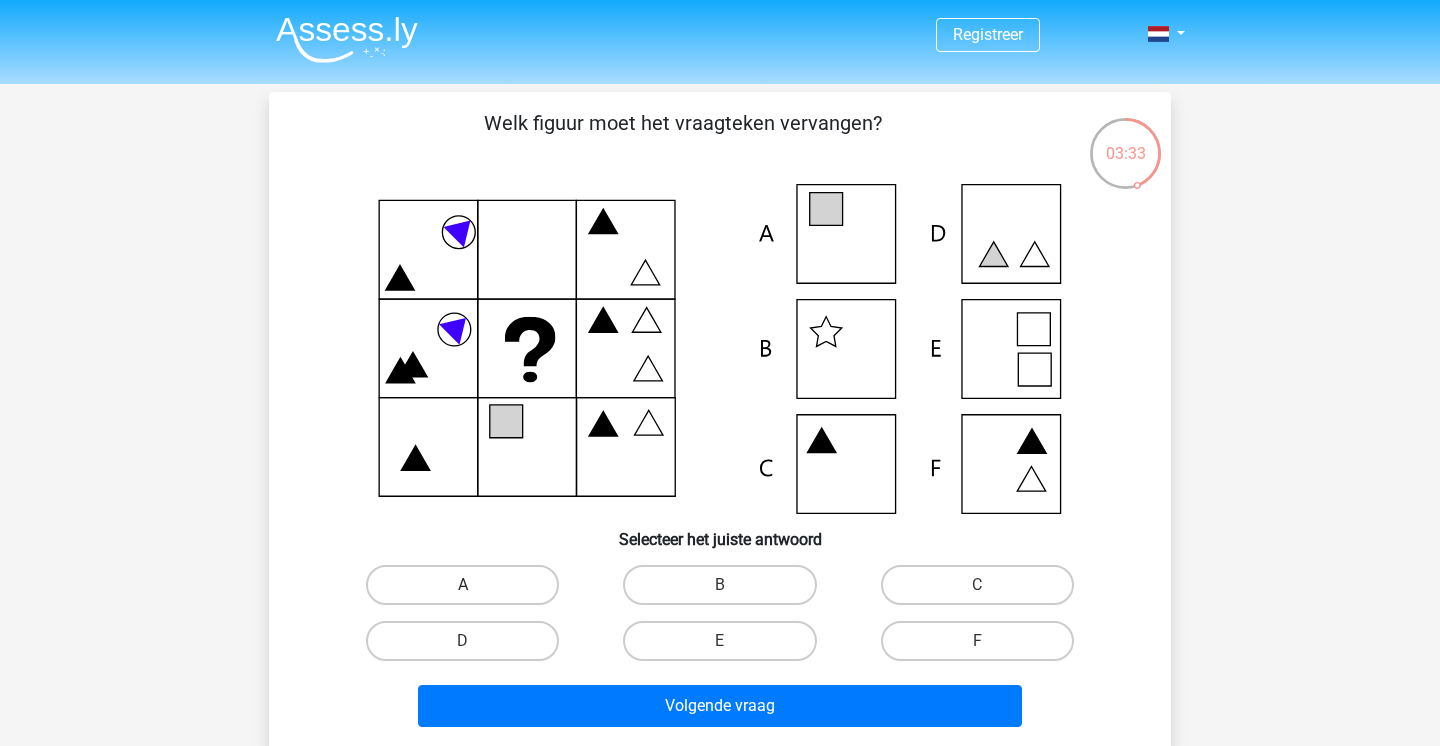 click on "A" at bounding box center [462, 585] 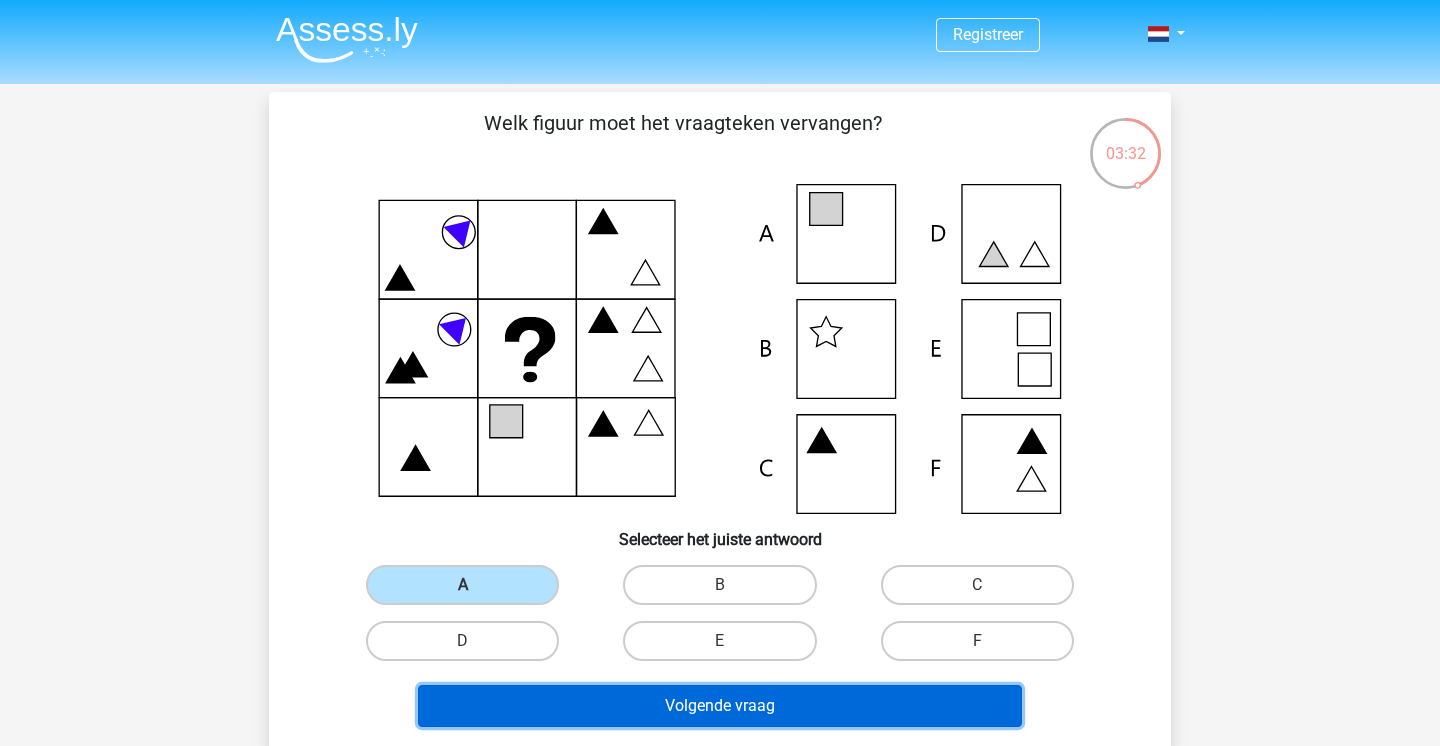 click on "Volgende vraag" at bounding box center [720, 706] 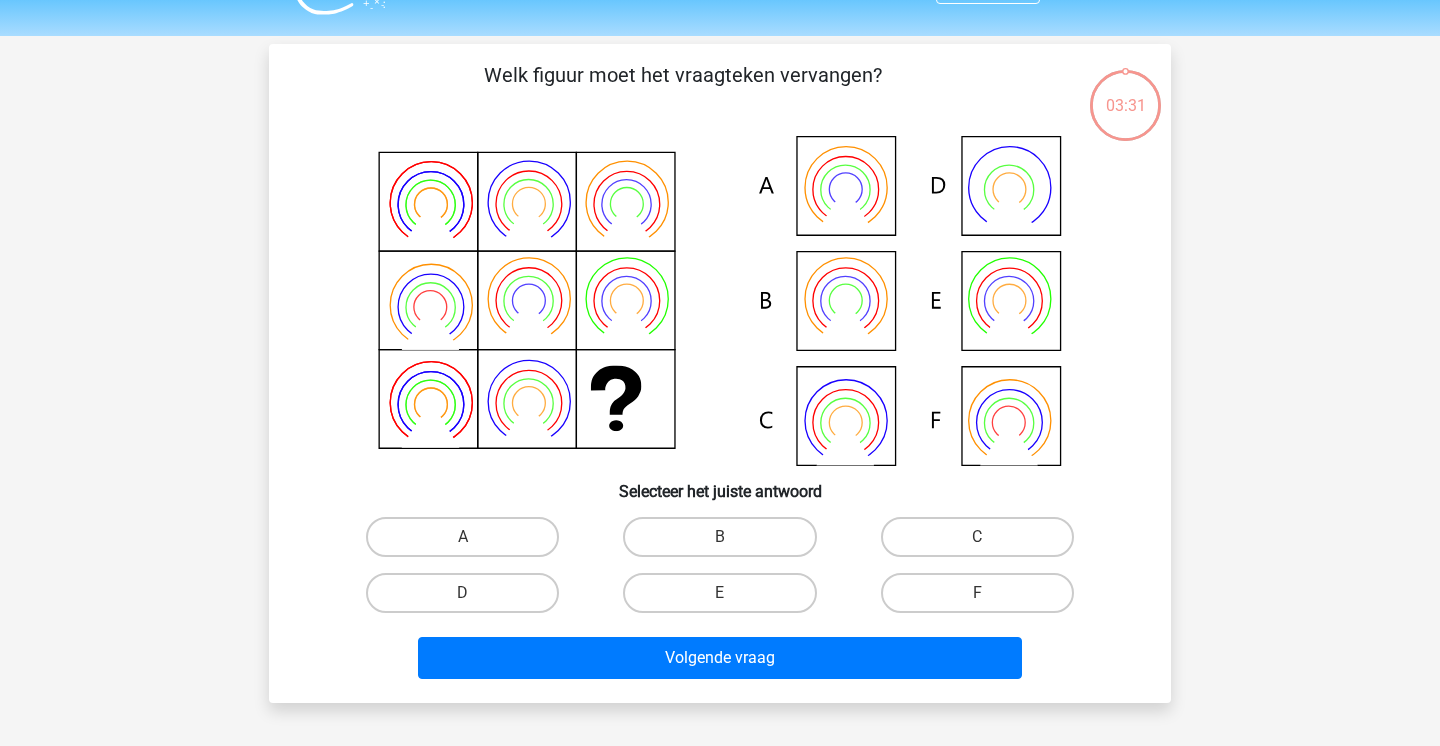 scroll, scrollTop: 92, scrollLeft: 0, axis: vertical 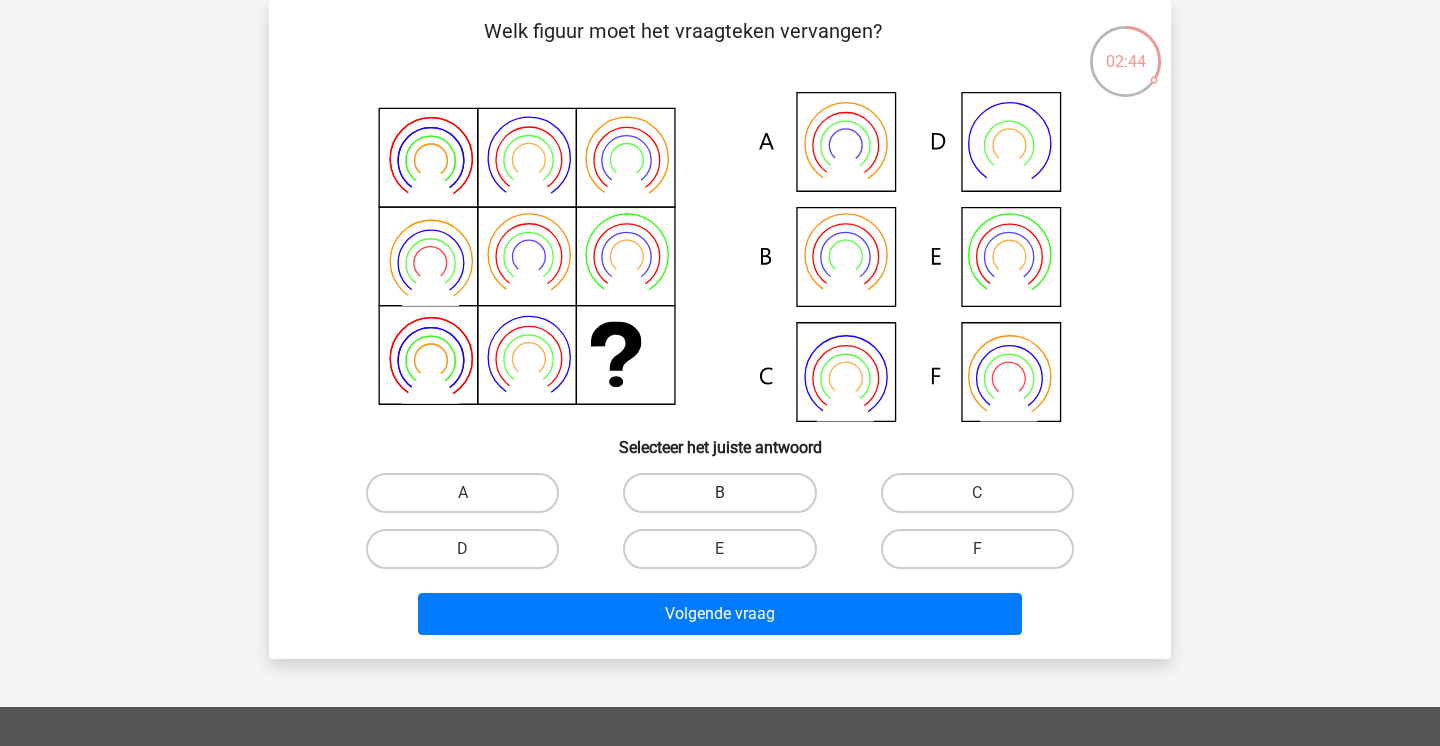 click on "B" at bounding box center (719, 493) 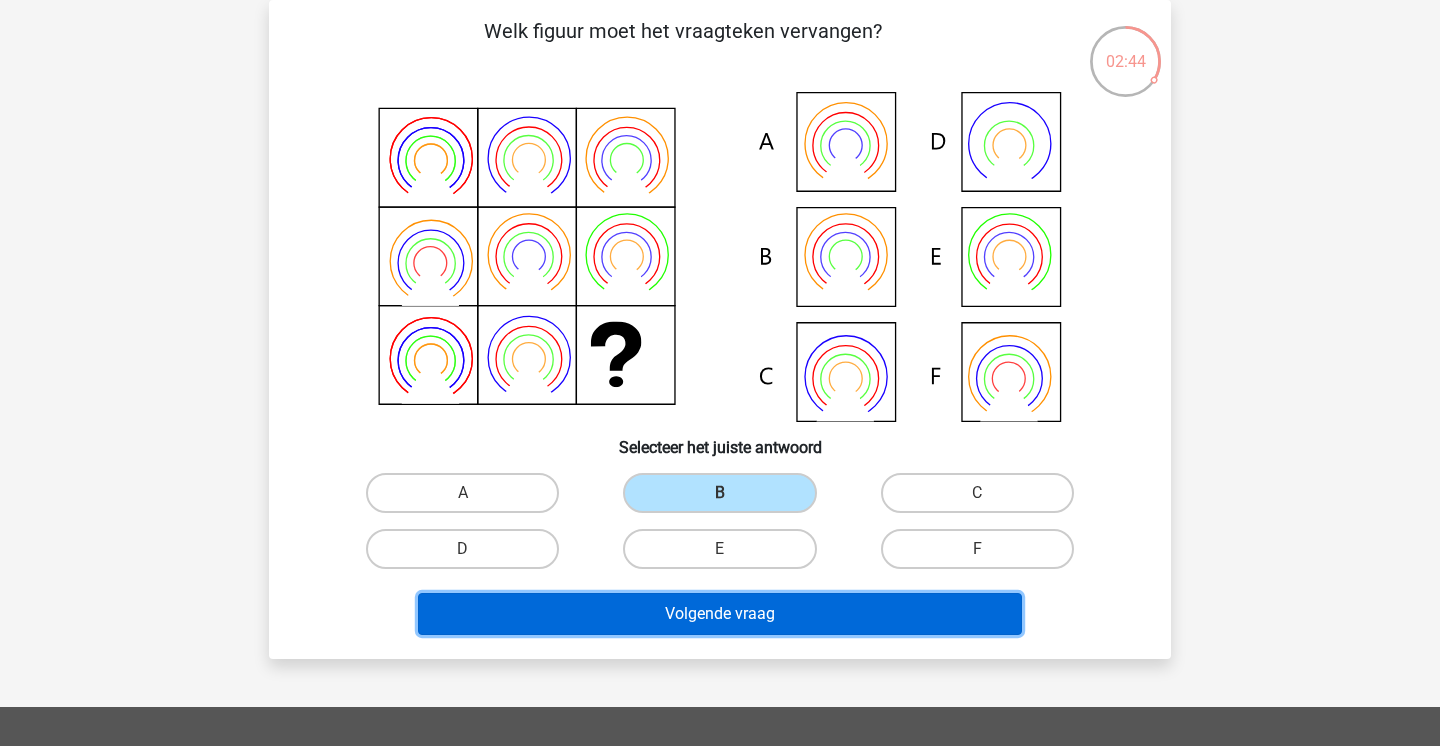click on "Volgende vraag" at bounding box center [720, 614] 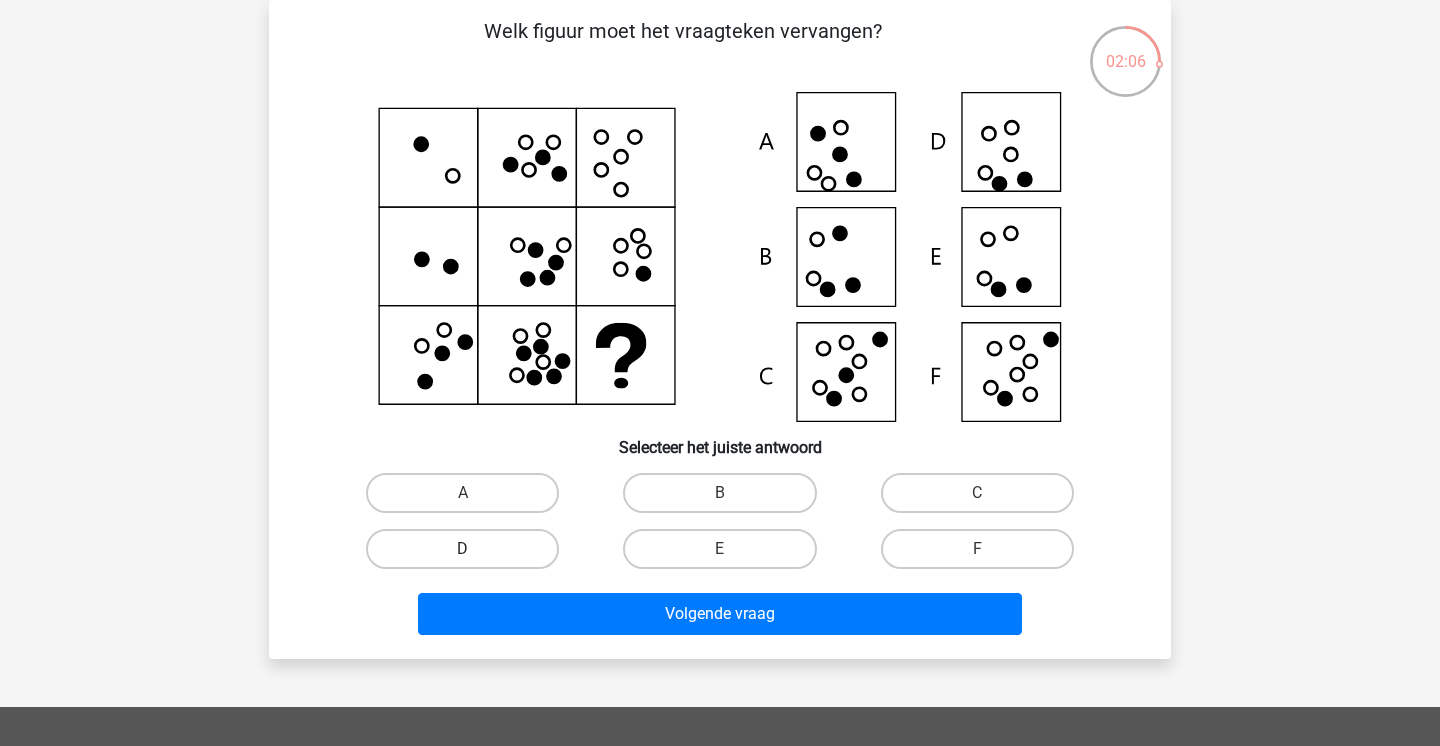click on "D" at bounding box center (462, 549) 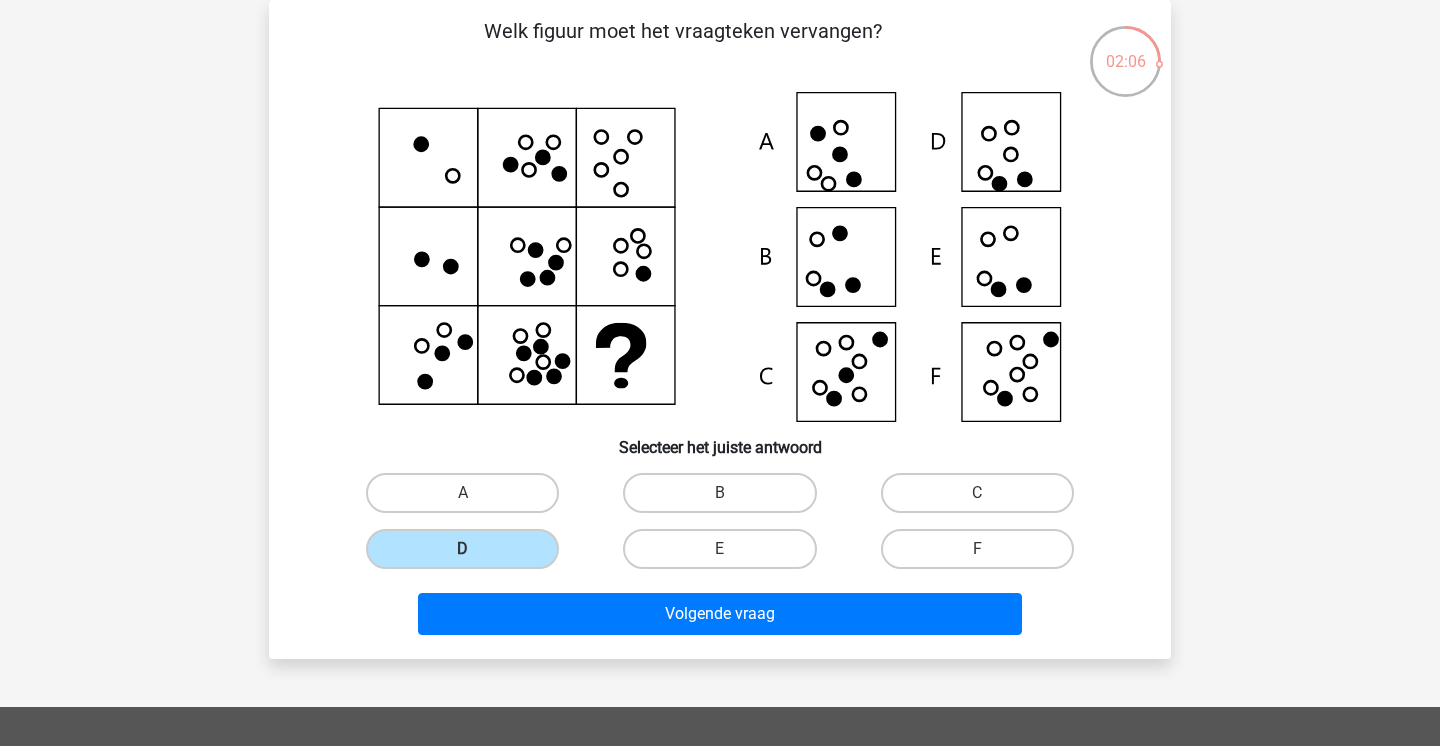 click on "Welk figuur moet het vraagteken vervangen?" at bounding box center (720, 329) 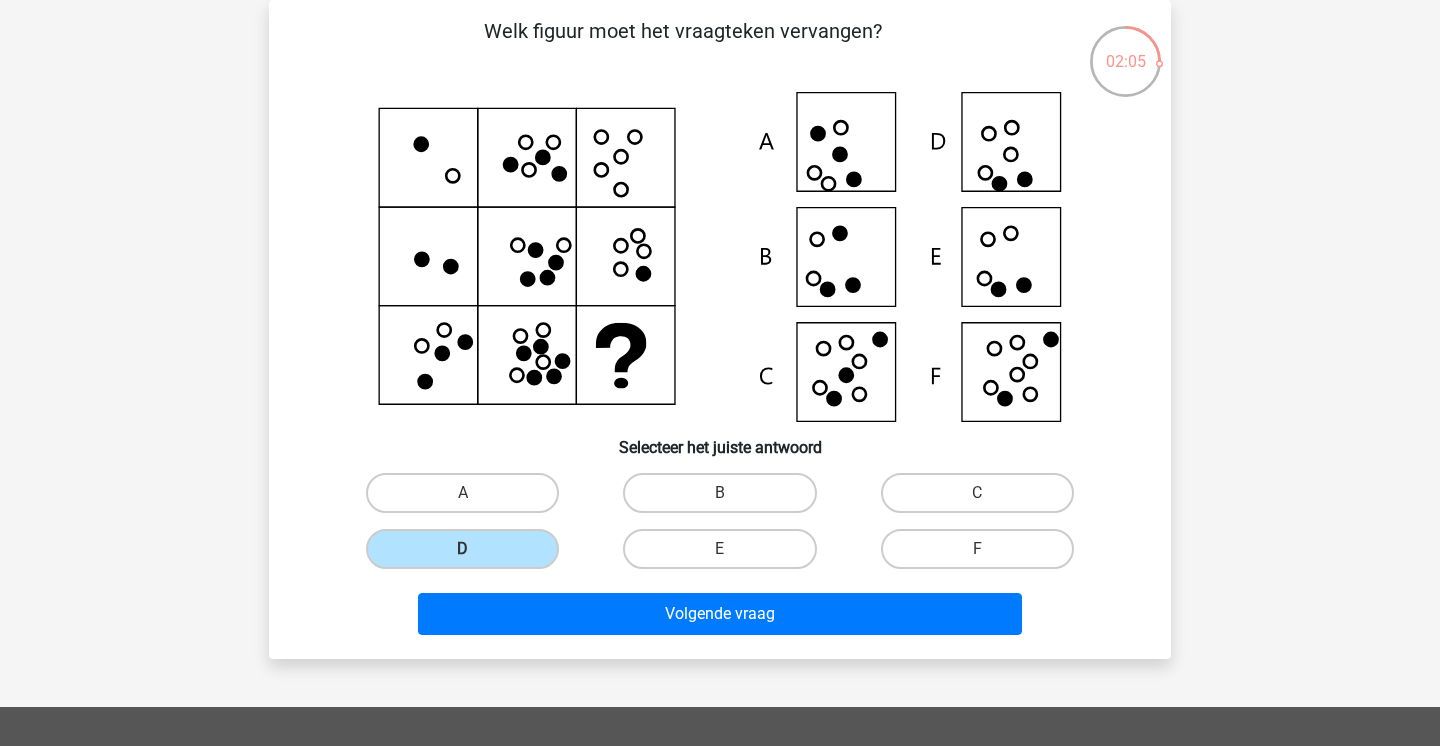 click on "Welk figuur moet het vraagteken vervangen?" at bounding box center [720, 329] 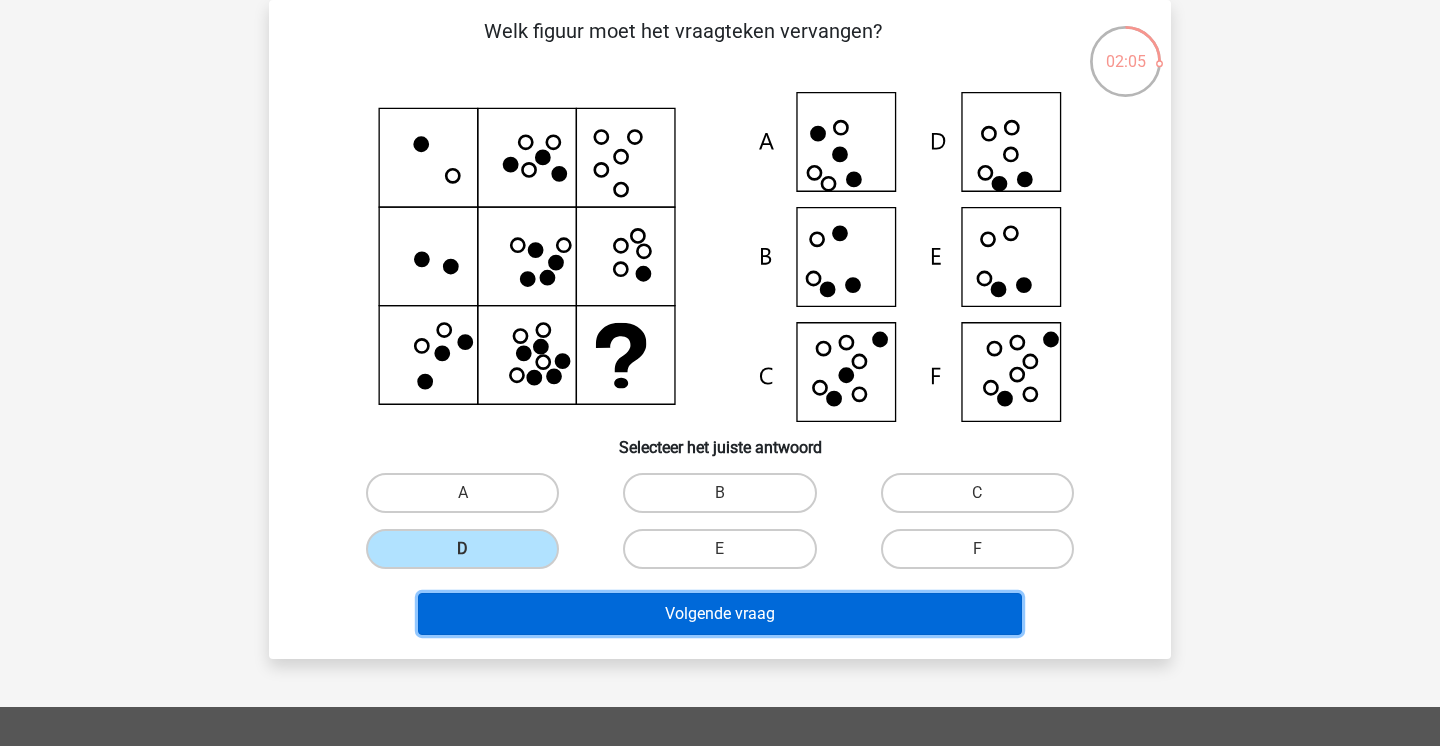 click on "Volgende vraag" at bounding box center (720, 614) 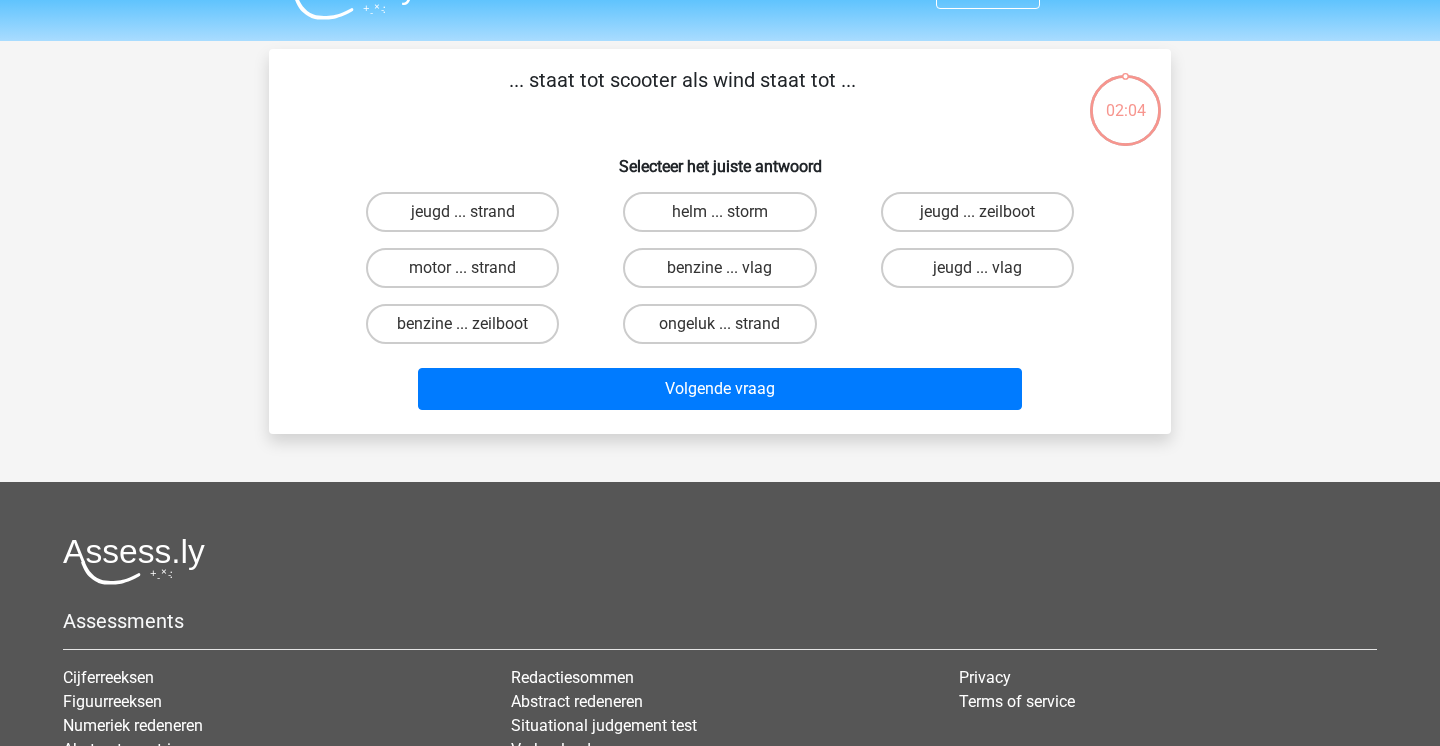 scroll, scrollTop: 0, scrollLeft: 0, axis: both 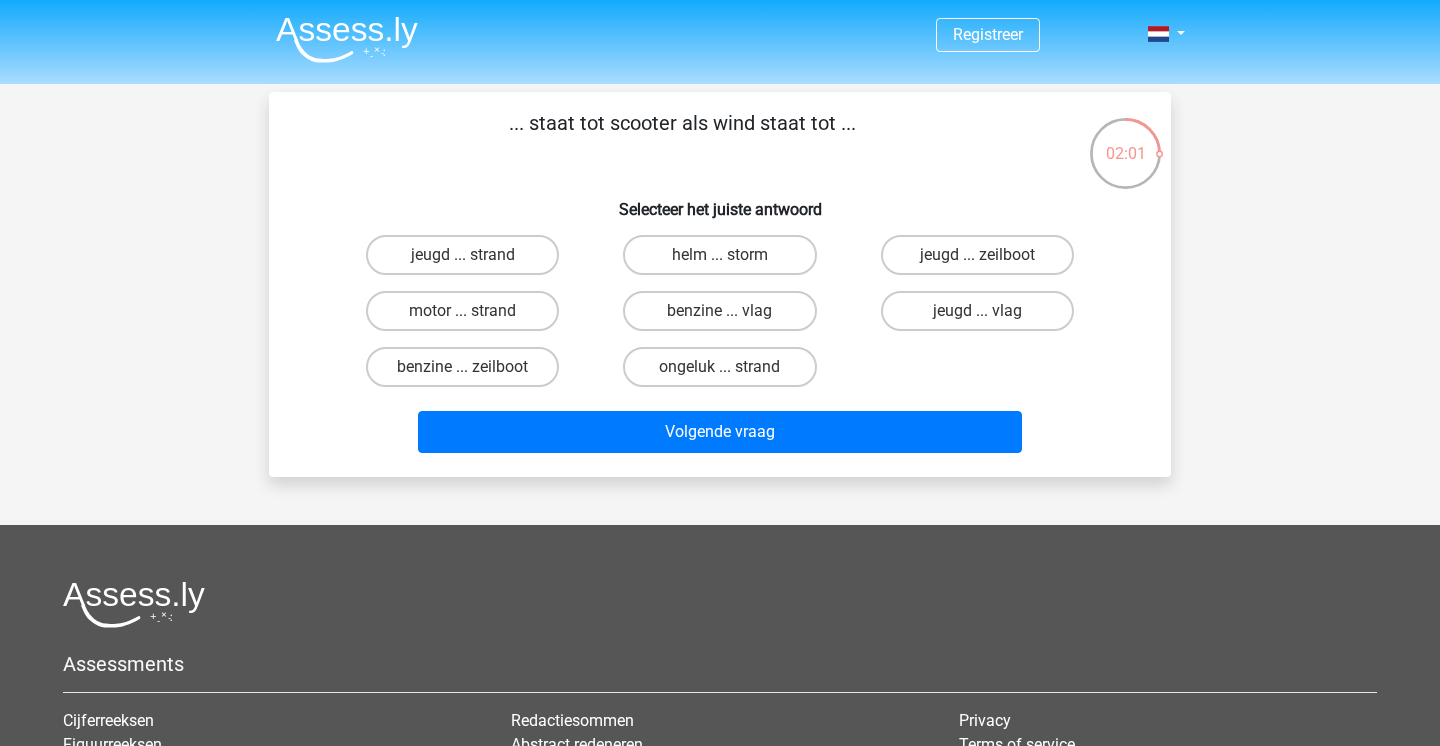 drag, startPoint x: 565, startPoint y: 121, endPoint x: 867, endPoint y: 127, distance: 302.0596 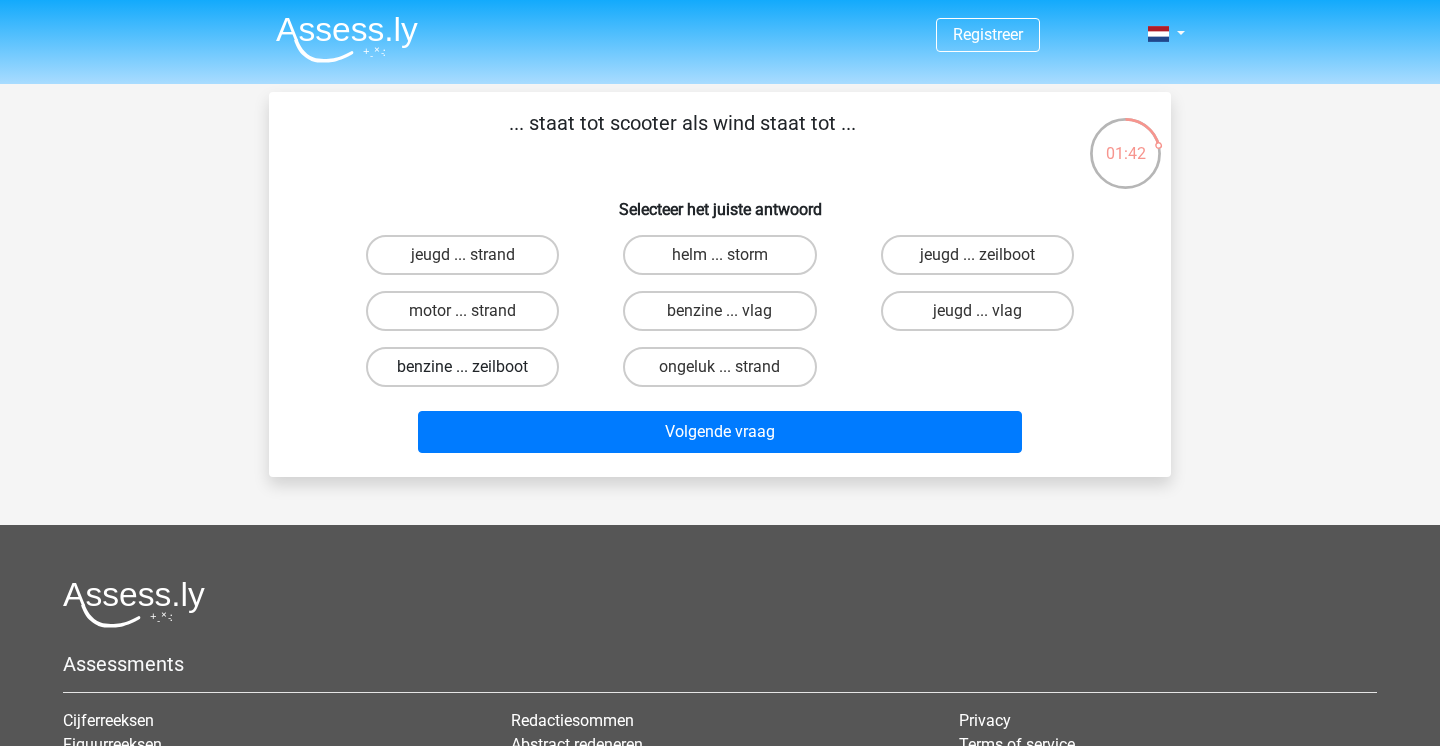 click on "benzine ... zeilboot" at bounding box center [462, 367] 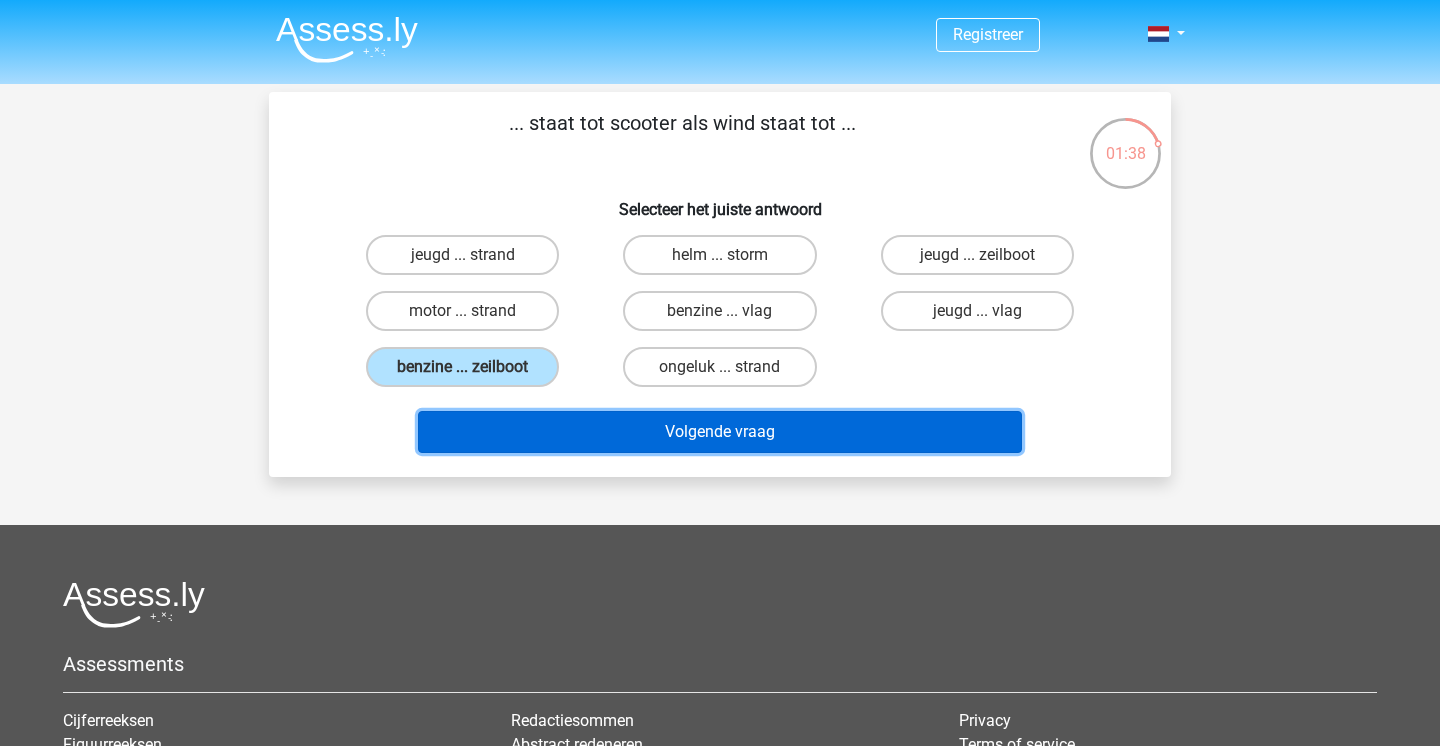 click on "Volgende vraag" at bounding box center [720, 432] 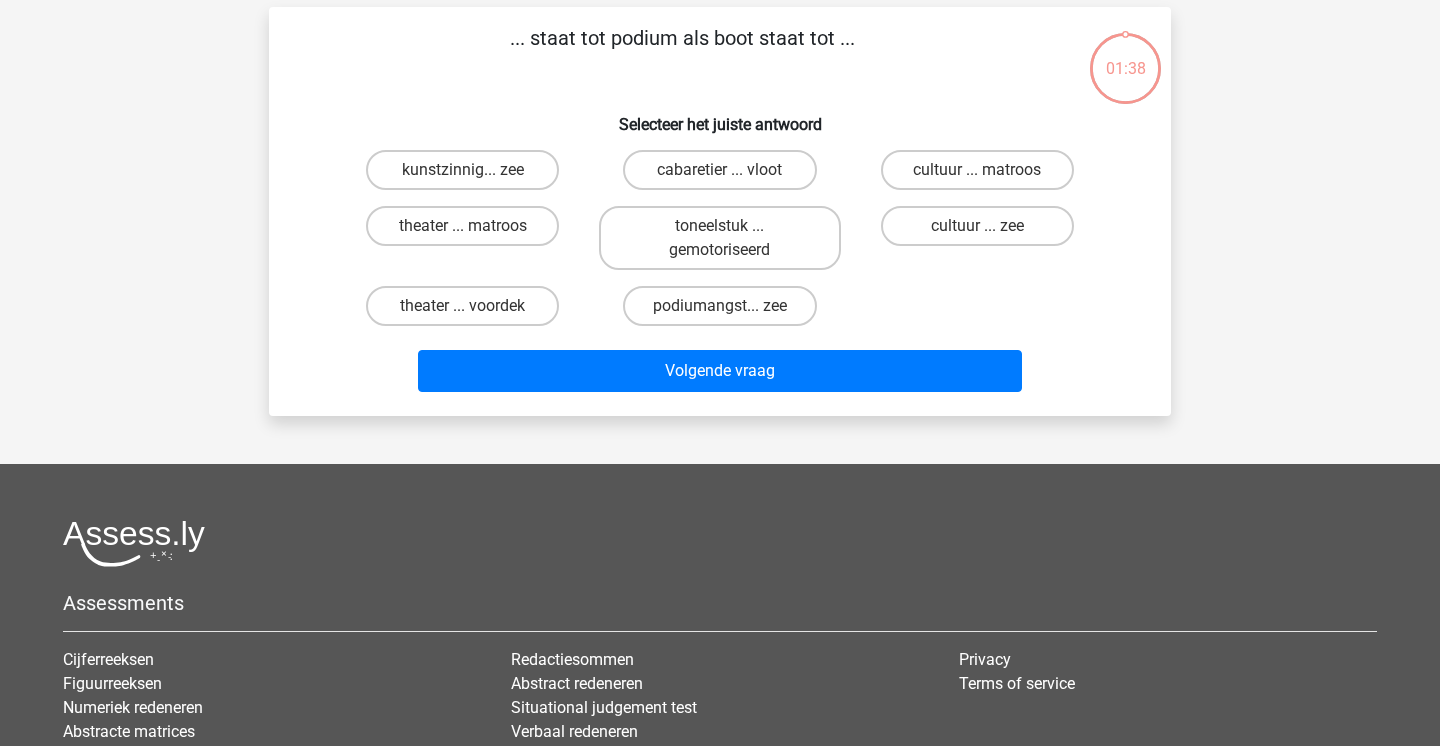 scroll, scrollTop: 92, scrollLeft: 0, axis: vertical 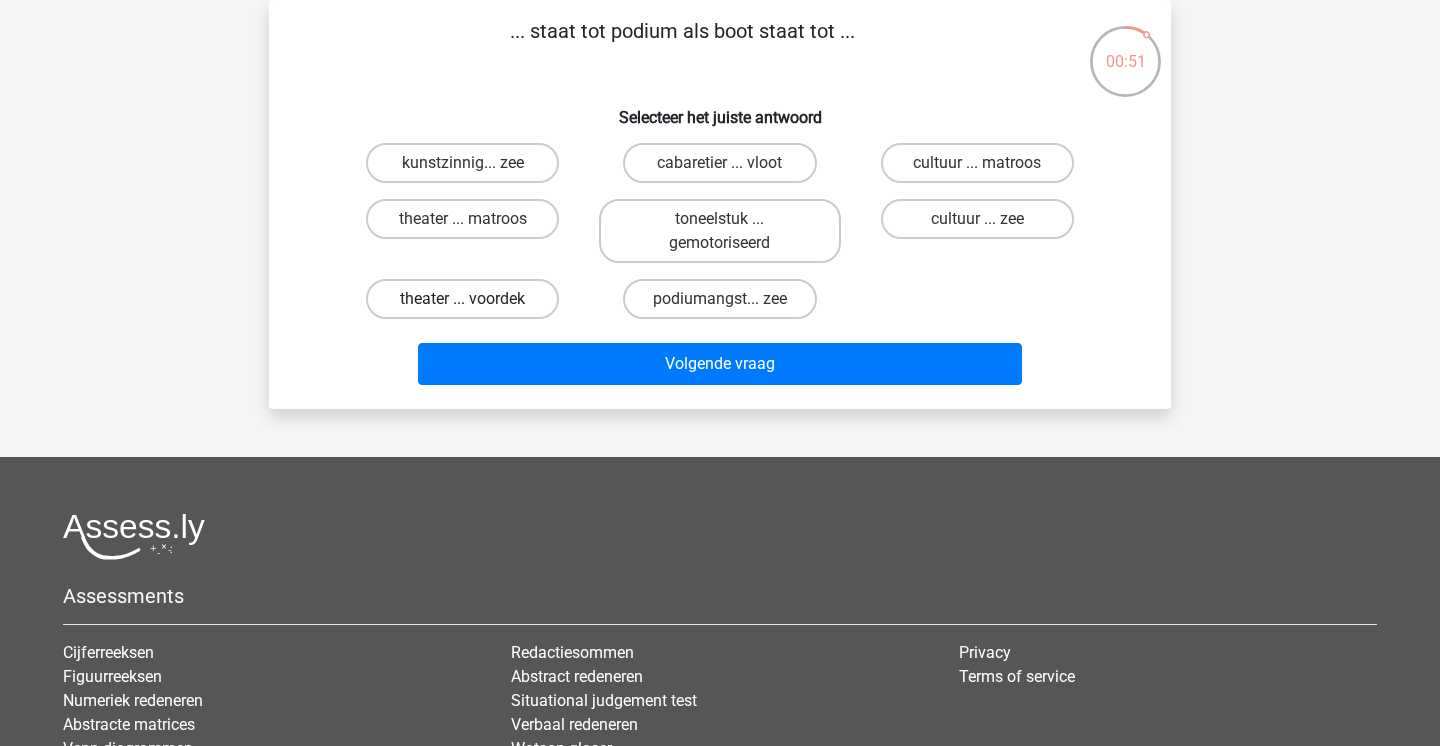 click on "theater ... voordek" at bounding box center (462, 299) 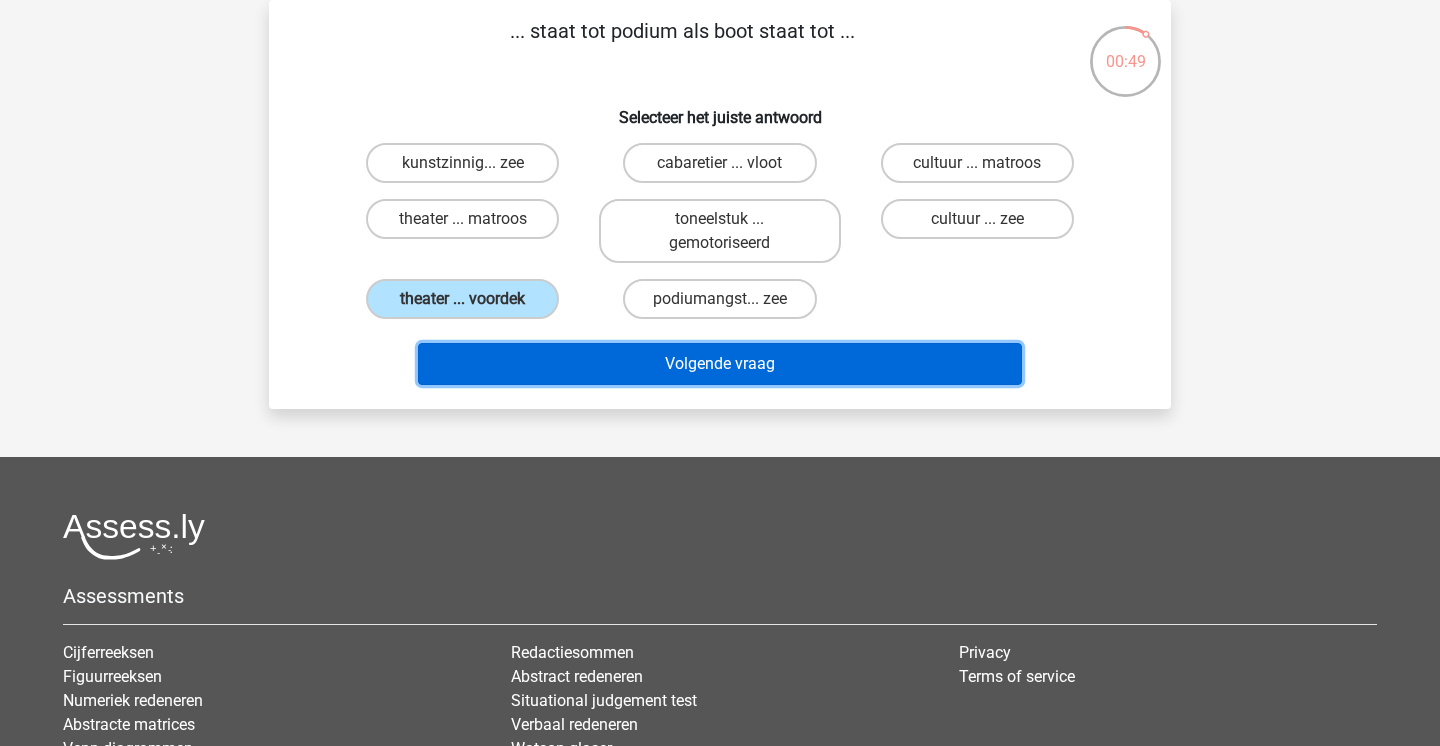 click on "Volgende vraag" at bounding box center [720, 364] 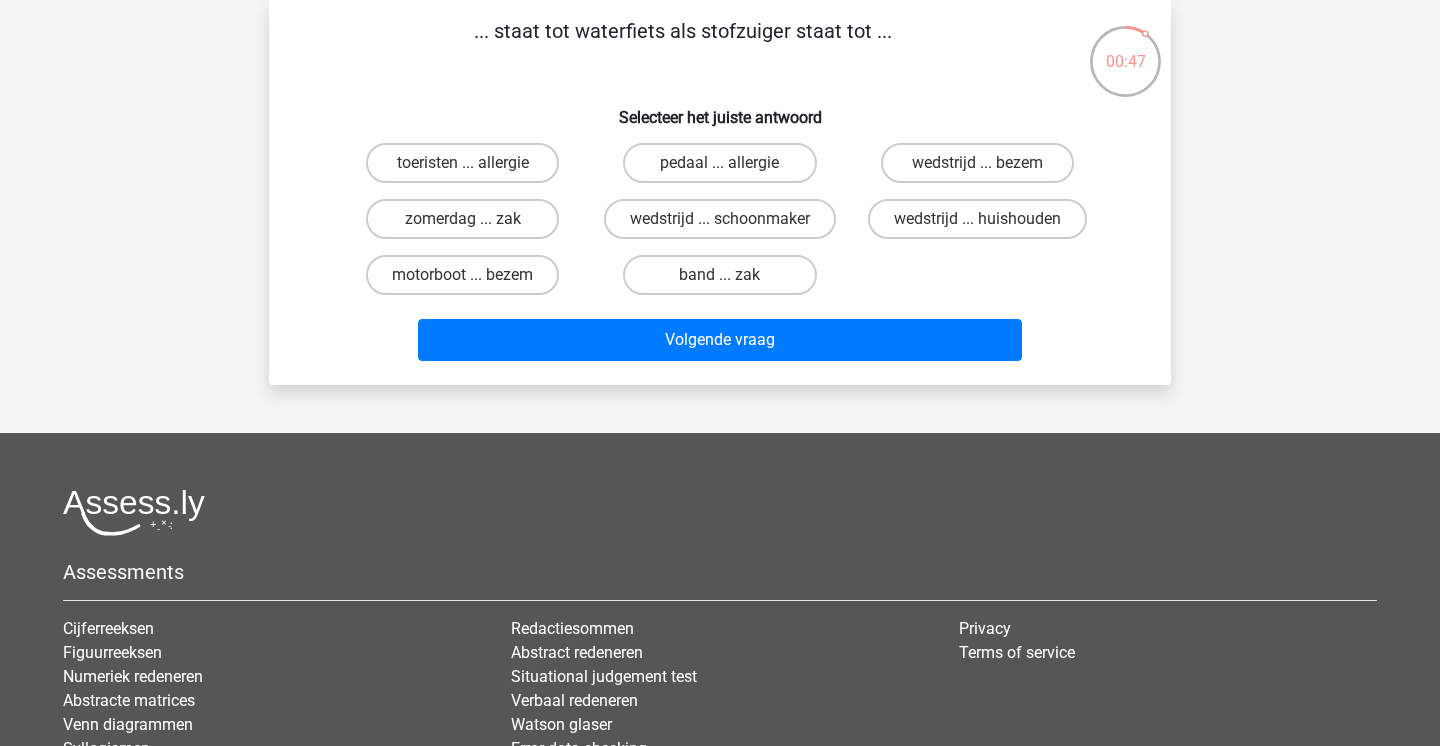 scroll, scrollTop: 0, scrollLeft: 0, axis: both 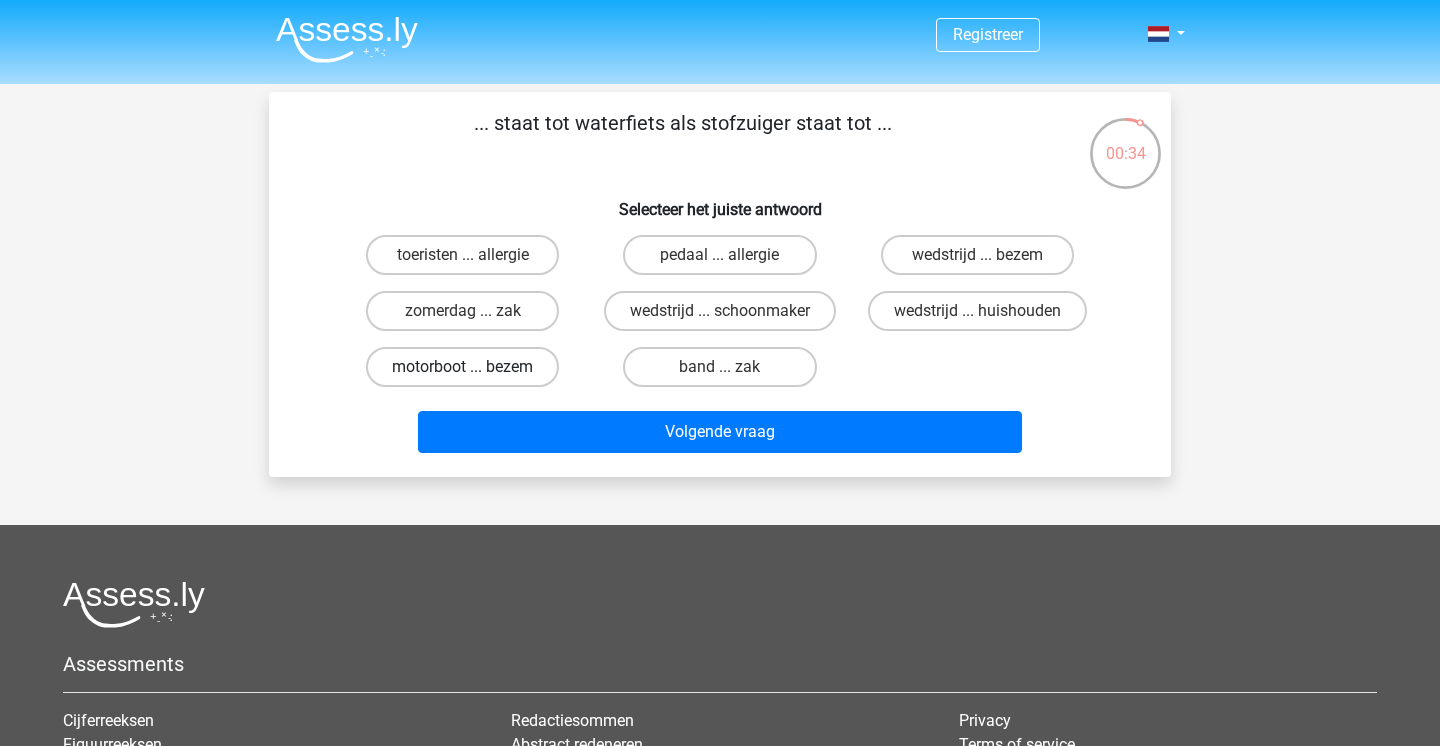 click on "motorboot ... bezem" at bounding box center (462, 367) 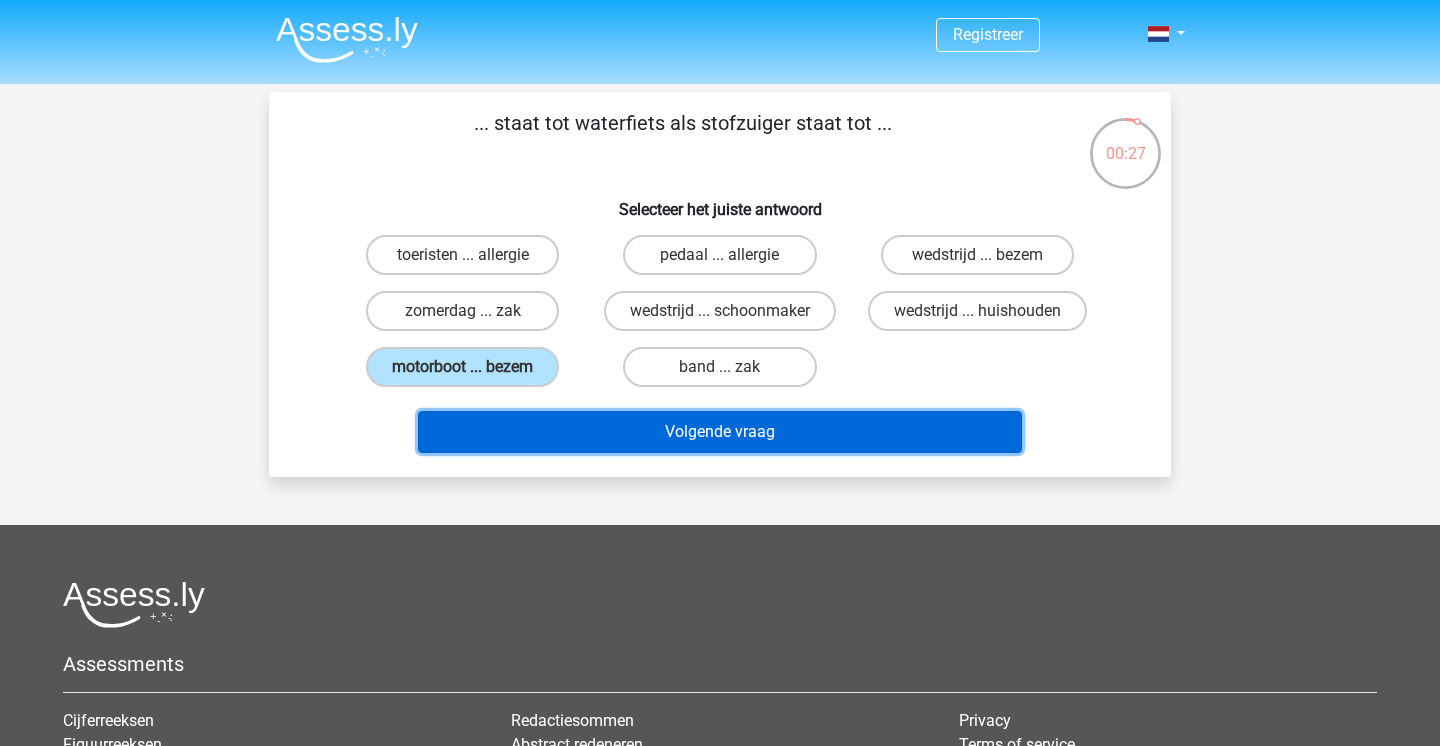 click on "Volgende vraag" at bounding box center [720, 432] 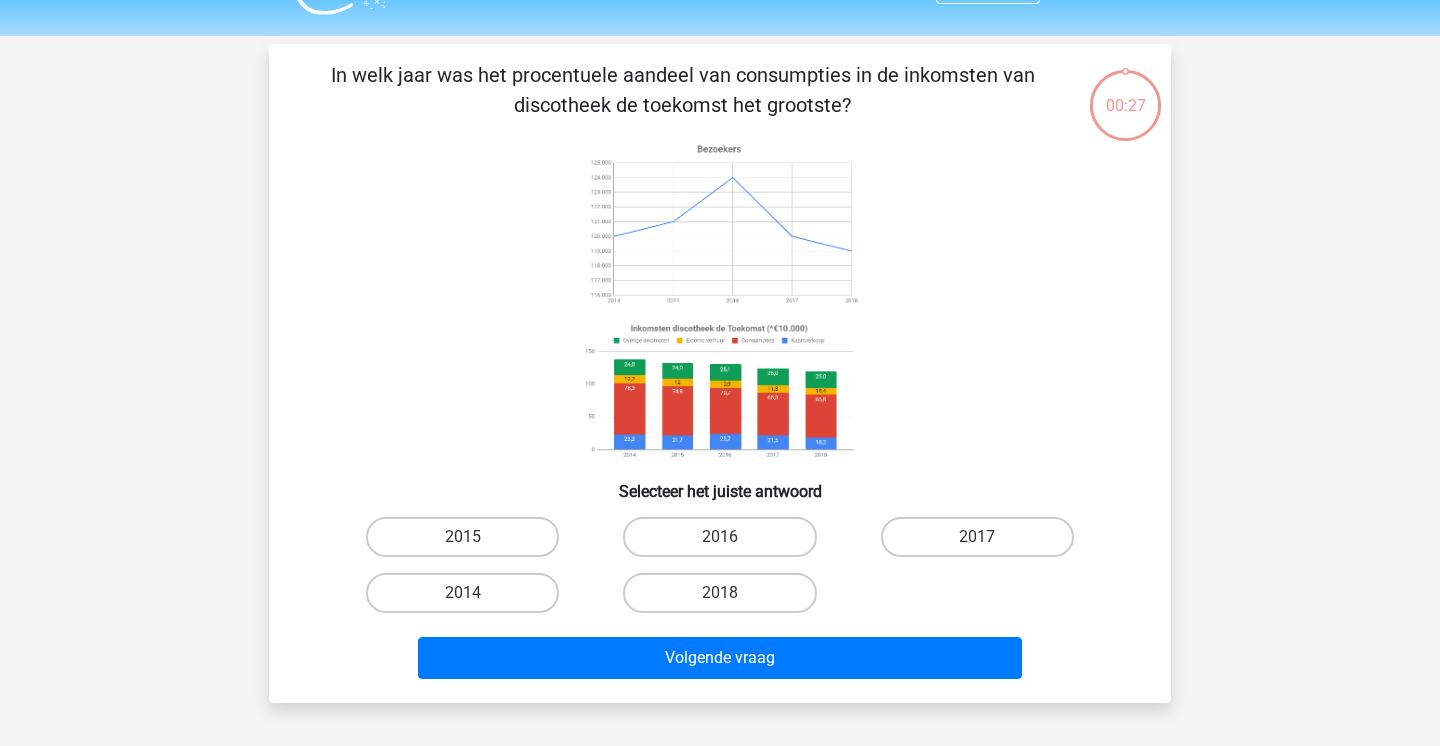 scroll, scrollTop: 92, scrollLeft: 0, axis: vertical 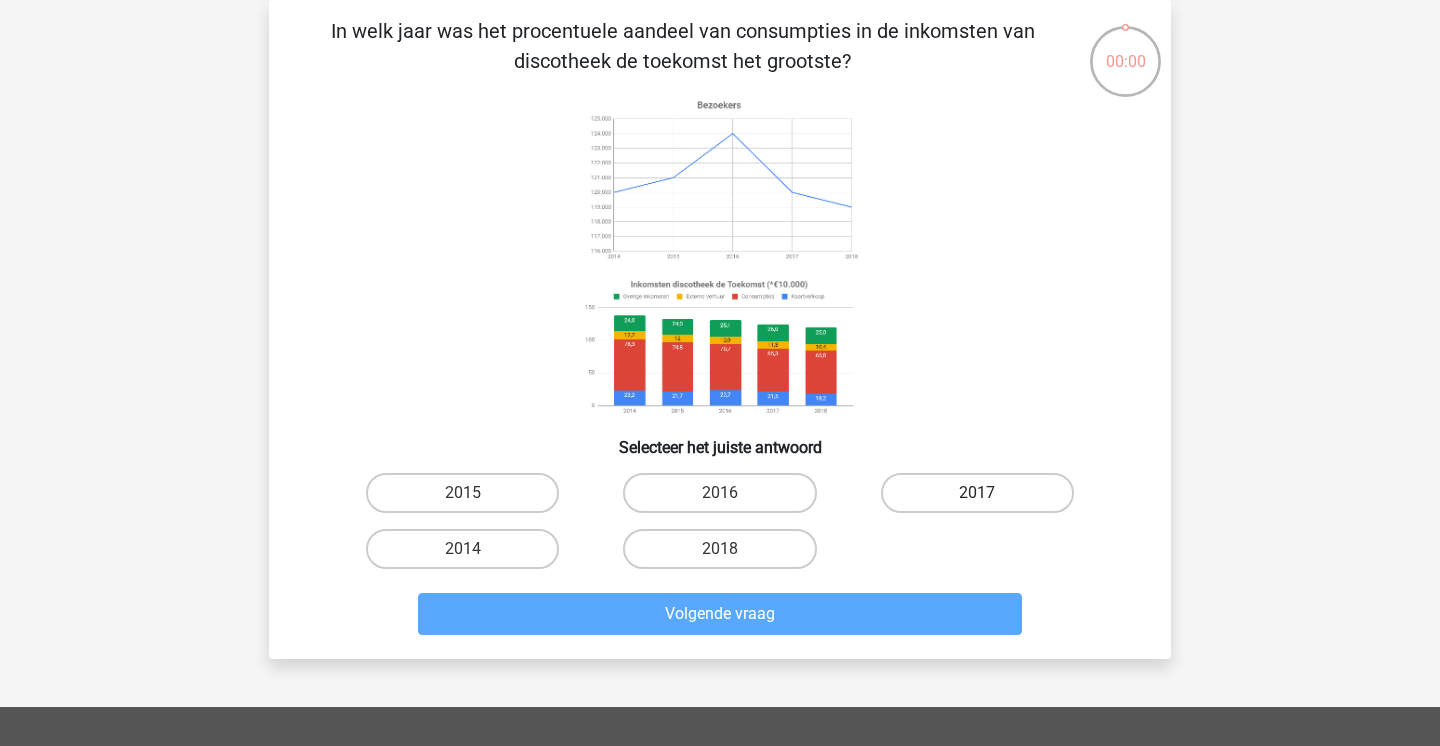 click on "2017" at bounding box center [977, 493] 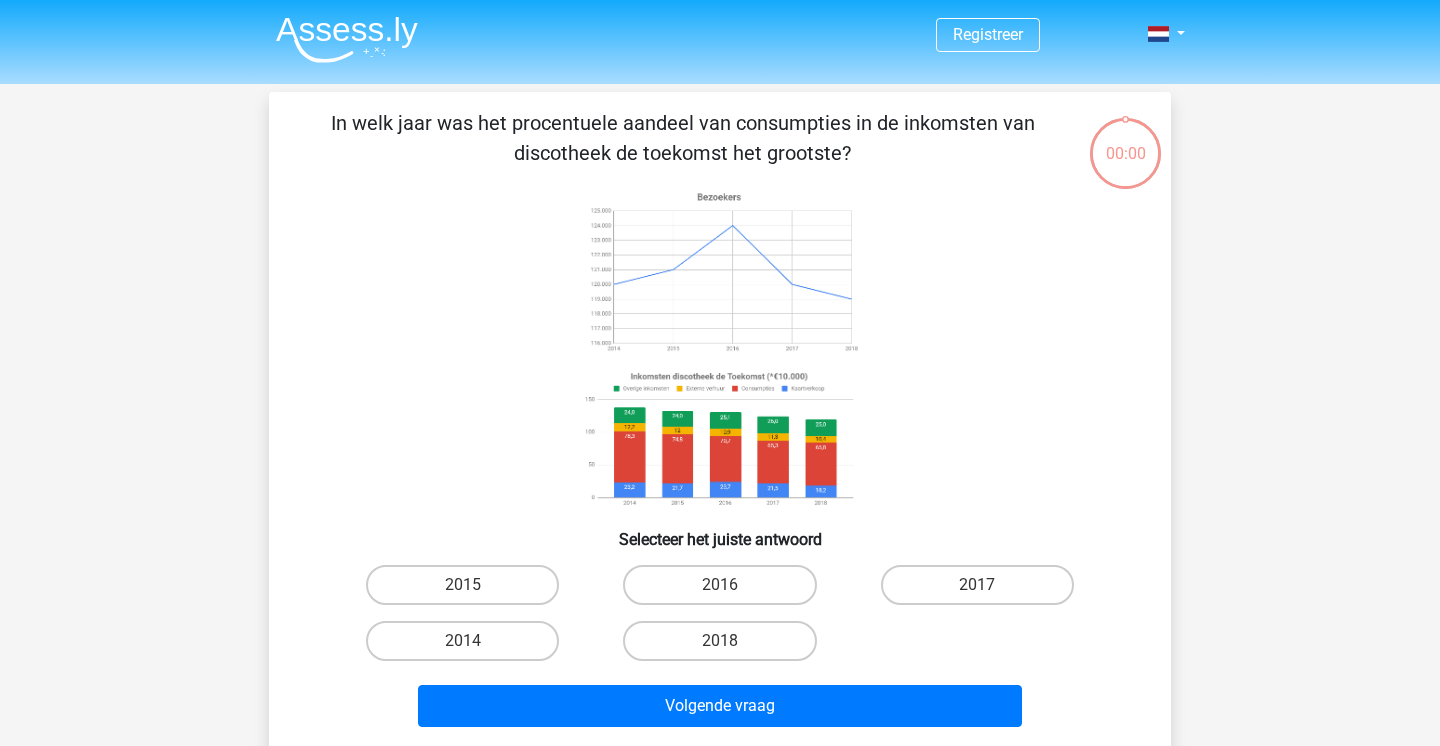 scroll, scrollTop: 92, scrollLeft: 0, axis: vertical 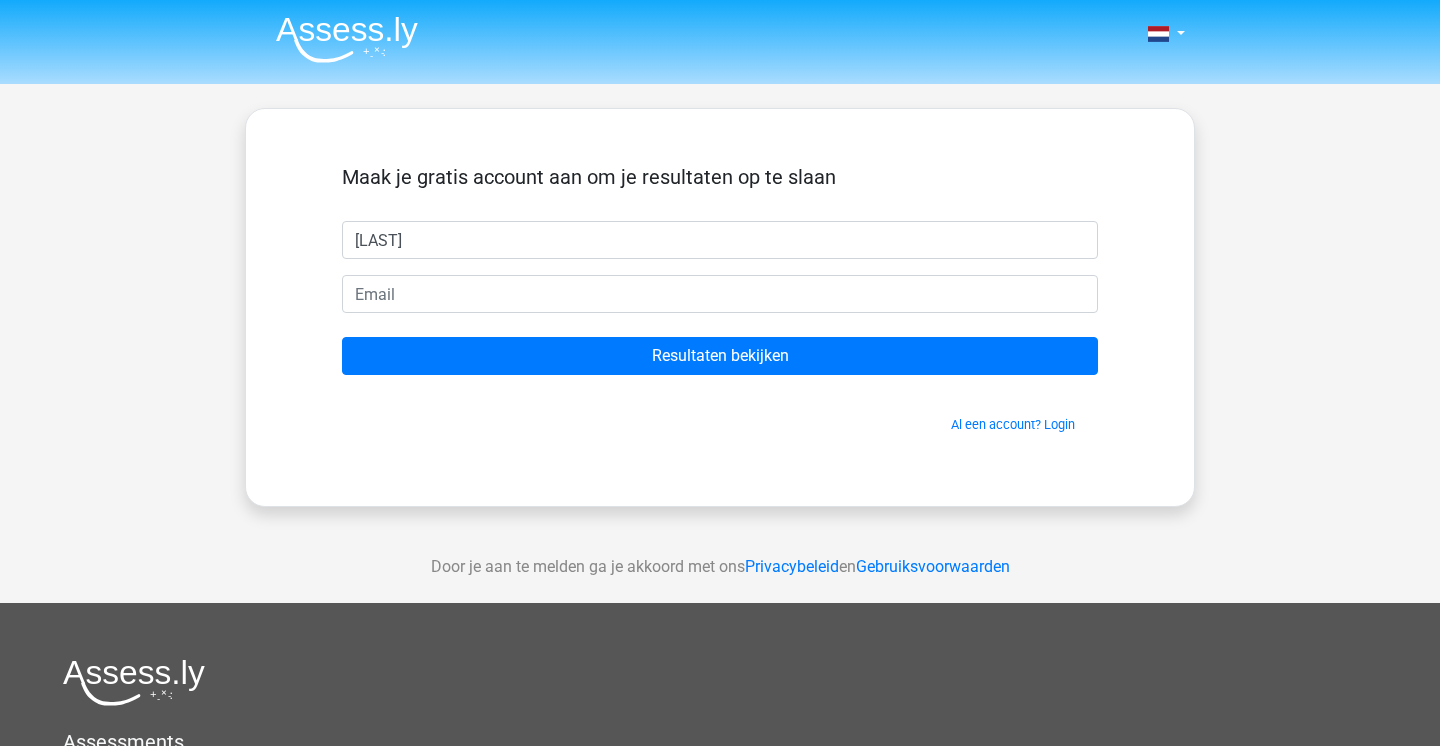 type on "[LAST]" 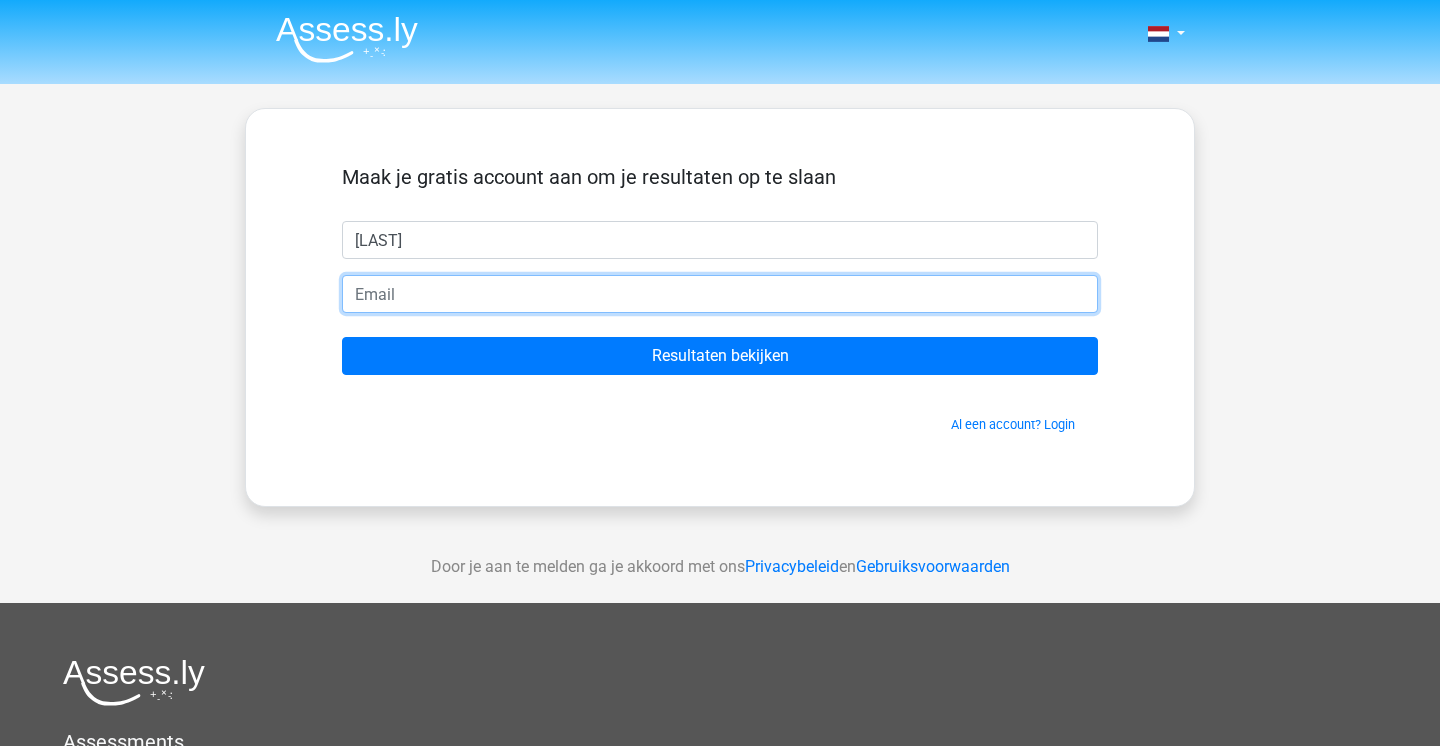 click at bounding box center (720, 294) 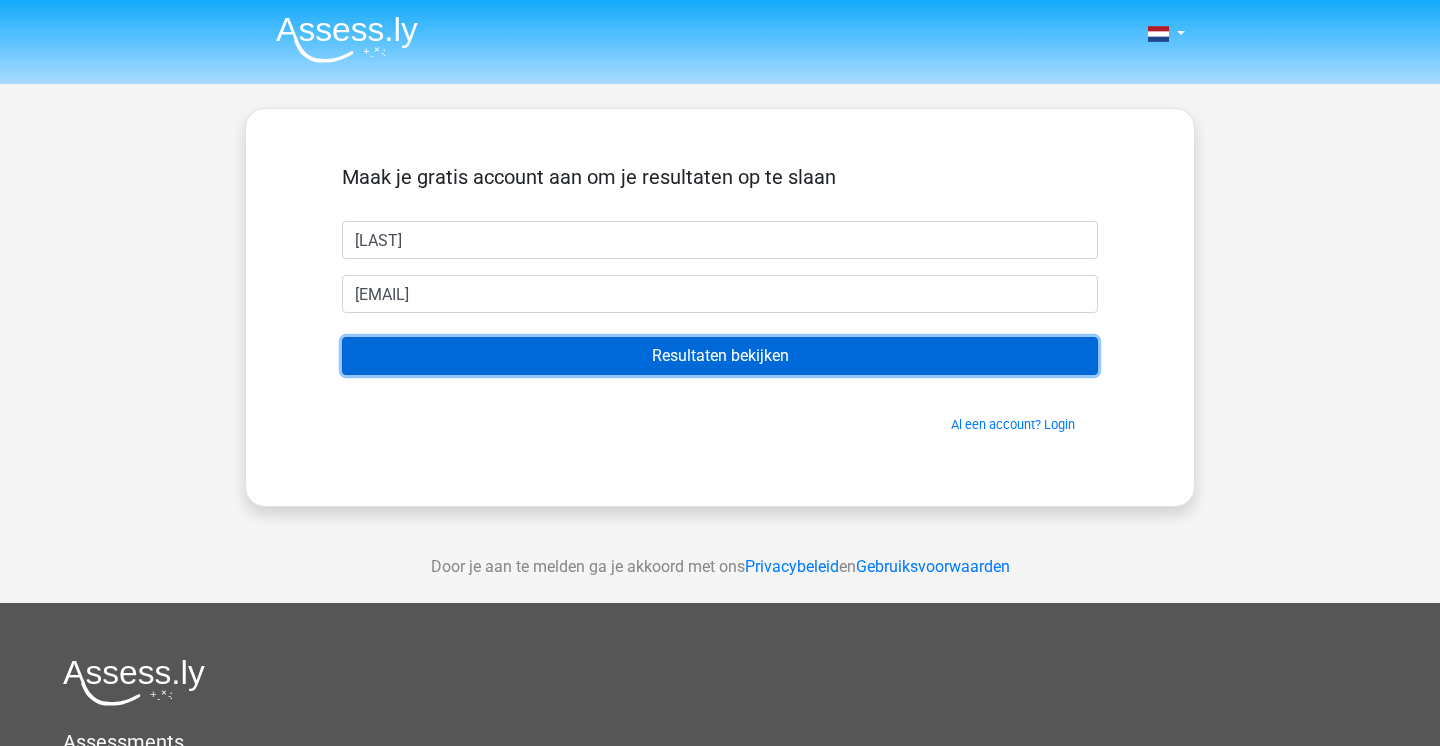 click on "Resultaten bekijken" at bounding box center (720, 356) 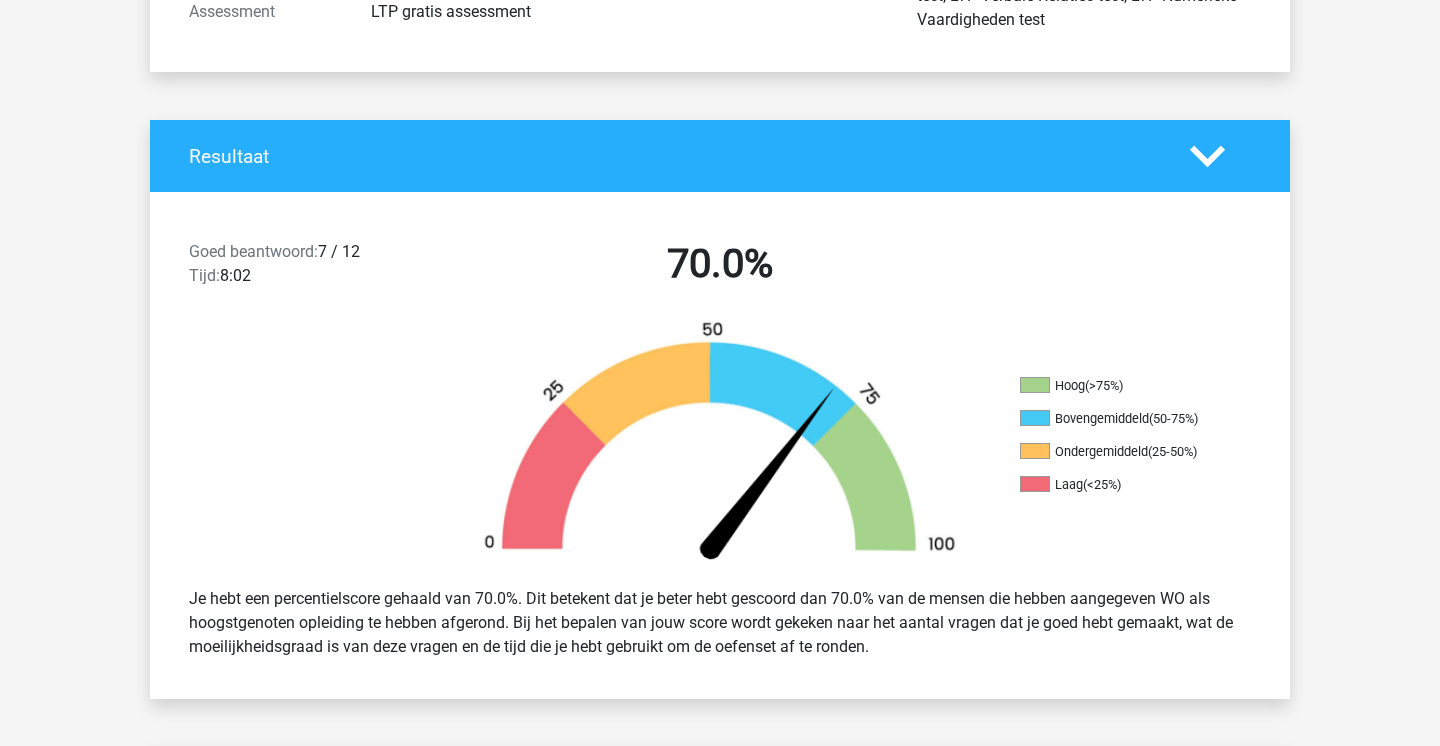 scroll, scrollTop: 327, scrollLeft: 0, axis: vertical 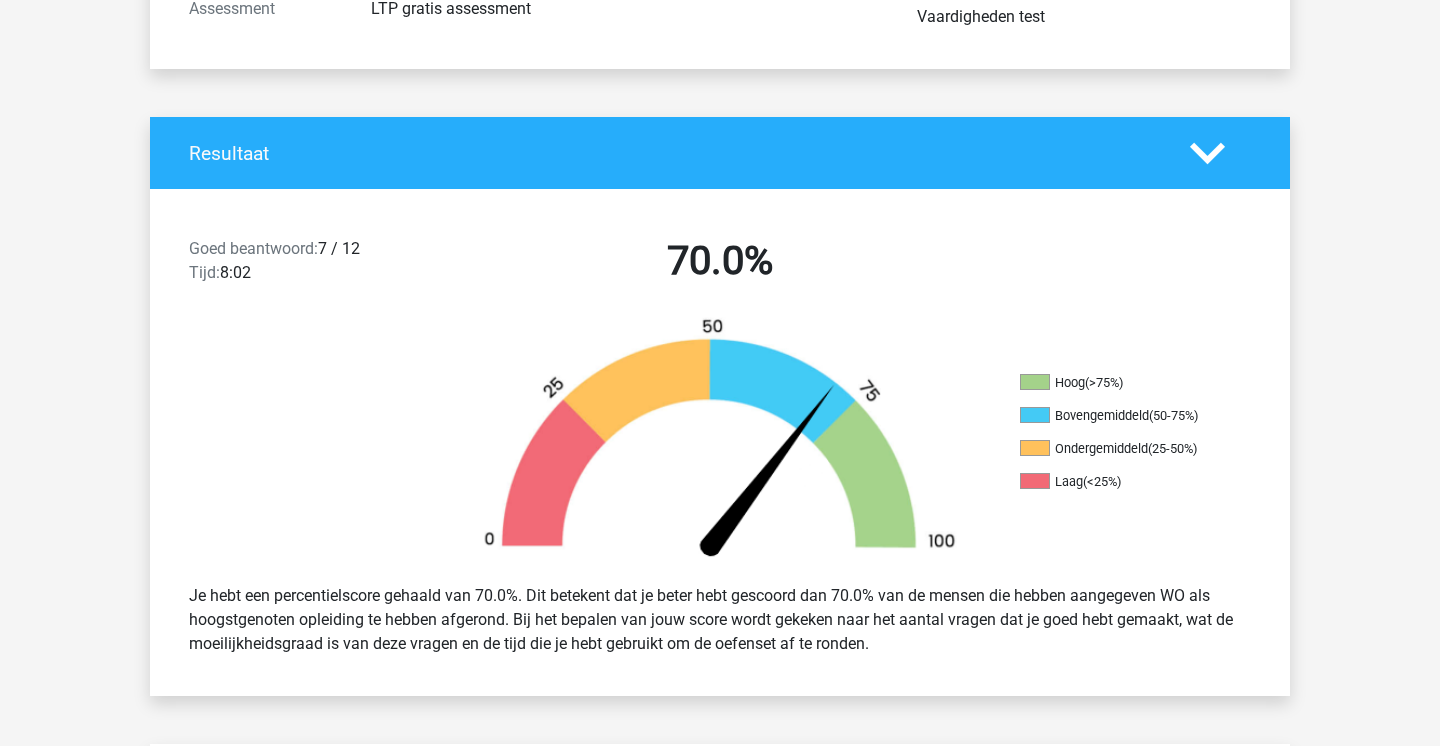 drag, startPoint x: 1079, startPoint y: 421, endPoint x: 1097, endPoint y: 484, distance: 65.52099 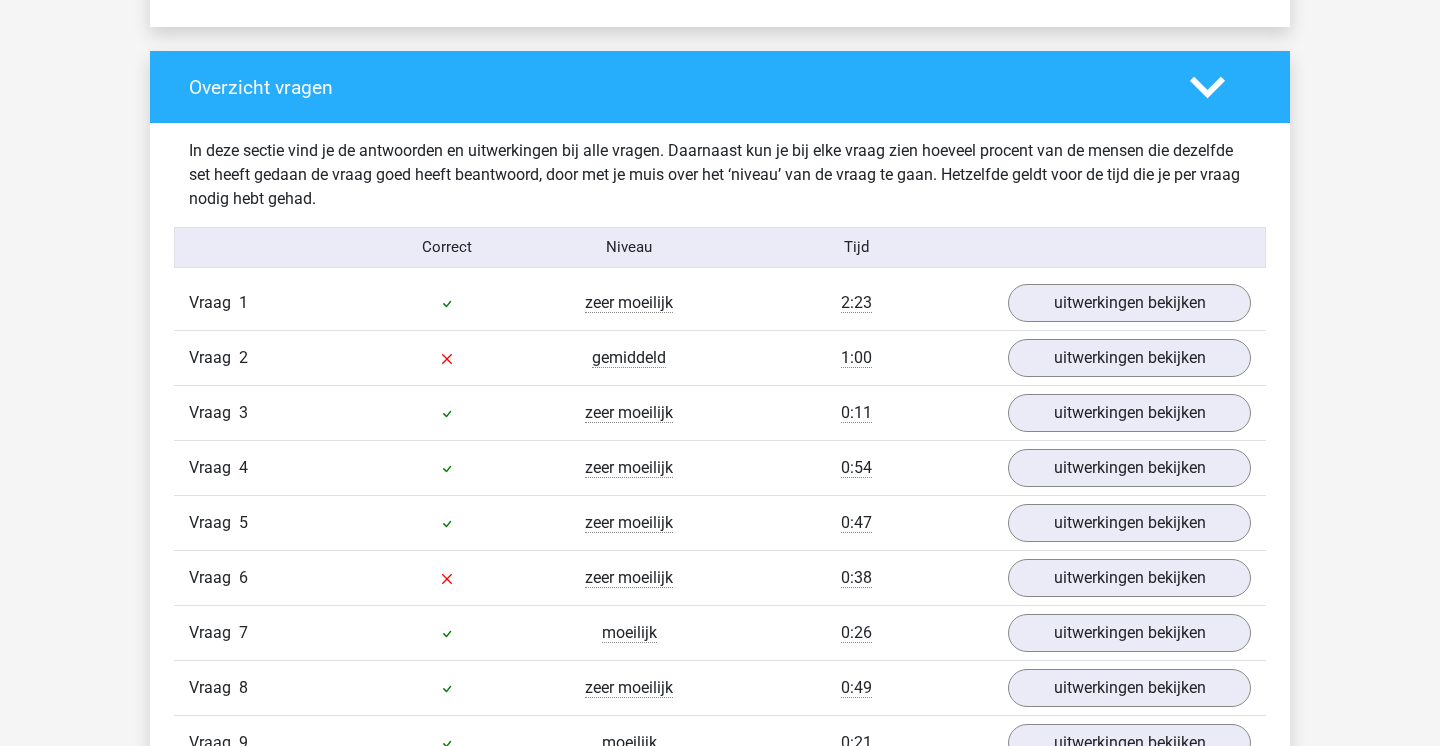 scroll, scrollTop: 2015, scrollLeft: 0, axis: vertical 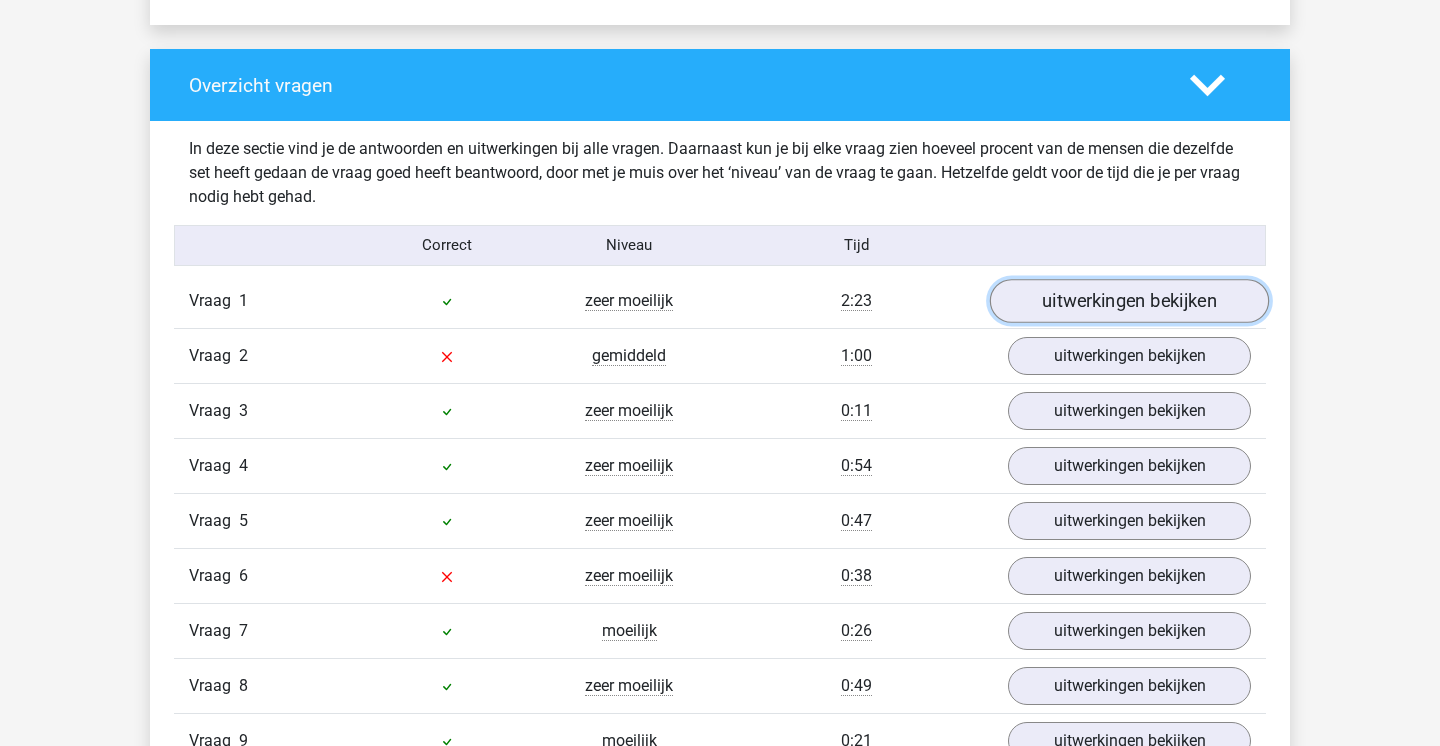 click on "uitwerkingen bekijken" at bounding box center [1129, 301] 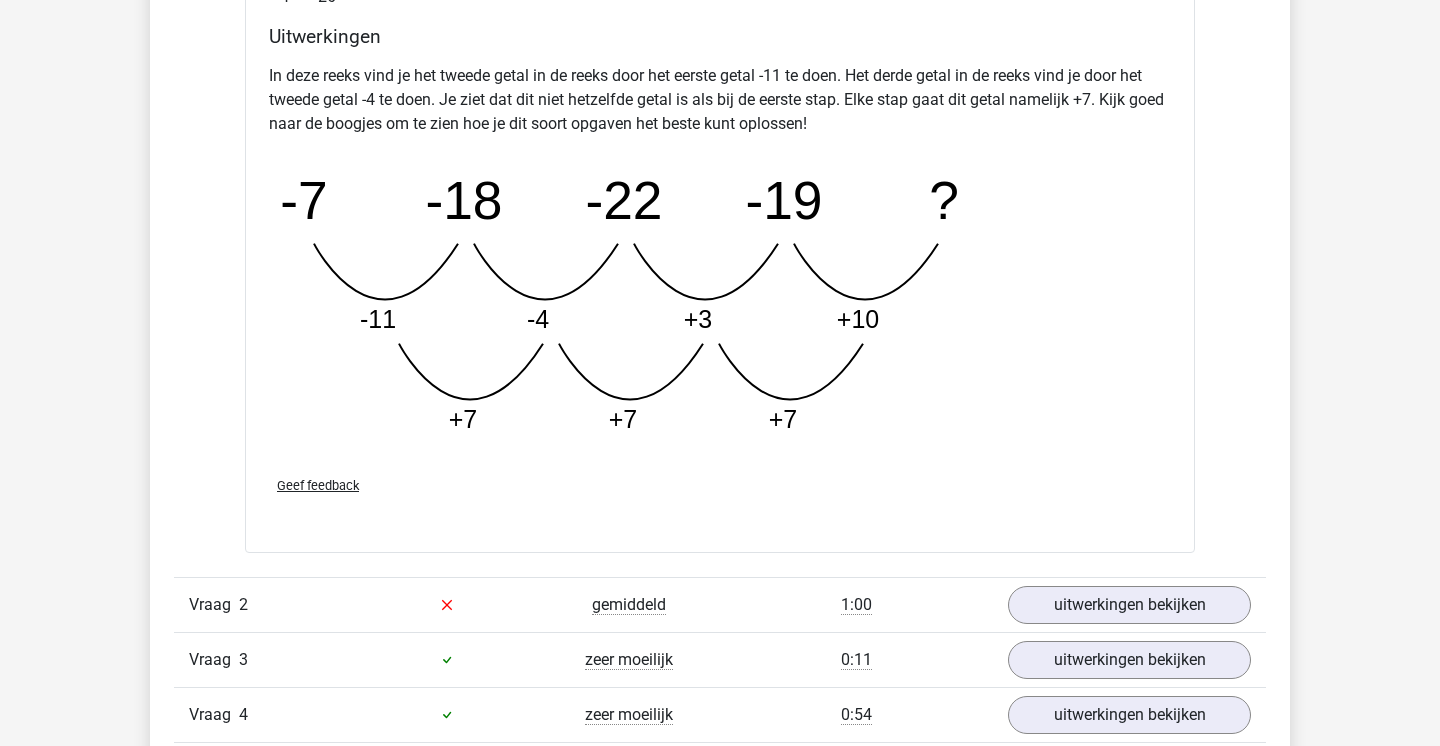 scroll, scrollTop: 2799, scrollLeft: 0, axis: vertical 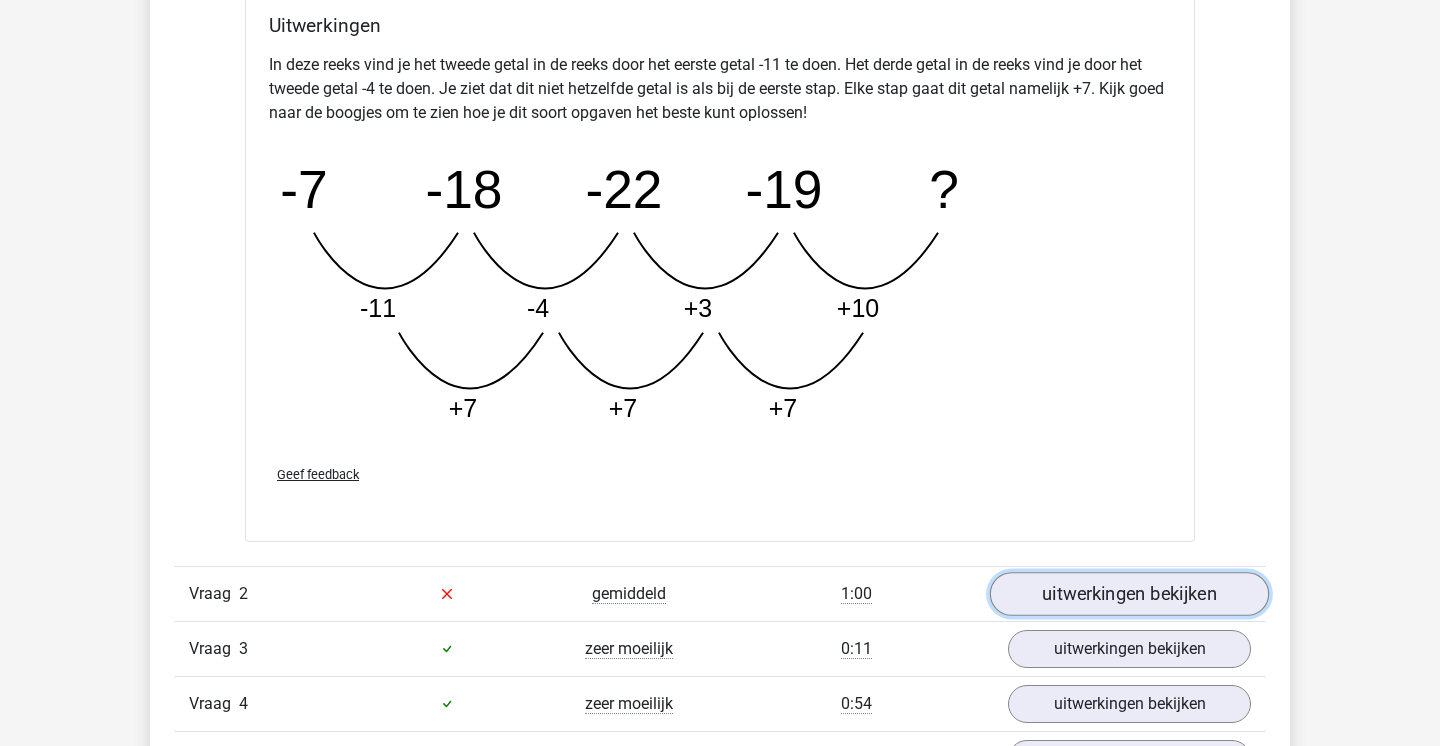 click on "uitwerkingen bekijken" at bounding box center [1129, 594] 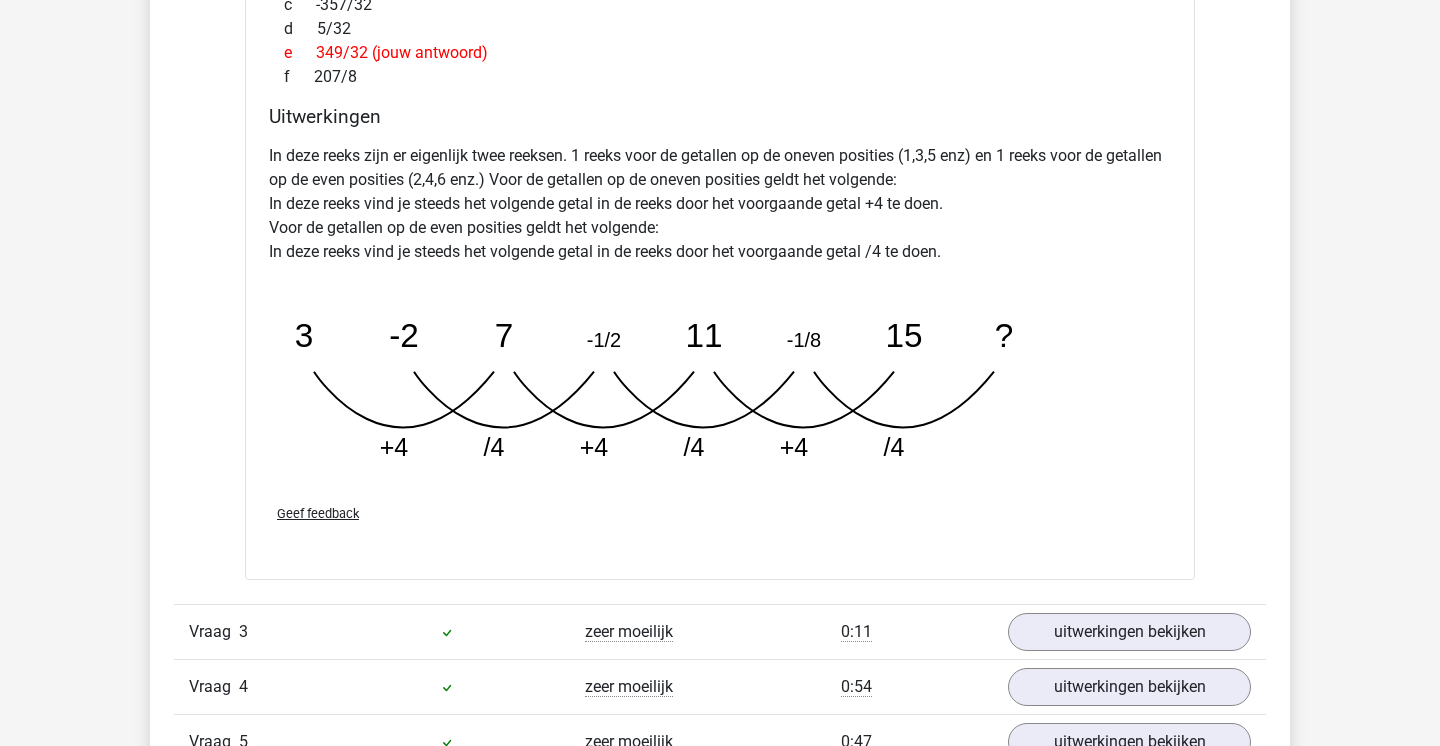 scroll, scrollTop: 3794, scrollLeft: 0, axis: vertical 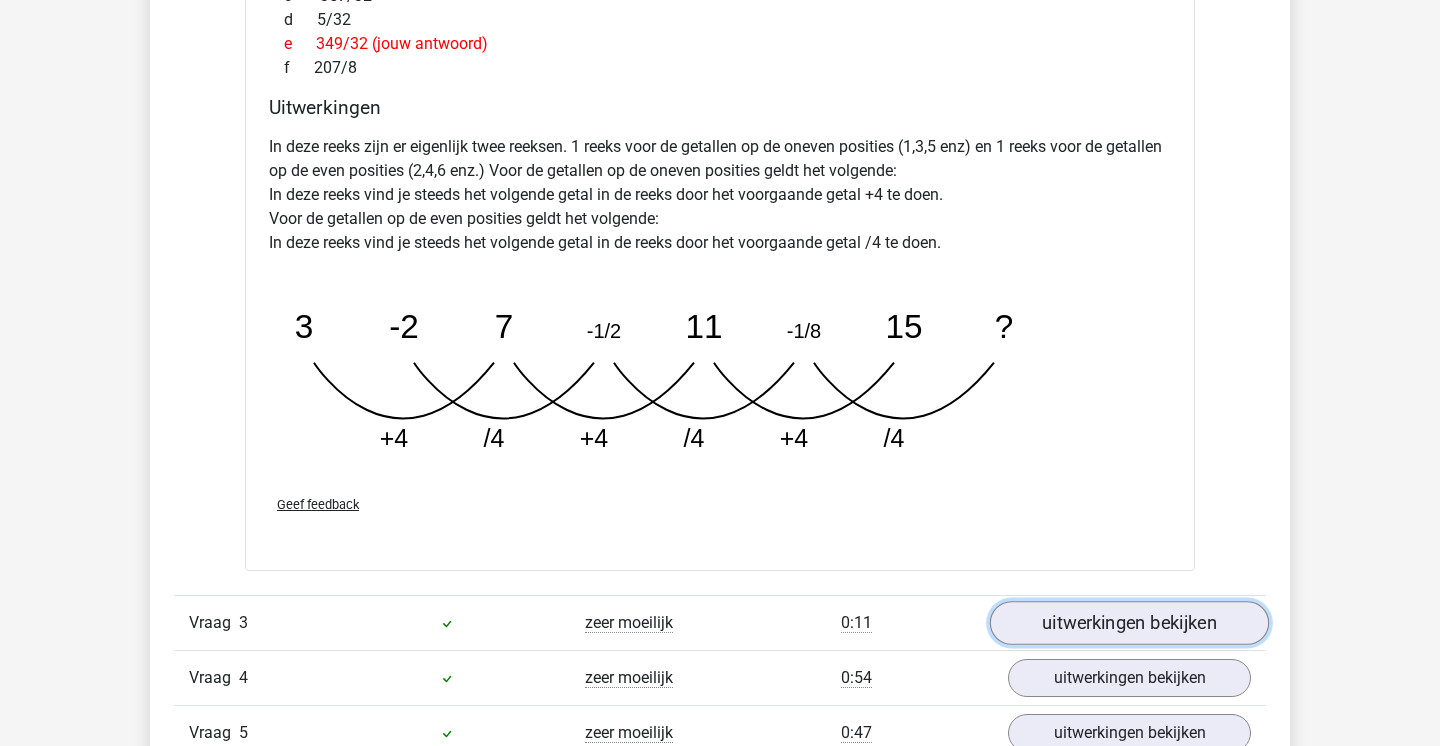 click on "uitwerkingen bekijken" at bounding box center [1129, 624] 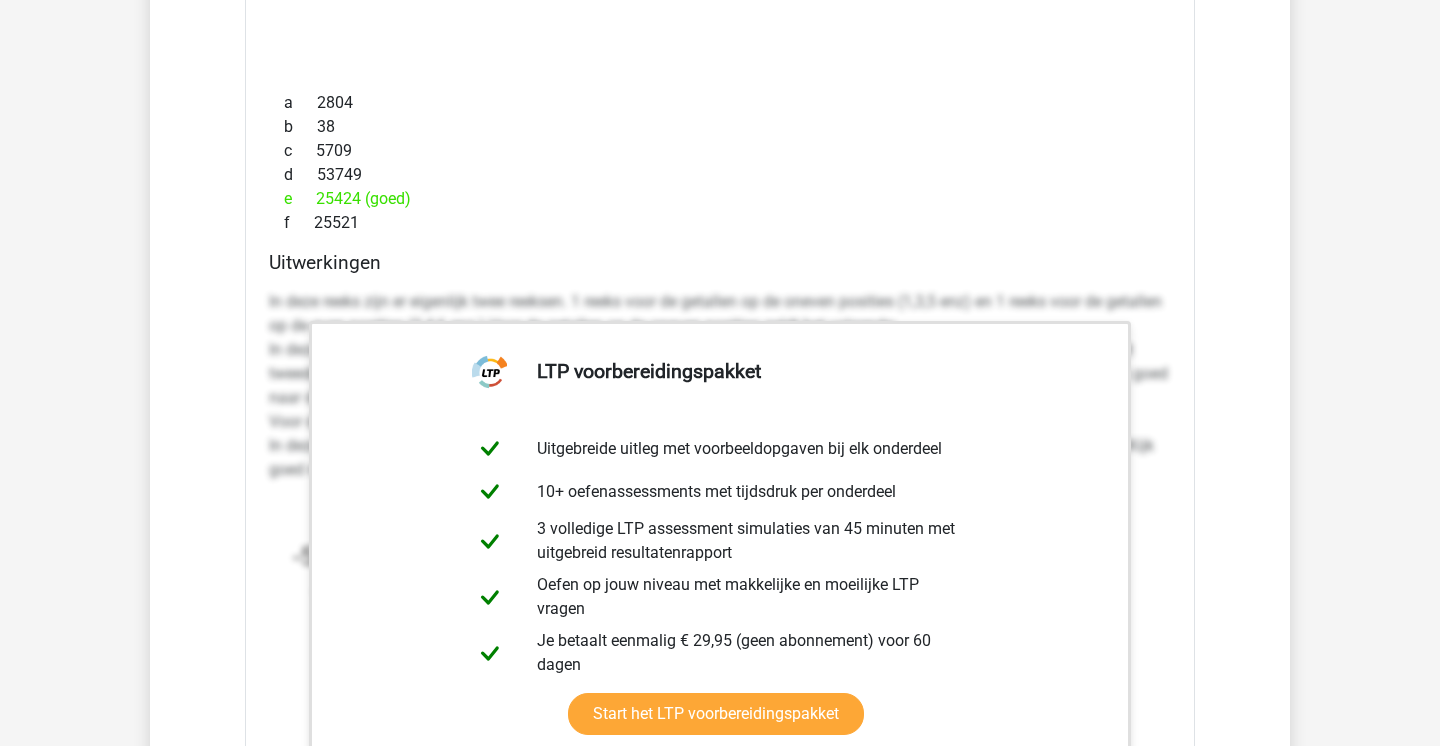 scroll, scrollTop: 4669, scrollLeft: 0, axis: vertical 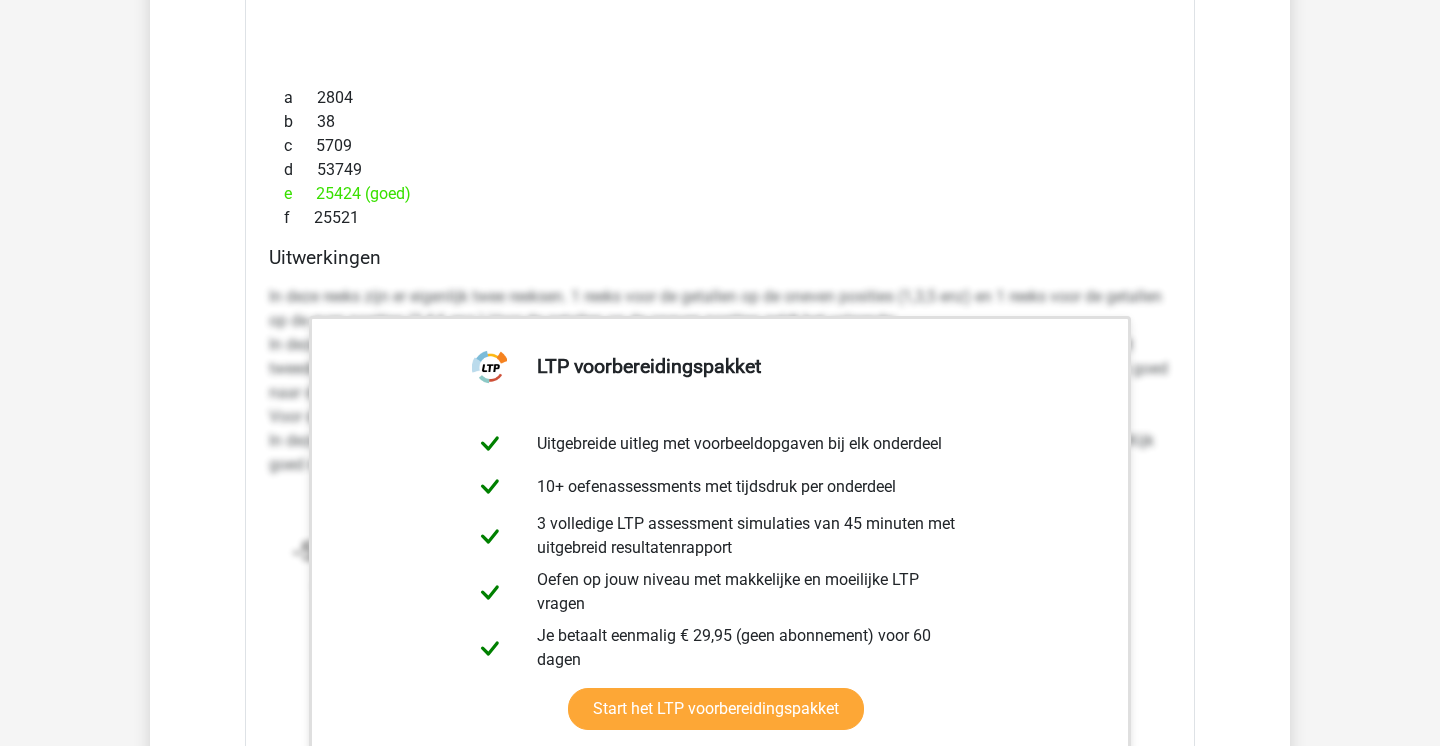 click on "Uitwerkingen" at bounding box center (720, 257) 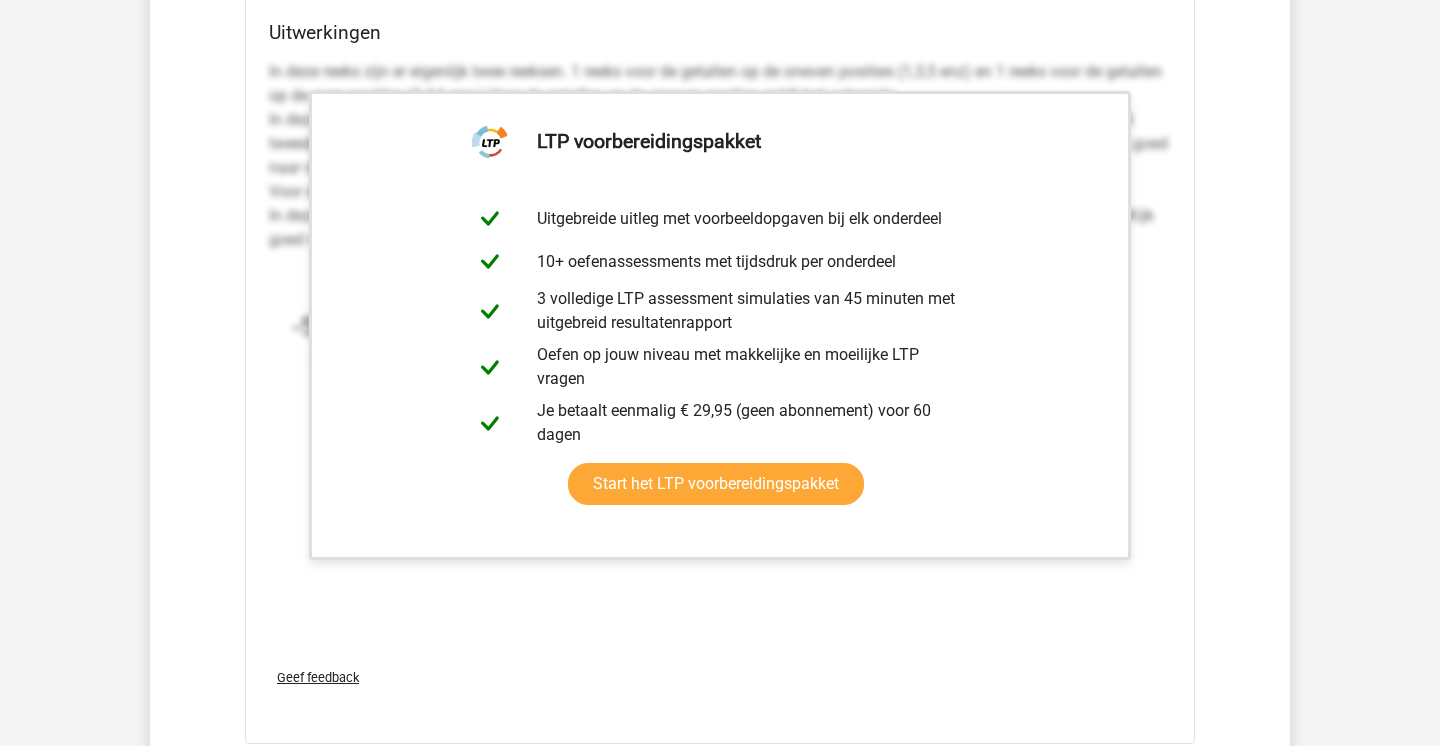scroll, scrollTop: 5217, scrollLeft: 0, axis: vertical 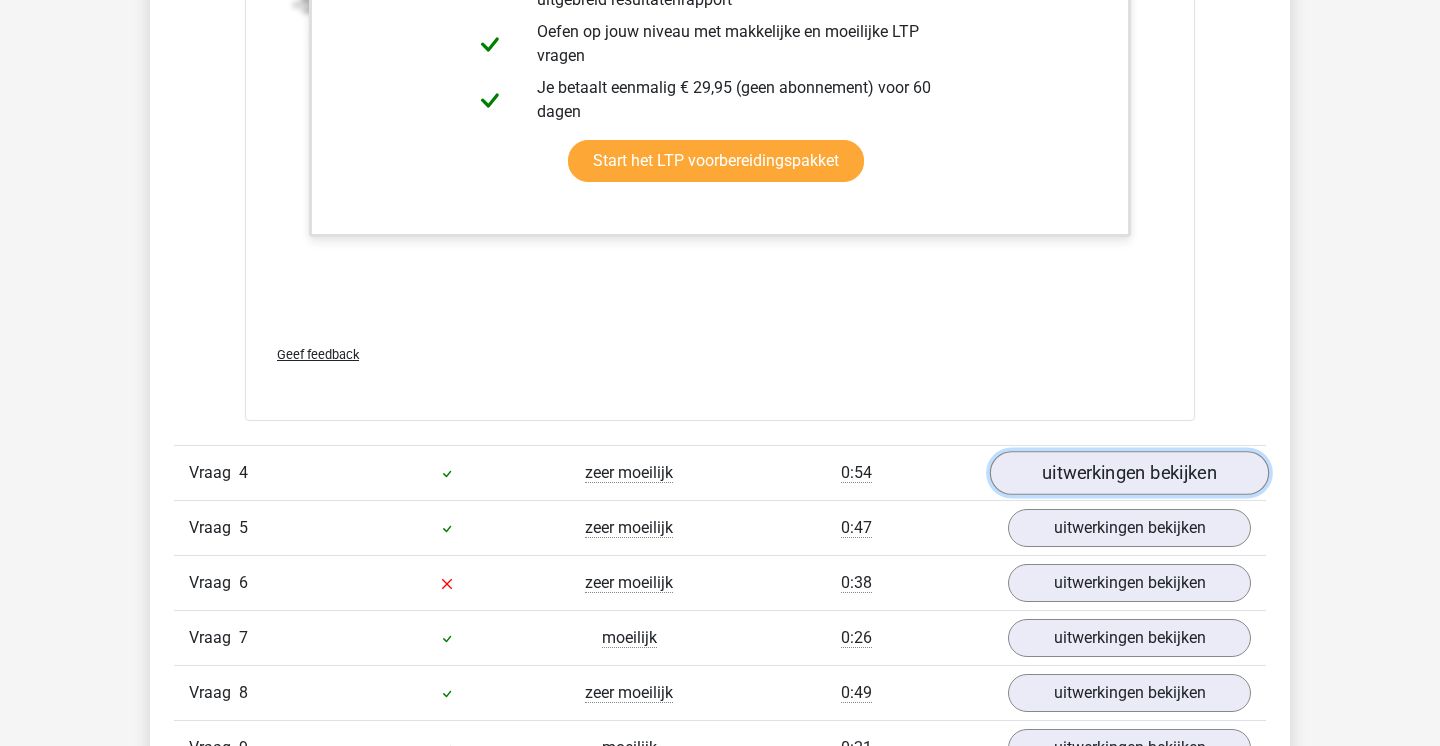 click on "uitwerkingen bekijken" at bounding box center (1129, 473) 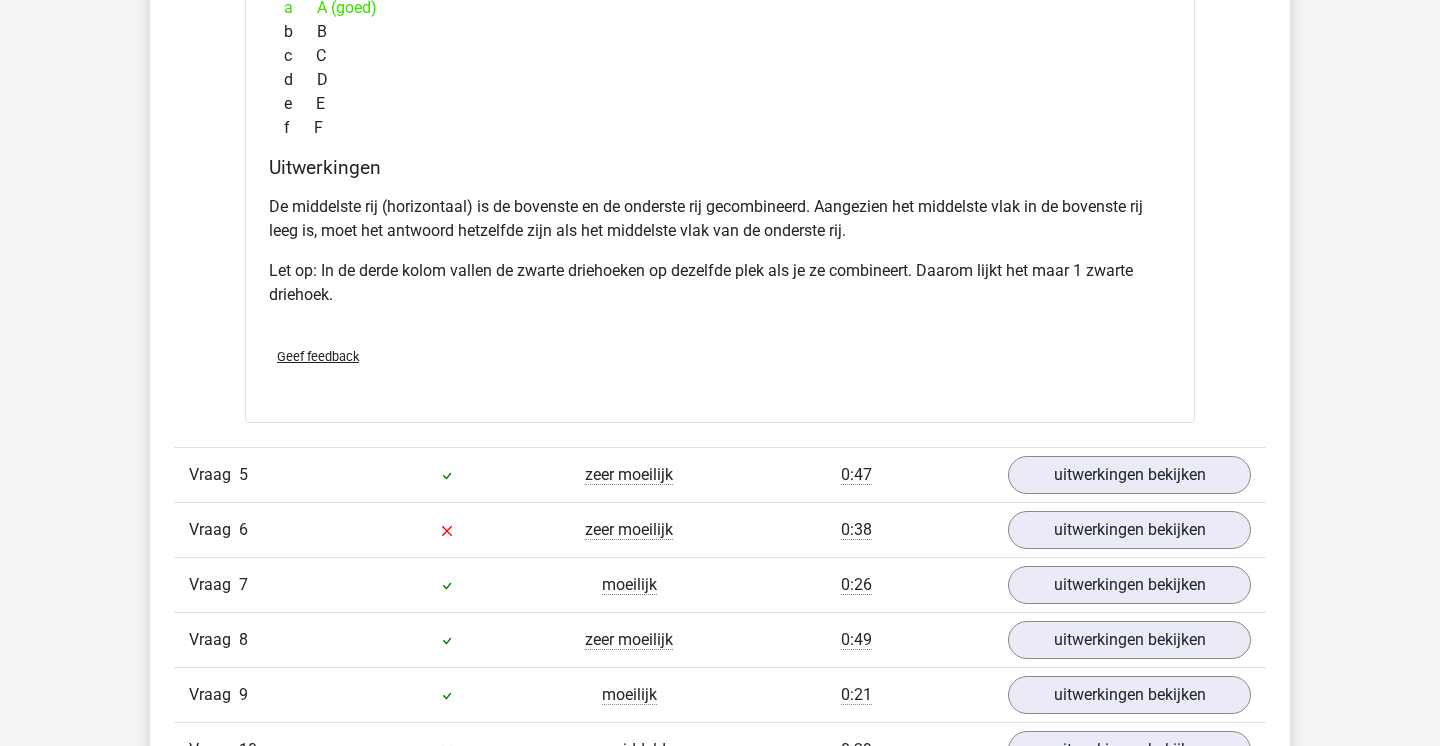 scroll, scrollTop: 6147, scrollLeft: 0, axis: vertical 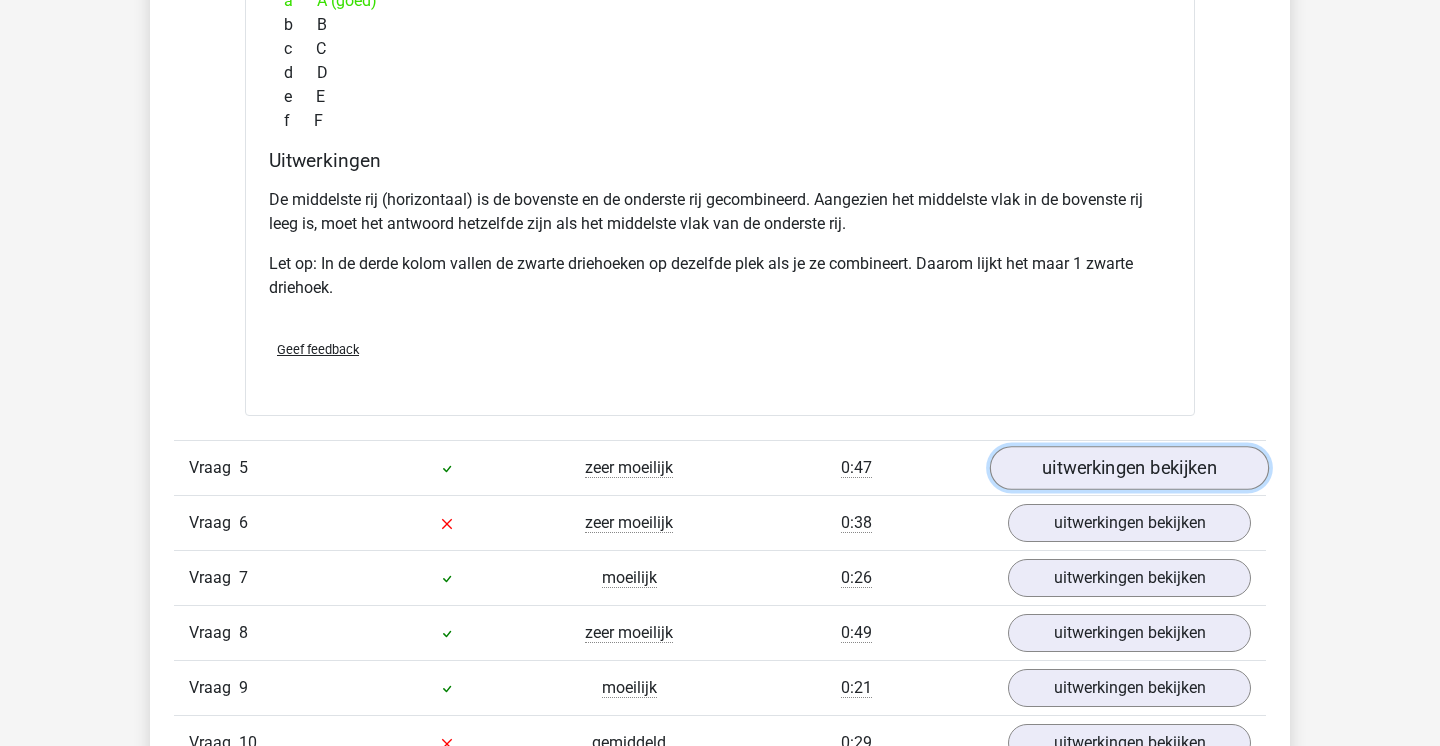 click on "uitwerkingen bekijken" at bounding box center [1129, 468] 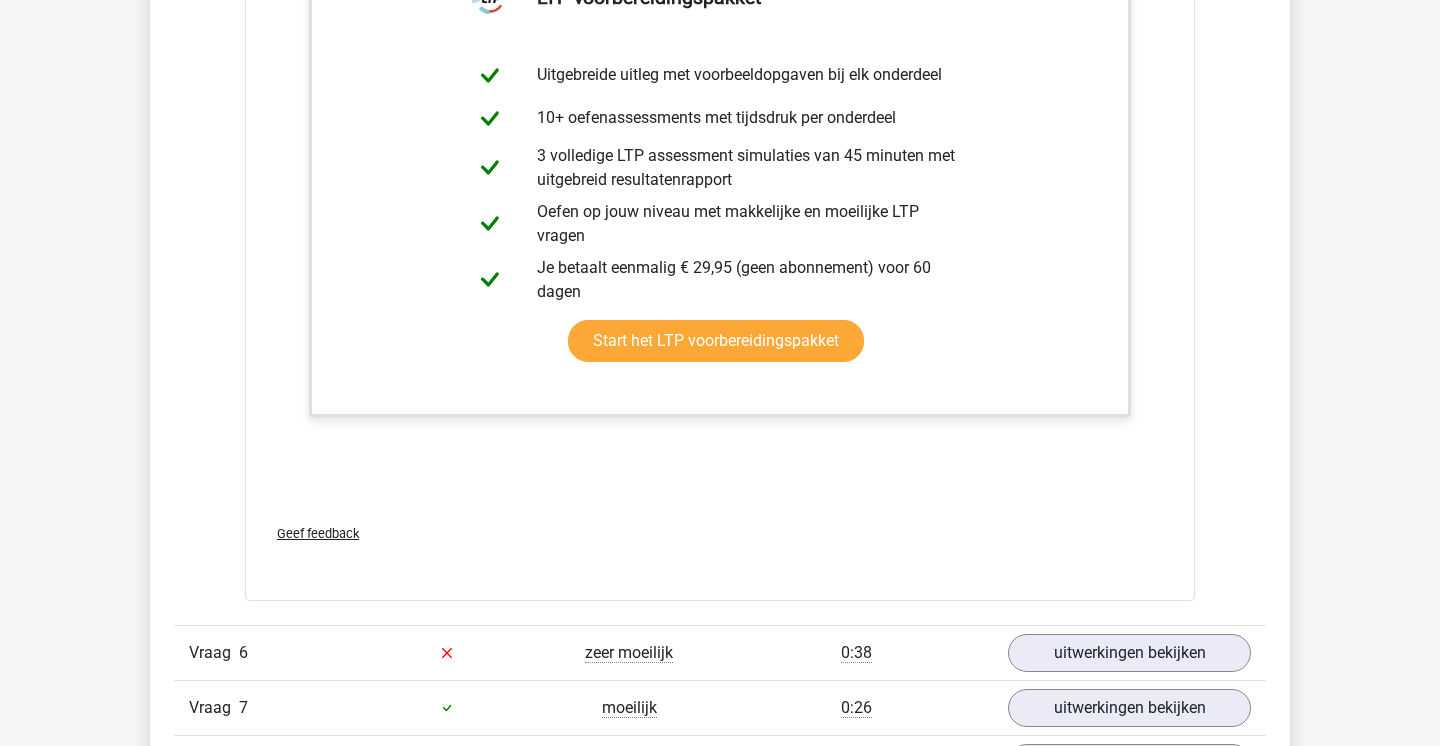 scroll, scrollTop: 7766, scrollLeft: 0, axis: vertical 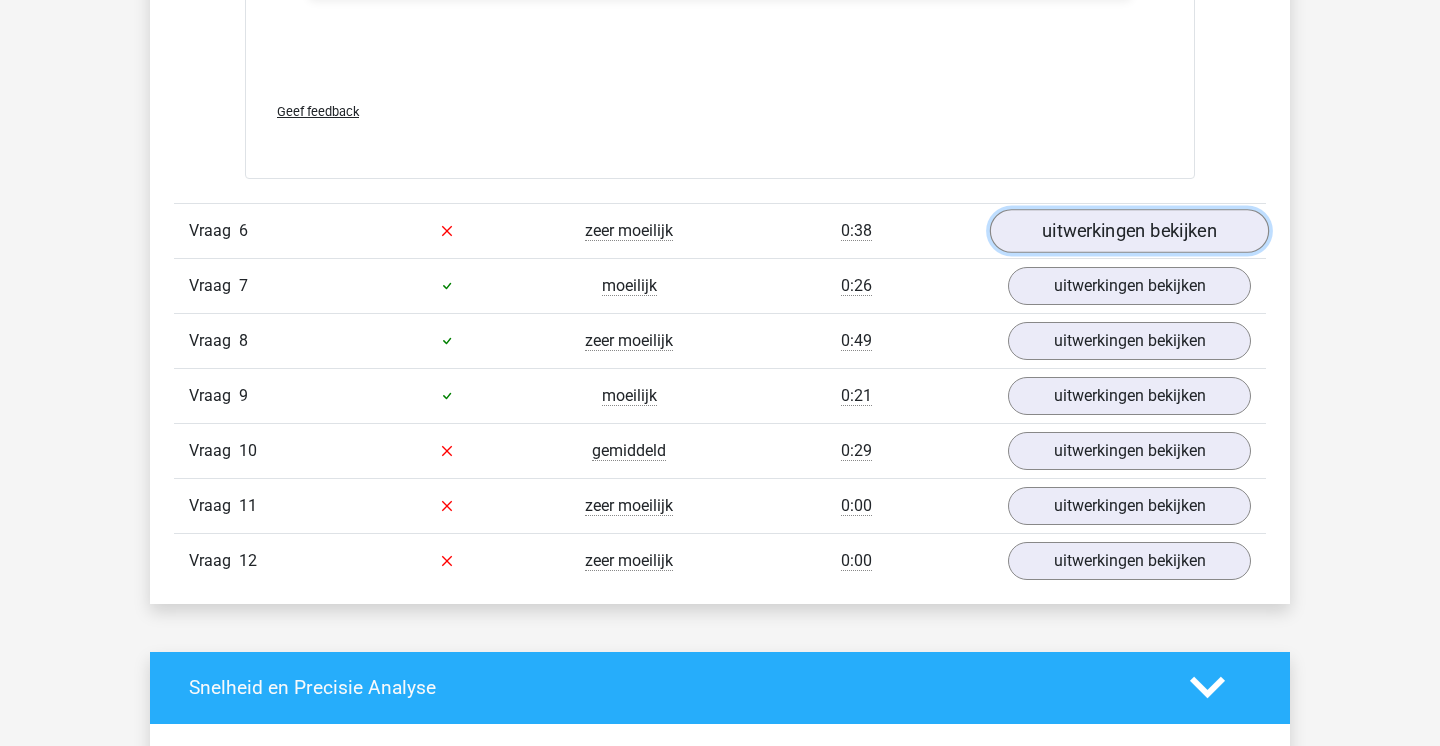 click on "uitwerkingen bekijken" at bounding box center (1129, 231) 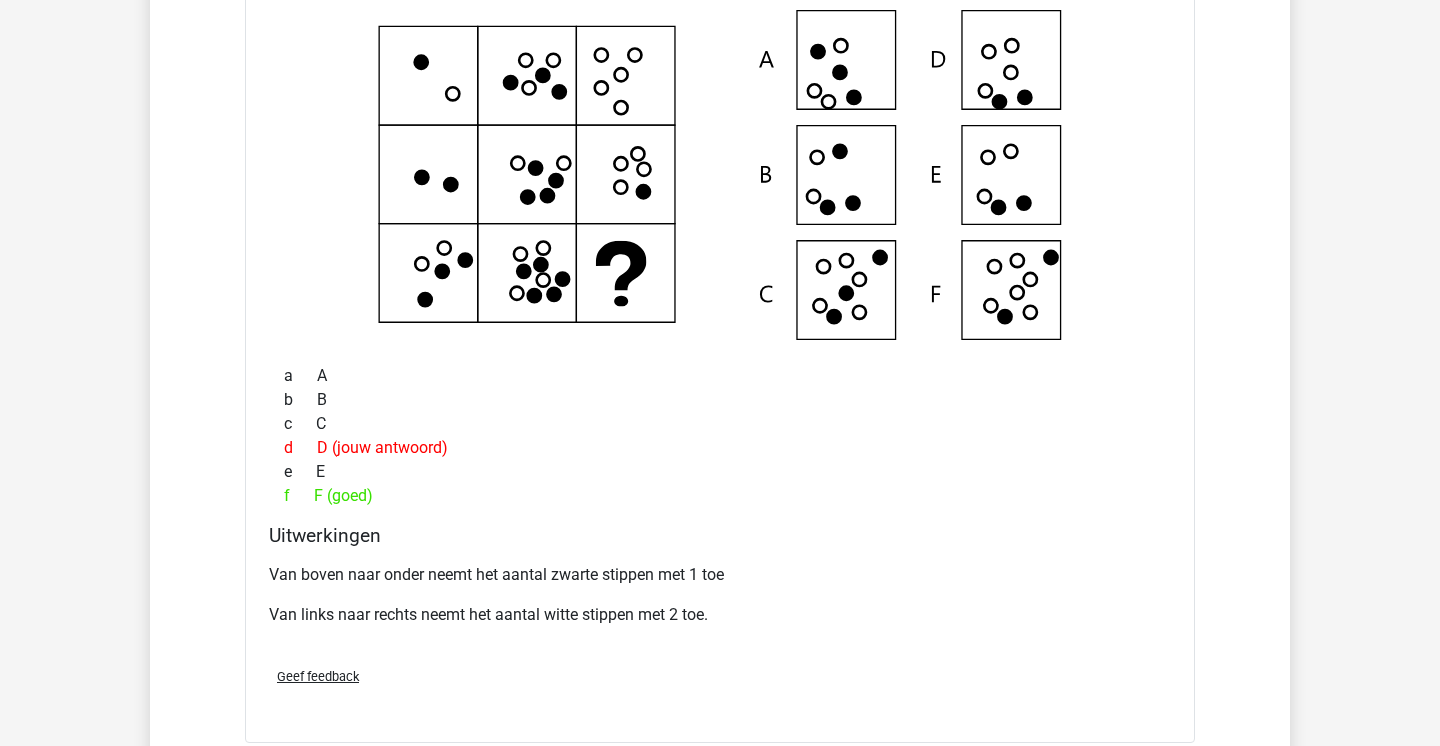 scroll, scrollTop: 8081, scrollLeft: 0, axis: vertical 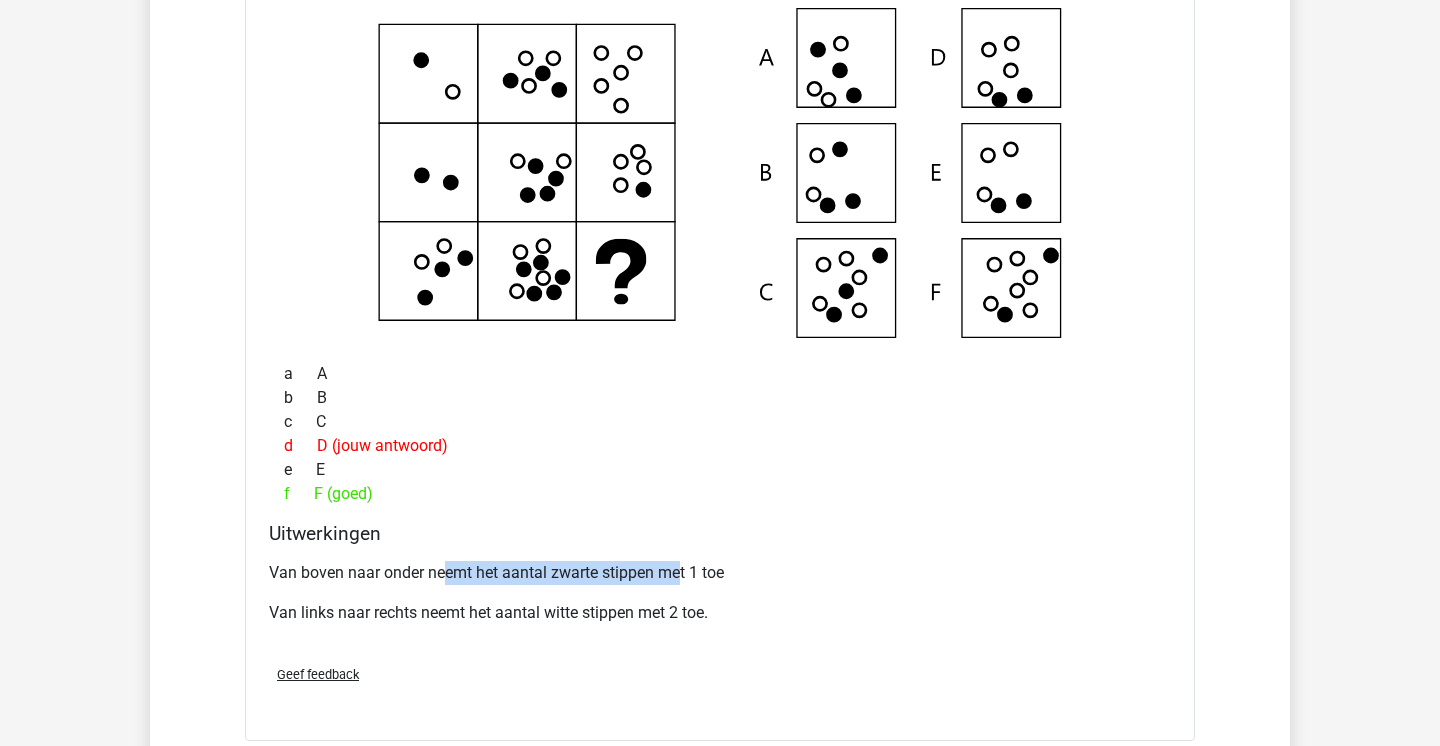 drag, startPoint x: 442, startPoint y: 574, endPoint x: 681, endPoint y: 576, distance: 239.00836 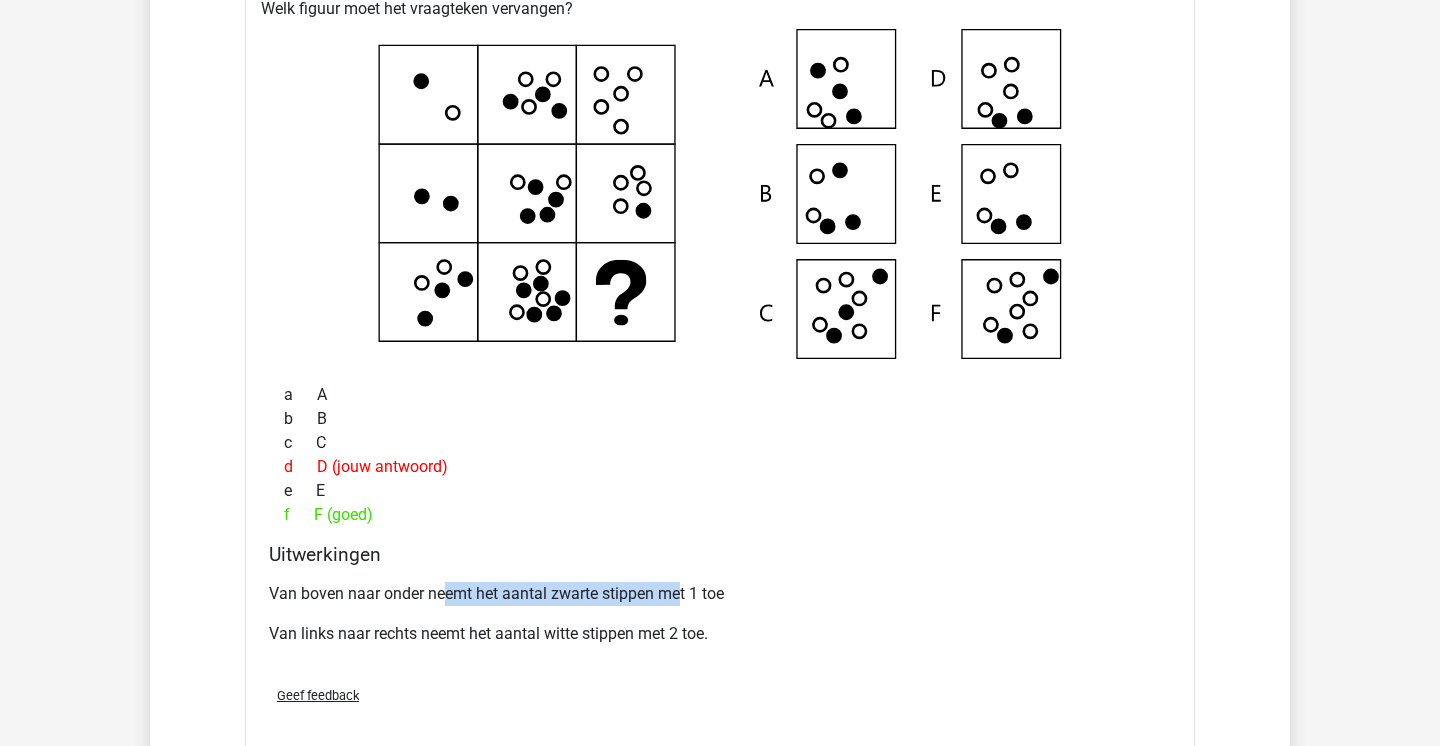 scroll, scrollTop: 8054, scrollLeft: 0, axis: vertical 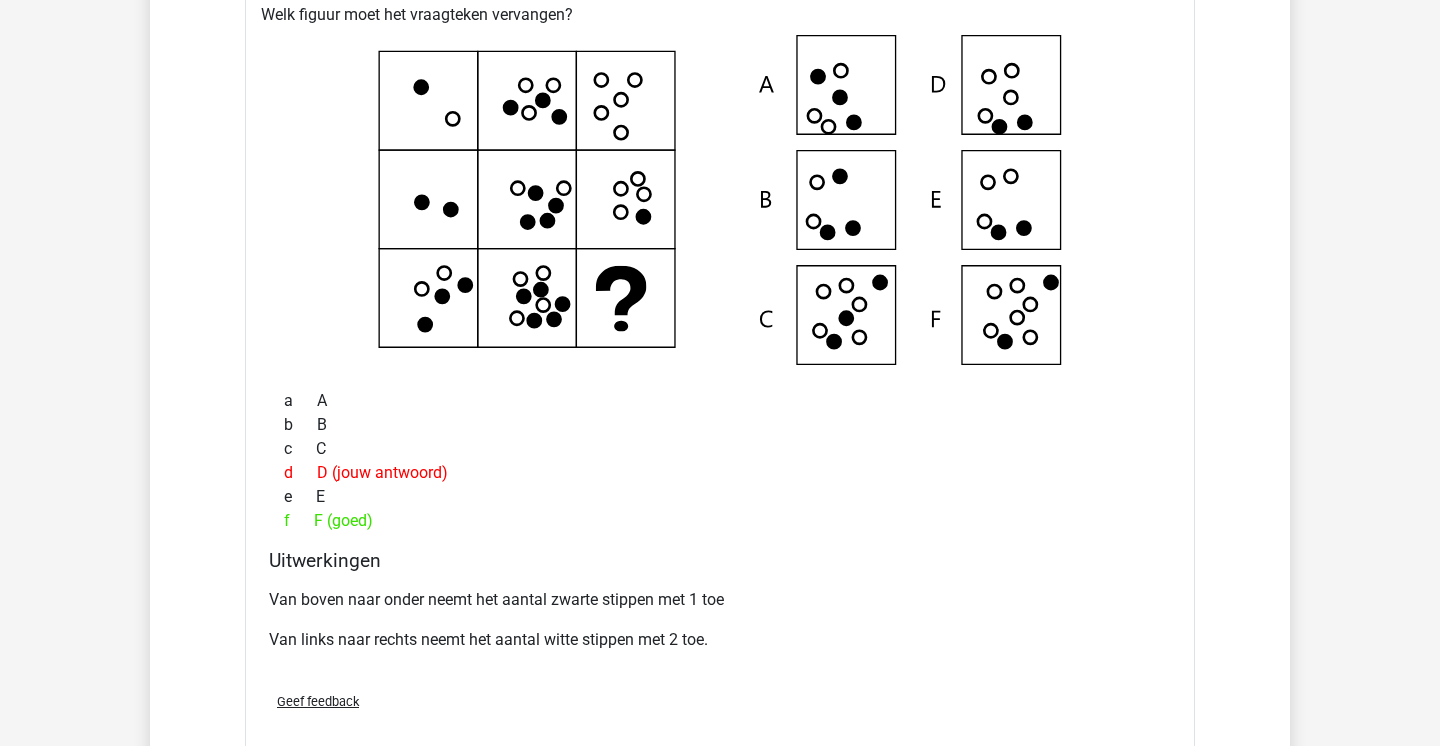 click 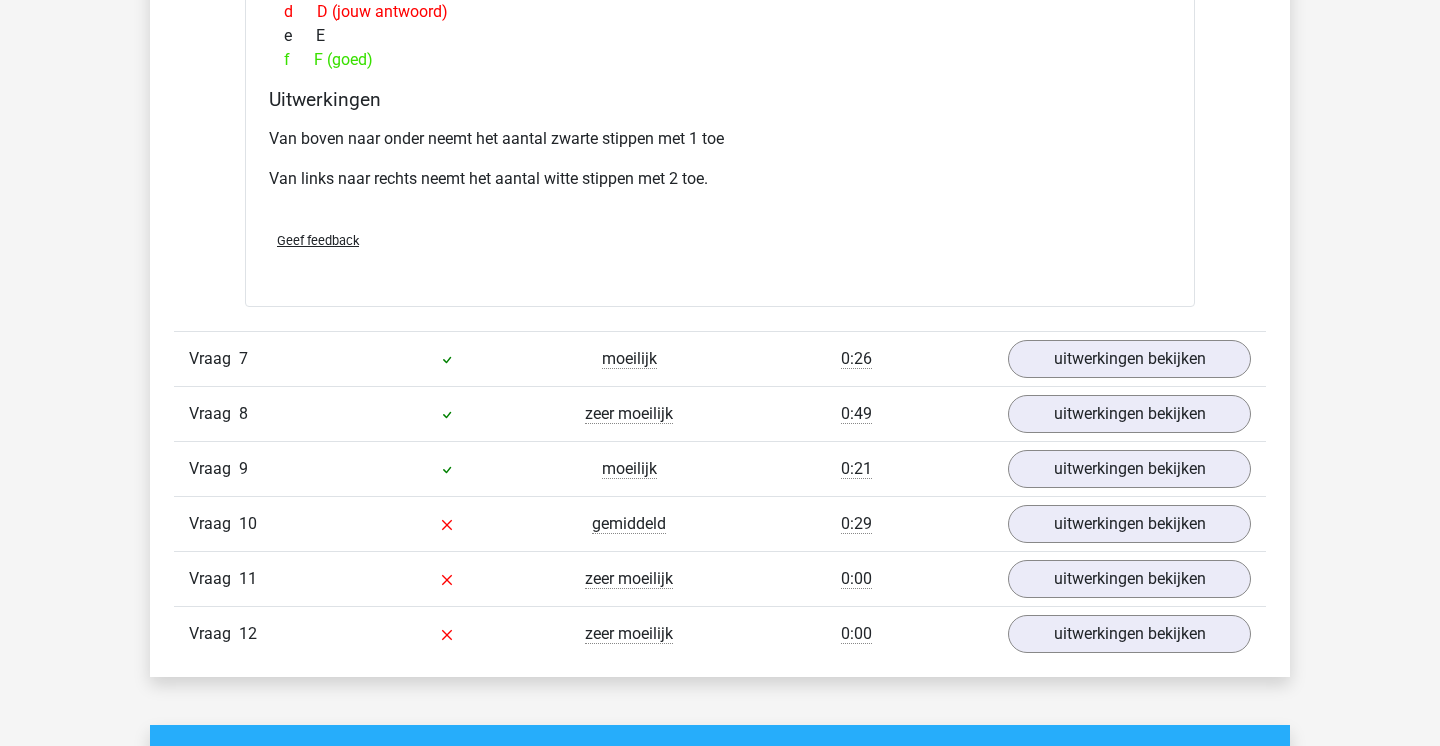 scroll, scrollTop: 8534, scrollLeft: 0, axis: vertical 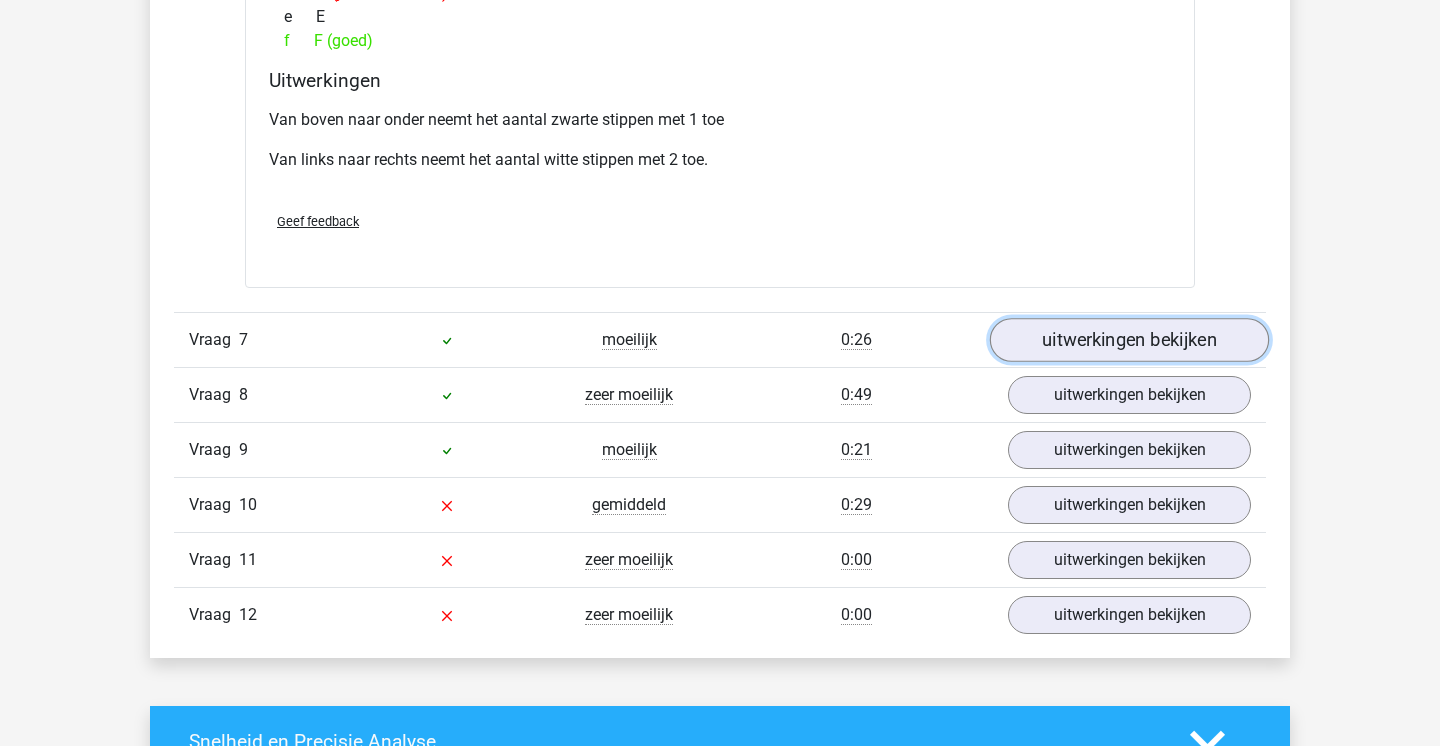 click on "uitwerkingen bekijken" at bounding box center [1129, 340] 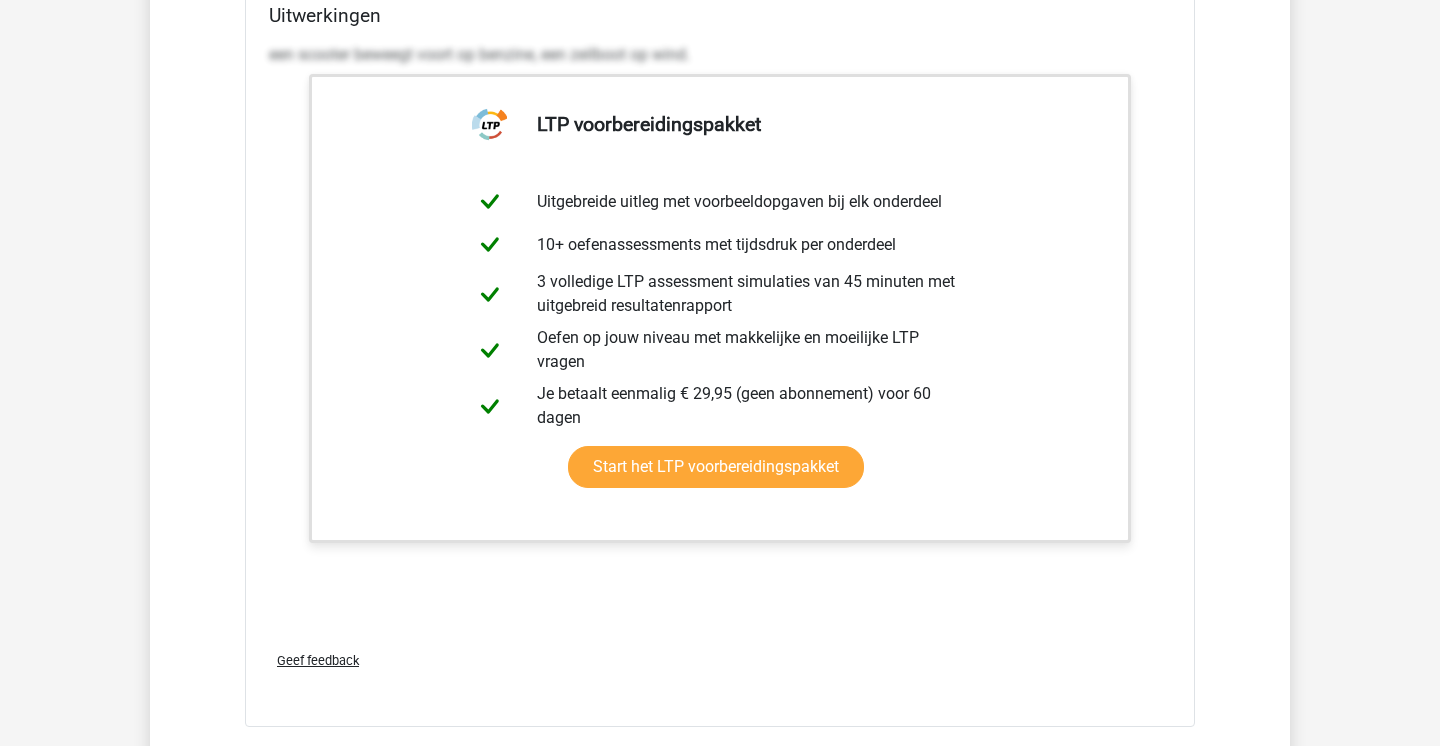 scroll, scrollTop: 9430, scrollLeft: 0, axis: vertical 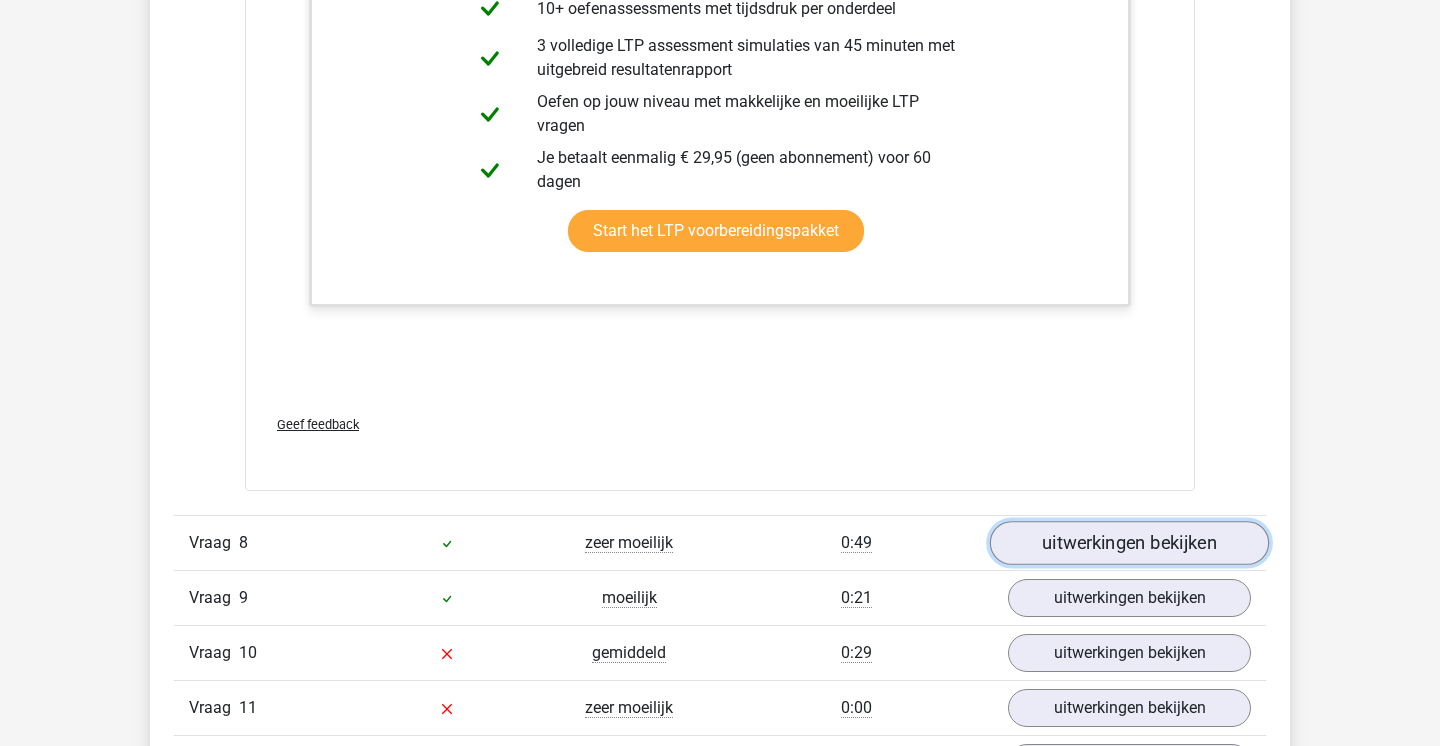 click on "uitwerkingen bekijken" at bounding box center [1129, 543] 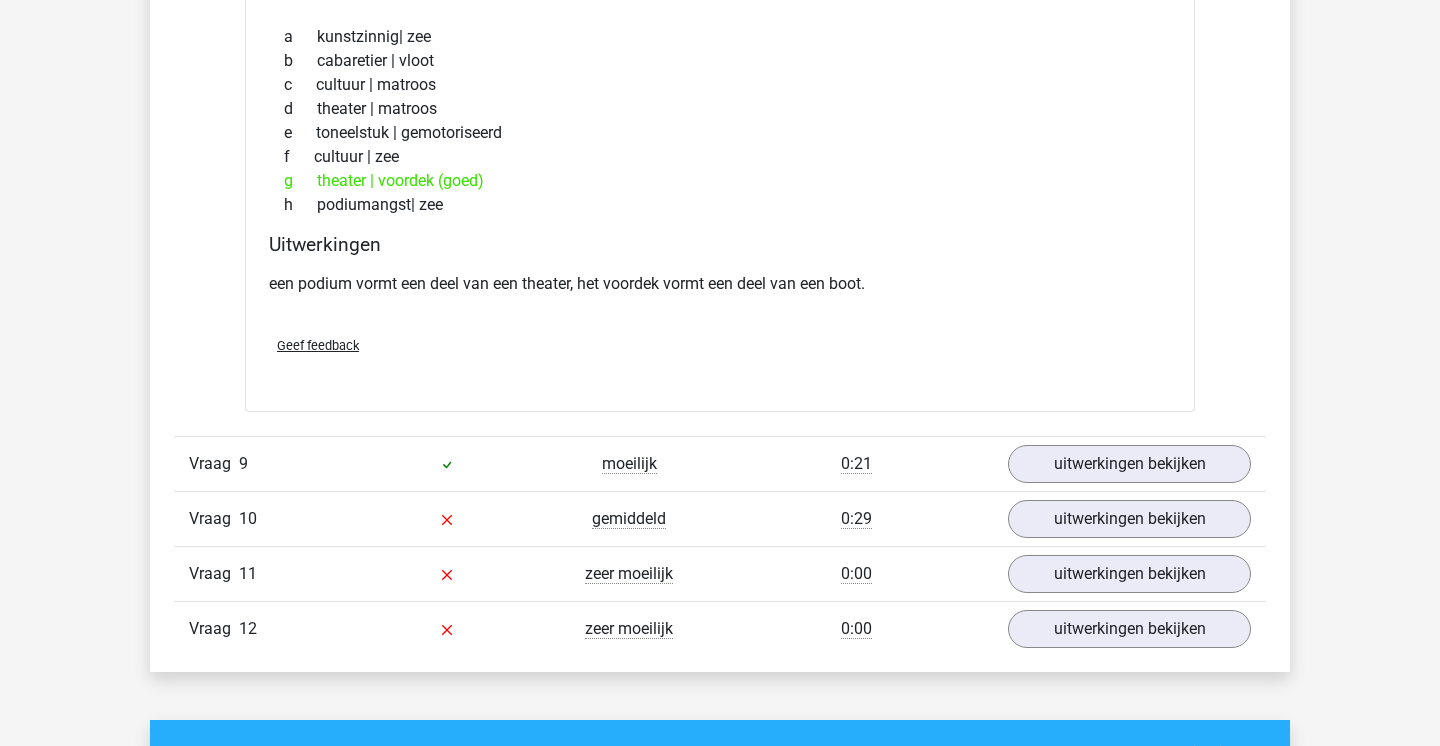 scroll, scrollTop: 10236, scrollLeft: 0, axis: vertical 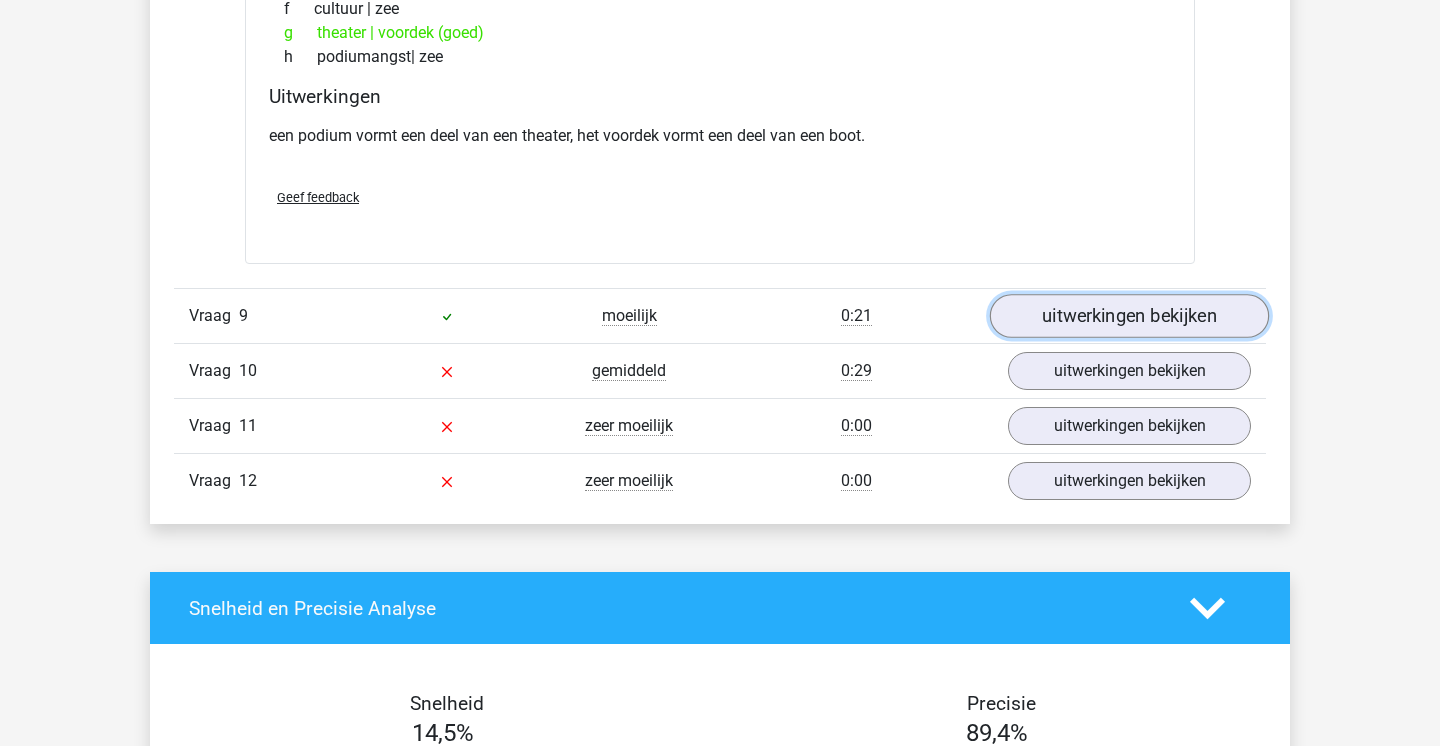 click on "uitwerkingen bekijken" at bounding box center (1129, 316) 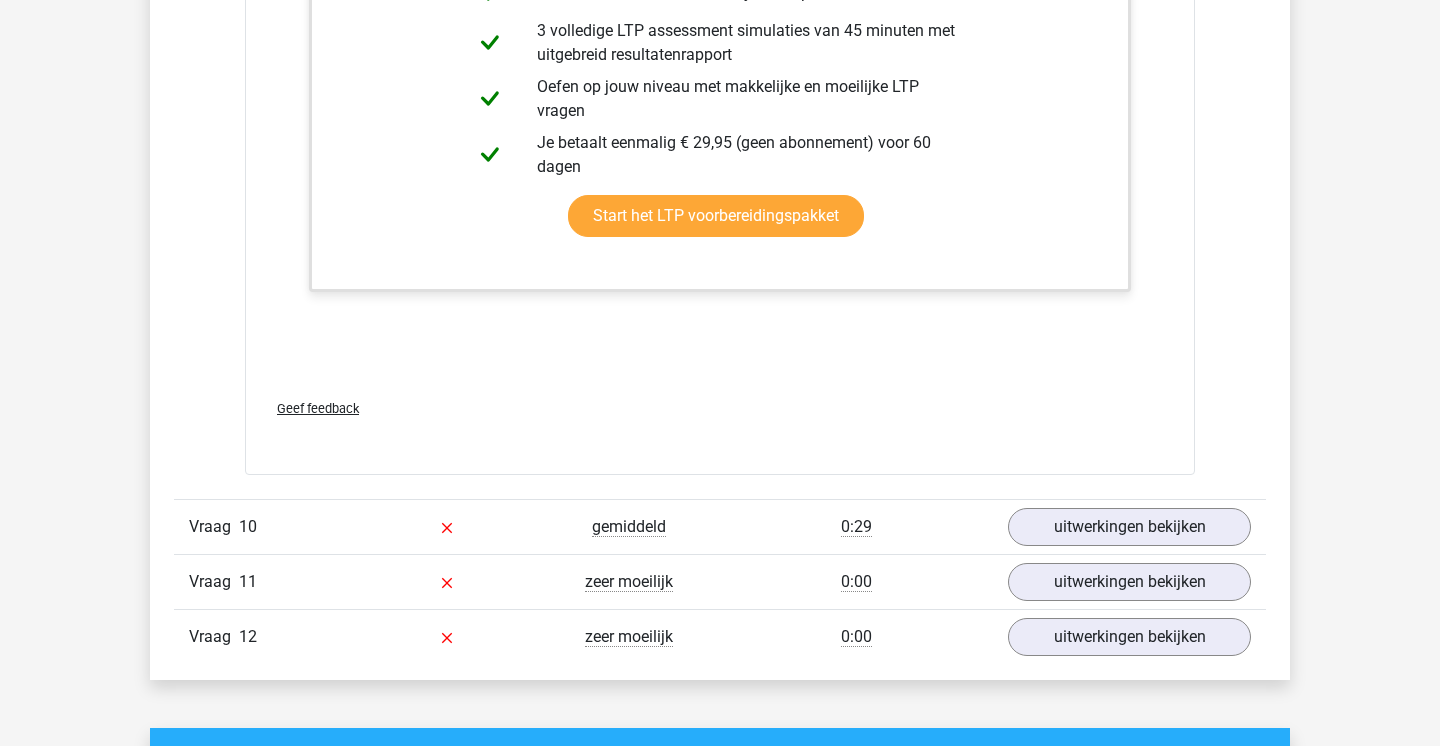 scroll, scrollTop: 11185, scrollLeft: 0, axis: vertical 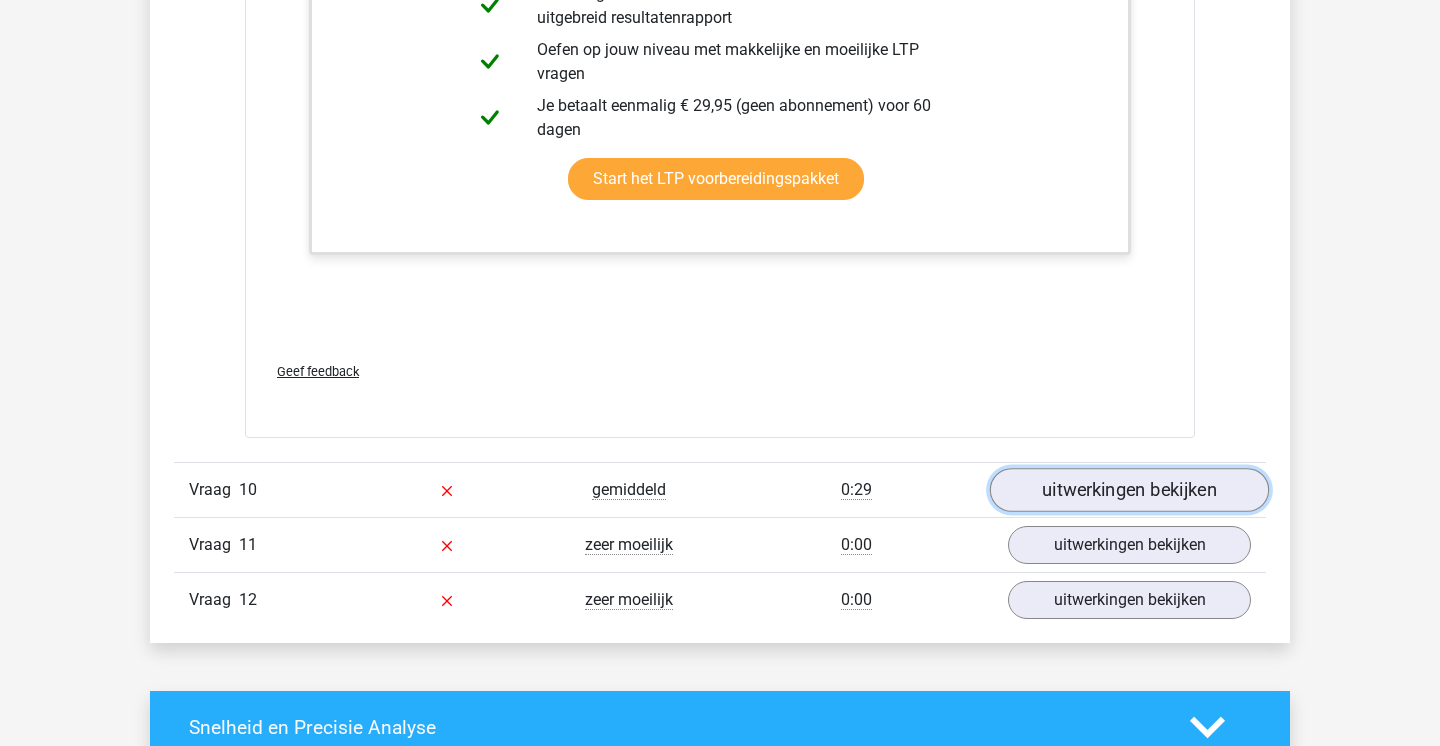 click on "uitwerkingen bekijken" at bounding box center [1129, 491] 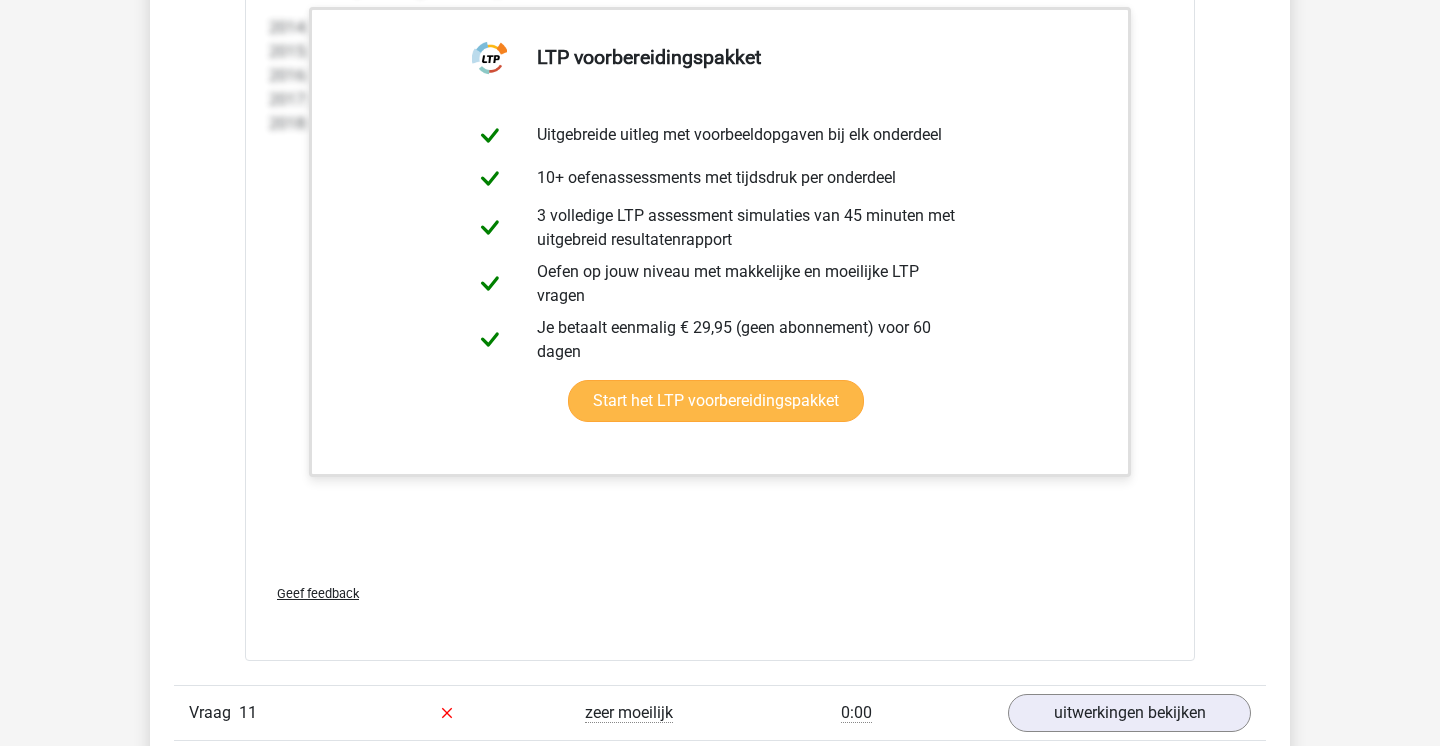 scroll, scrollTop: 12438, scrollLeft: 0, axis: vertical 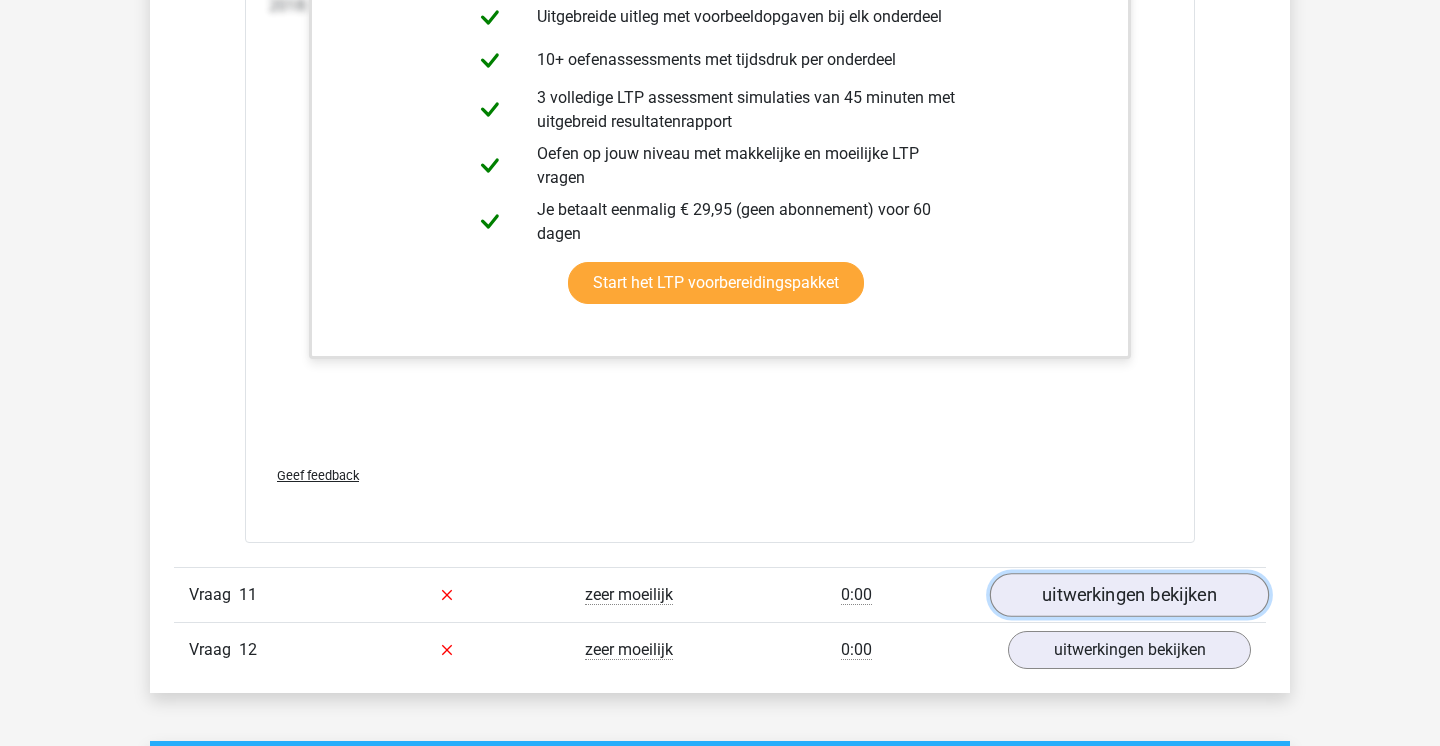 click on "uitwerkingen bekijken" at bounding box center (1129, 595) 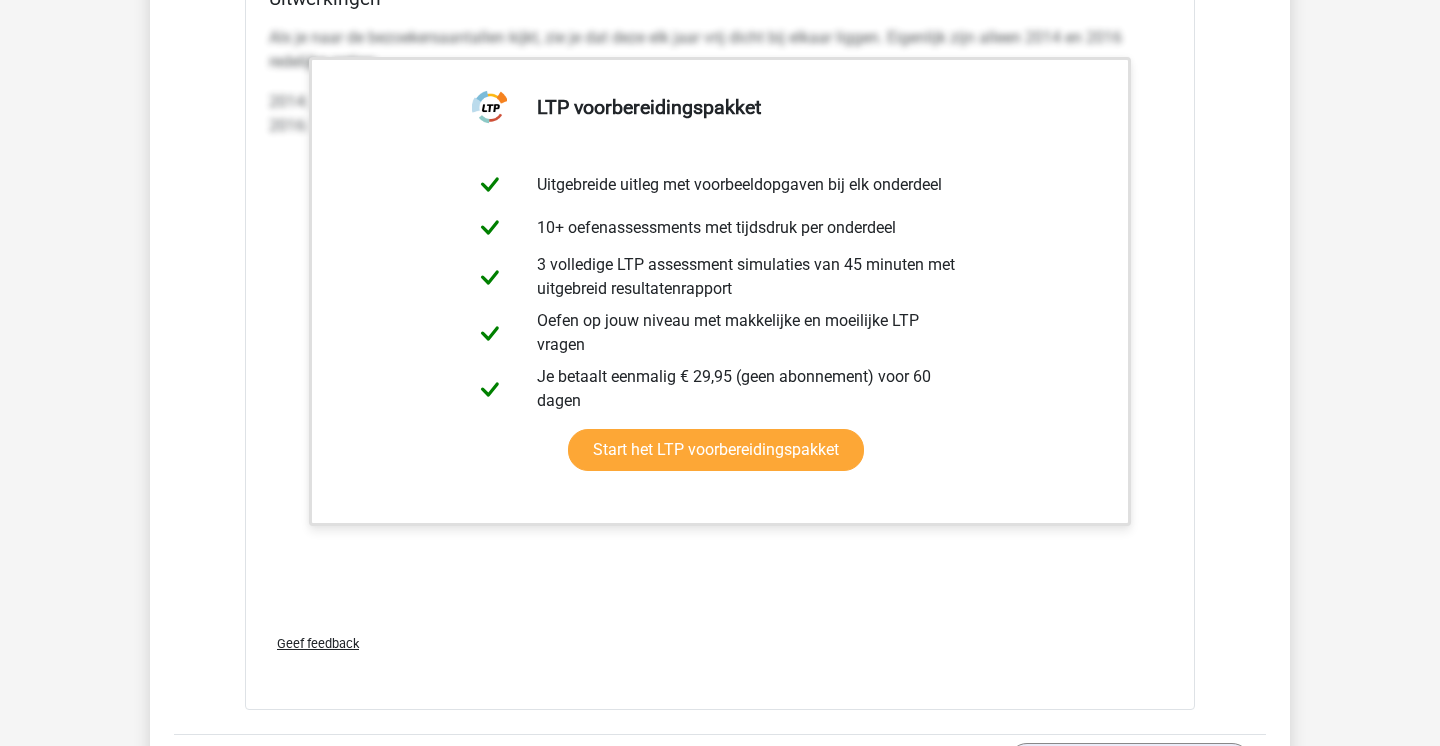 scroll, scrollTop: 13932, scrollLeft: 0, axis: vertical 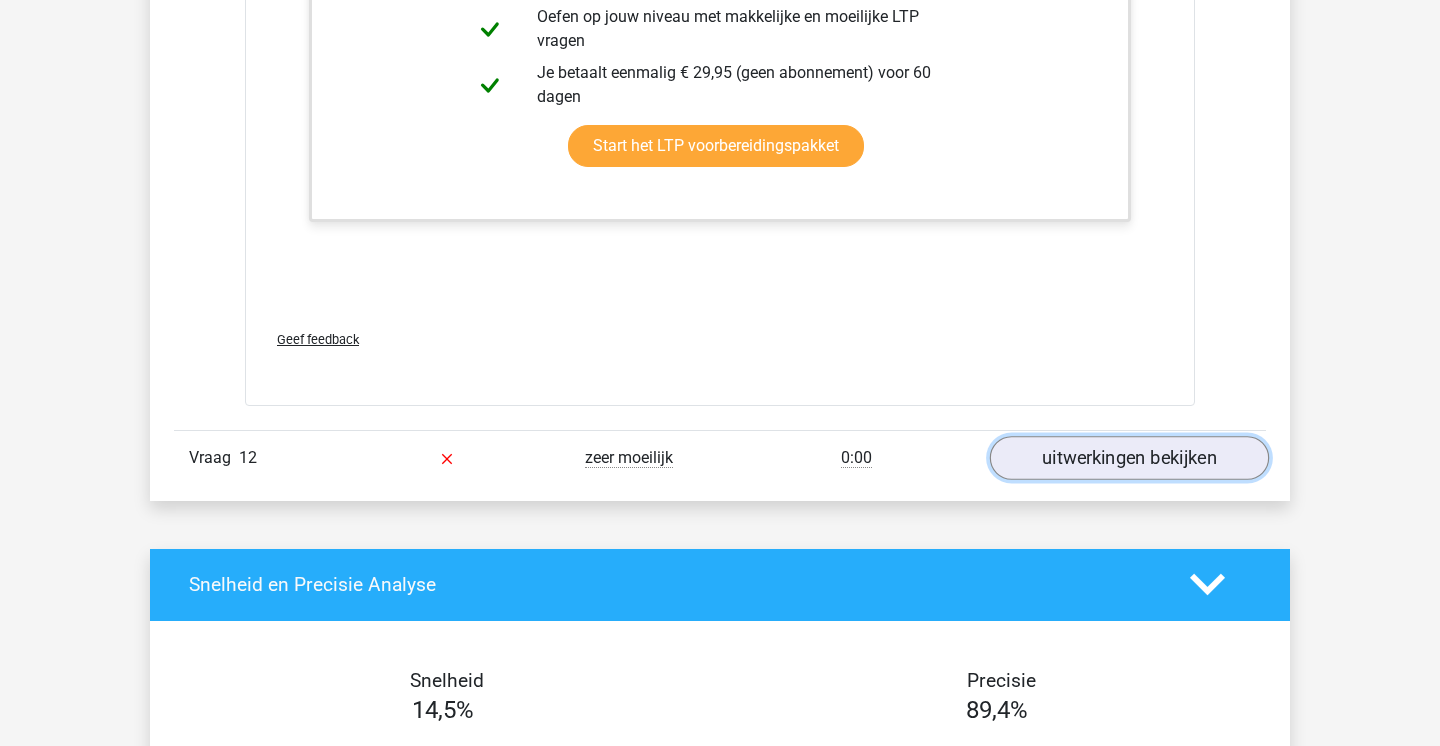 click on "uitwerkingen bekijken" at bounding box center [1129, 458] 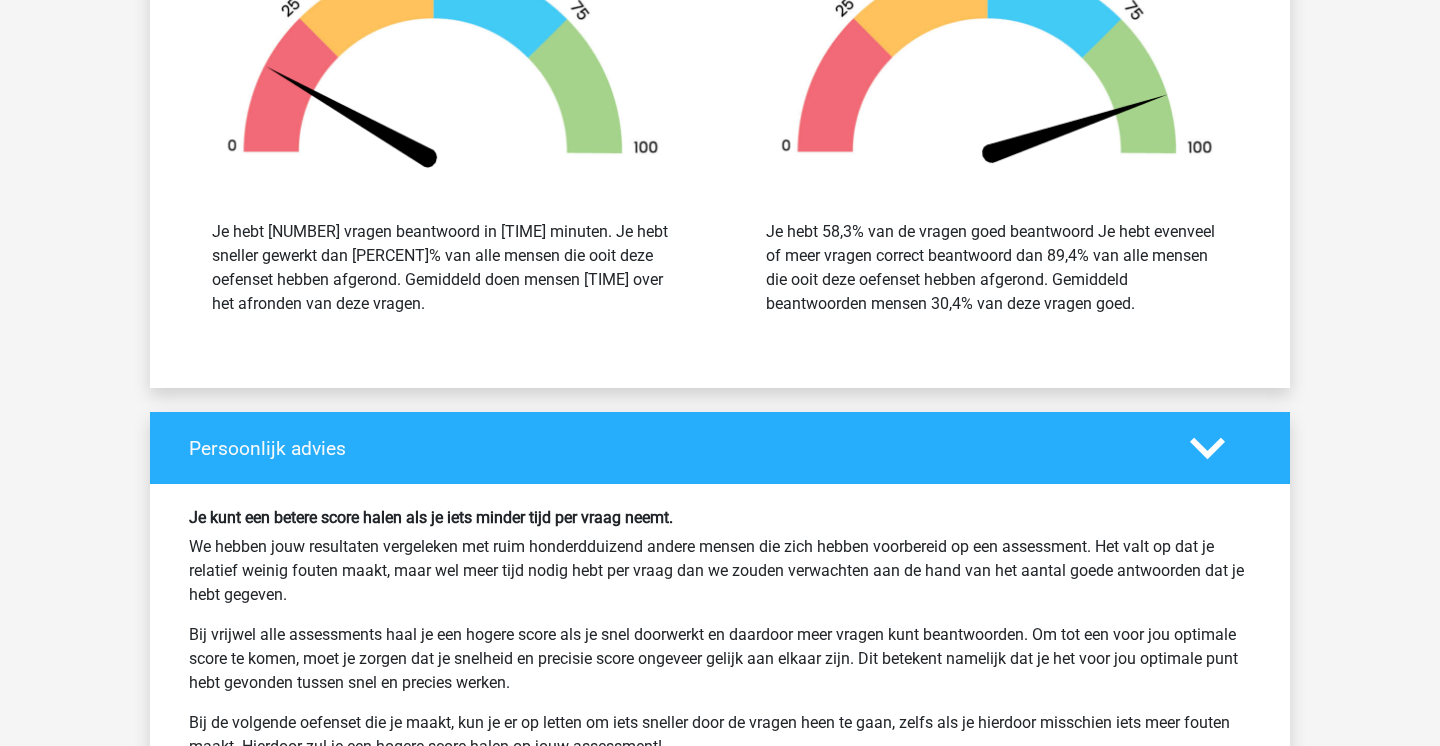 scroll, scrollTop: 15506, scrollLeft: 0, axis: vertical 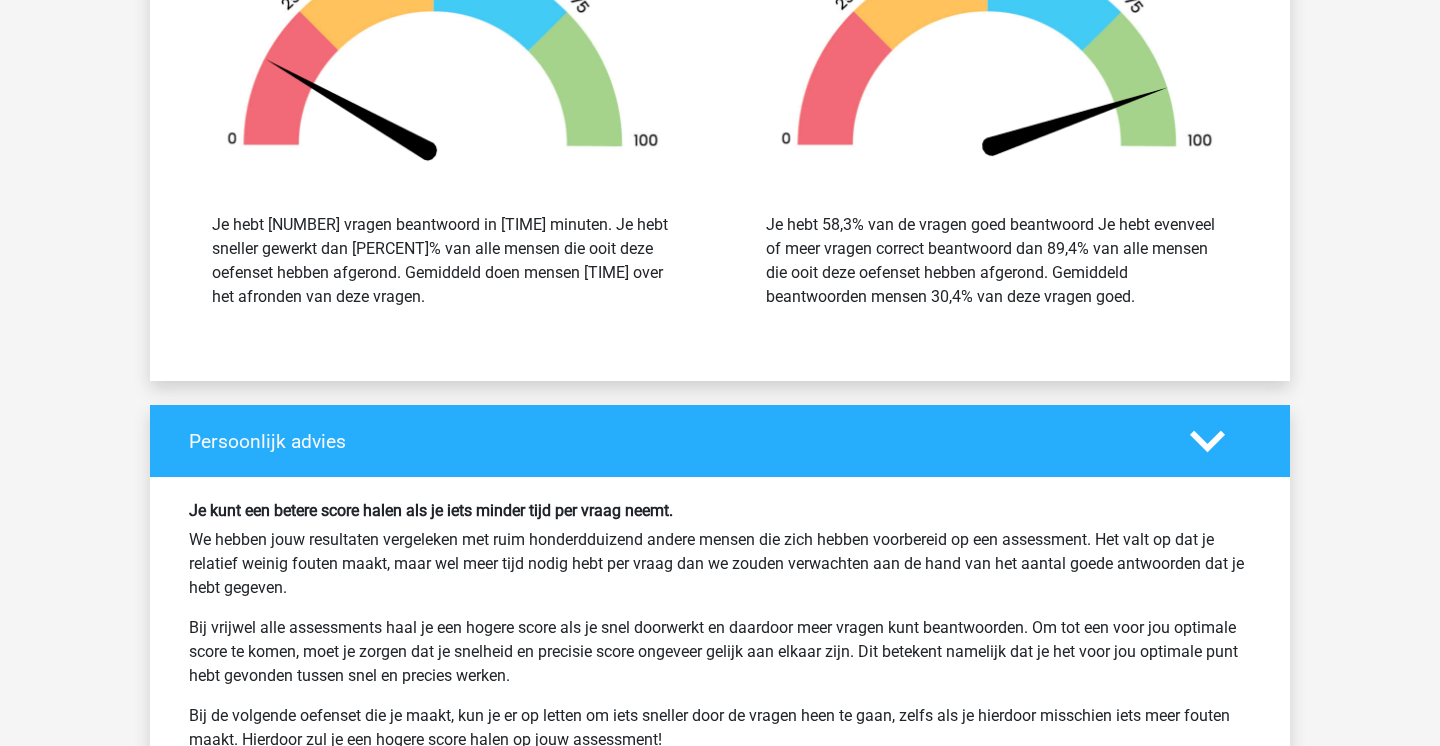click on "We hebben jouw resultaten vergeleken met ruim honderdduizend andere mensen die zich hebben voorbereid op een assessment. Het valt op dat je relatief weinig fouten maakt, maar wel meer tijd nodig hebt per vraag dan we zouden verwachten aan de hand van het aantal goede antwoorden dat je hebt gegeven." at bounding box center [720, 564] 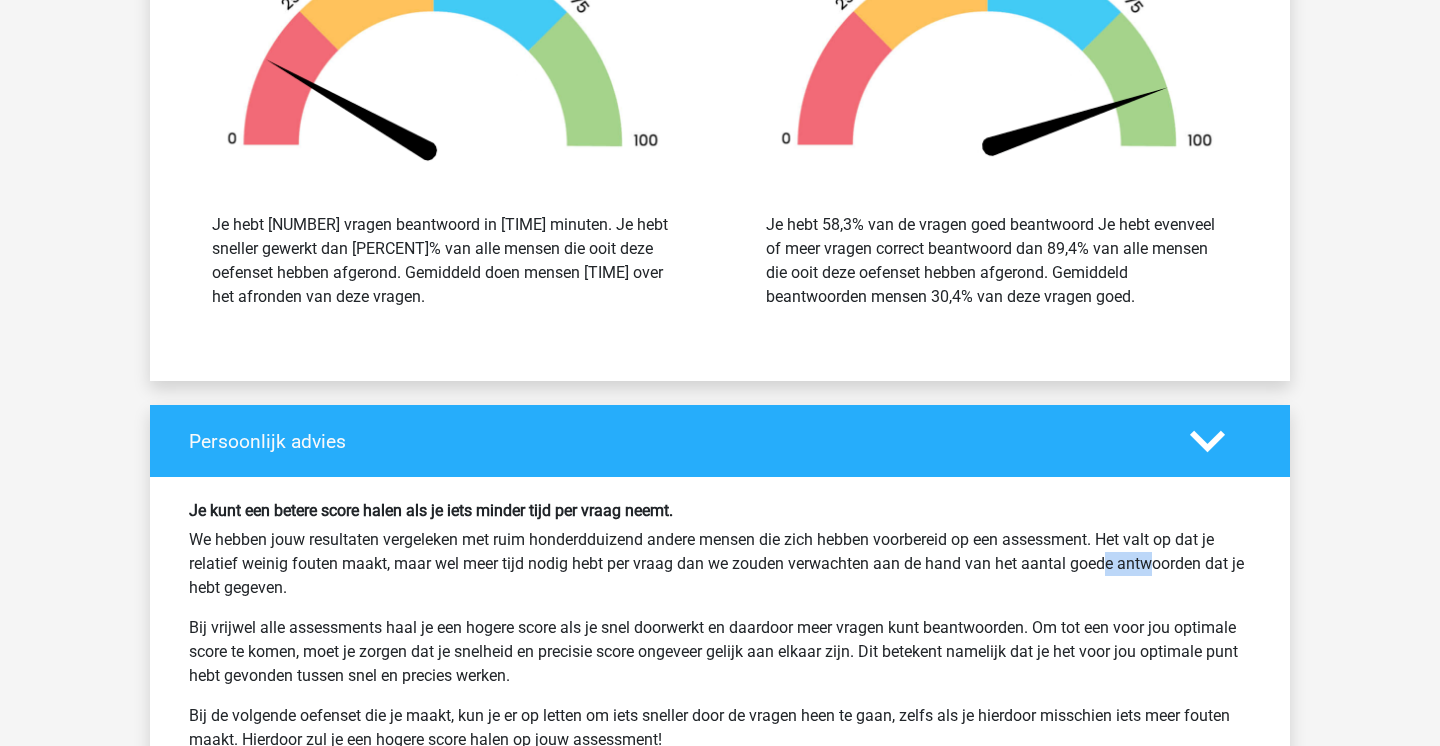 click on "We hebben jouw resultaten vergeleken met ruim honderdduizend andere mensen die zich hebben voorbereid op een assessment. Het valt op dat je relatief weinig fouten maakt, maar wel meer tijd nodig hebt per vraag dan we zouden verwachten aan de hand van het aantal goede antwoorden dat je hebt gegeven." at bounding box center (720, 564) 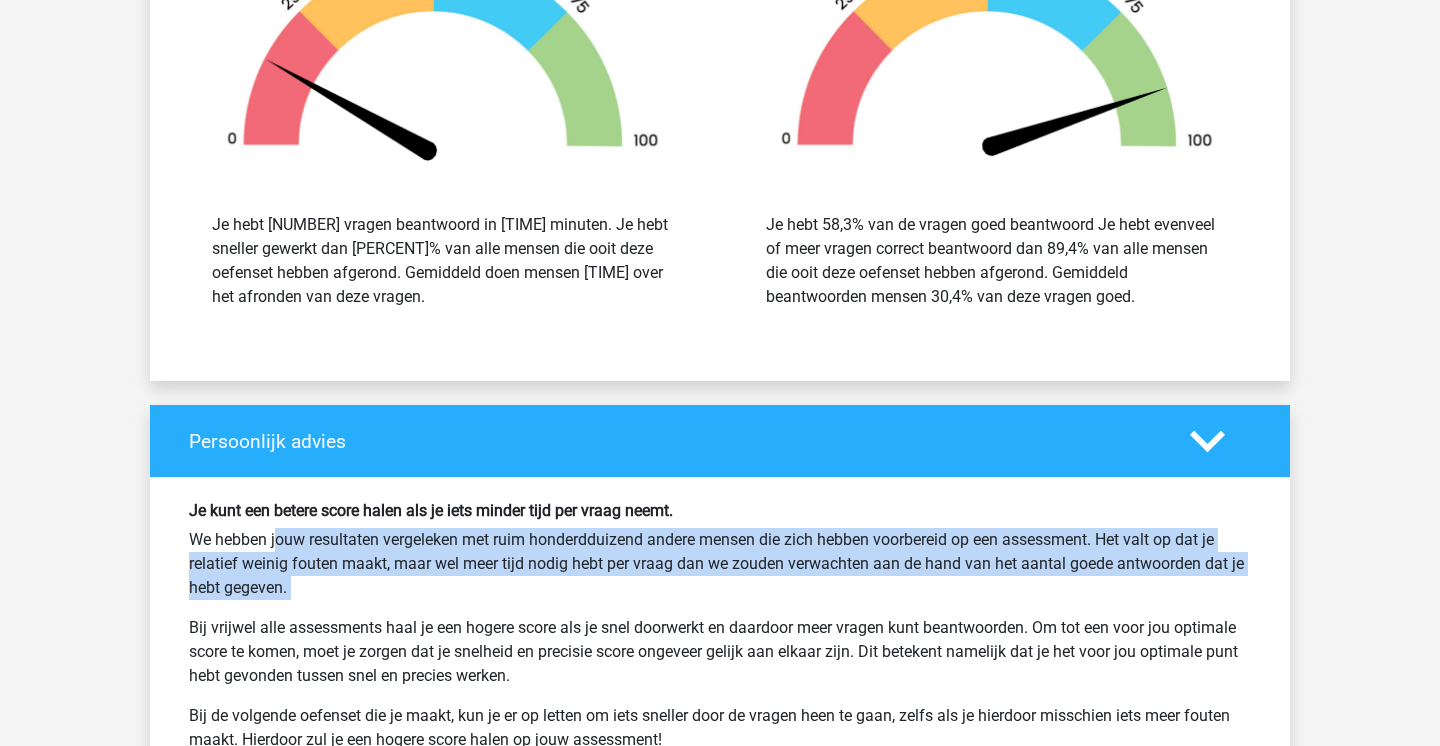 click on "We hebben jouw resultaten vergeleken met ruim honderdduizend andere mensen die zich hebben voorbereid op een assessment. Het valt op dat je relatief weinig fouten maakt, maar wel meer tijd nodig hebt per vraag dan we zouden verwachten aan de hand van het aantal goede antwoorden dat je hebt gegeven." at bounding box center [720, 564] 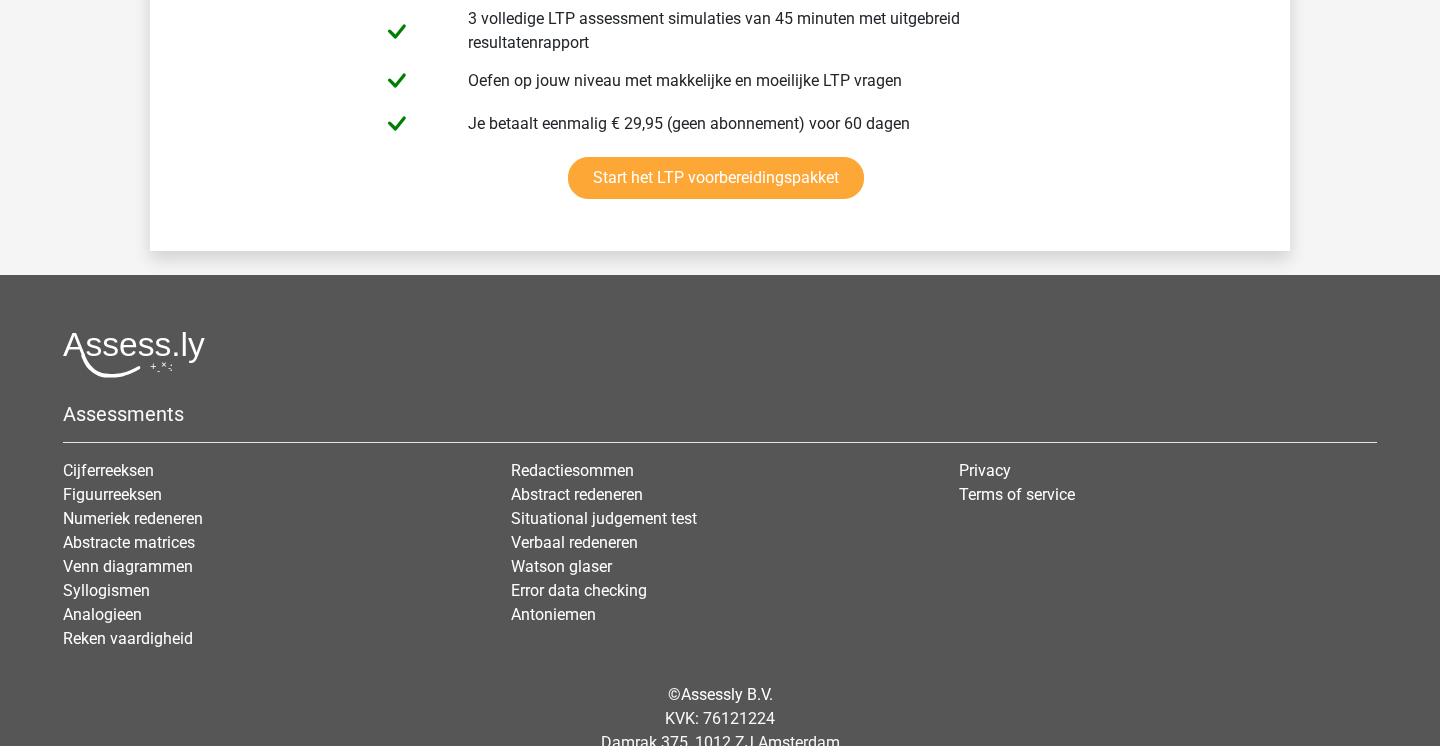 scroll, scrollTop: 16622, scrollLeft: 0, axis: vertical 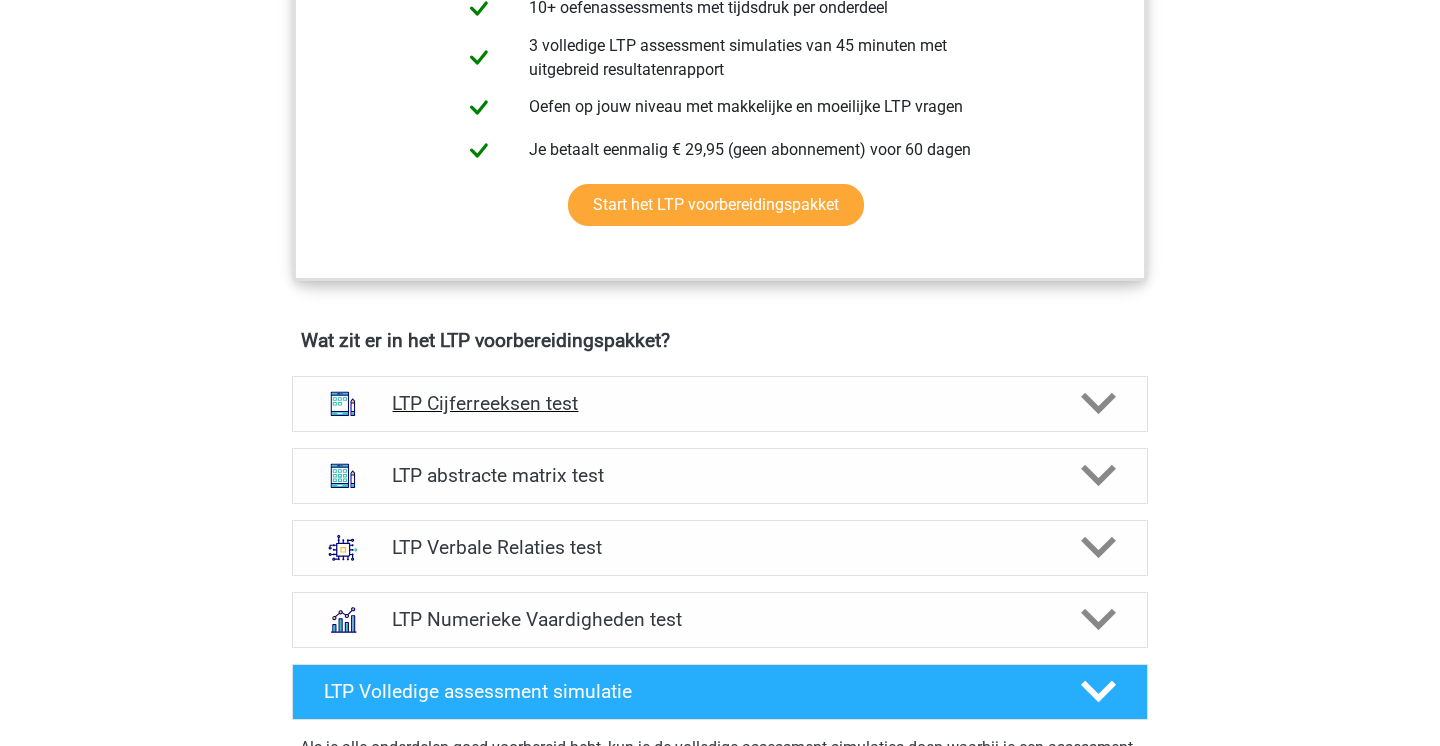 click on "LTP Cijferreeksen test" at bounding box center (719, 403) 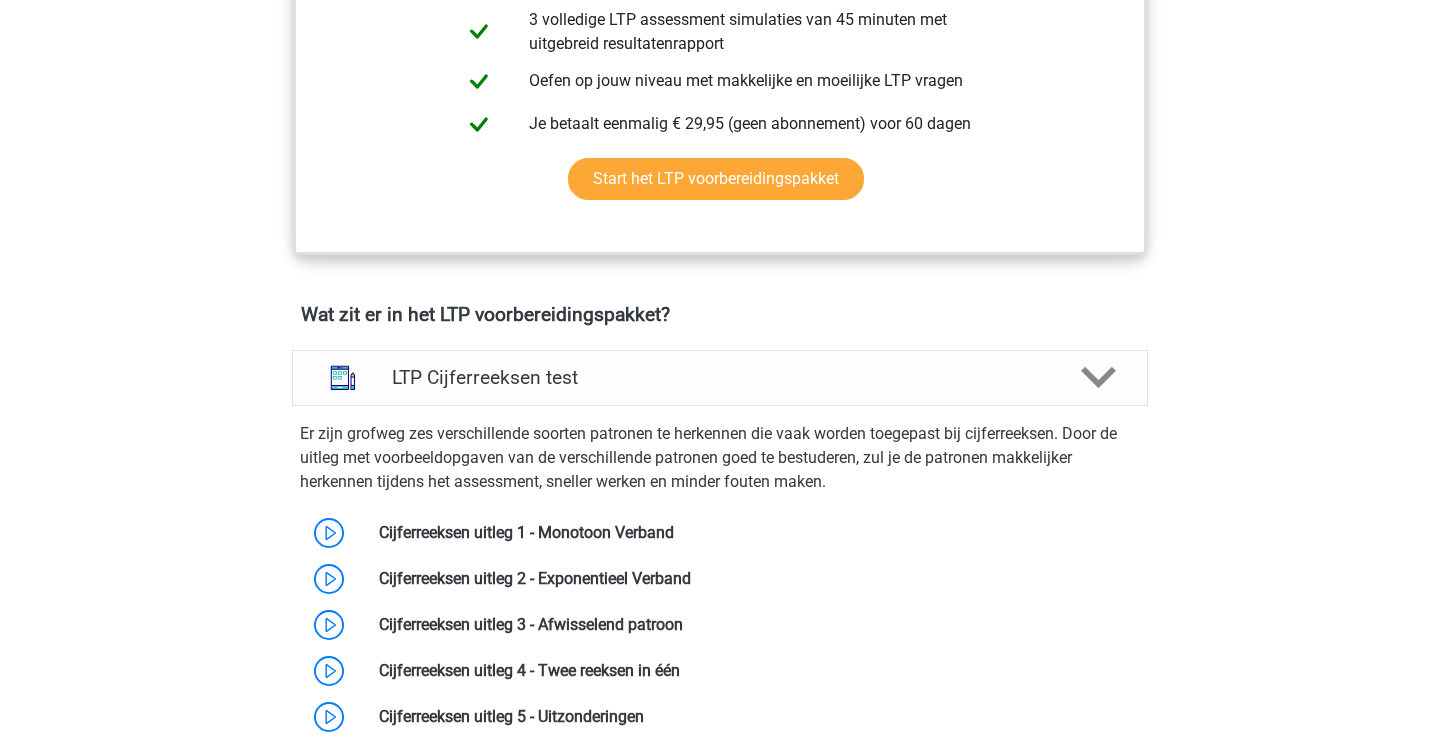 scroll, scrollTop: 1116, scrollLeft: 0, axis: vertical 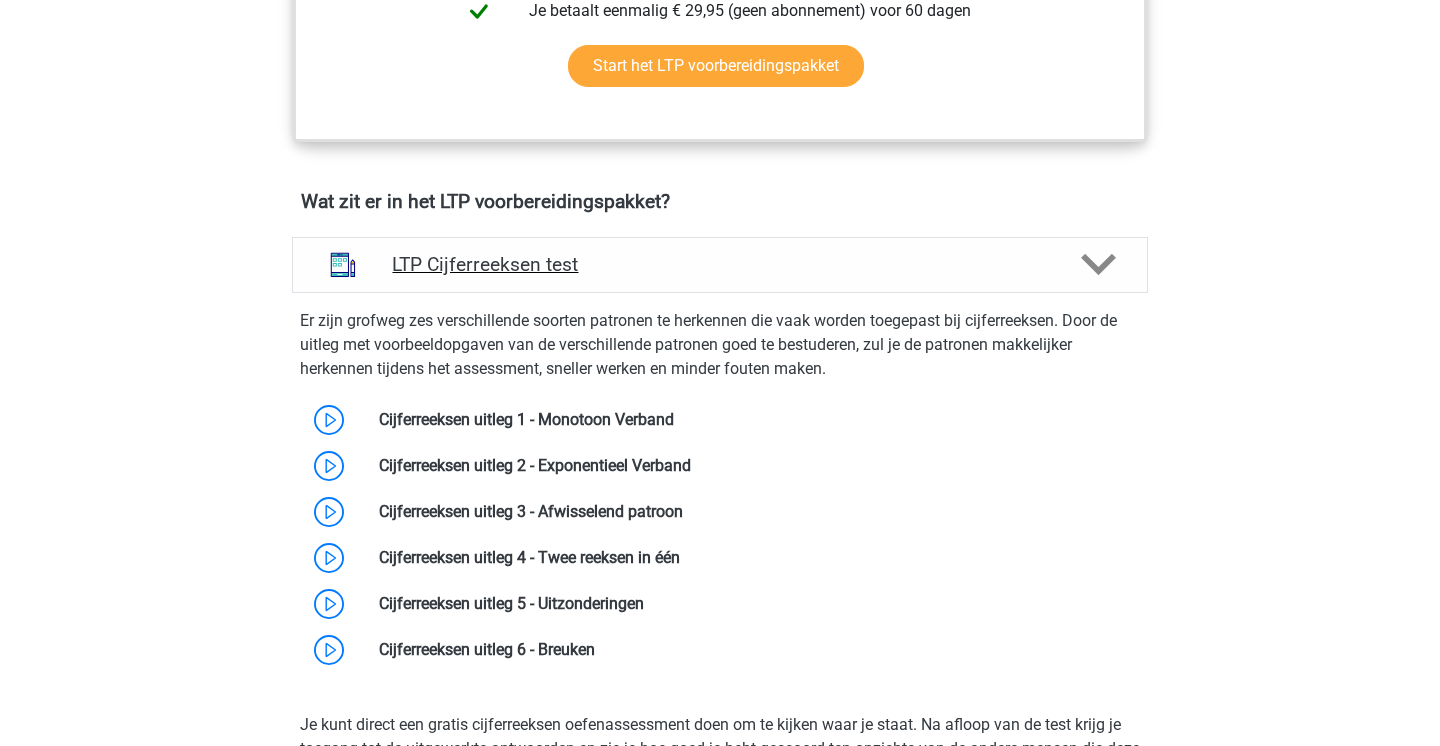 click on "LTP Cijferreeksen test" at bounding box center [719, 264] 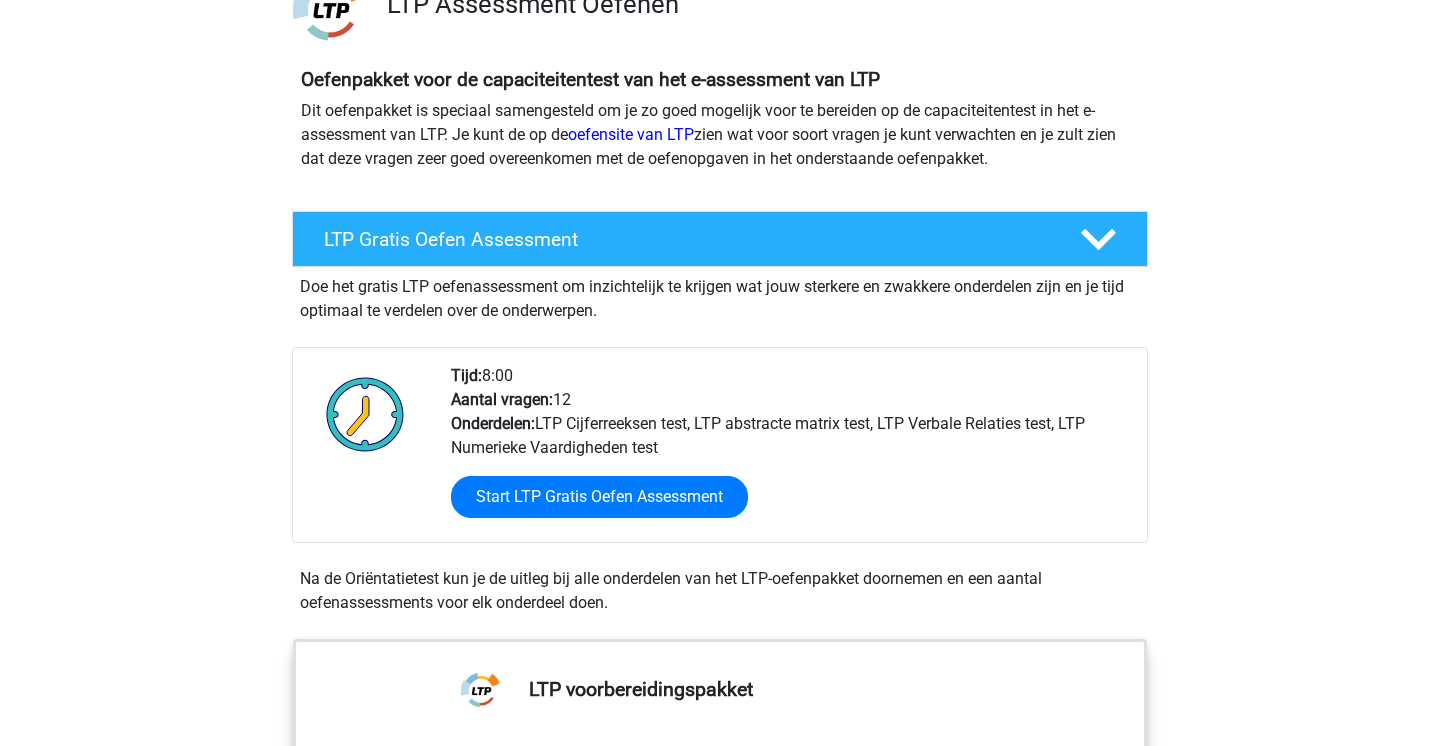 scroll, scrollTop: 172, scrollLeft: 0, axis: vertical 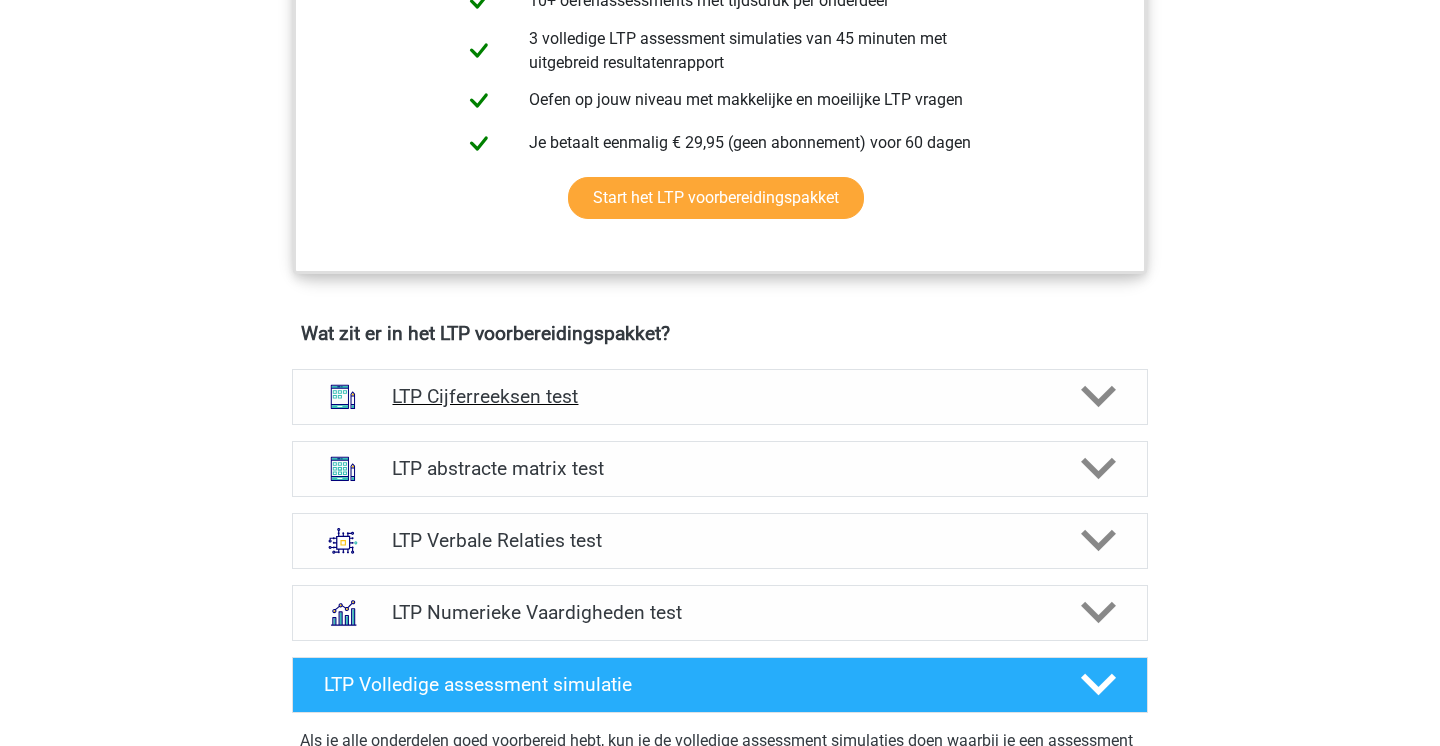 click on "LTP Cijferreeksen test" at bounding box center (719, 396) 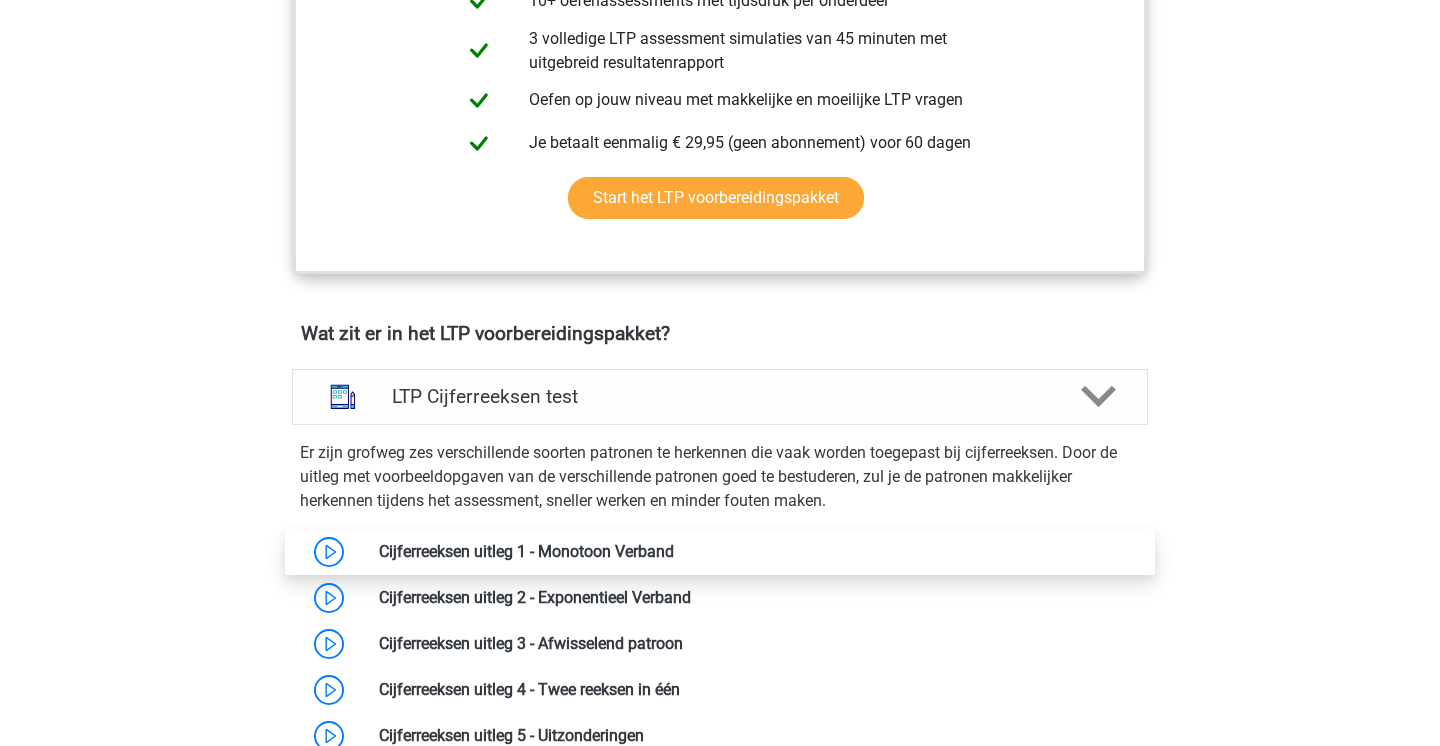 click at bounding box center (674, 551) 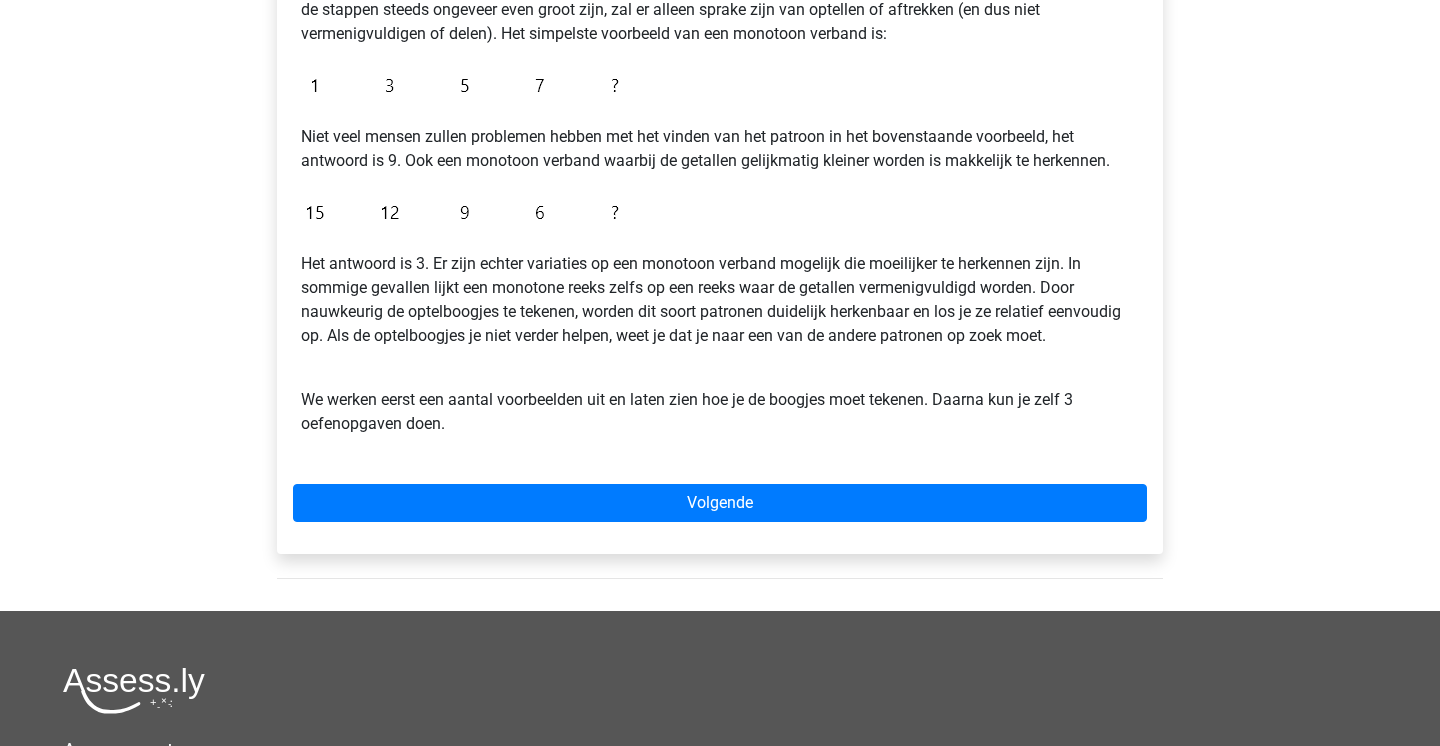 scroll, scrollTop: 445, scrollLeft: 0, axis: vertical 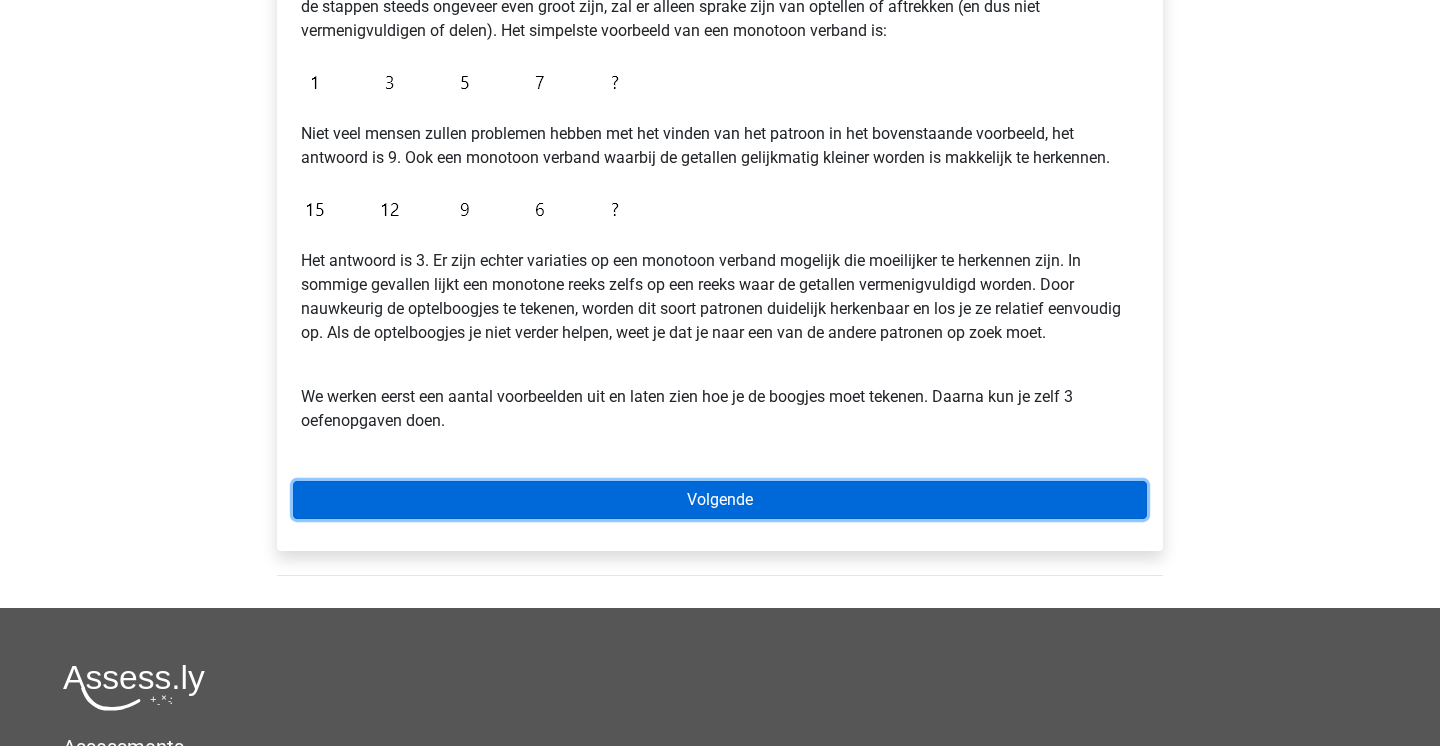 click on "Volgende" at bounding box center (720, 500) 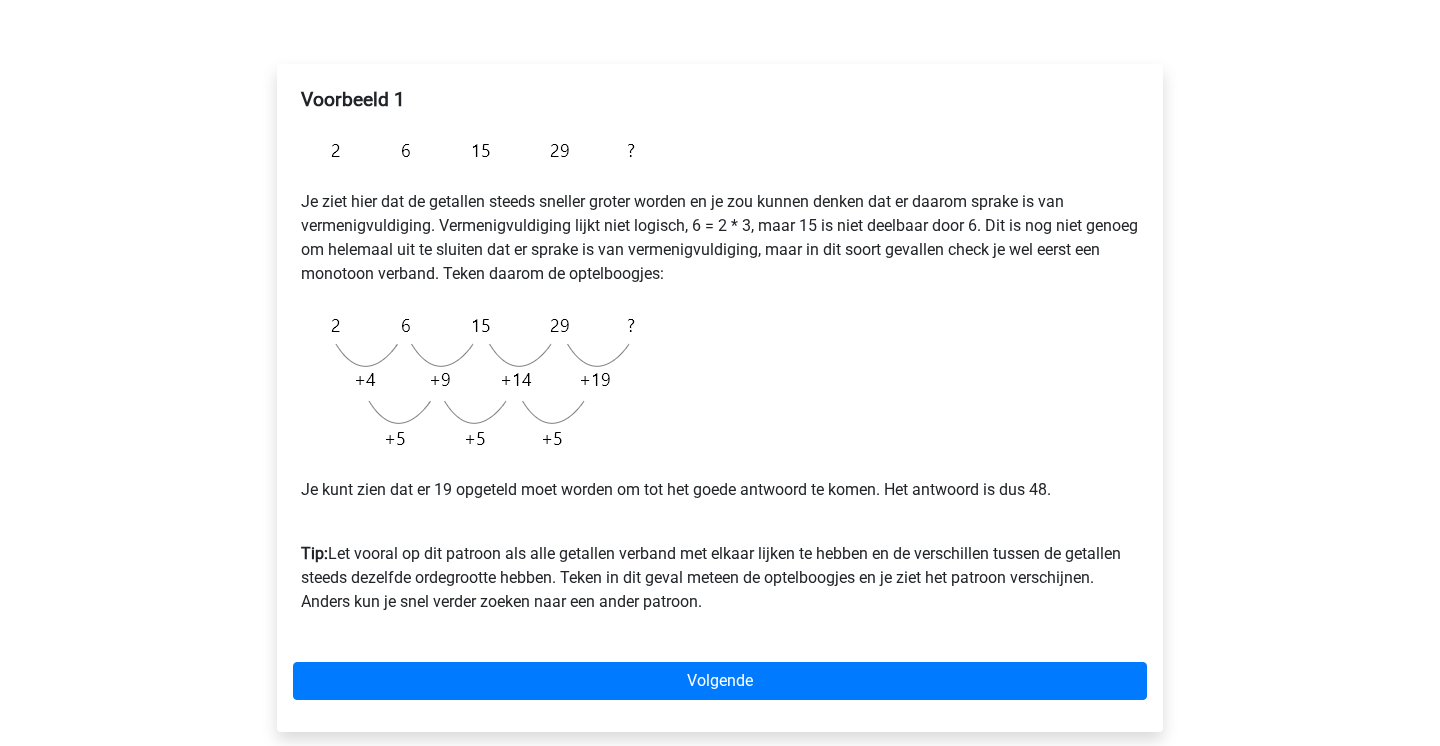 scroll, scrollTop: 290, scrollLeft: 0, axis: vertical 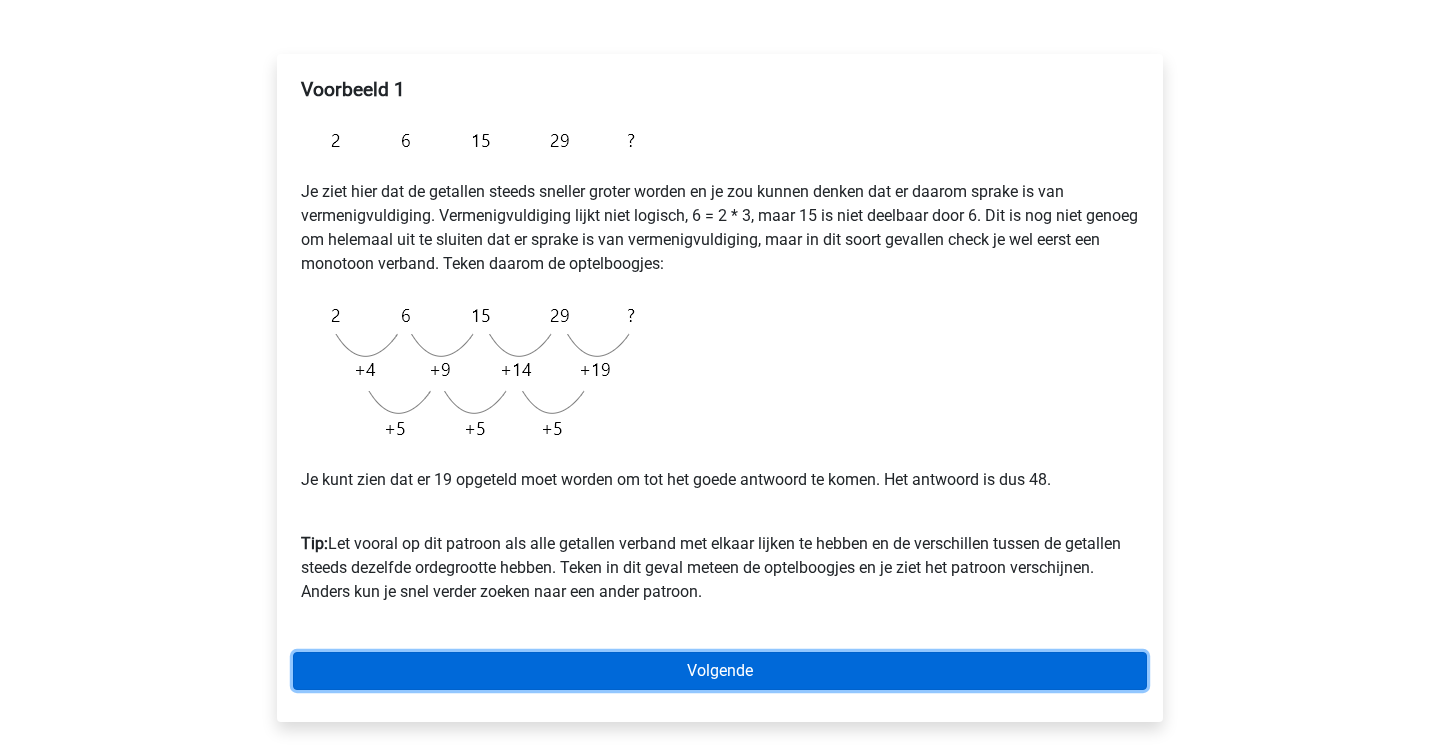 click on "Volgende" at bounding box center [720, 671] 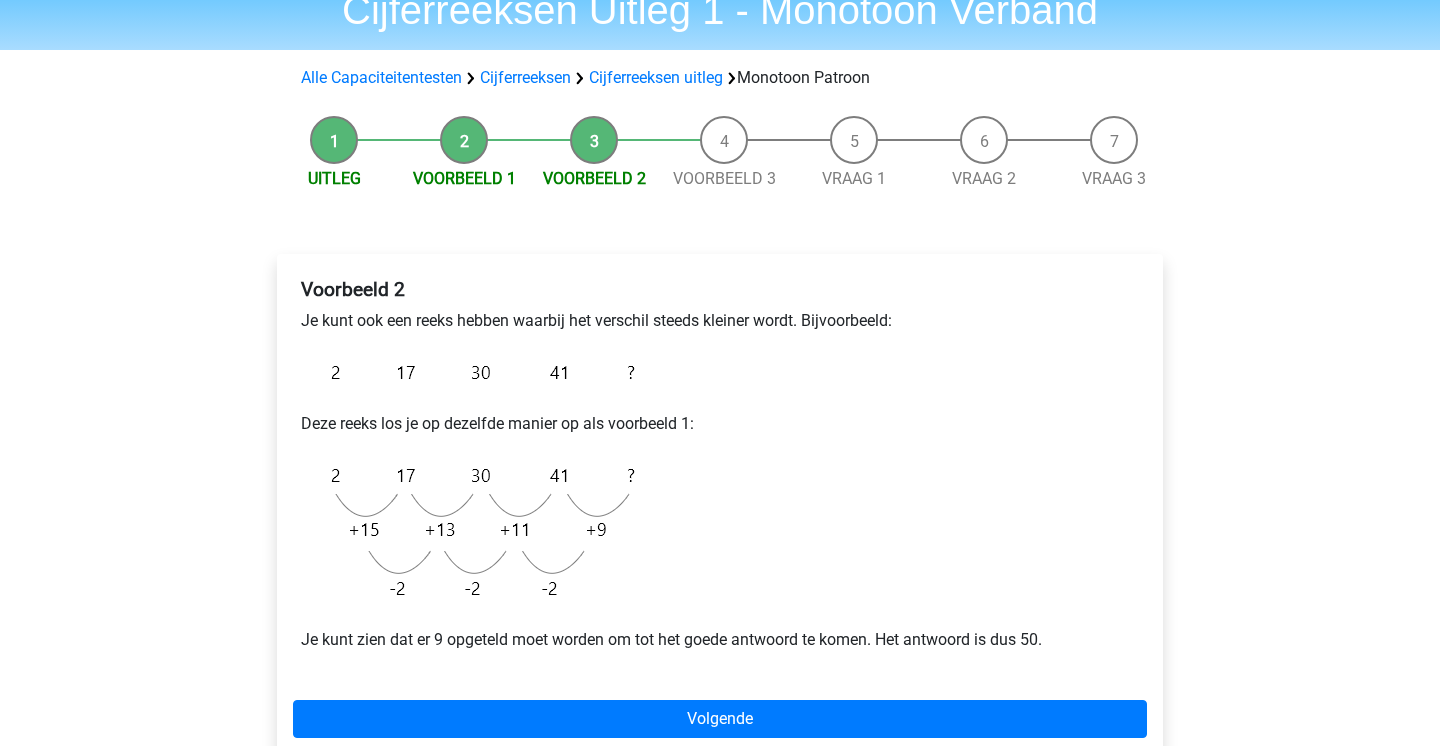 scroll, scrollTop: 112, scrollLeft: 0, axis: vertical 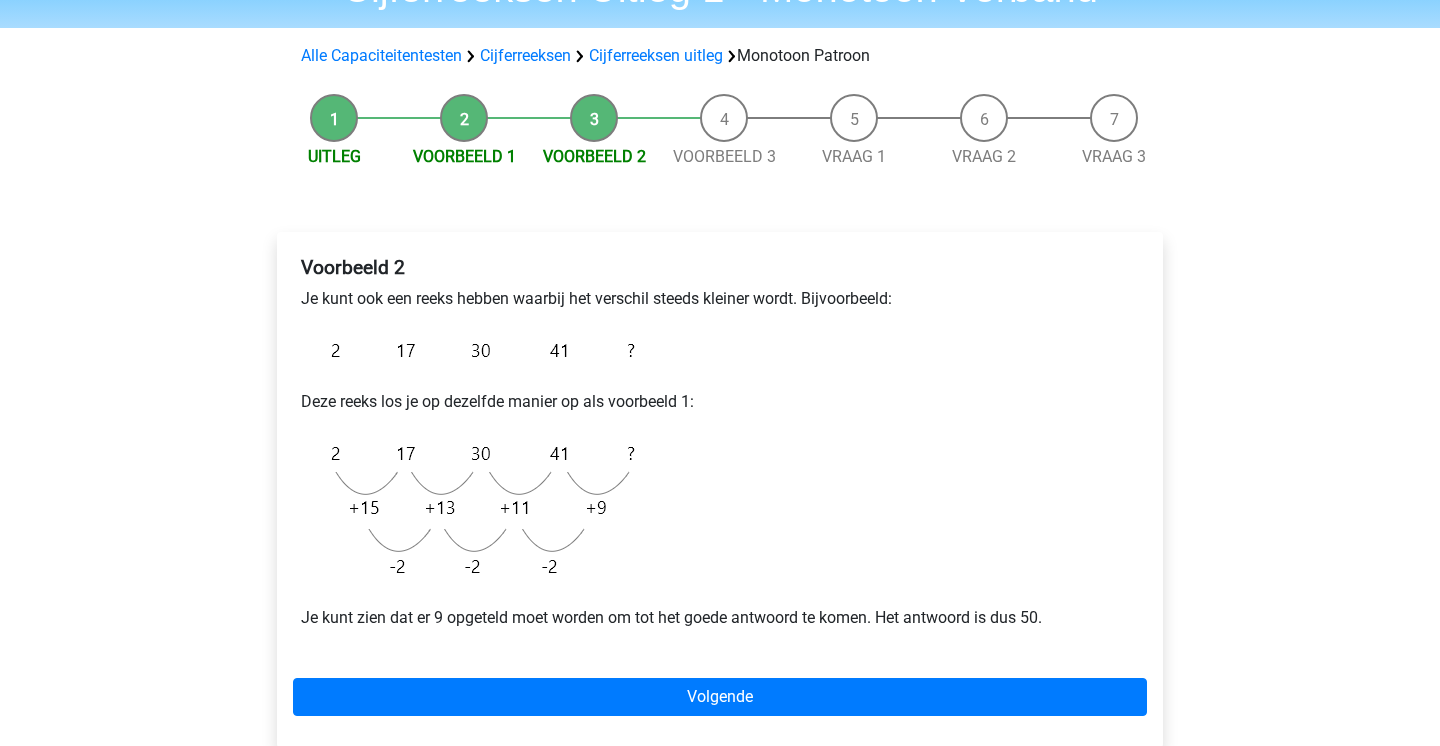 click on "Je kunt ook een reeks hebben waarbij het verschil steeds kleiner wordt. Bijvoorbeeld:" at bounding box center [720, 299] 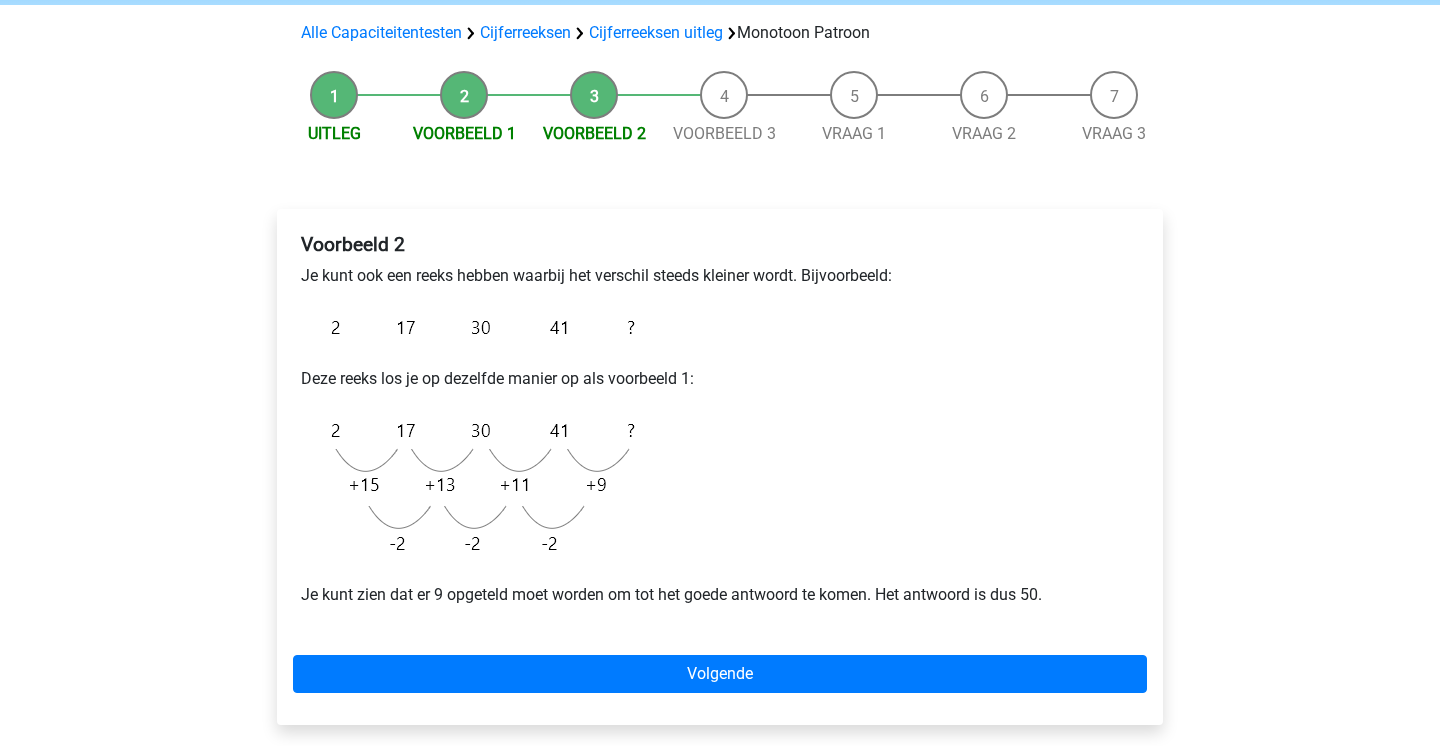 scroll, scrollTop: 294, scrollLeft: 0, axis: vertical 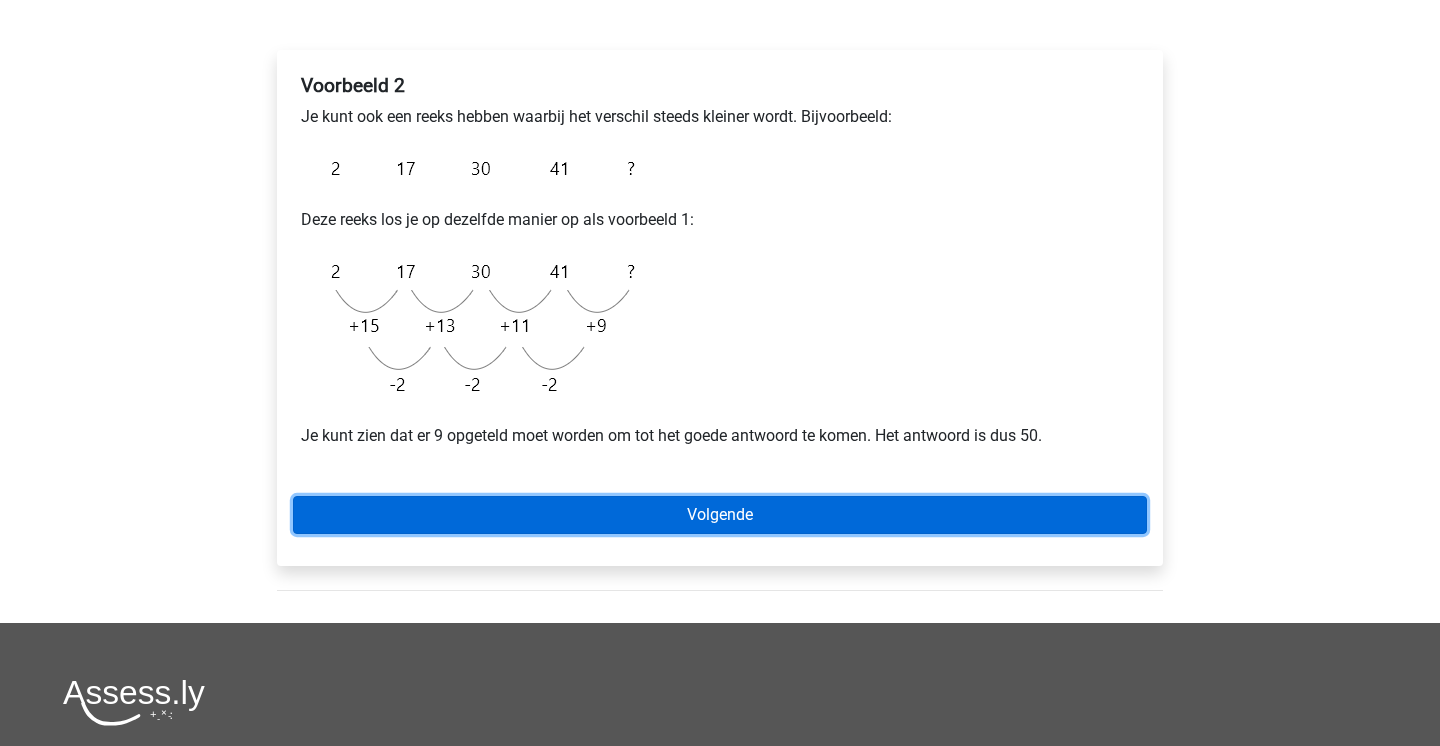 click on "Volgende" at bounding box center (720, 515) 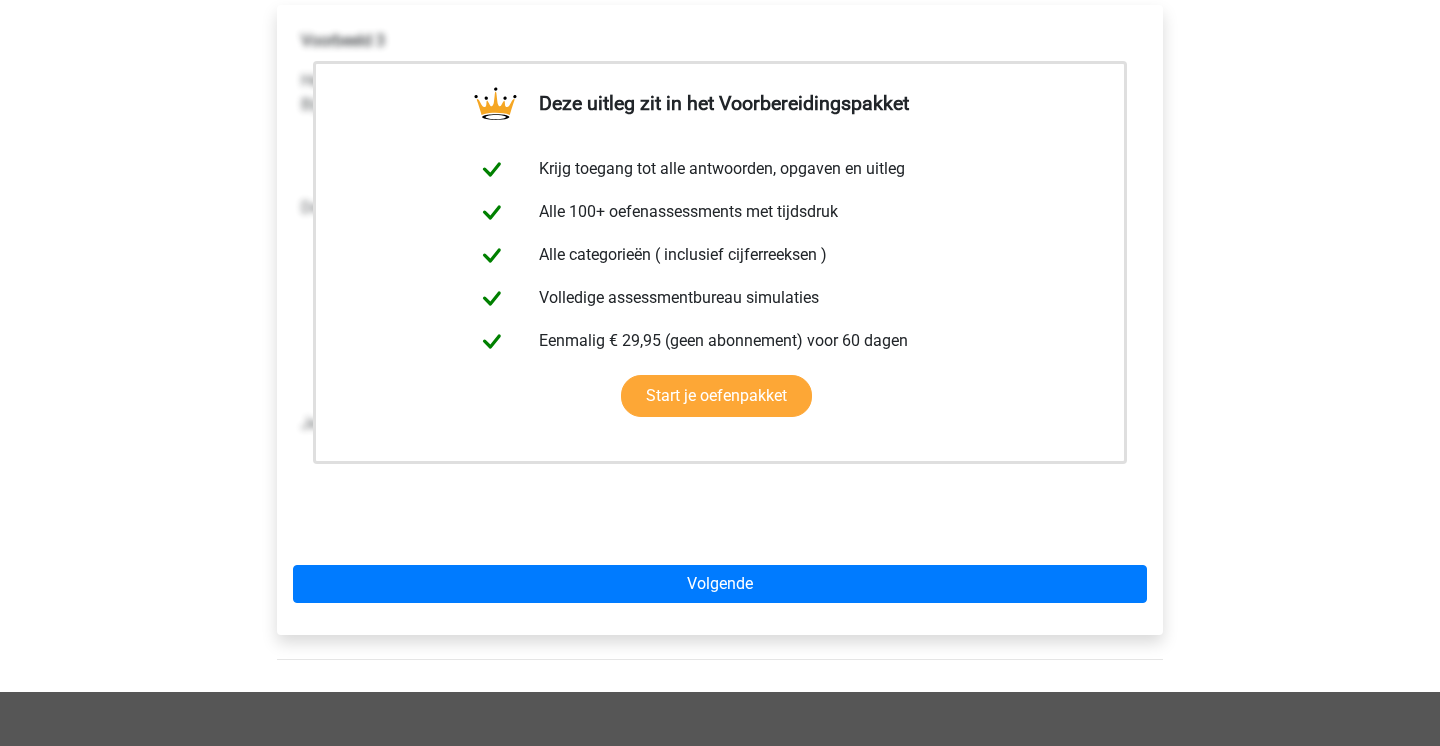 scroll, scrollTop: 345, scrollLeft: 0, axis: vertical 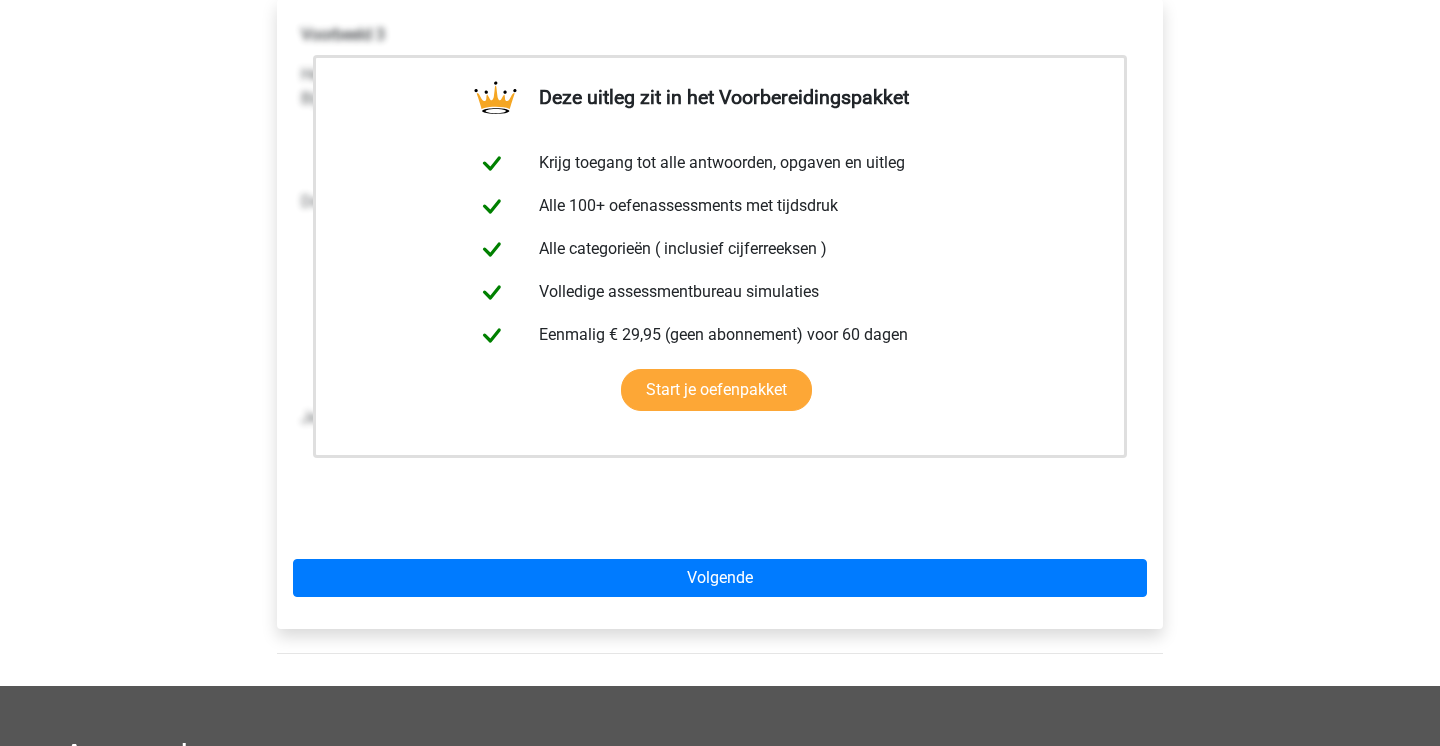 click on "Deze uitleg zit in het Voorbereidingspakket
Krijg toegang tot alle antwoorden, opgaven en uitleg
Alle 100+ oefenassessments met tijdsdruk
Alle categorieën ( inclusief cijferreeksen )
Volledige assessmentbureau simulaties
Eenmalig € 29,95 (geen abonnement) voor 60 dagen
Start je oefenpakket" at bounding box center (720, 314) 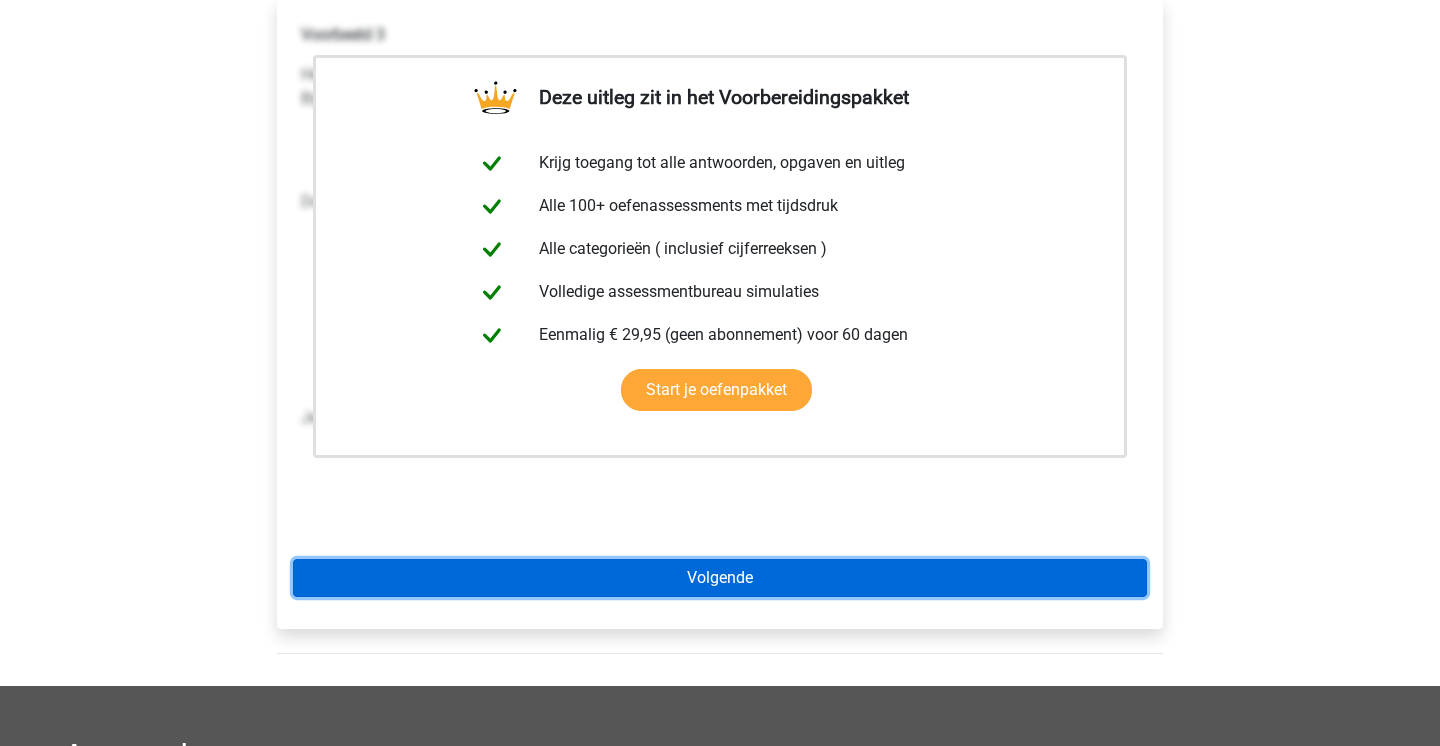 click on "Volgende" at bounding box center (720, 578) 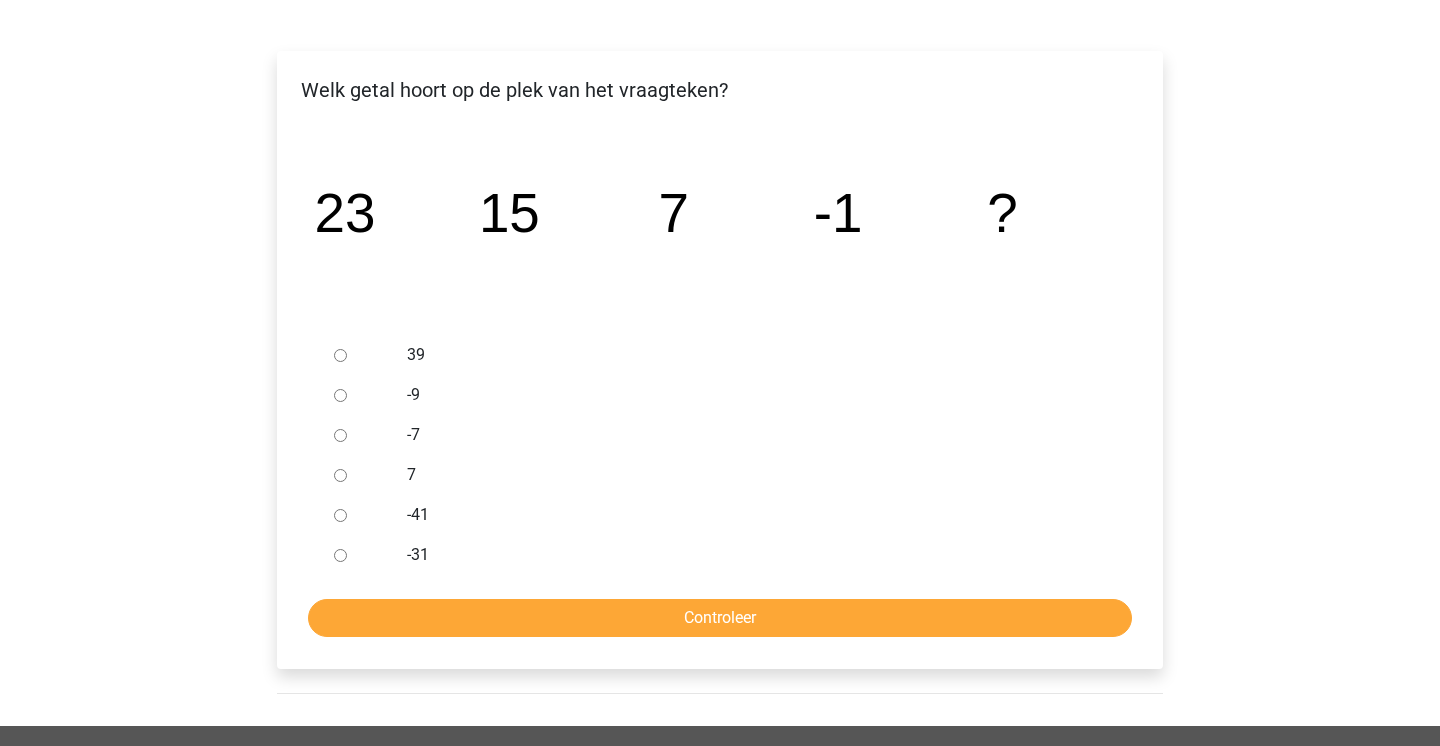 scroll, scrollTop: 294, scrollLeft: 0, axis: vertical 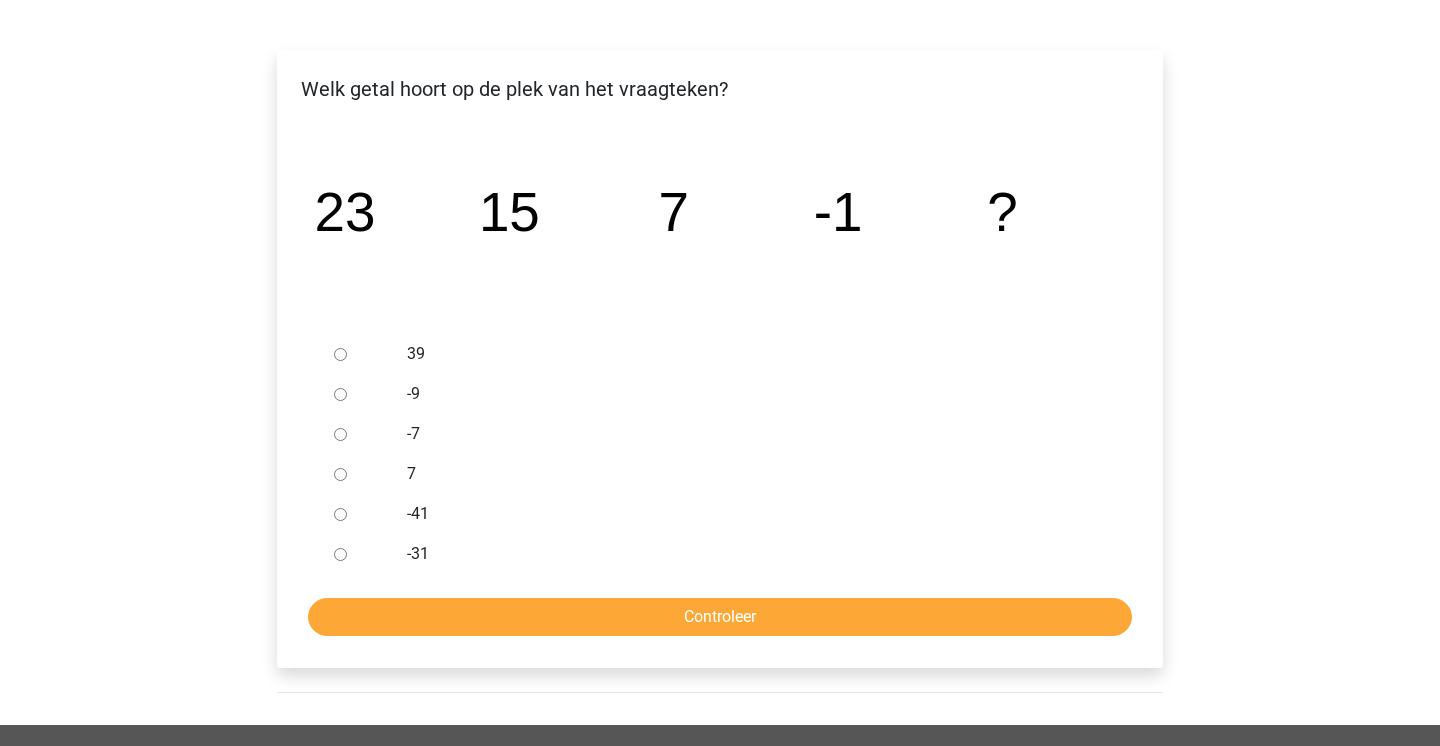 click on "-9" at bounding box center (340, 394) 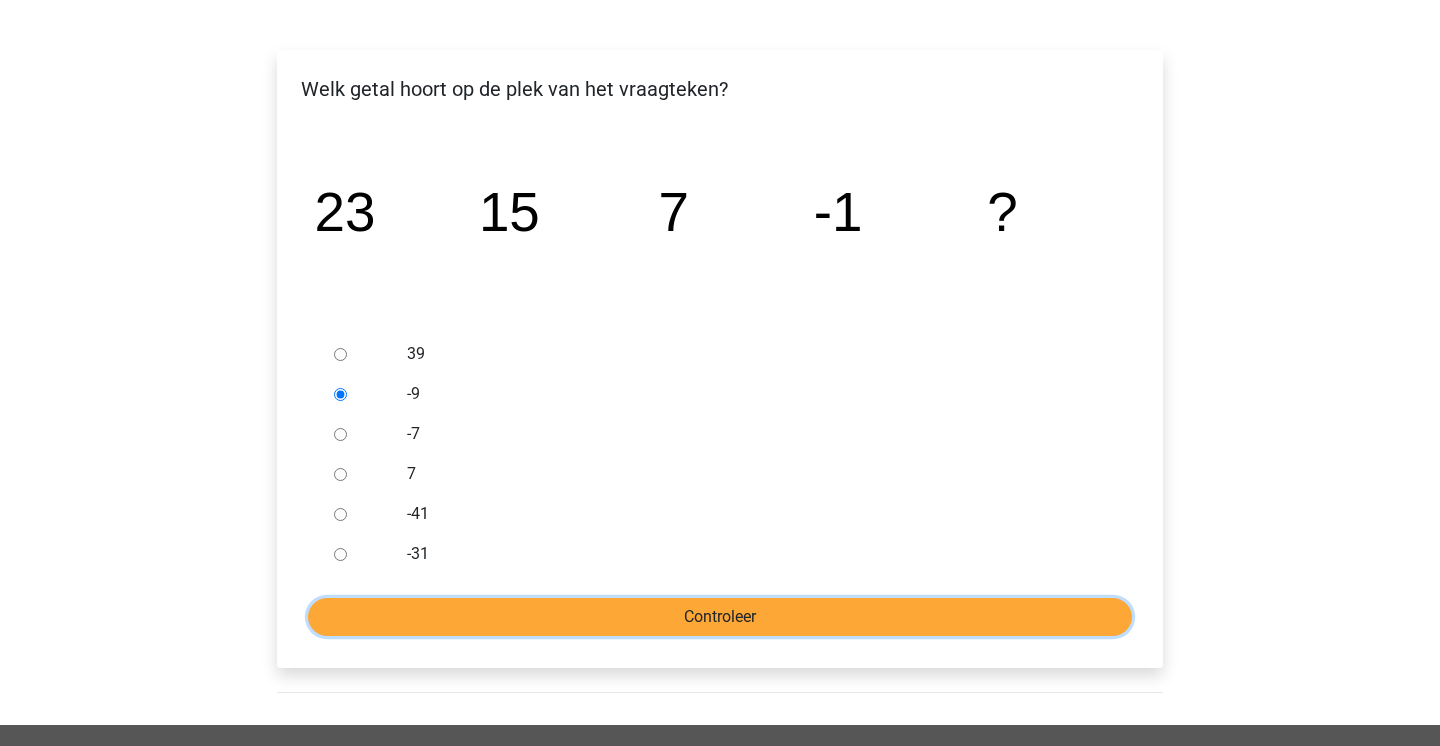 click on "Controleer" at bounding box center (720, 617) 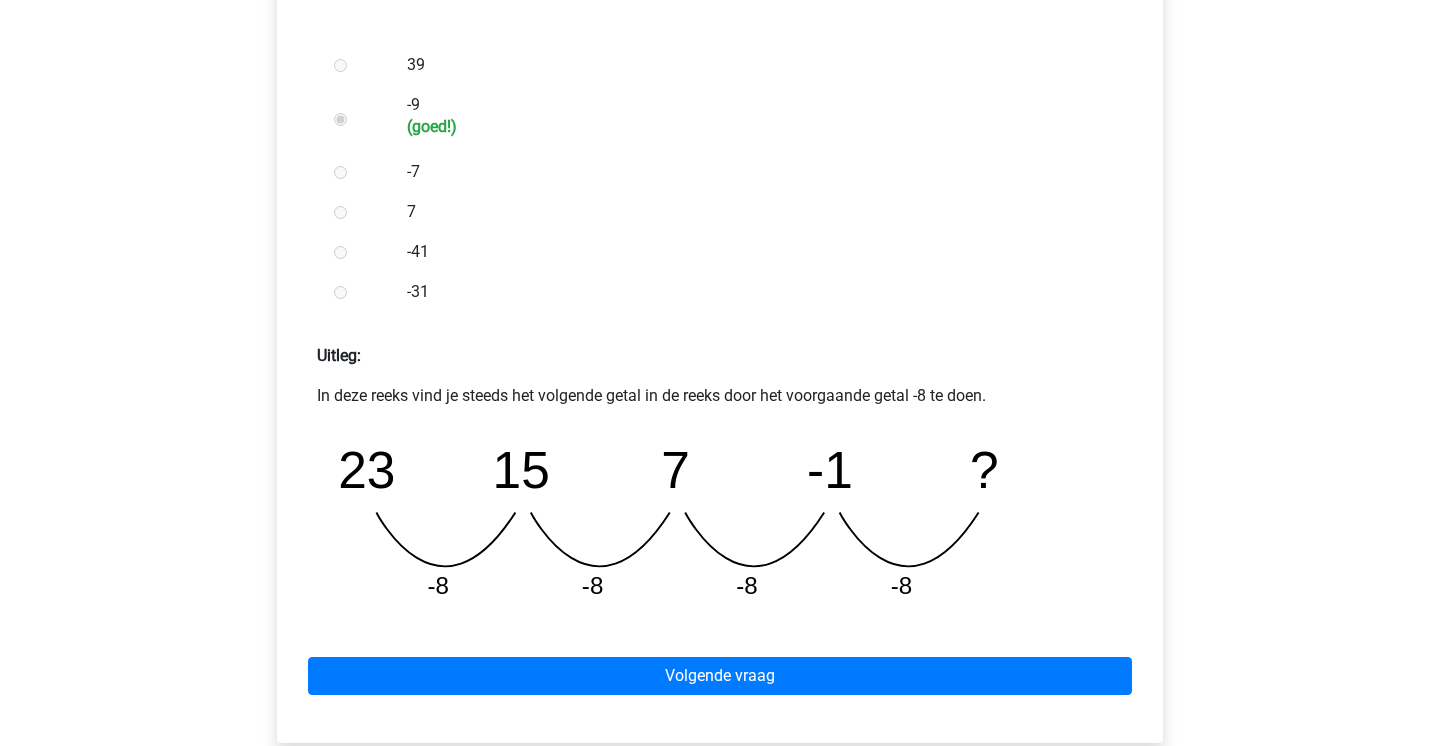 scroll, scrollTop: 584, scrollLeft: 0, axis: vertical 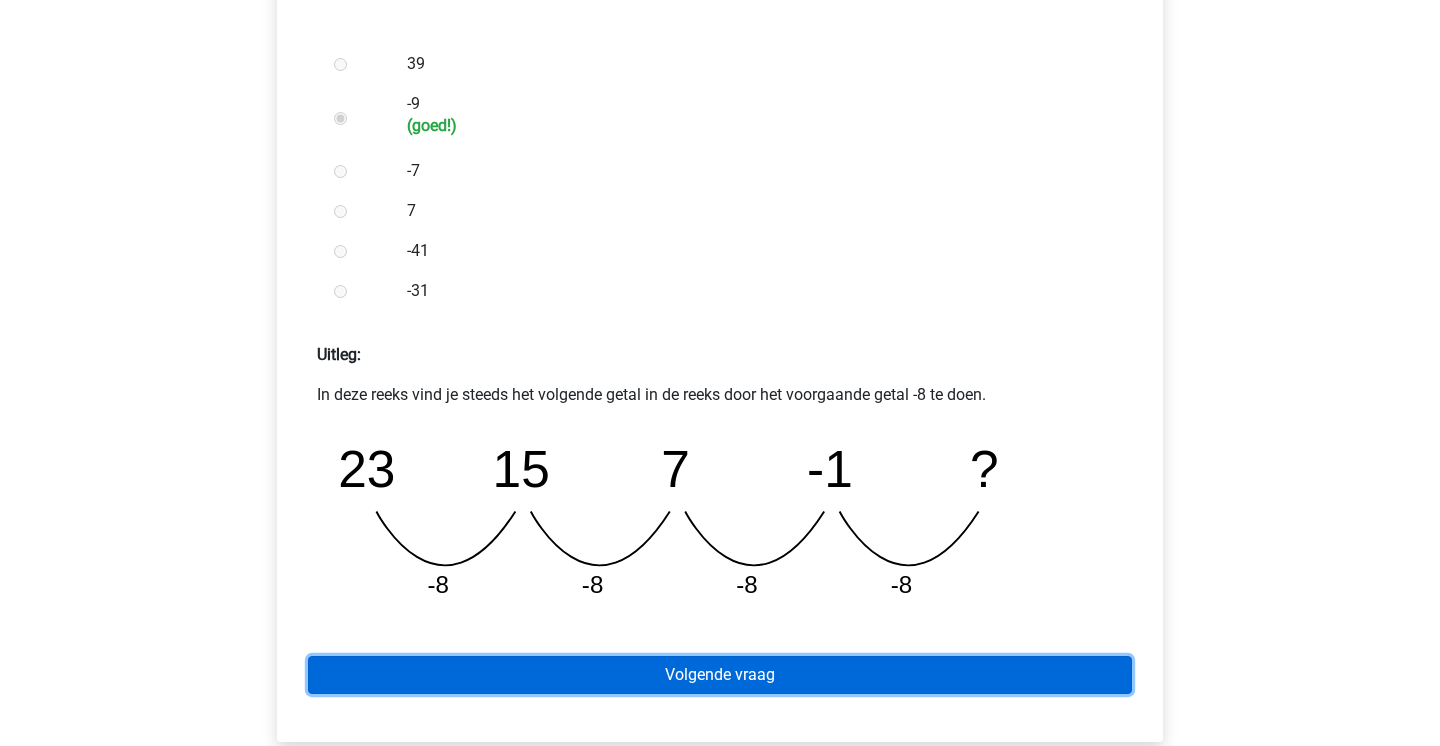click on "Volgende vraag" at bounding box center [720, 675] 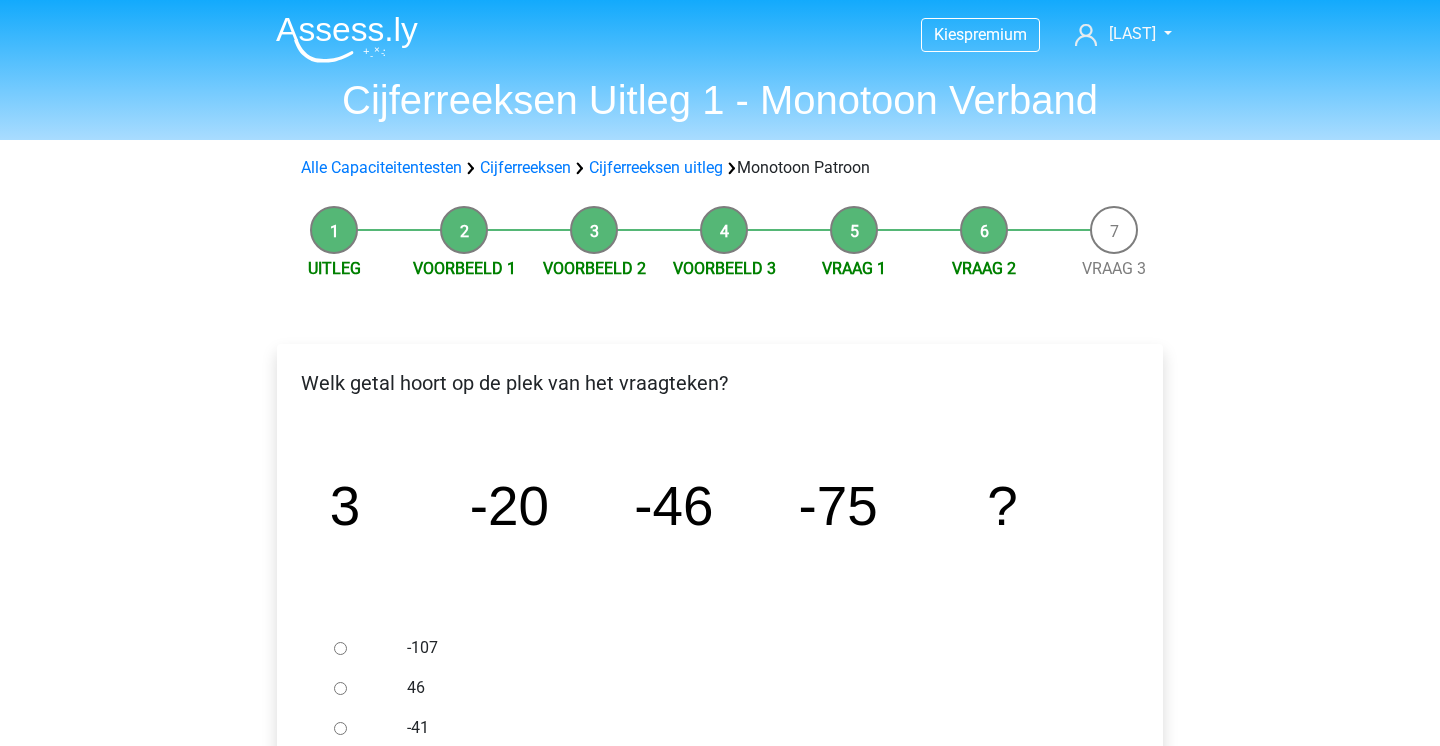 scroll, scrollTop: 187, scrollLeft: 0, axis: vertical 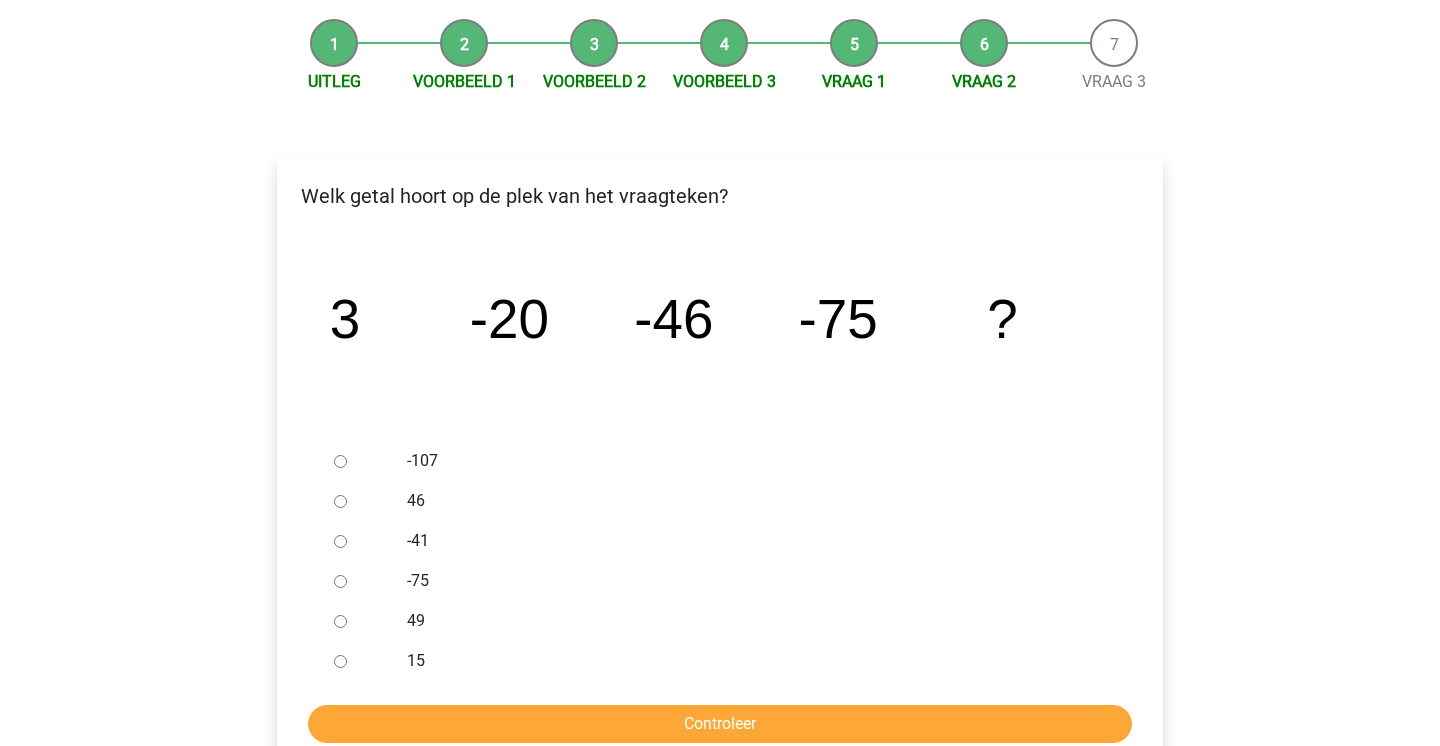 click on "-107" at bounding box center (340, 461) 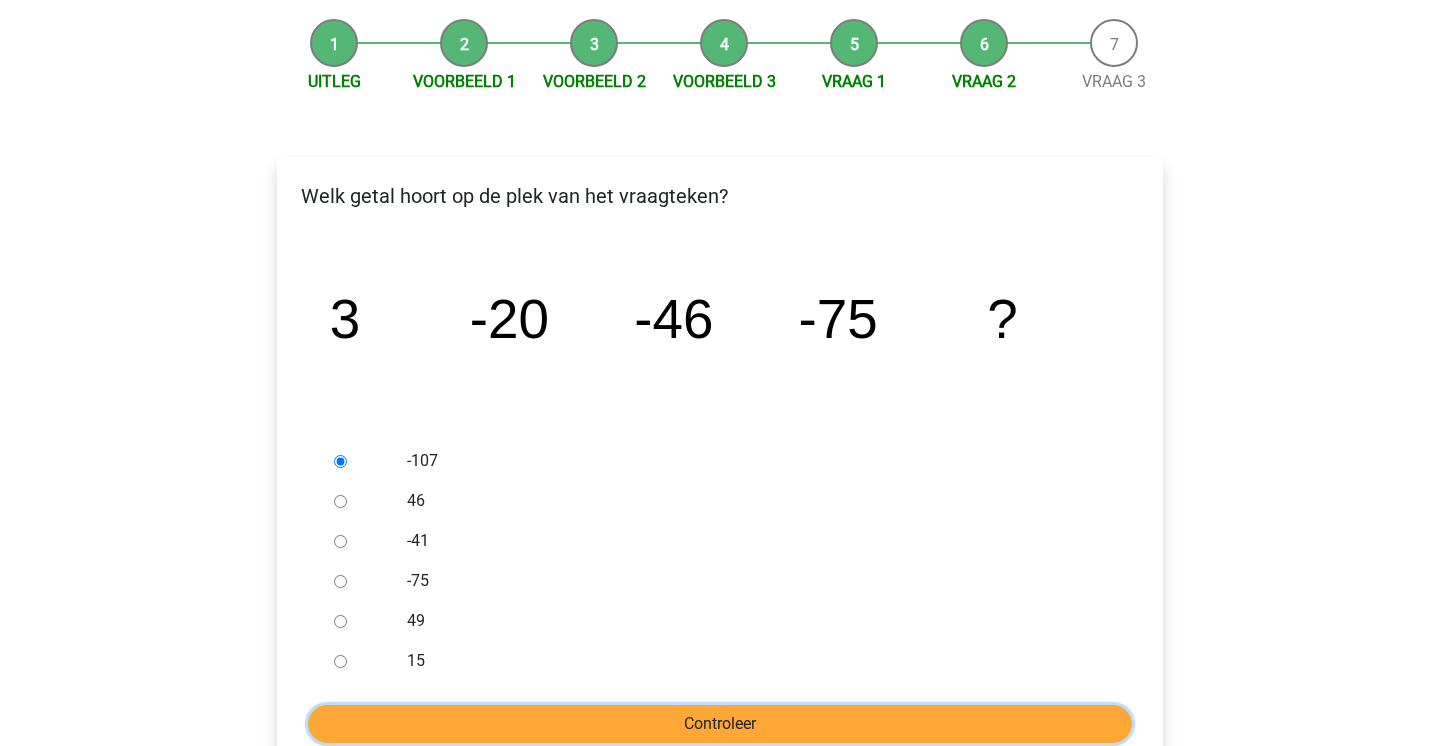 click on "Controleer" at bounding box center [720, 724] 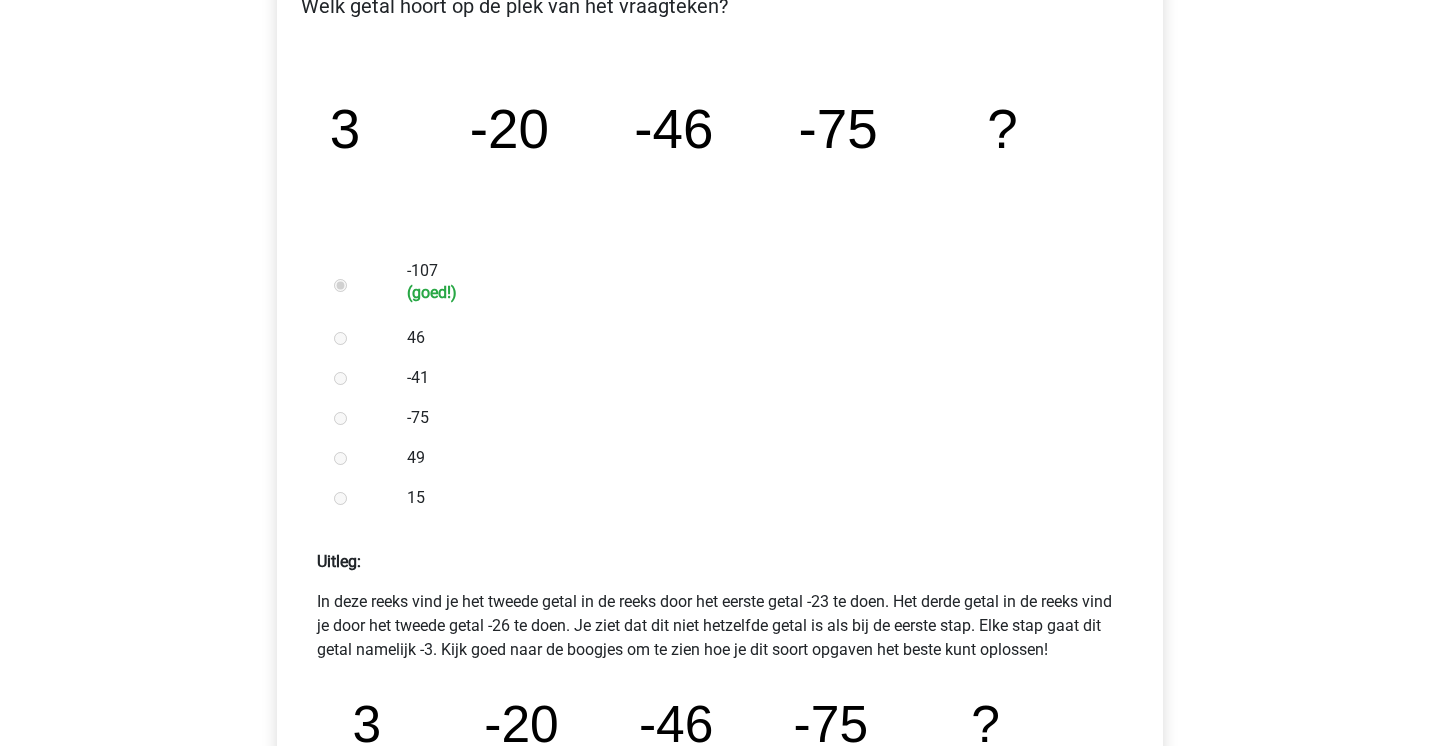 scroll, scrollTop: 394, scrollLeft: 0, axis: vertical 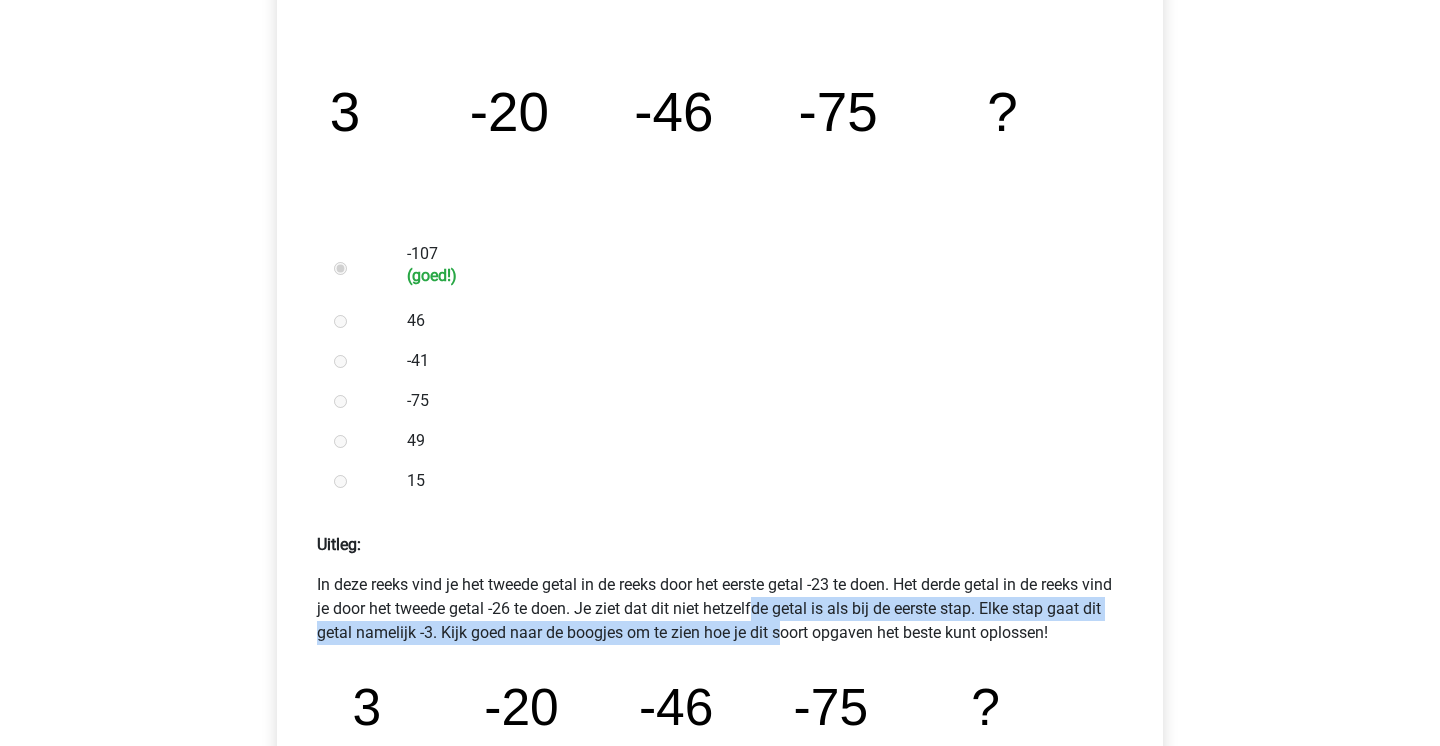 drag, startPoint x: 645, startPoint y: 609, endPoint x: 652, endPoint y: 642, distance: 33.734257 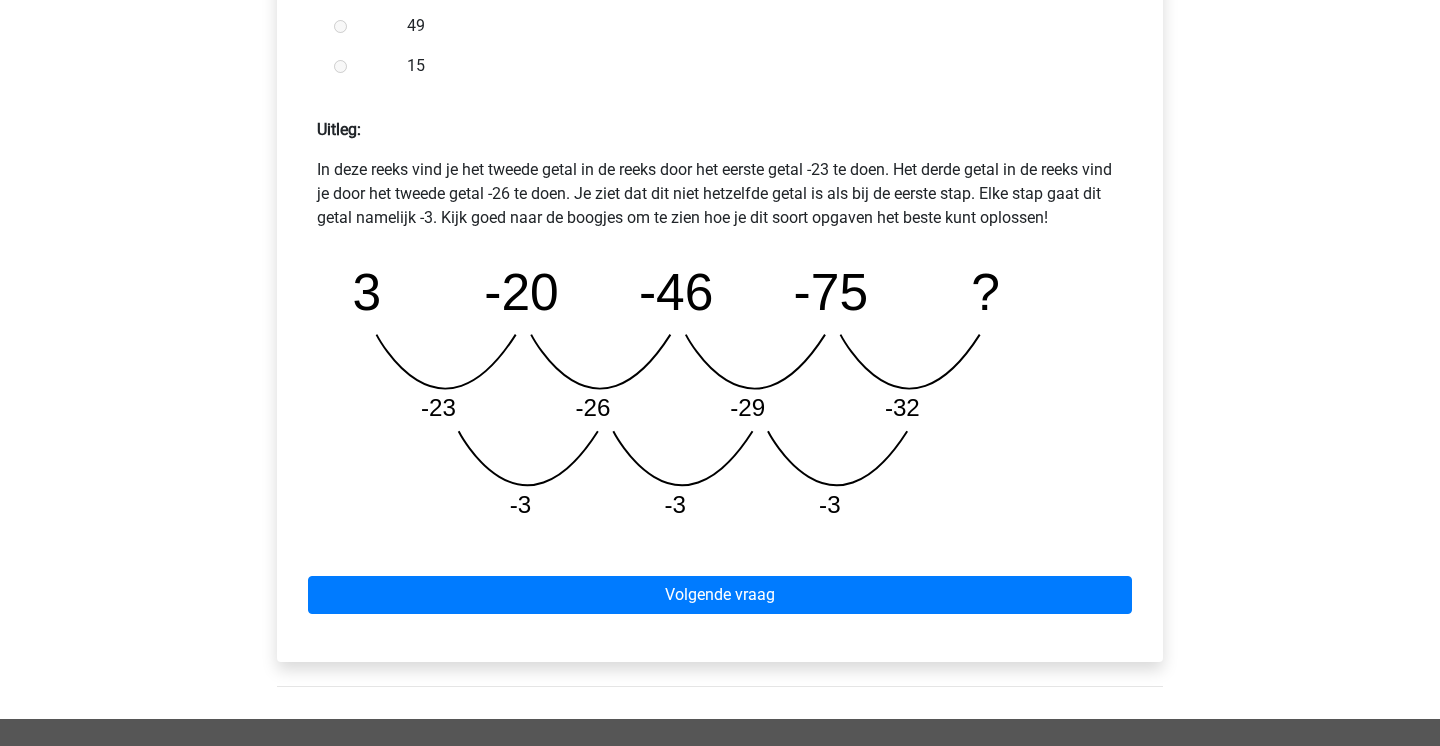 scroll, scrollTop: 872, scrollLeft: 0, axis: vertical 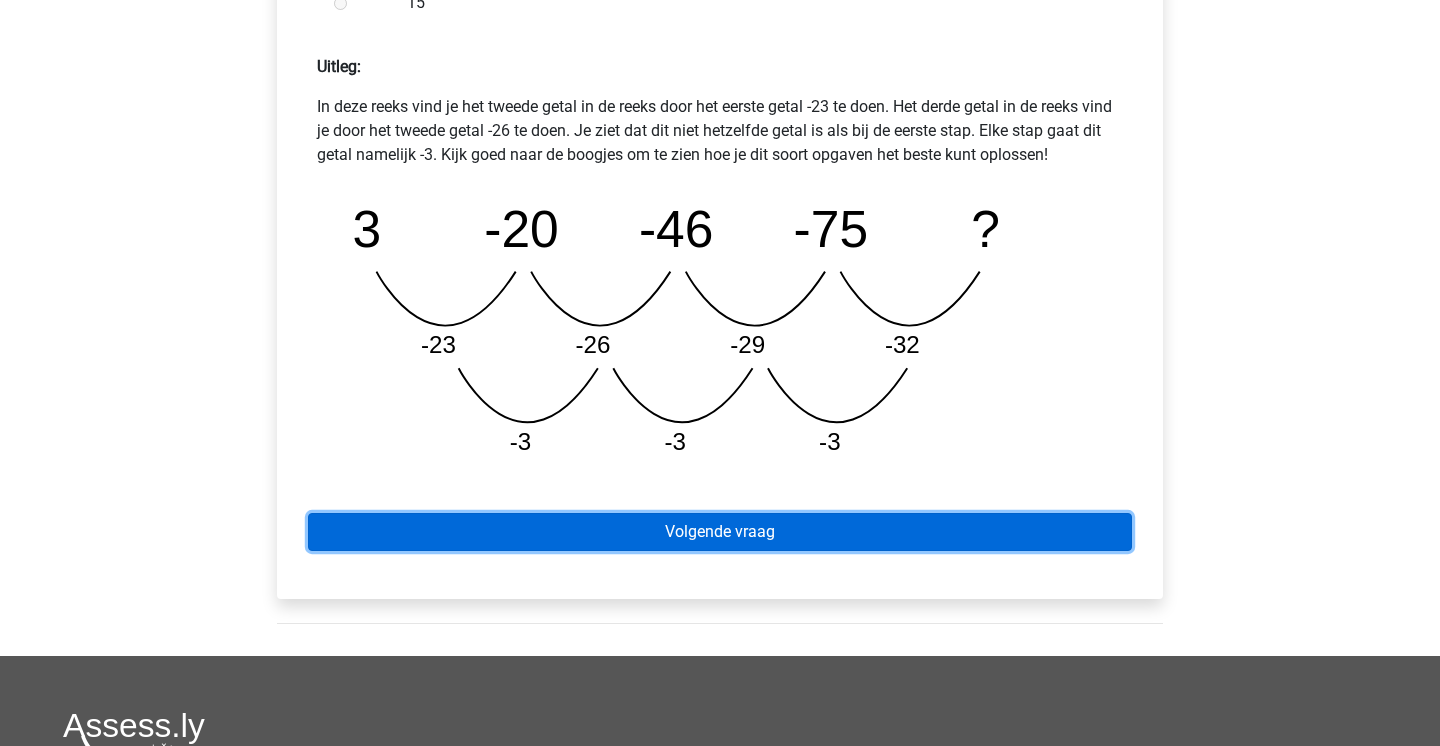 click on "Volgende vraag" at bounding box center [720, 532] 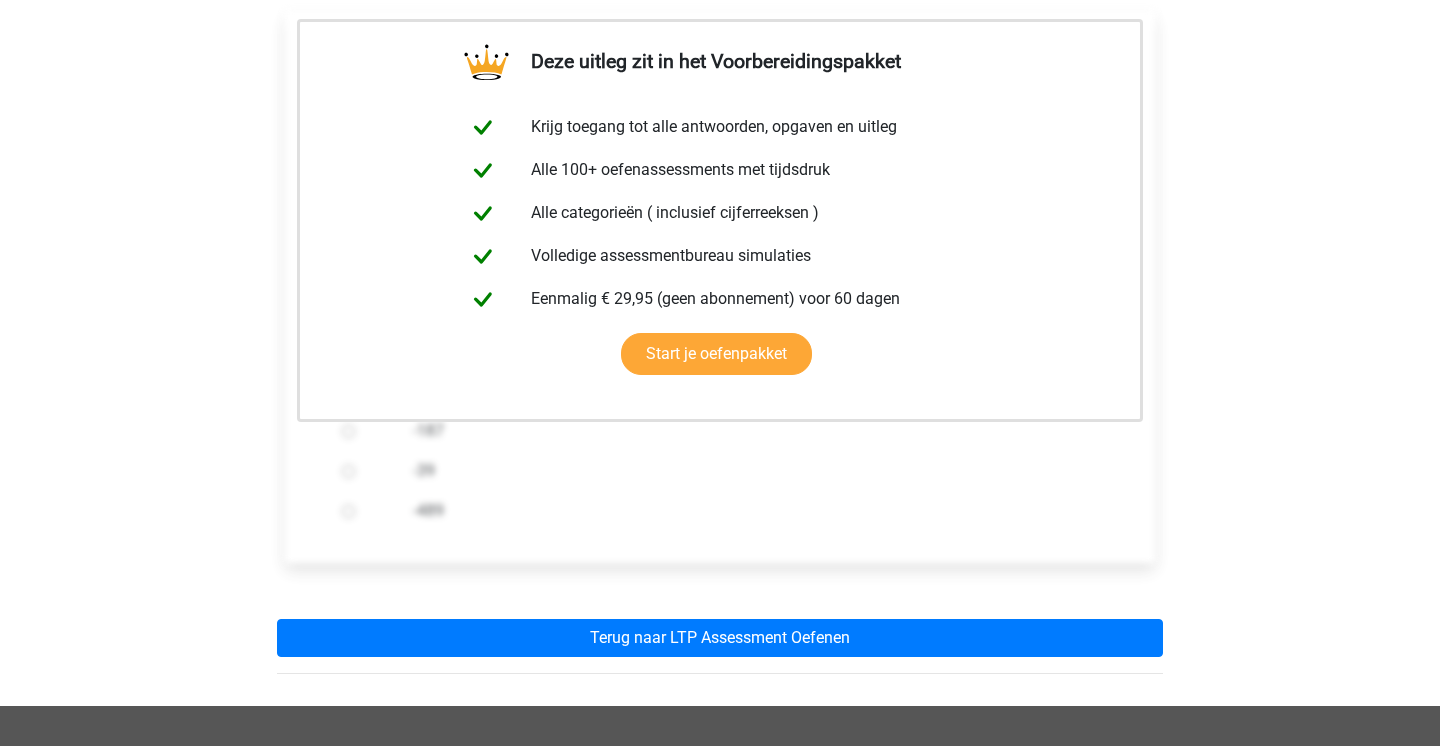 scroll, scrollTop: 351, scrollLeft: 0, axis: vertical 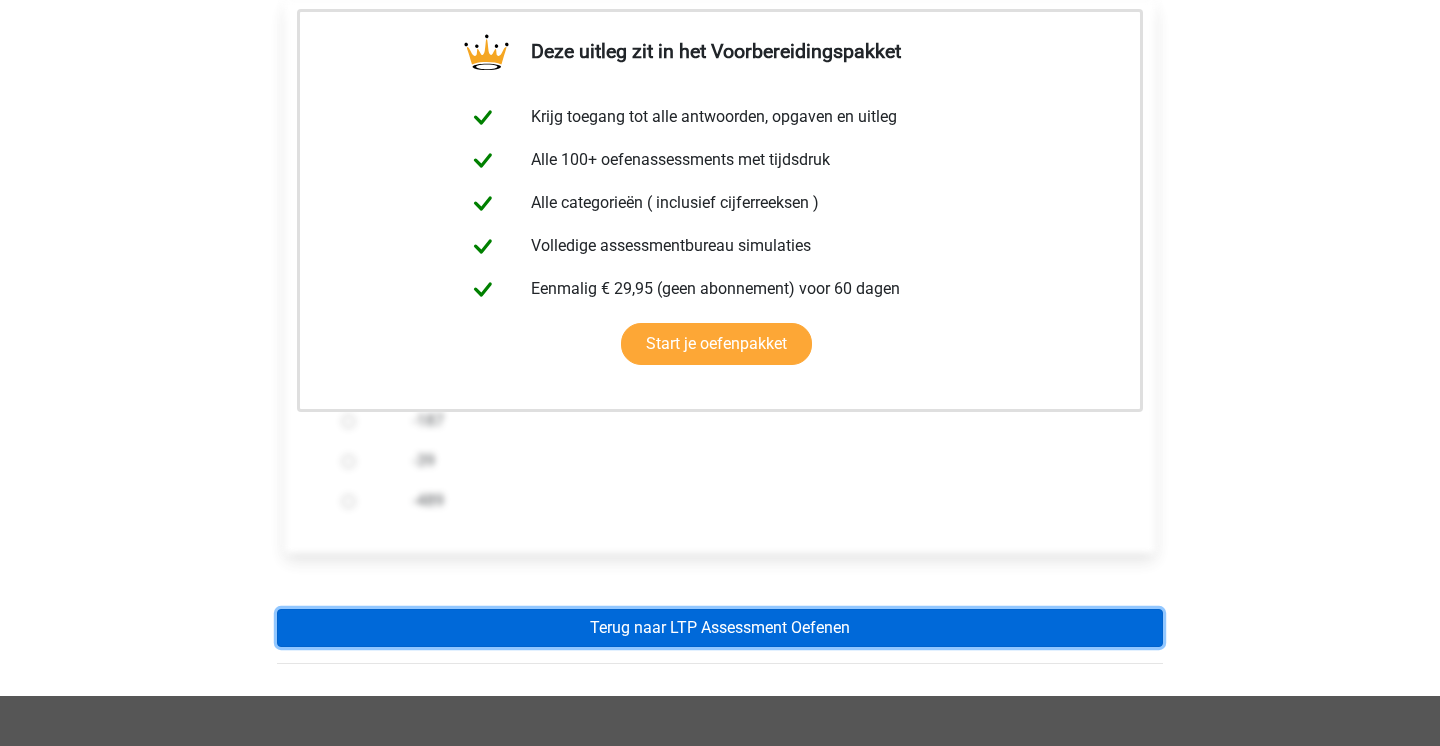 click on "Terug naar LTP Assessment Oefenen" at bounding box center [720, 628] 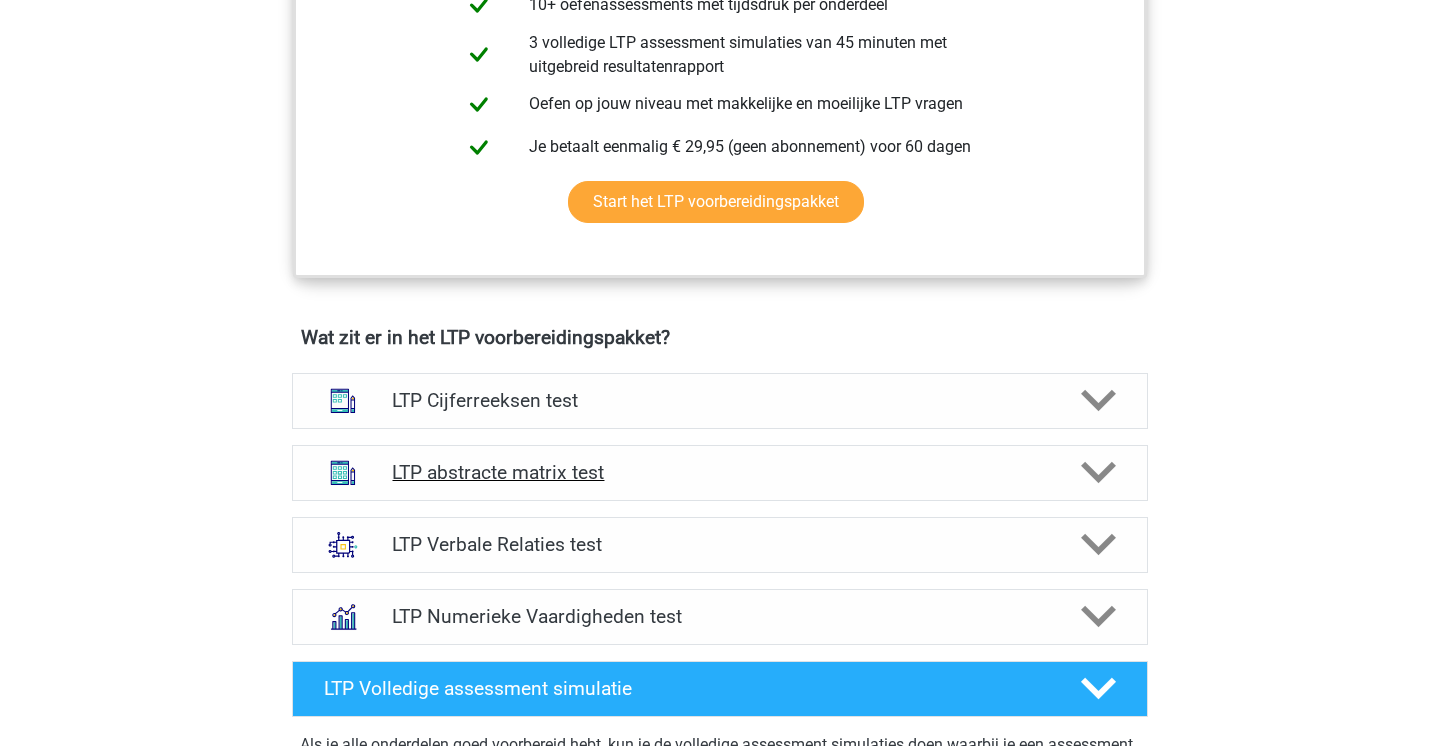 scroll, scrollTop: 984, scrollLeft: 0, axis: vertical 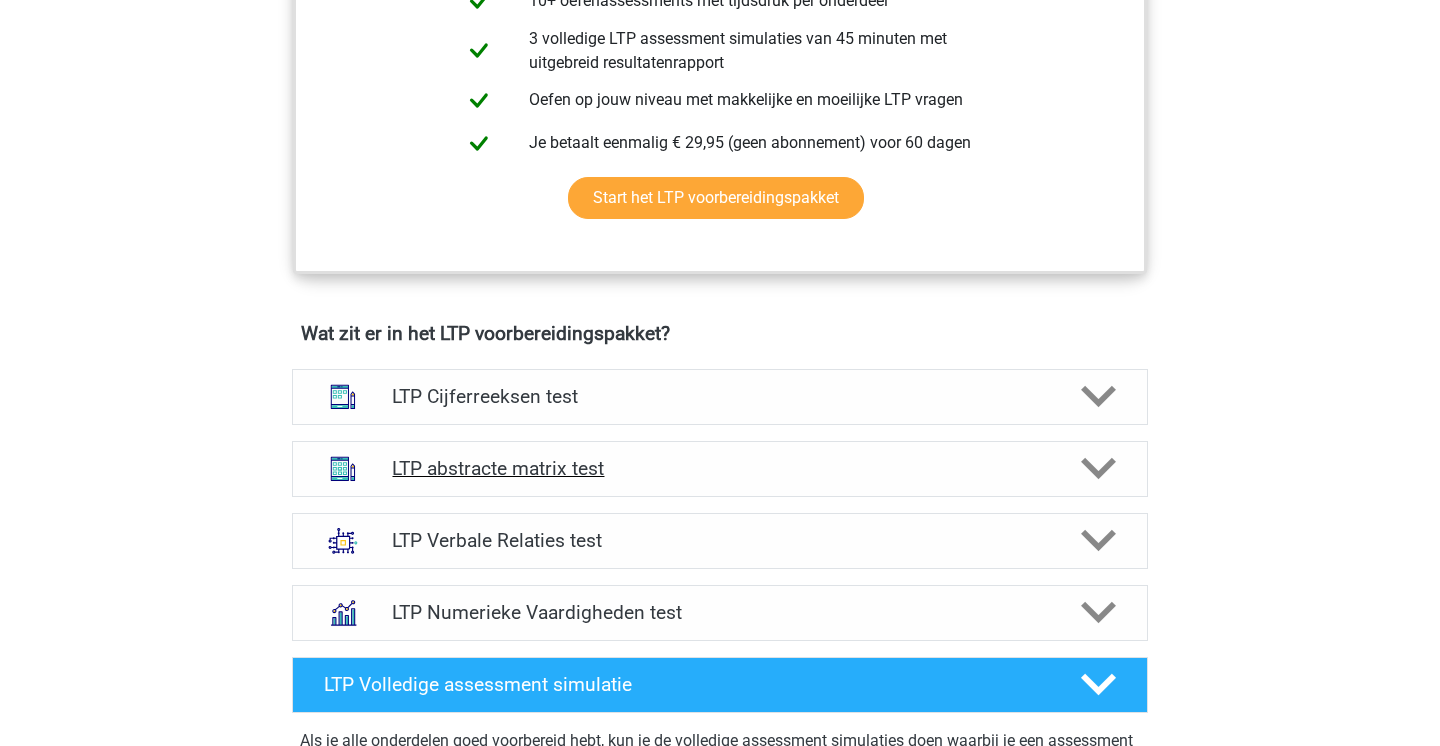 click on "LTP abstracte matrix test" at bounding box center [720, 469] 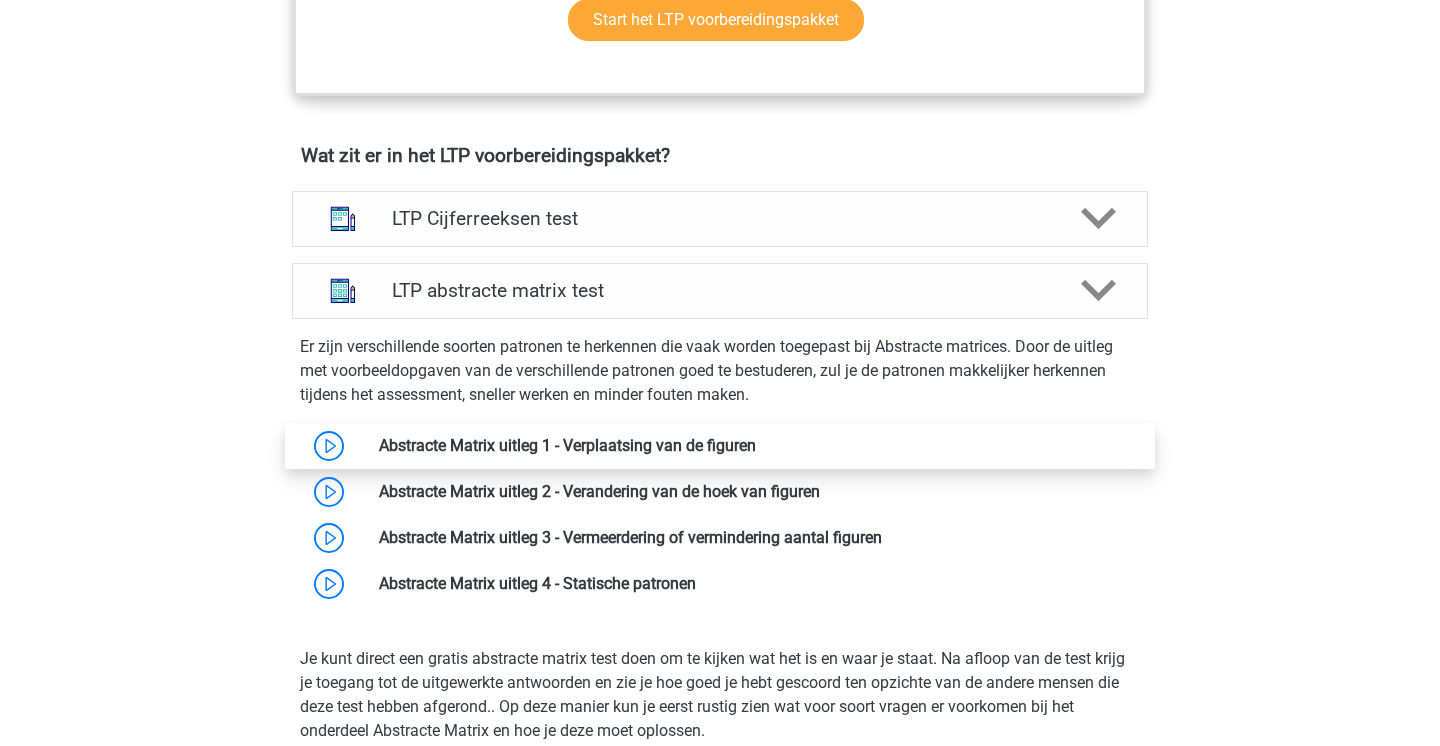 scroll, scrollTop: 1161, scrollLeft: 0, axis: vertical 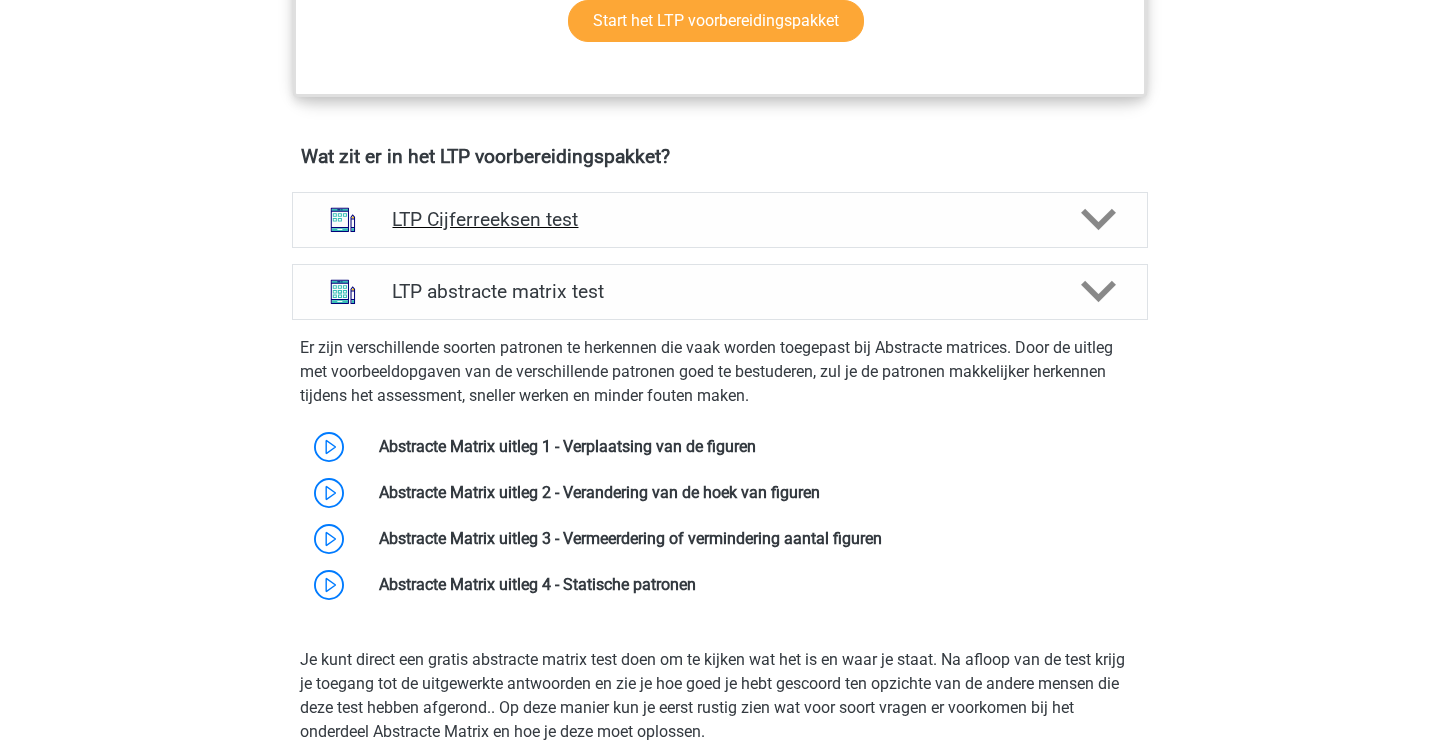 click on "LTP Cijferreeksen test" at bounding box center [719, 219] 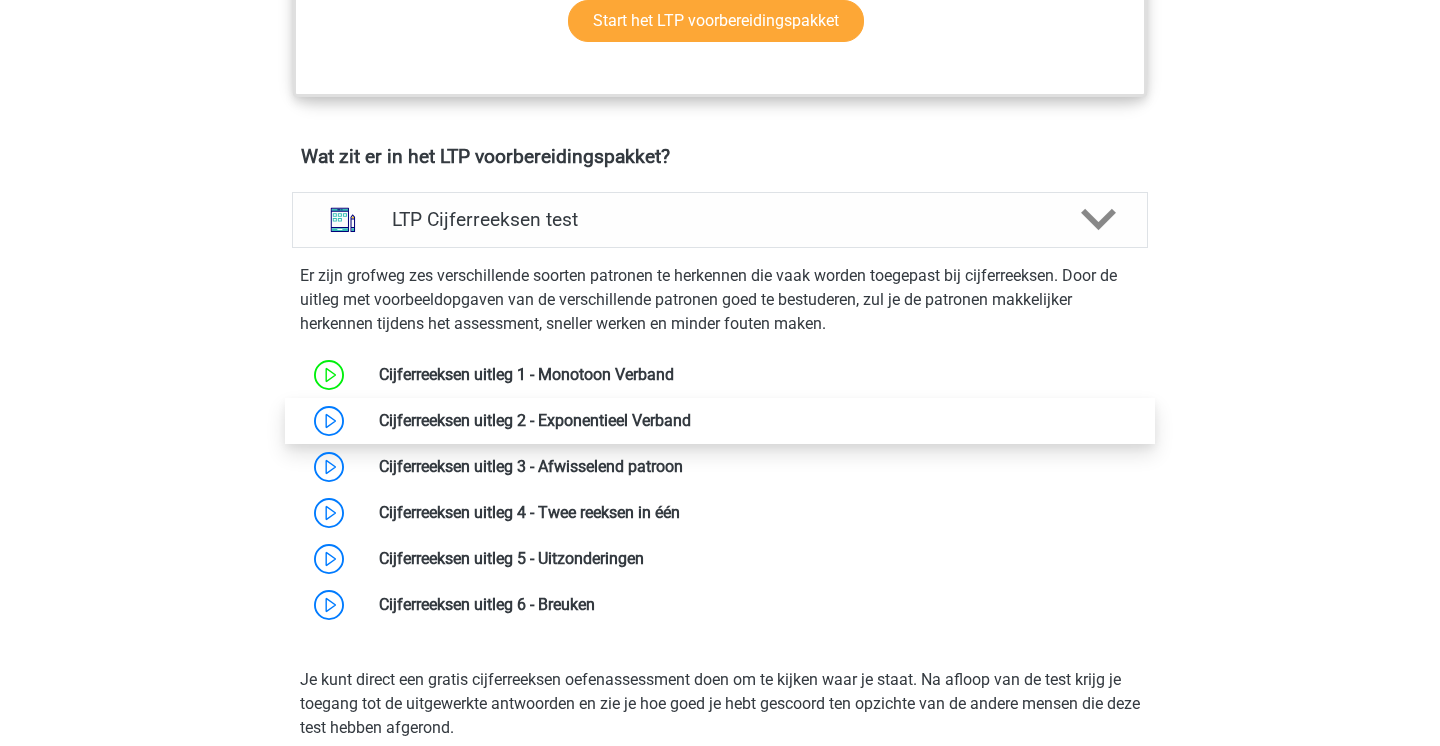 click at bounding box center [691, 420] 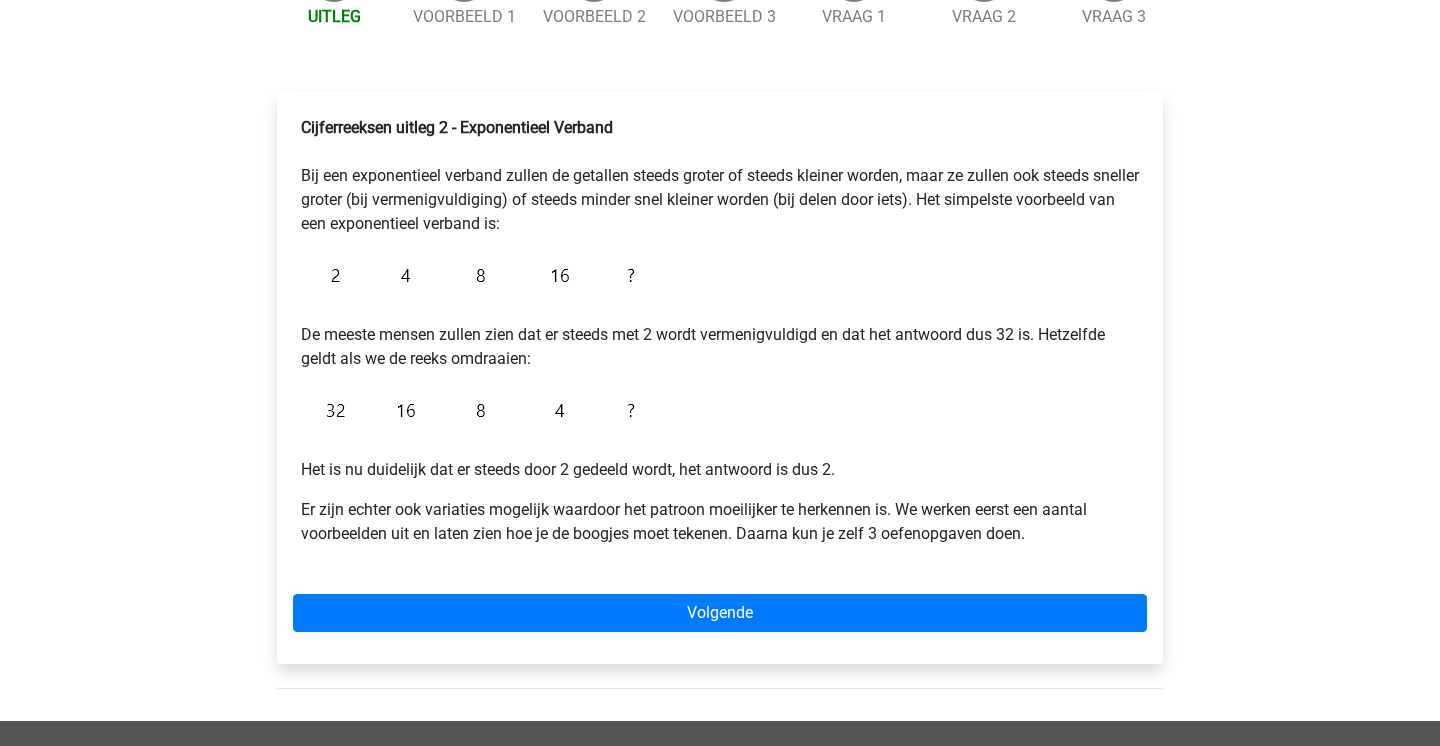 scroll, scrollTop: 245, scrollLeft: 0, axis: vertical 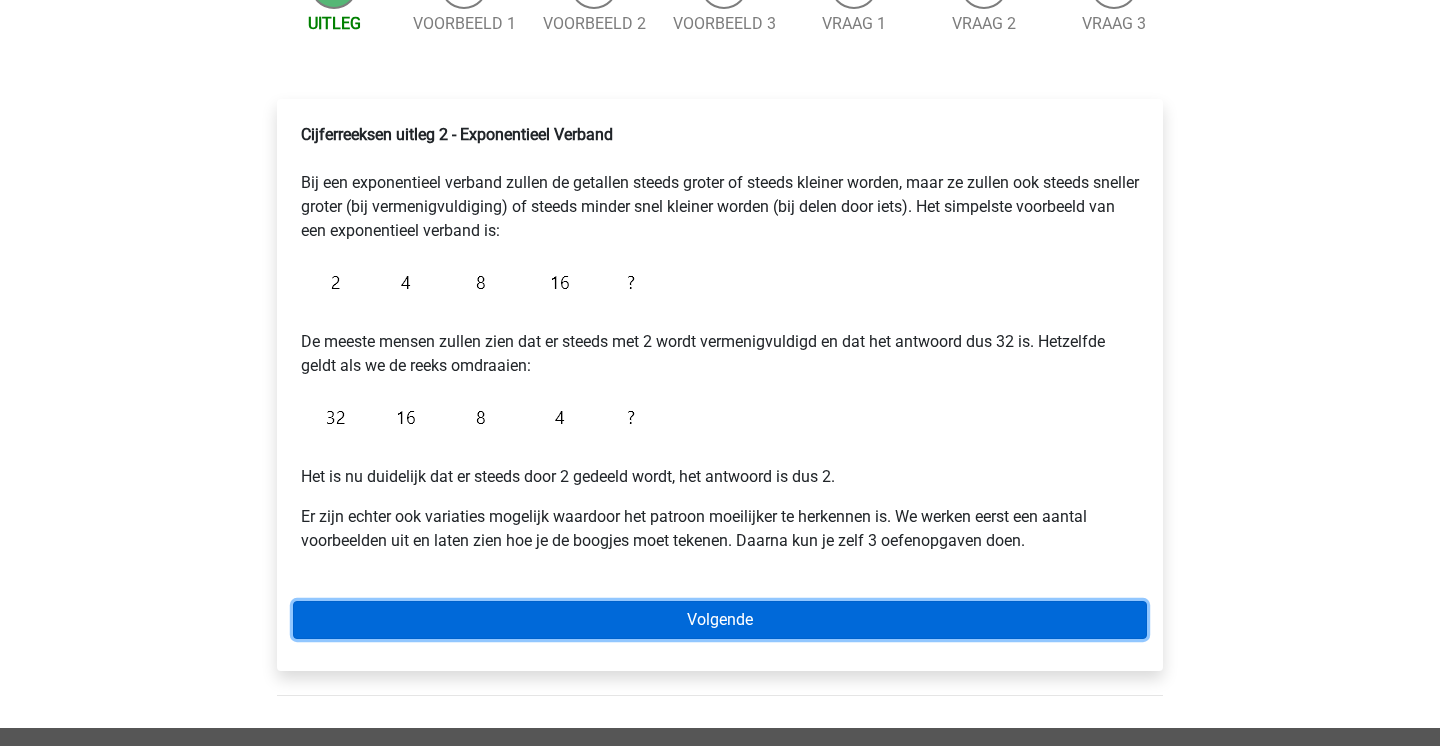 click on "Volgende" at bounding box center [720, 620] 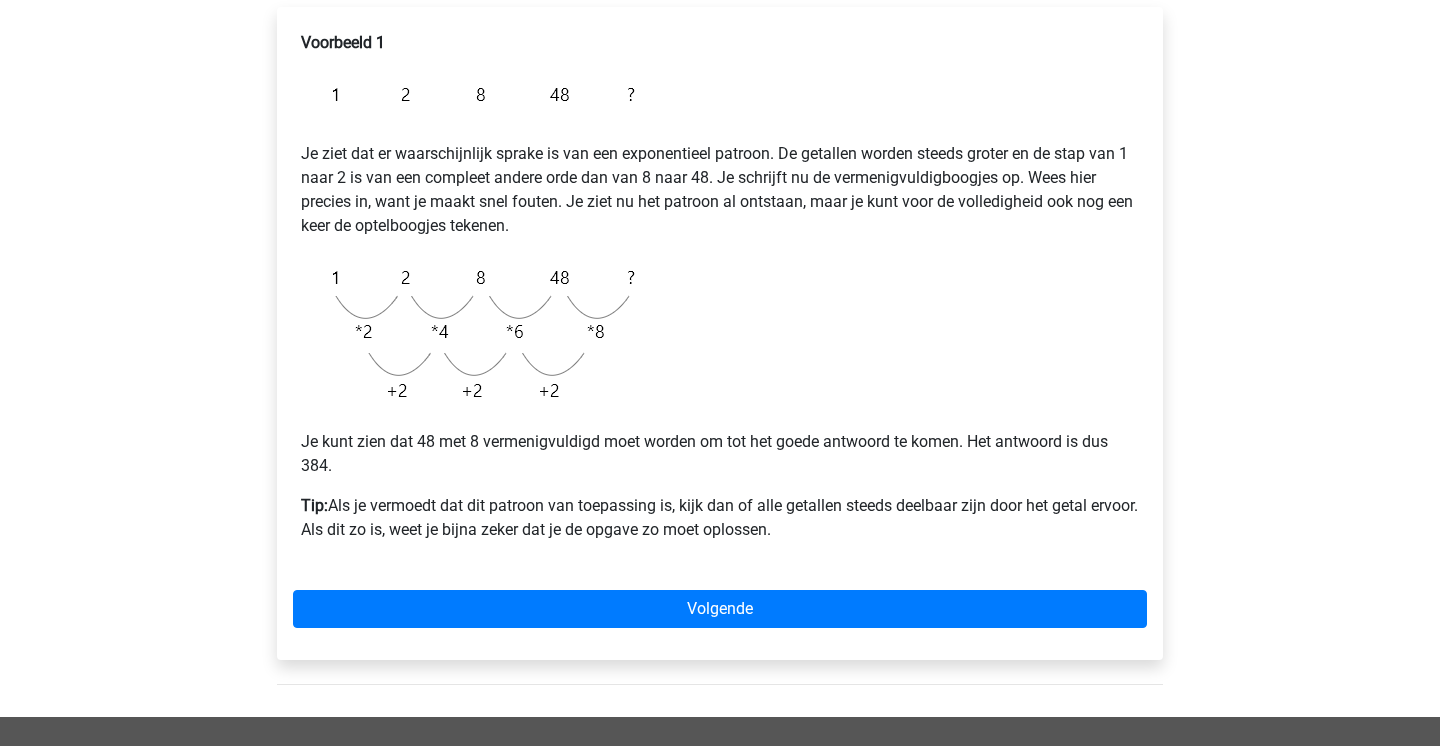 scroll, scrollTop: 338, scrollLeft: 0, axis: vertical 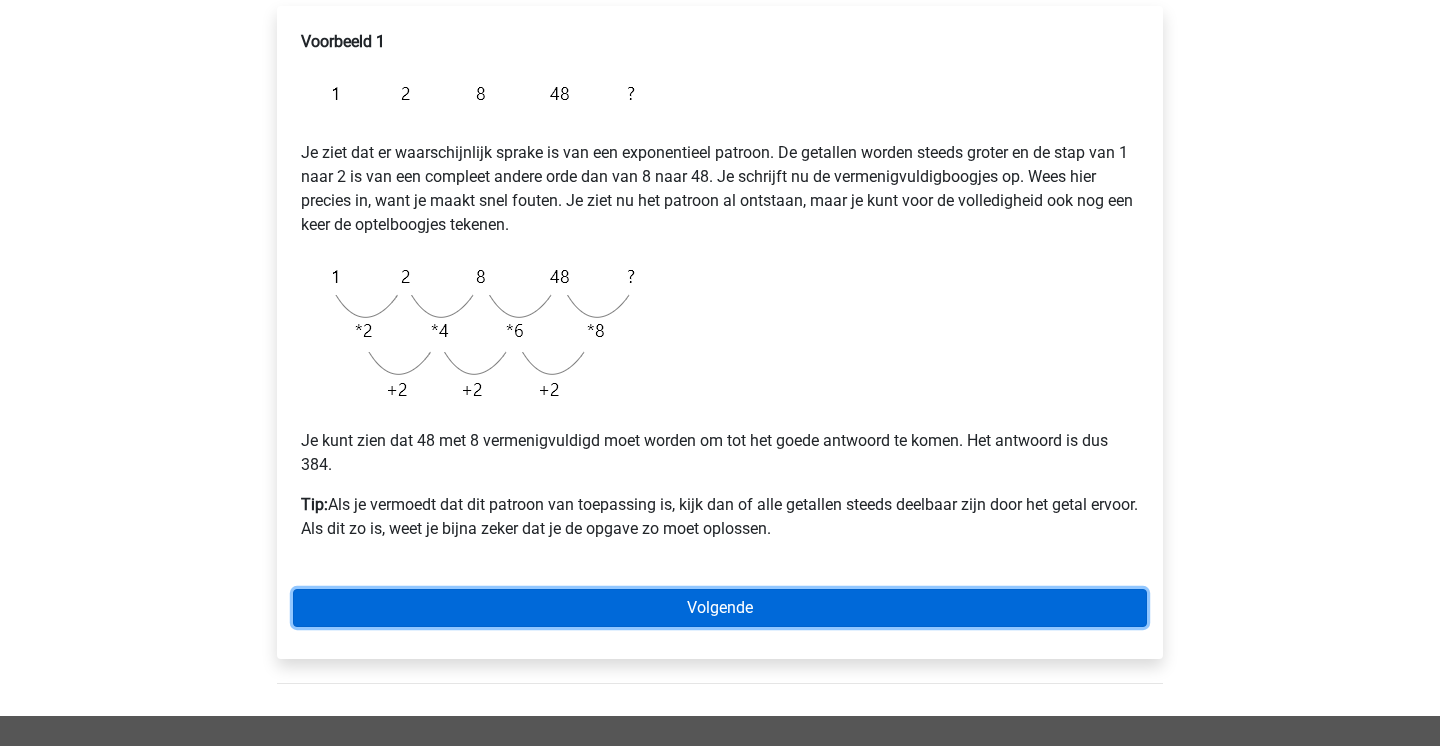 click on "Volgende" at bounding box center (720, 608) 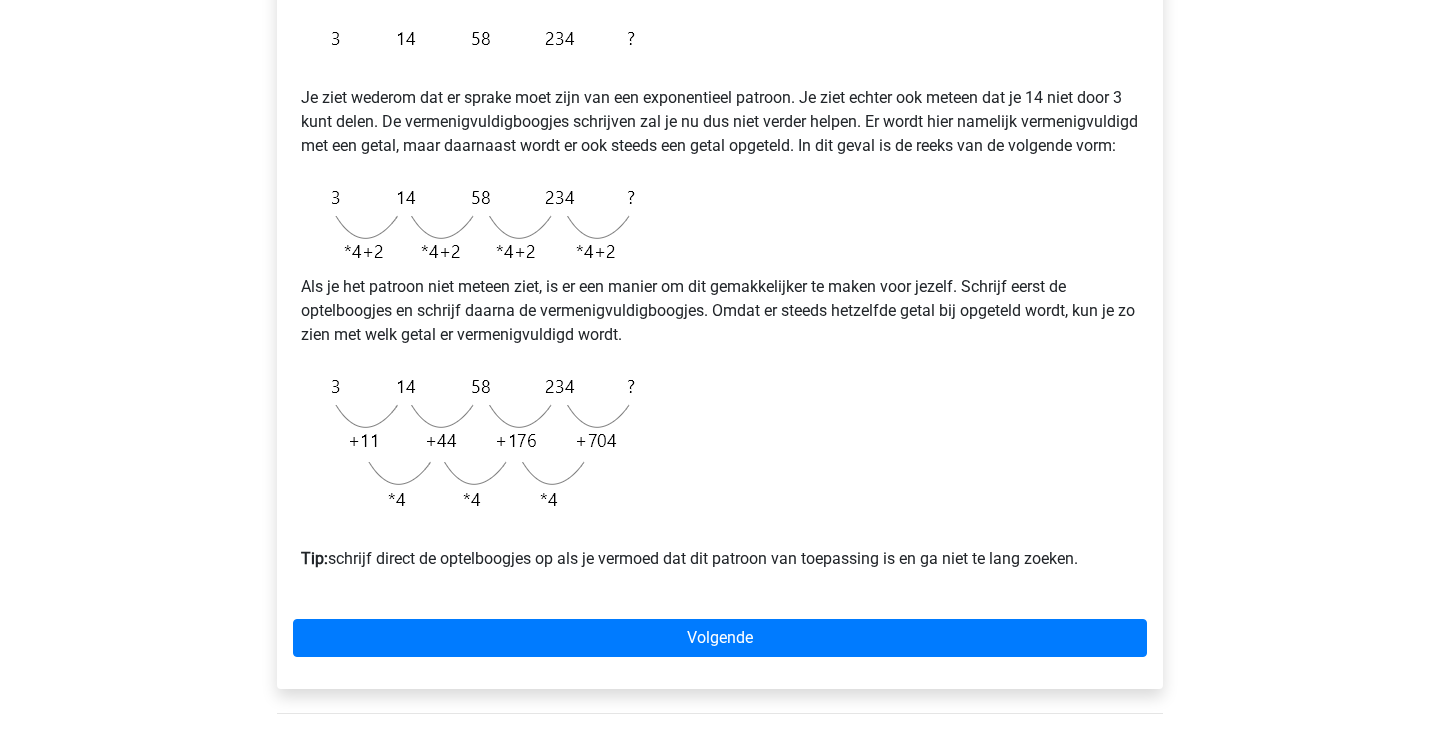 scroll, scrollTop: 406, scrollLeft: 0, axis: vertical 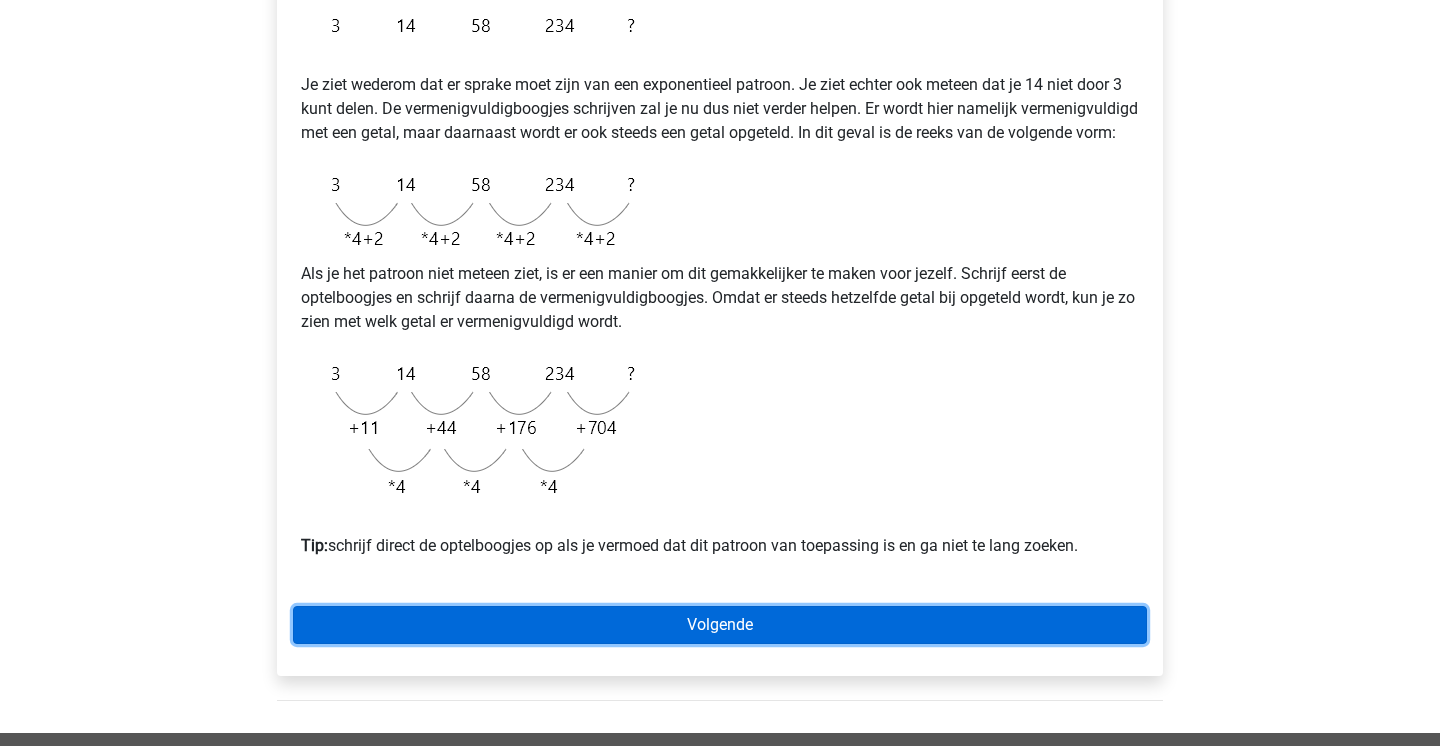 click on "Volgende" at bounding box center (720, 625) 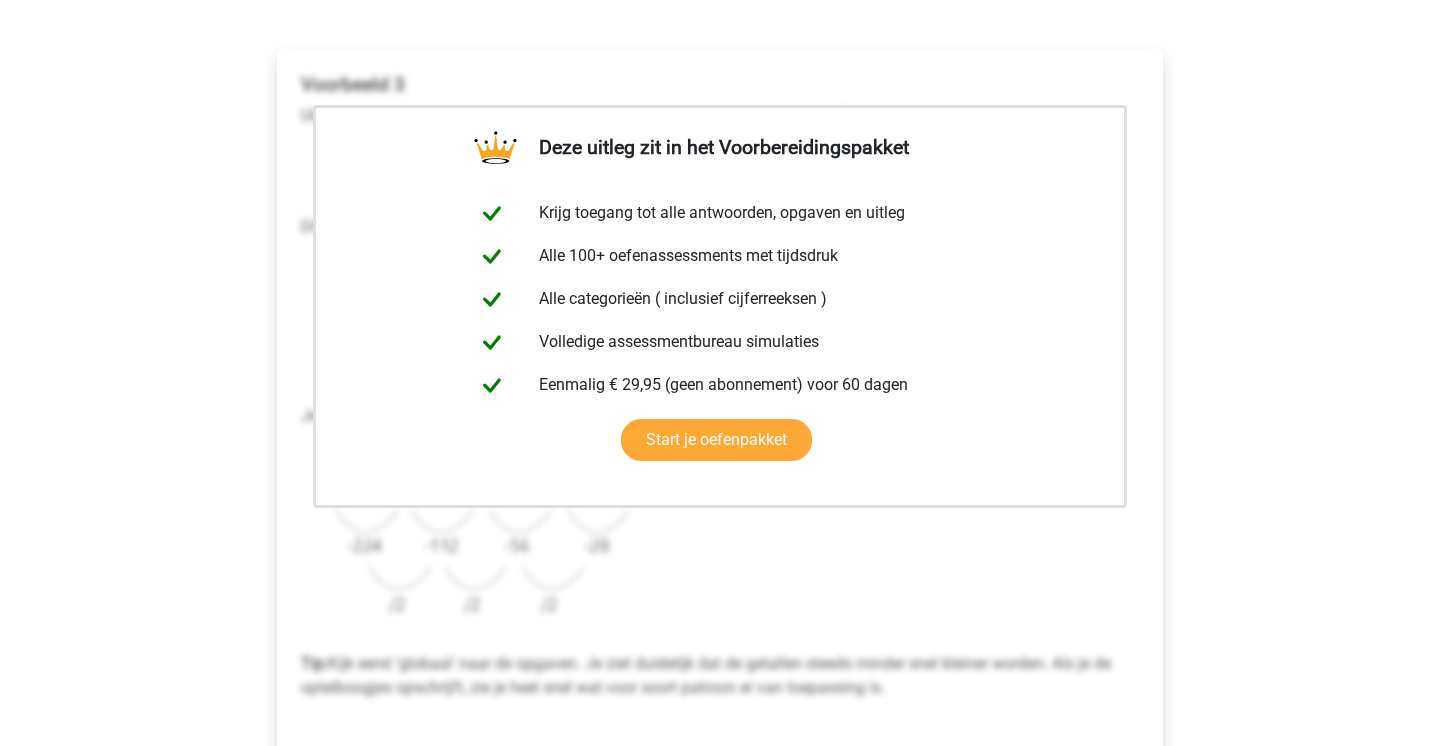 scroll, scrollTop: 595, scrollLeft: 0, axis: vertical 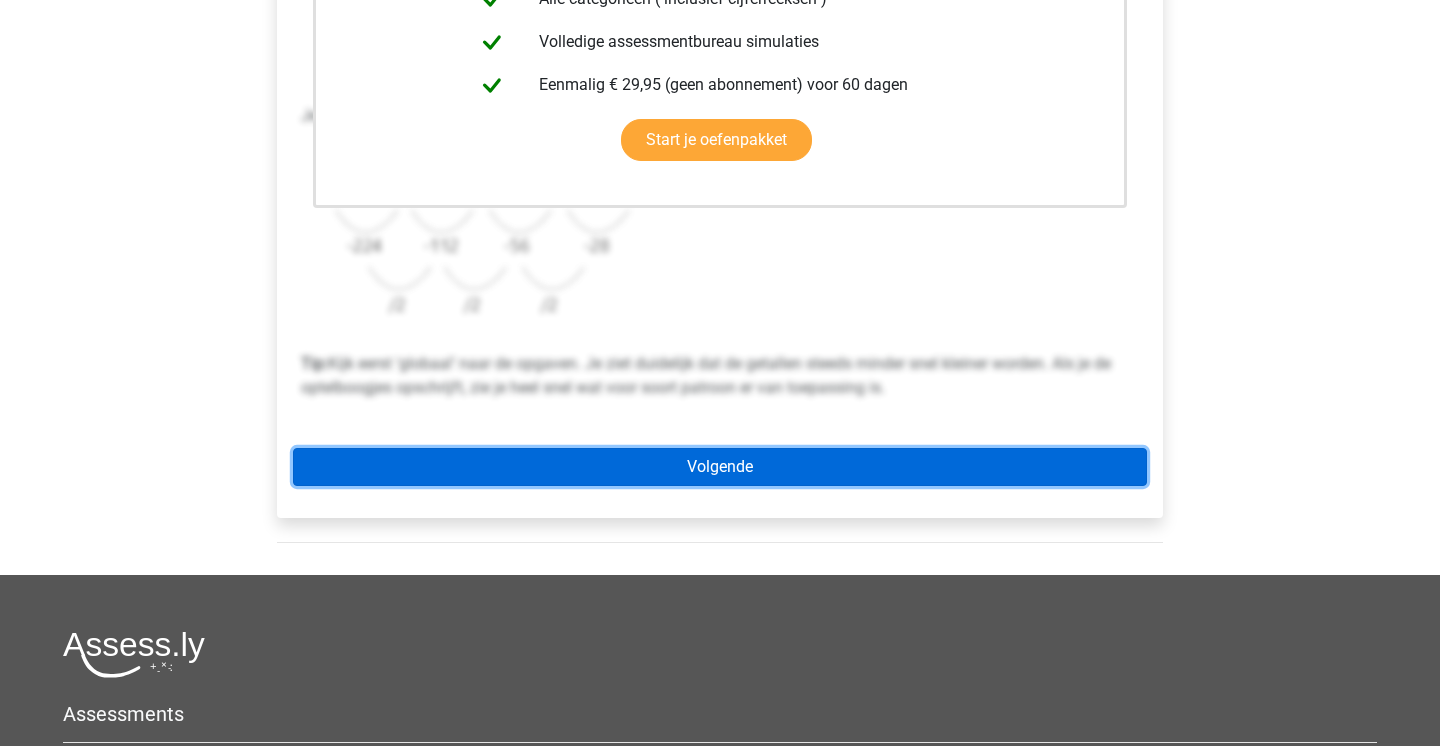 click on "Volgende" at bounding box center [720, 467] 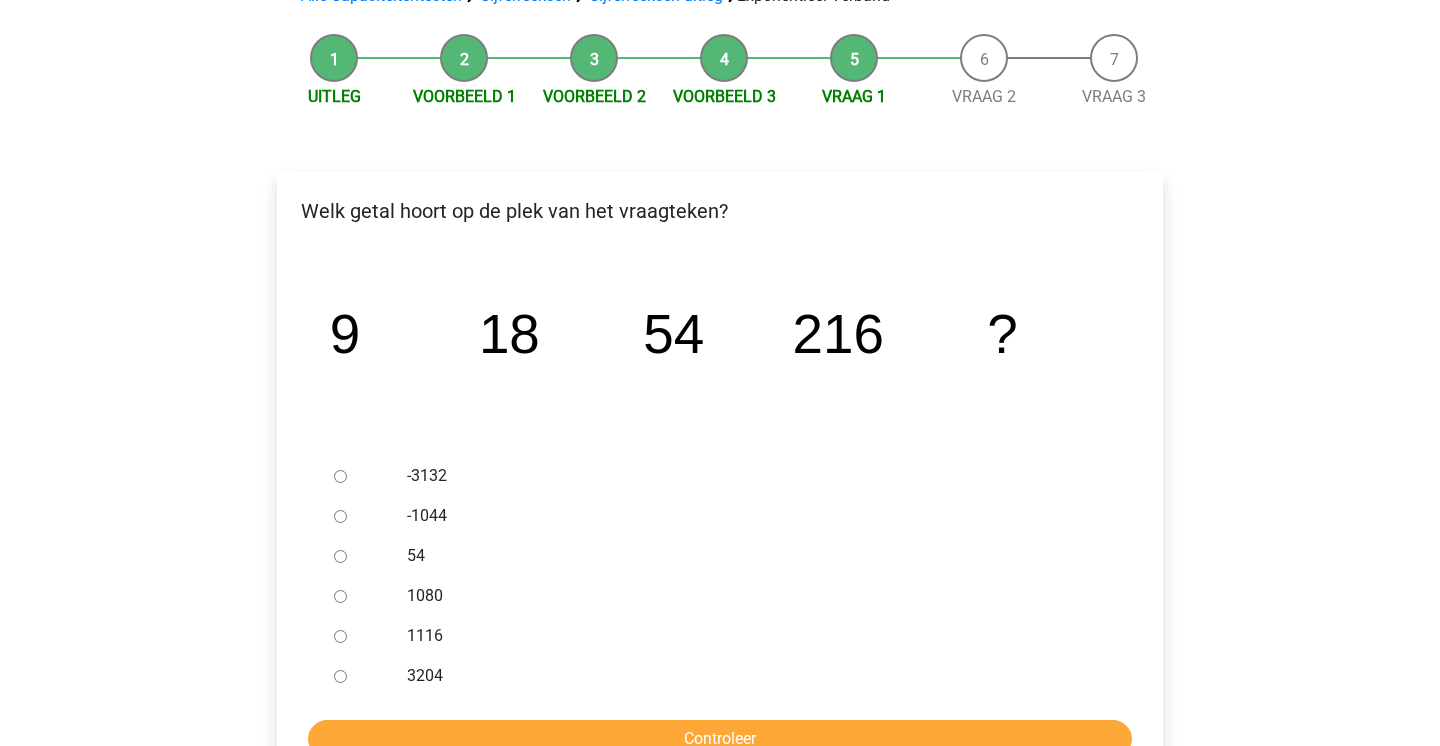 scroll, scrollTop: 220, scrollLeft: 0, axis: vertical 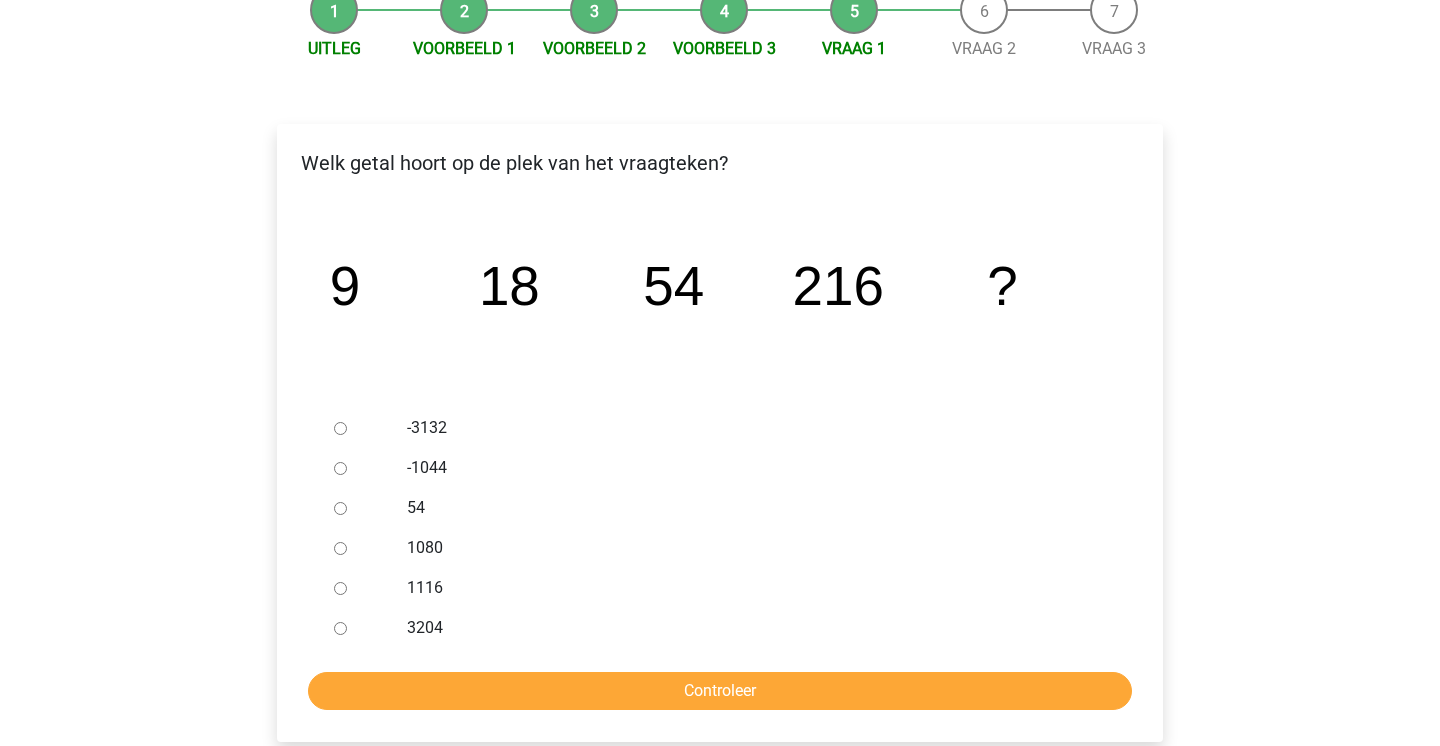 click on "1080" at bounding box center (753, 548) 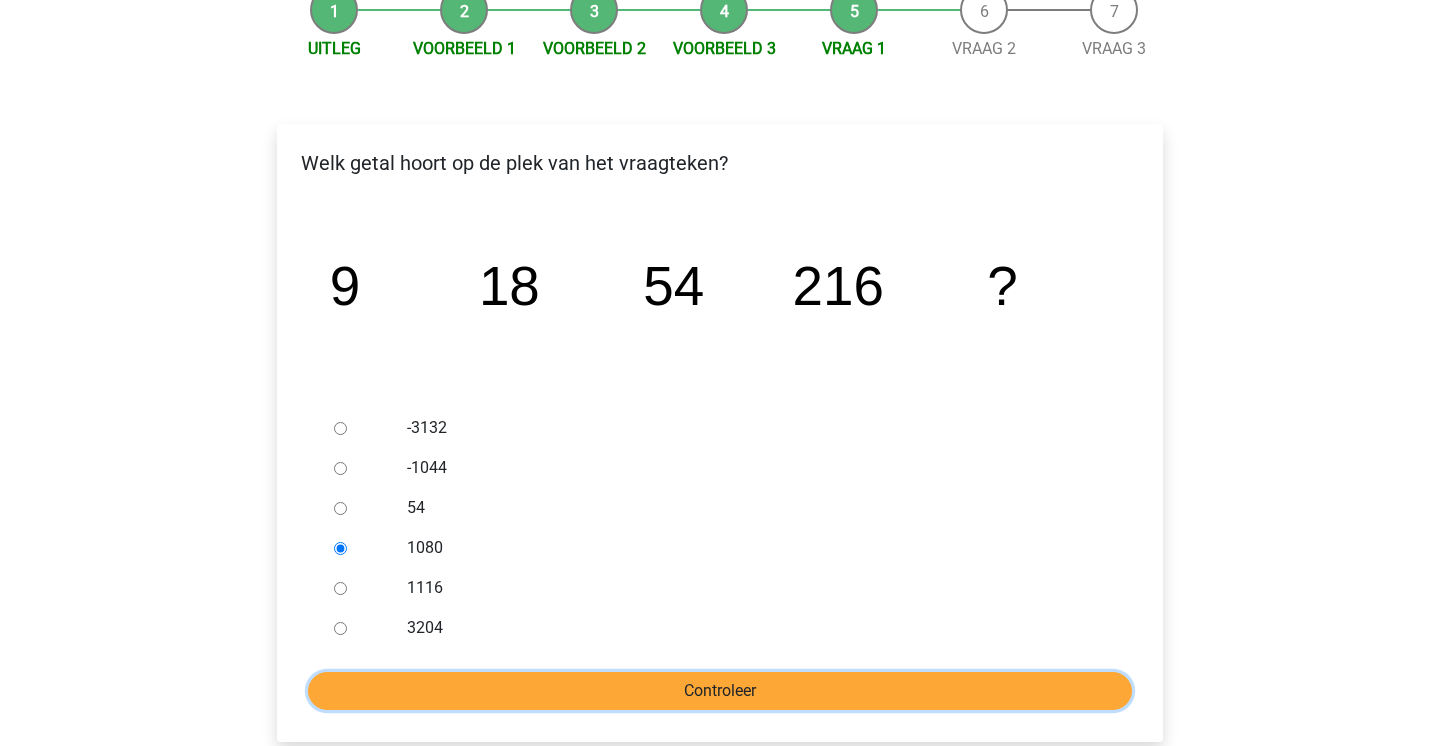 click on "Controleer" at bounding box center [720, 691] 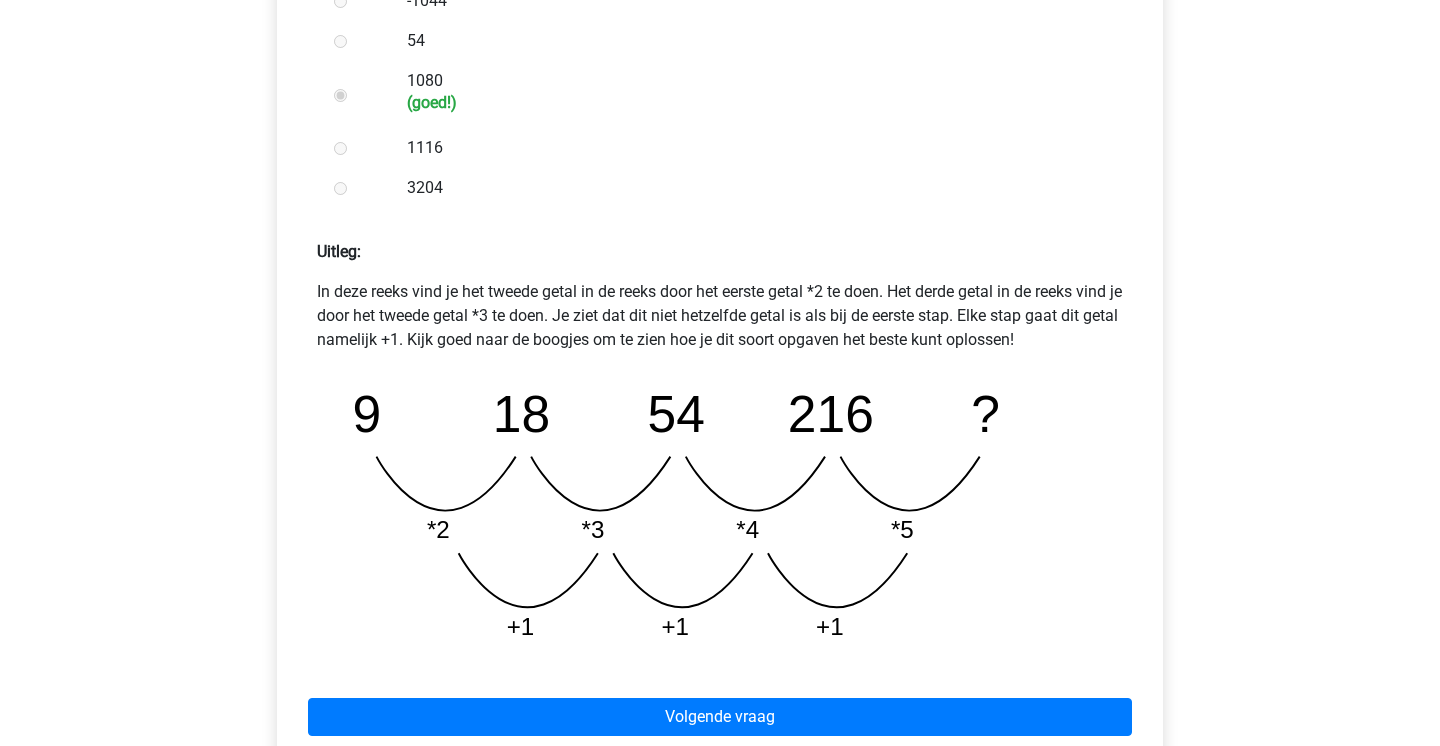 scroll, scrollTop: 703, scrollLeft: 0, axis: vertical 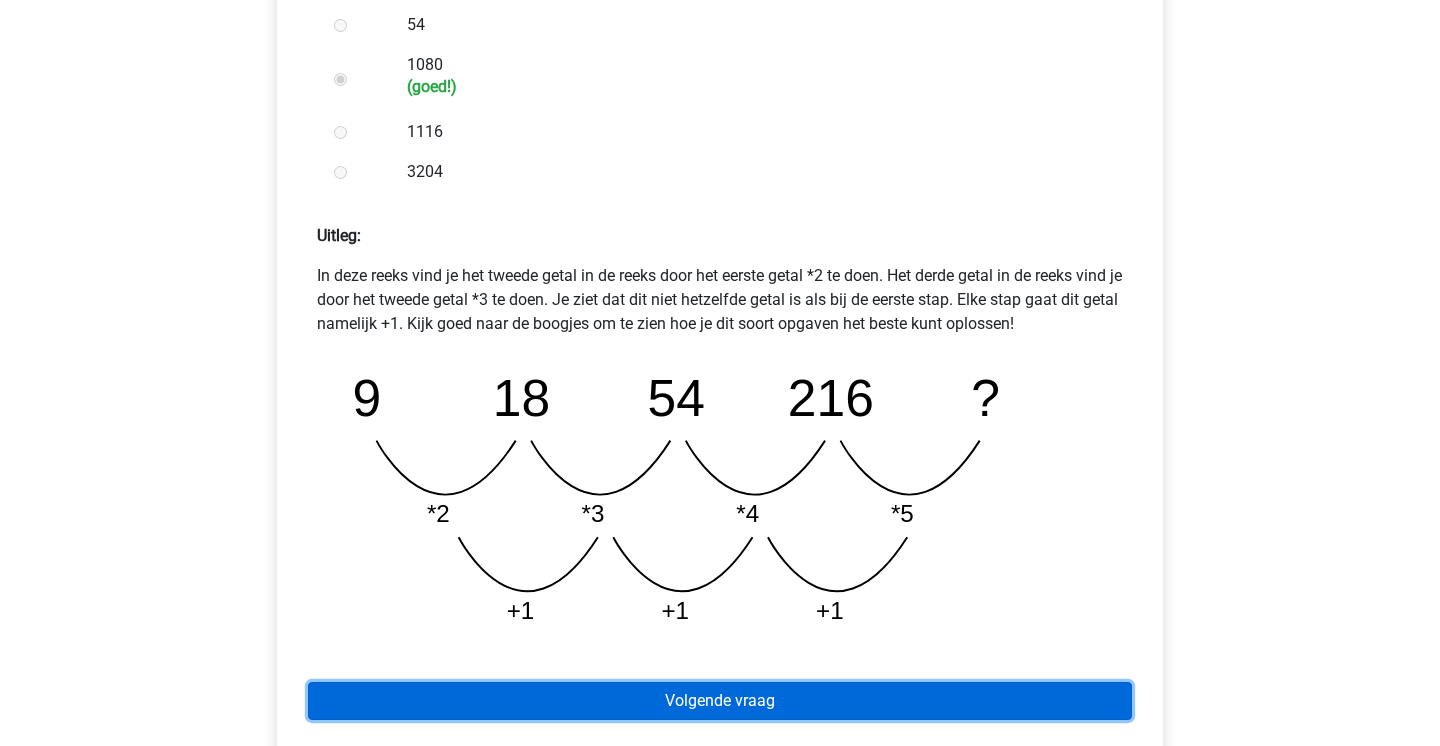 click on "Volgende vraag" at bounding box center (720, 701) 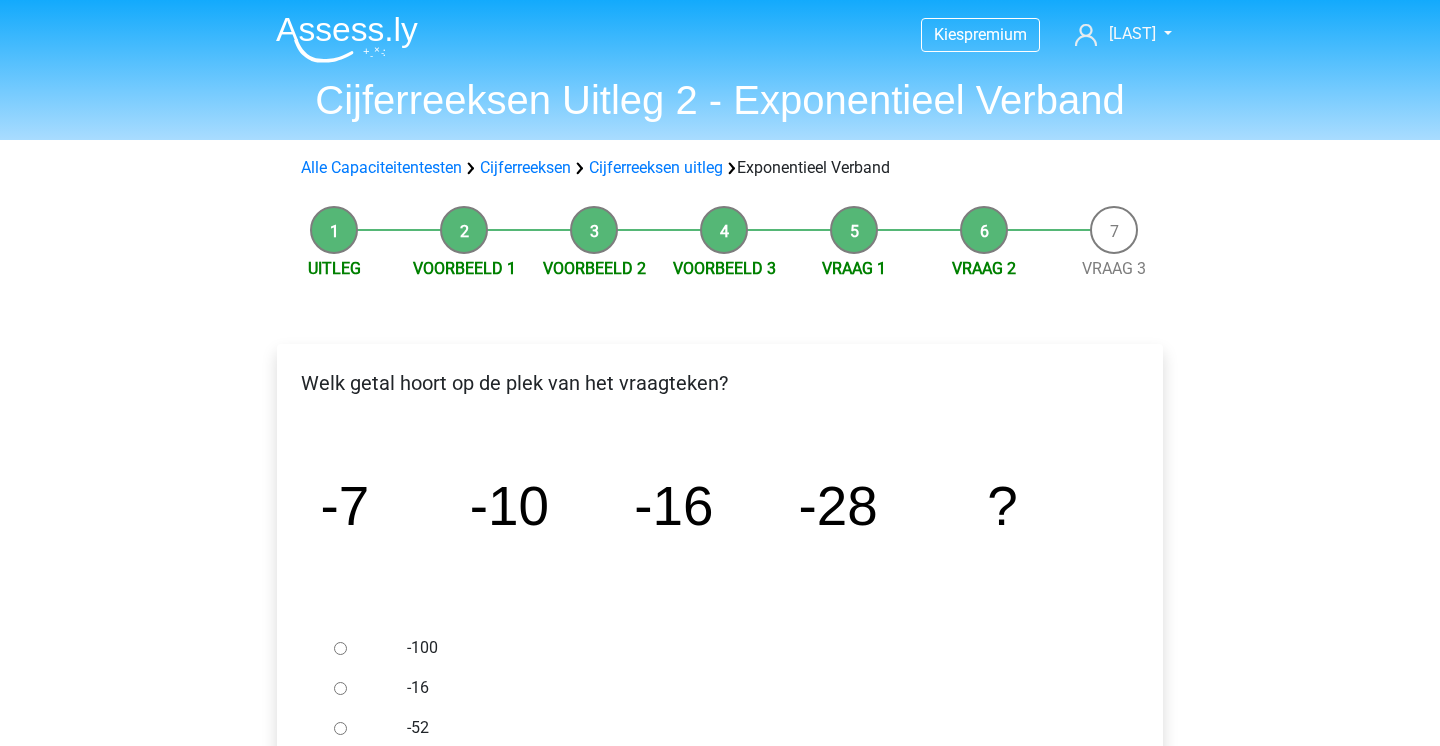 scroll, scrollTop: 0, scrollLeft: 0, axis: both 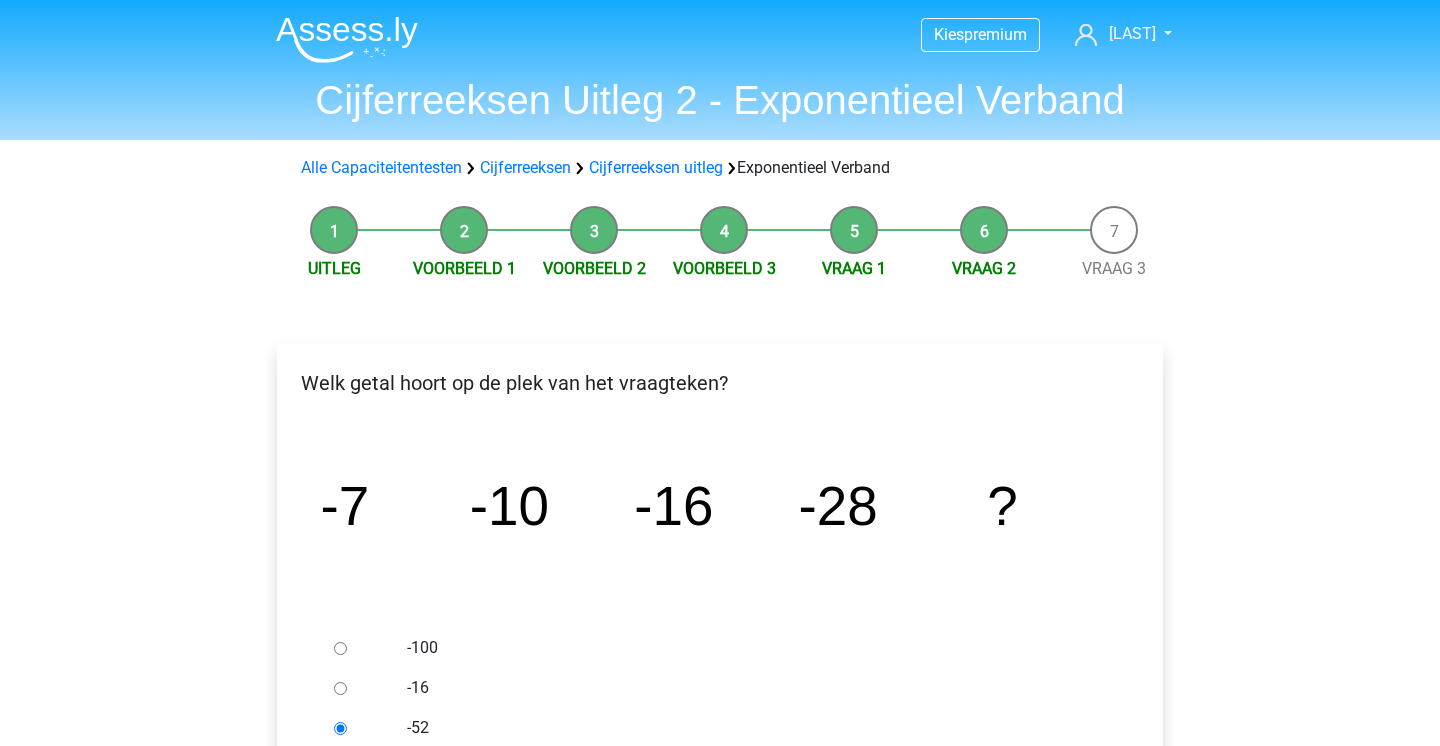 click on "-52" at bounding box center (753, 728) 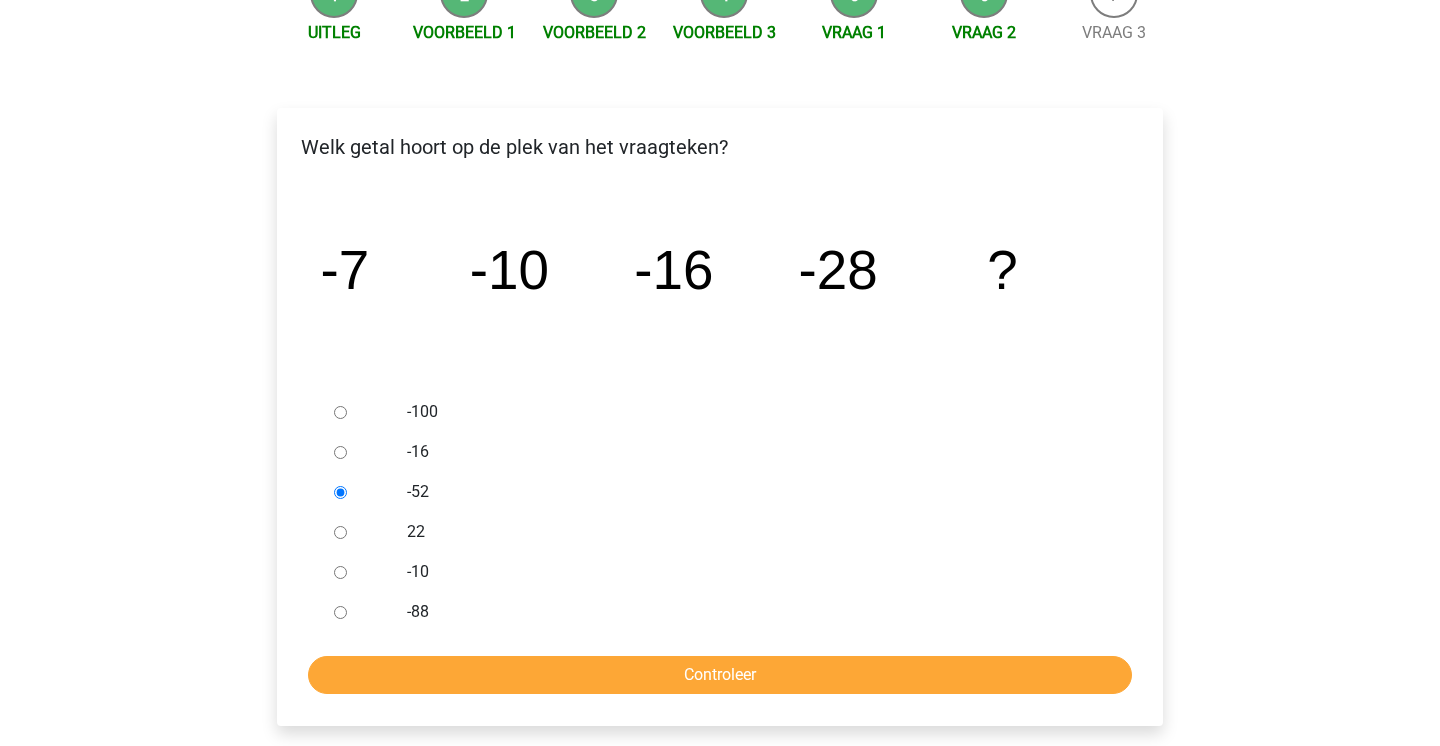scroll, scrollTop: 256, scrollLeft: 0, axis: vertical 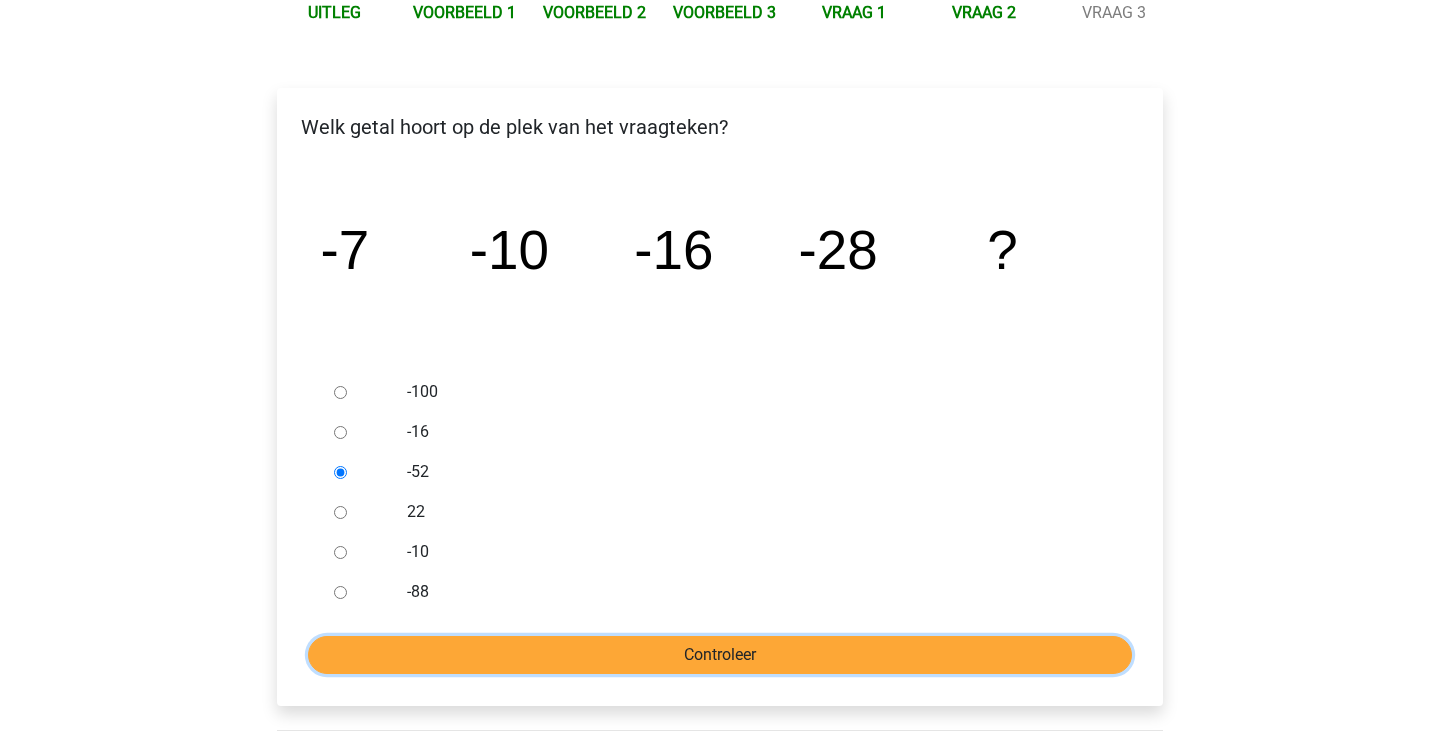 click on "Controleer" at bounding box center (720, 655) 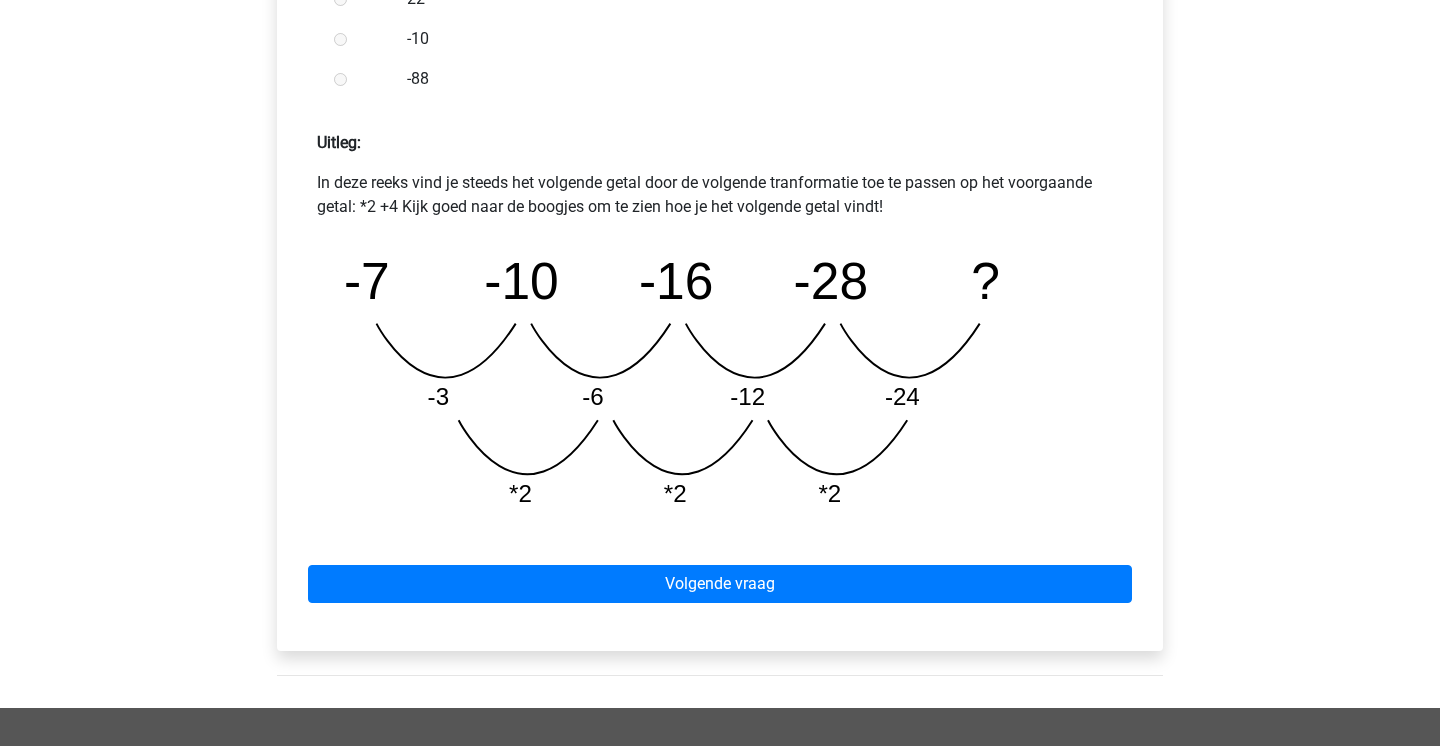 scroll, scrollTop: 810, scrollLeft: 0, axis: vertical 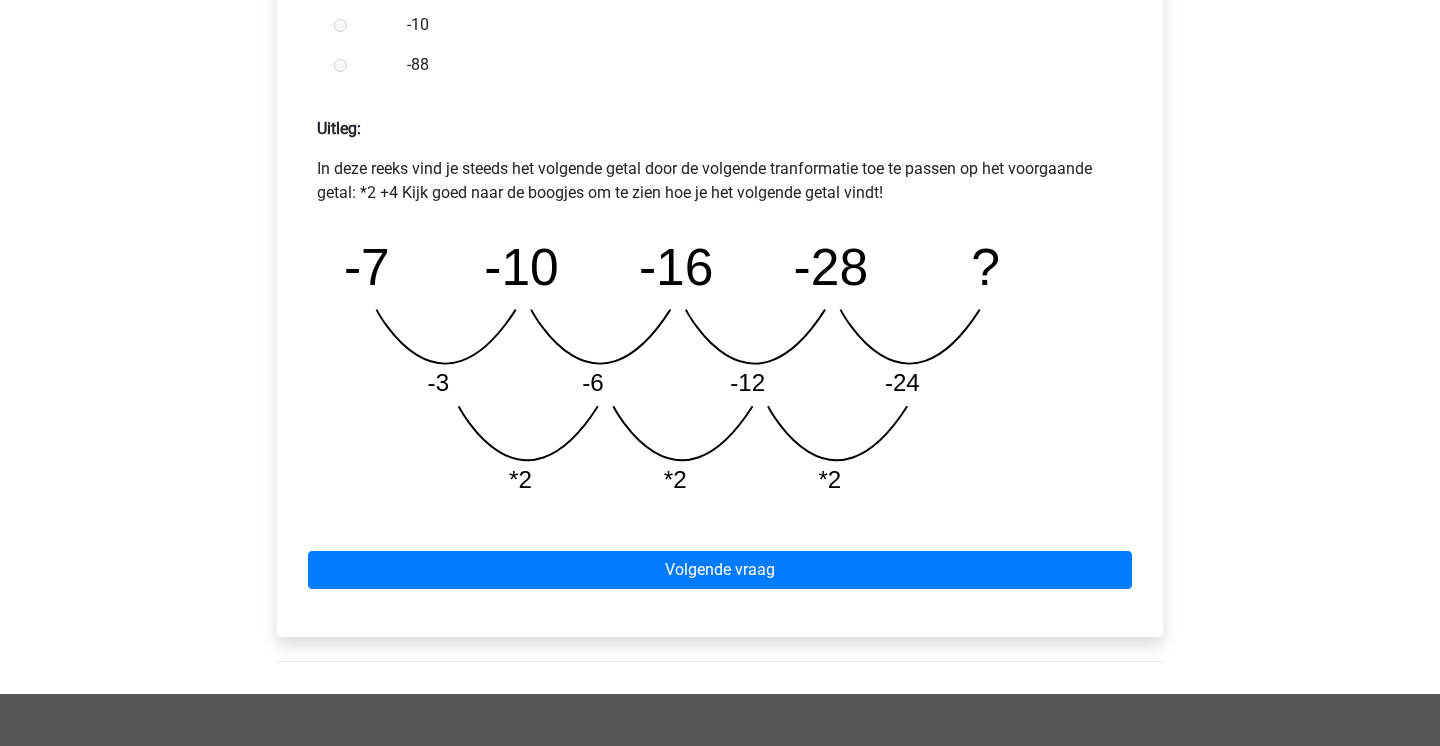 click on "Volgende vraag" at bounding box center [720, 566] 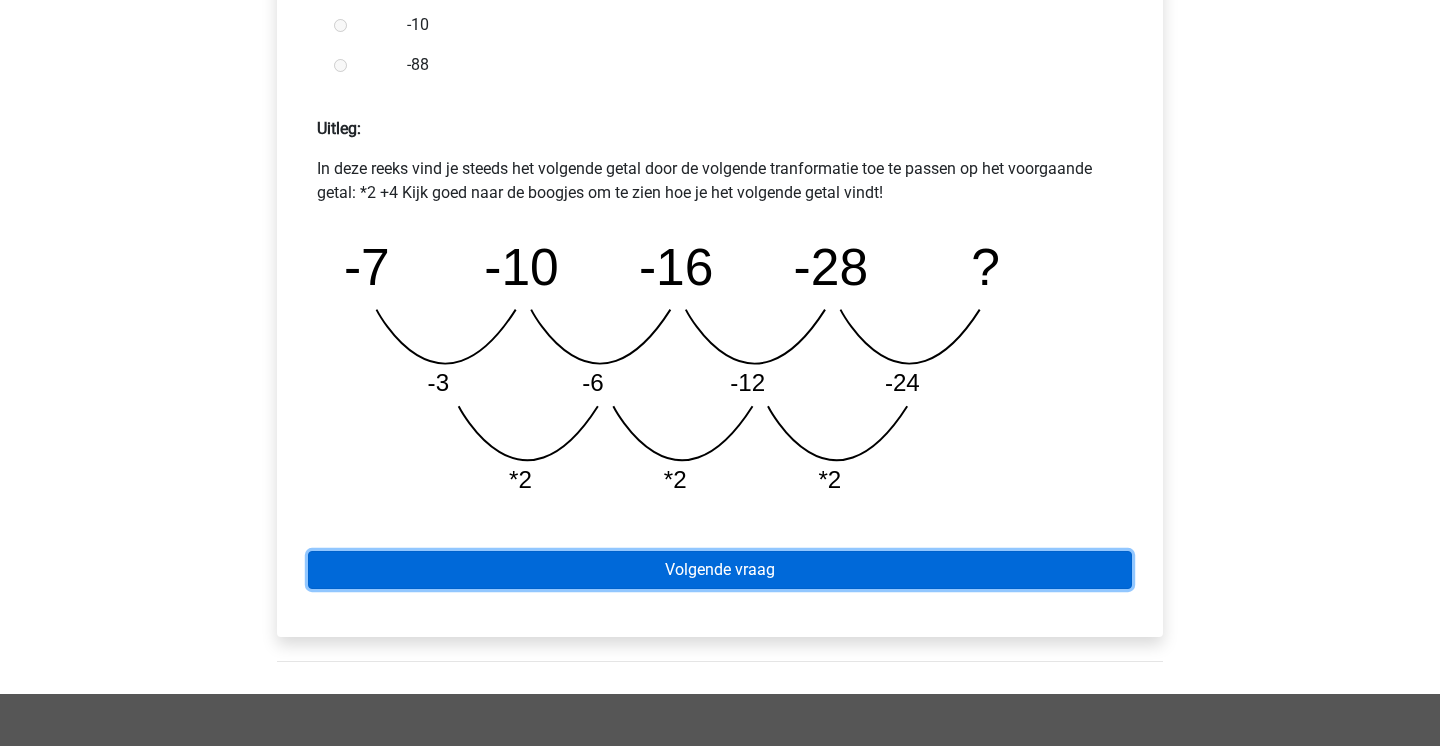 click on "Volgende vraag" at bounding box center (720, 570) 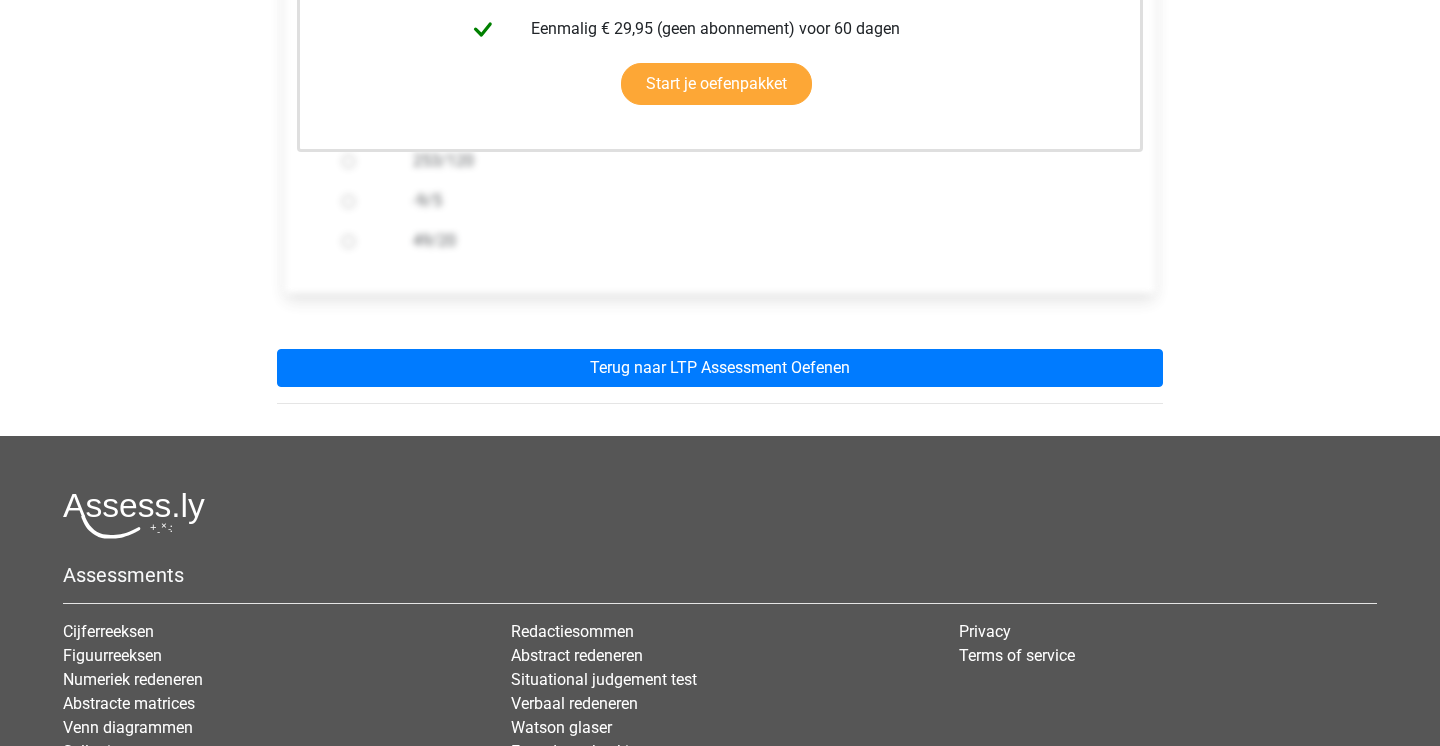 scroll, scrollTop: 617, scrollLeft: 0, axis: vertical 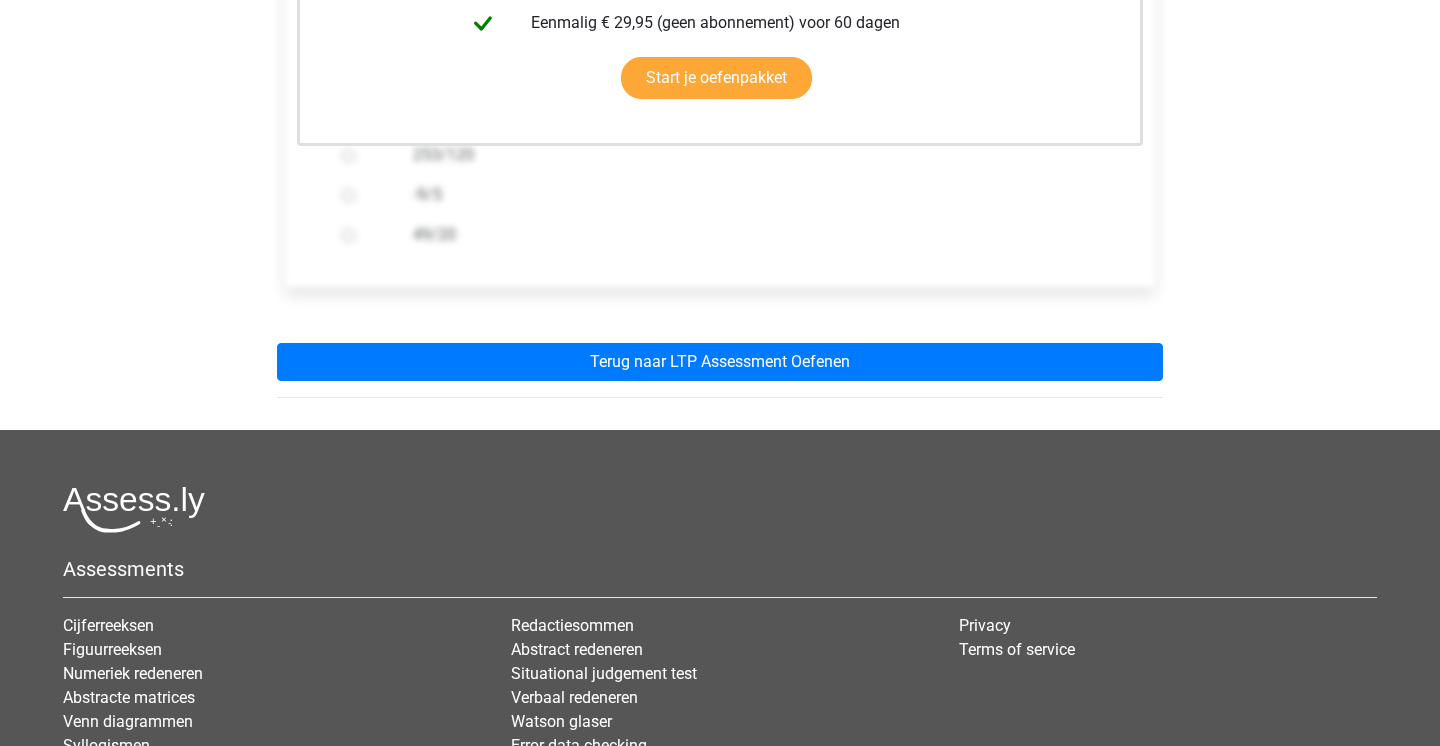 click on "Deze uitleg zit in het Voorbereidingspakket
Krijg toegang tot alle antwoorden, opgaven en uitleg
Alle 100+ oefenassessments met tijdsdruk
Alle categorieën ( inclusief cijferreeksen )
Volledige assessmentbureau simulaties
Eenmalig € 29,95 (geen abonnement) voor 60 dagen" at bounding box center [720, 58] 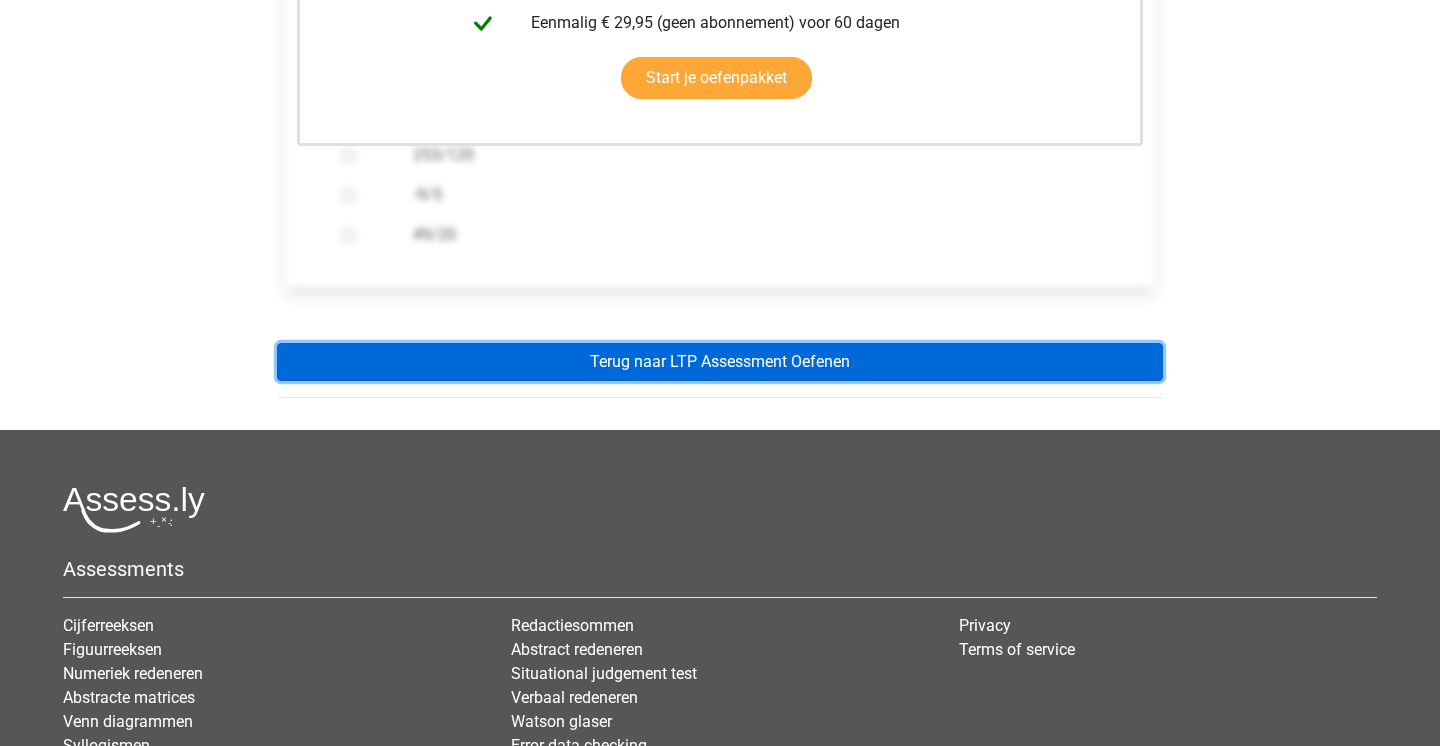 click on "Terug naar LTP Assessment Oefenen" at bounding box center [720, 362] 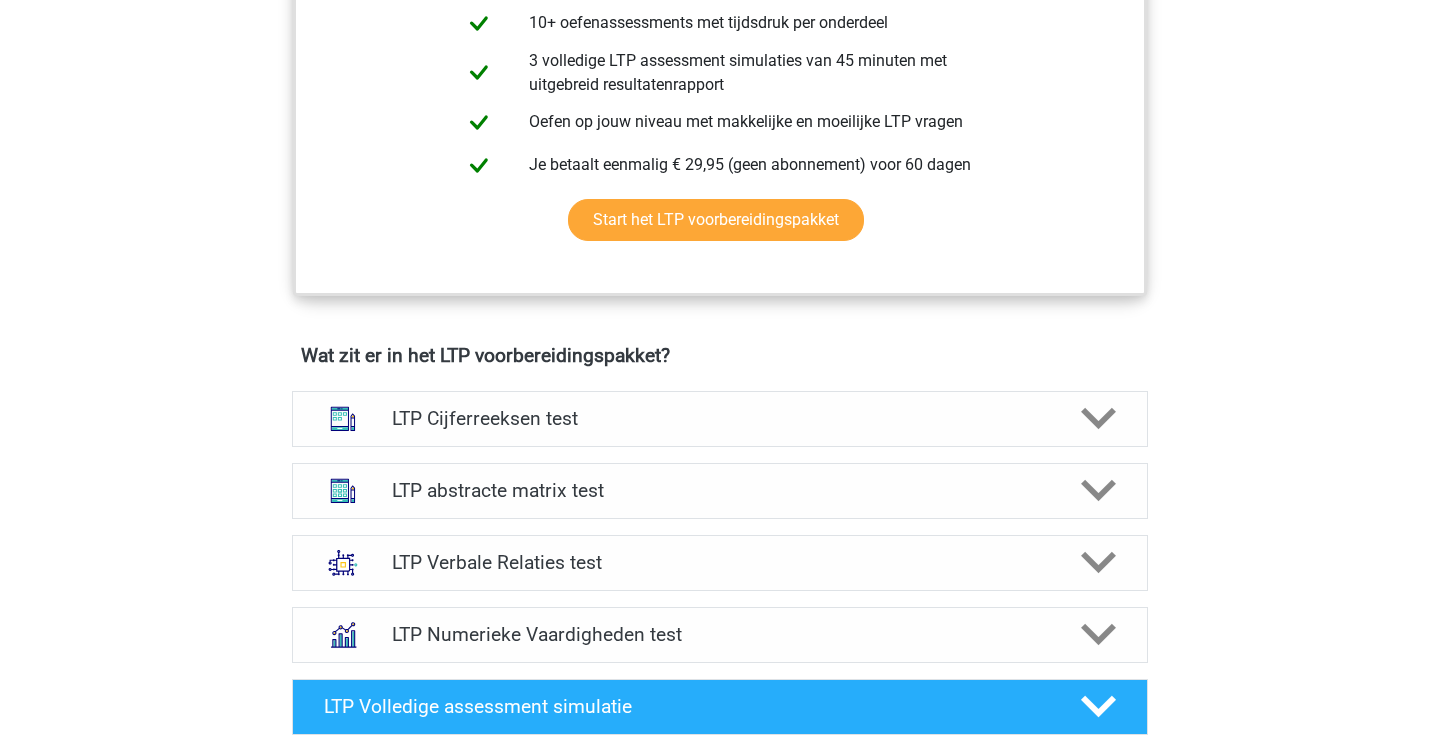 scroll, scrollTop: 978, scrollLeft: 0, axis: vertical 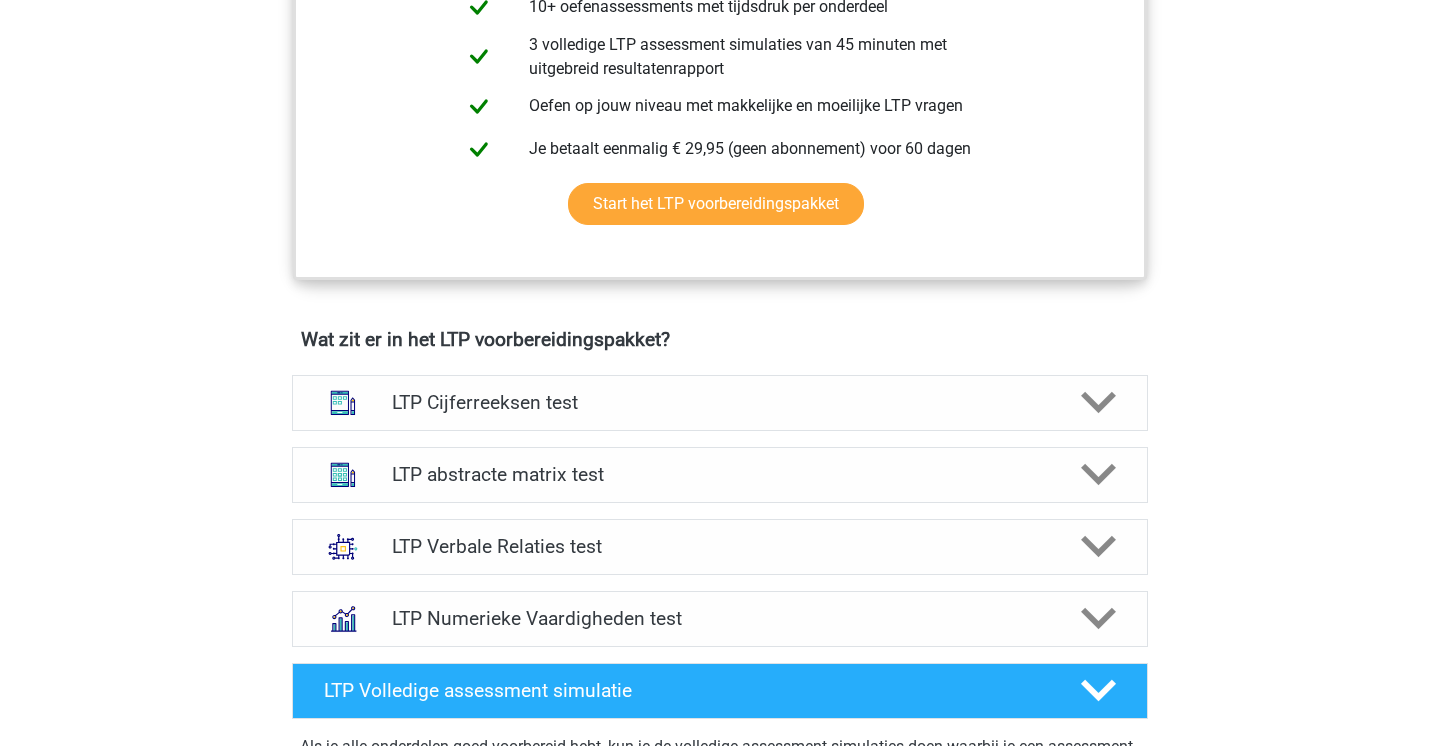 click on "LTP abstracte matrix test" at bounding box center [719, 474] 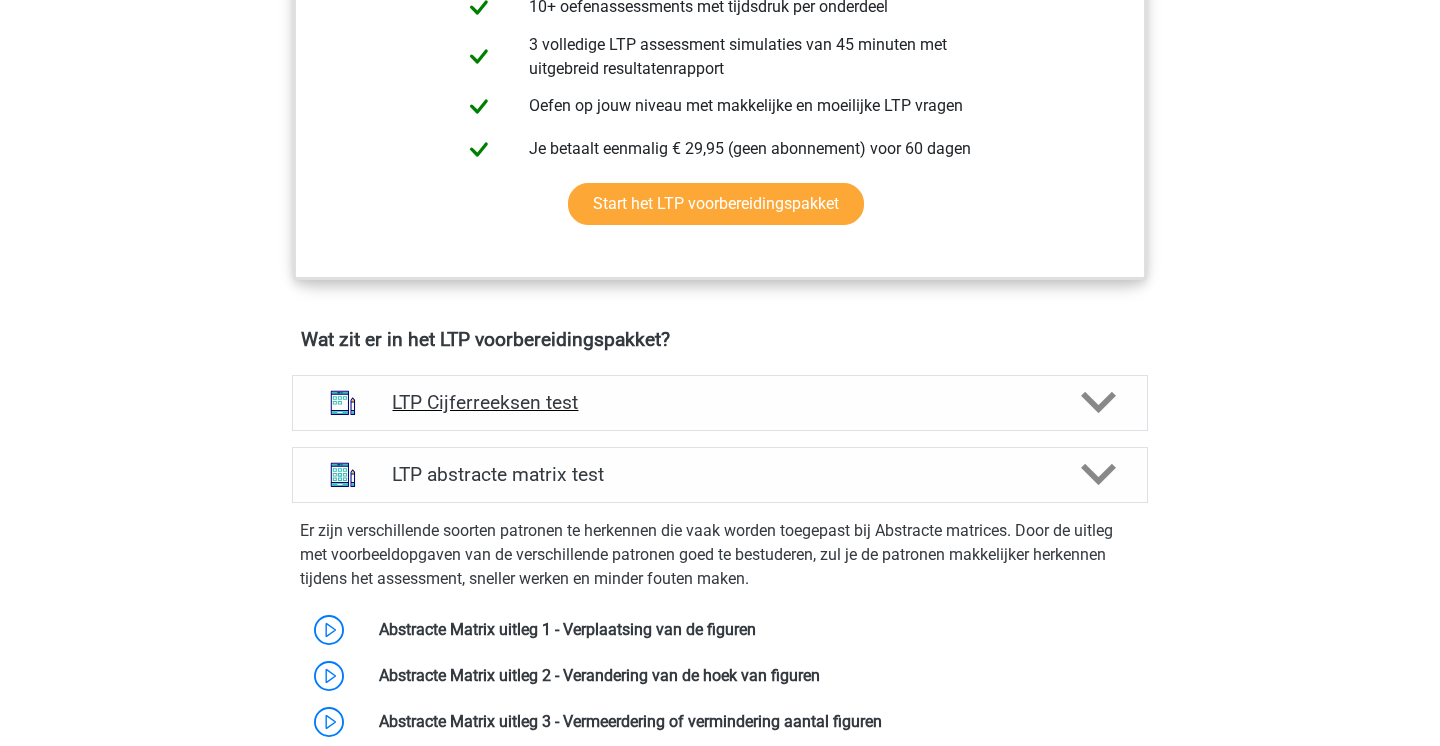 click on "LTP Cijferreeksen test" at bounding box center (719, 402) 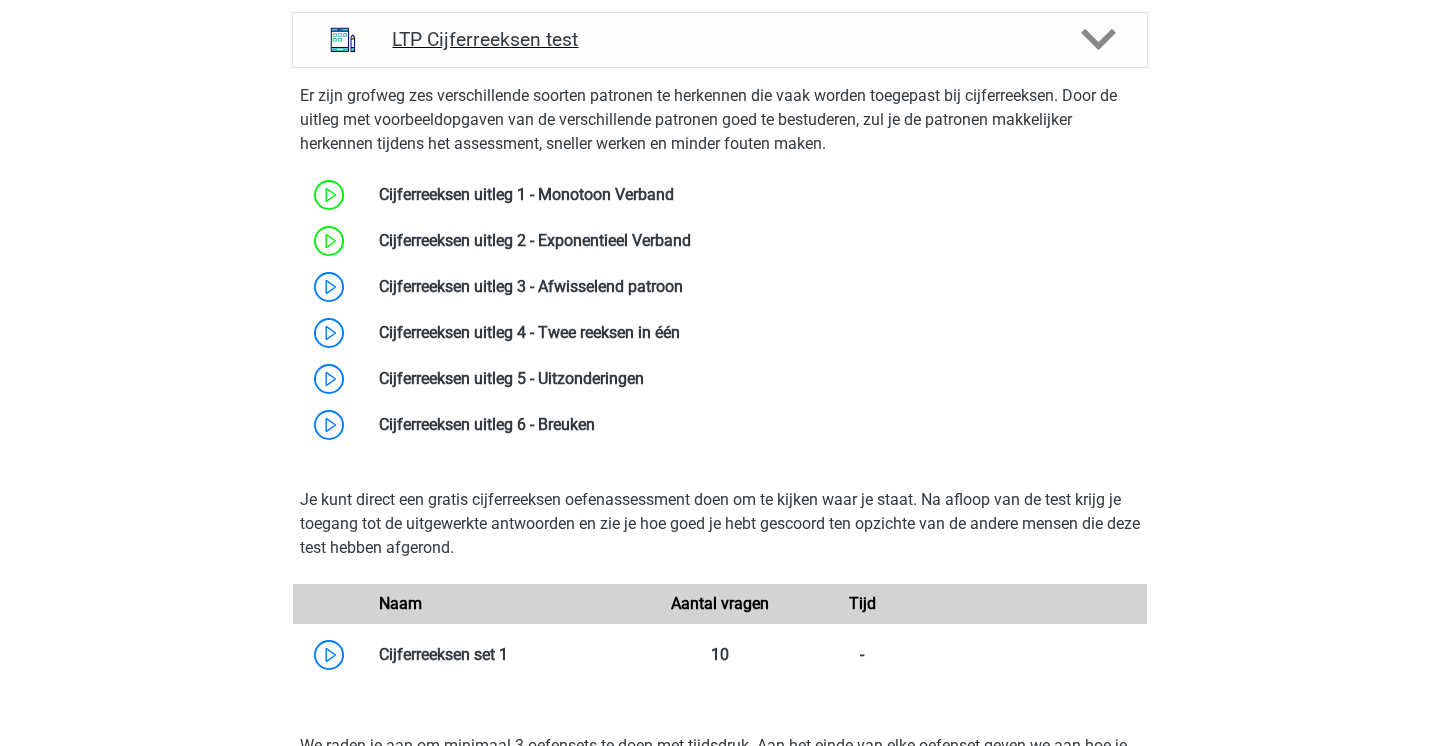 scroll, scrollTop: 1340, scrollLeft: 0, axis: vertical 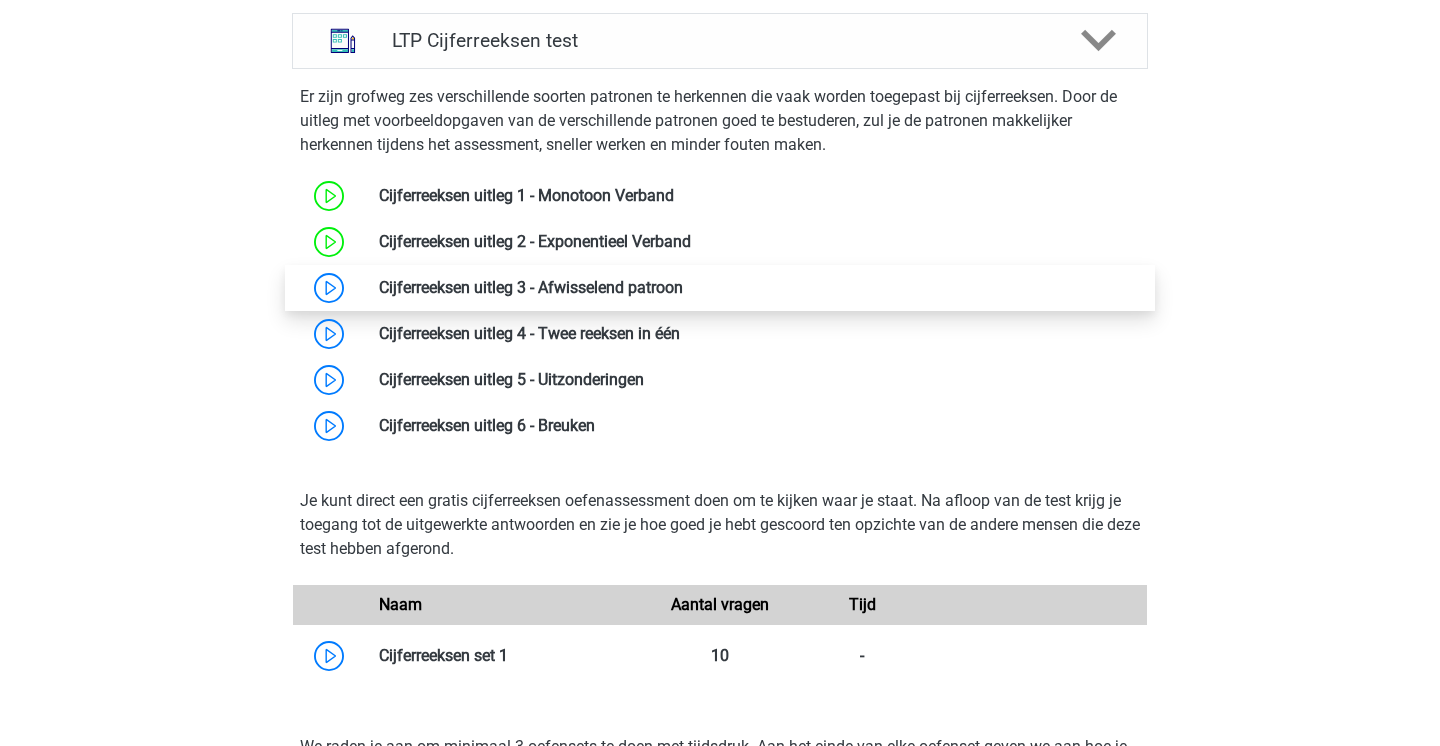 click at bounding box center (683, 287) 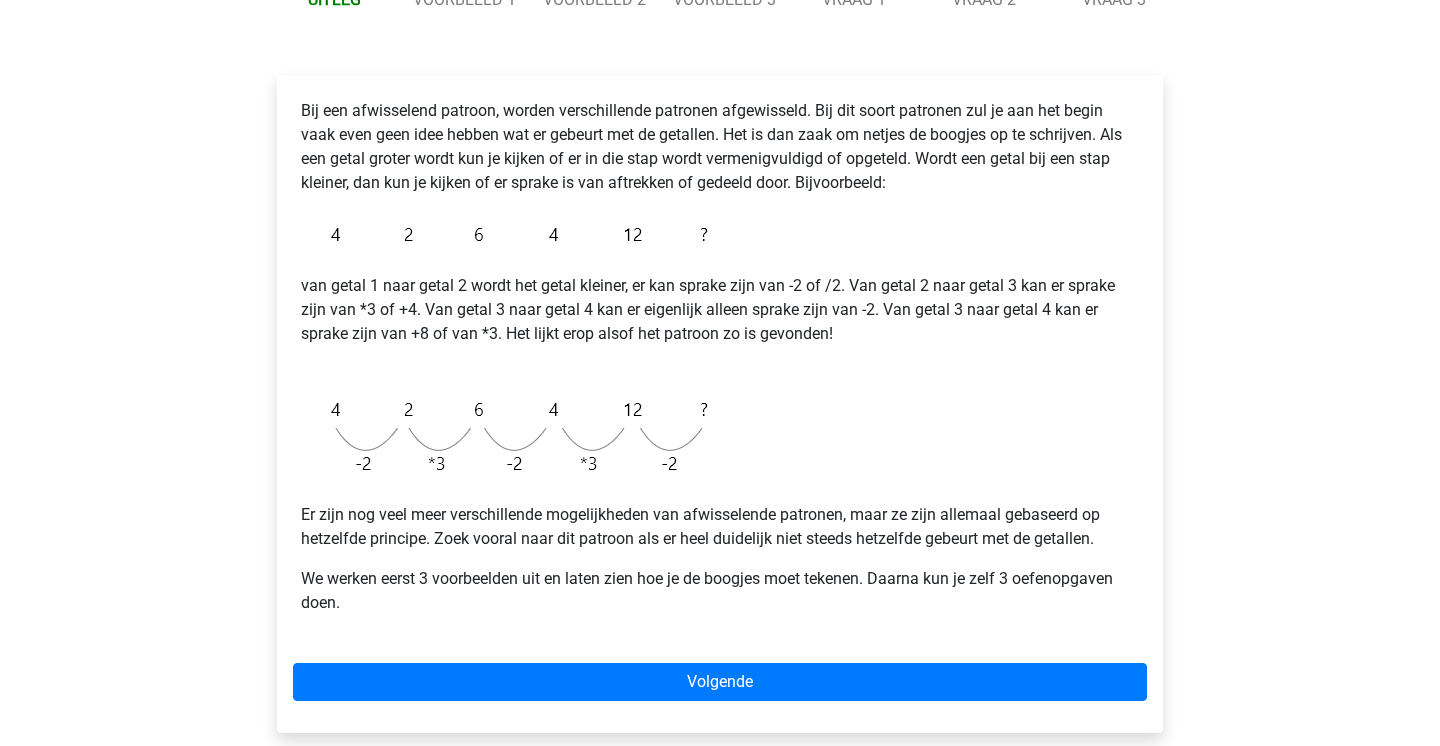 scroll, scrollTop: 274, scrollLeft: 0, axis: vertical 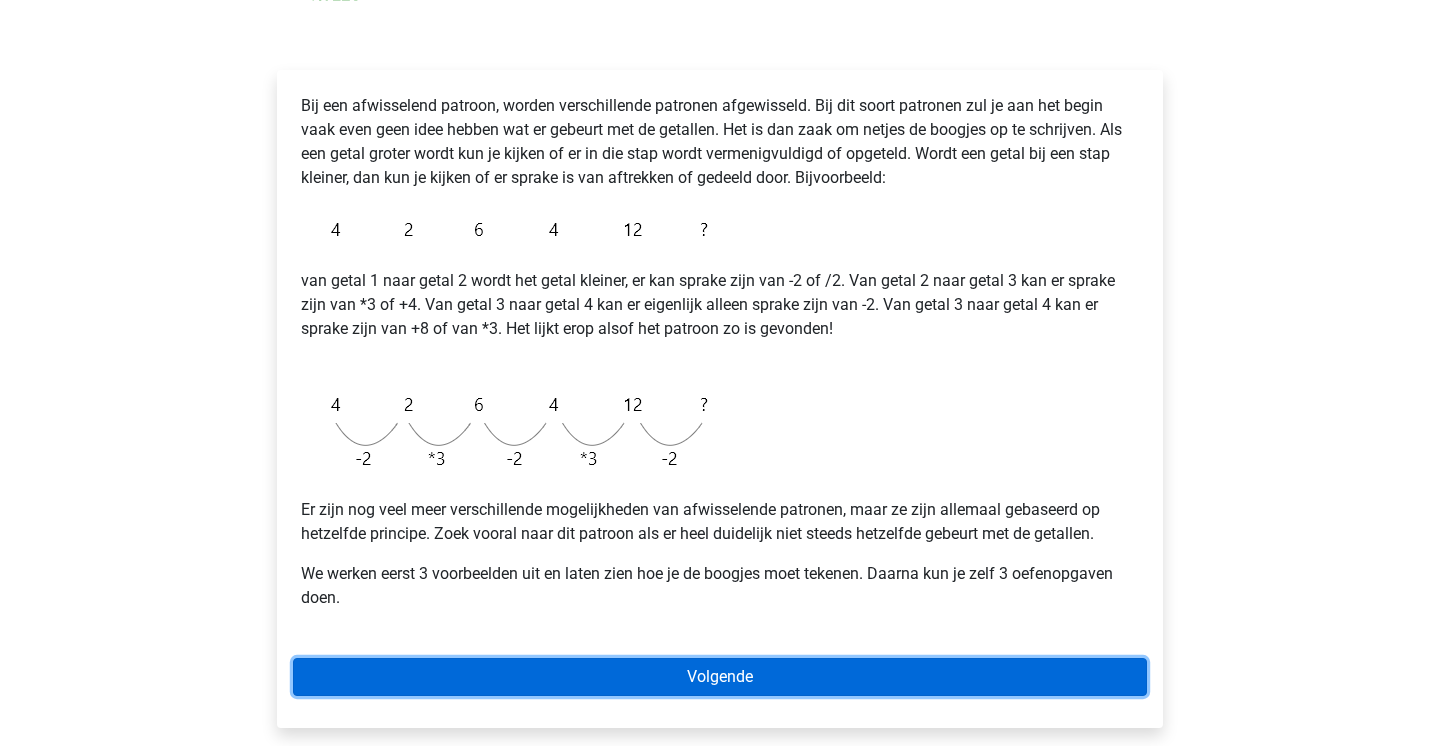 click on "Volgende" at bounding box center (720, 677) 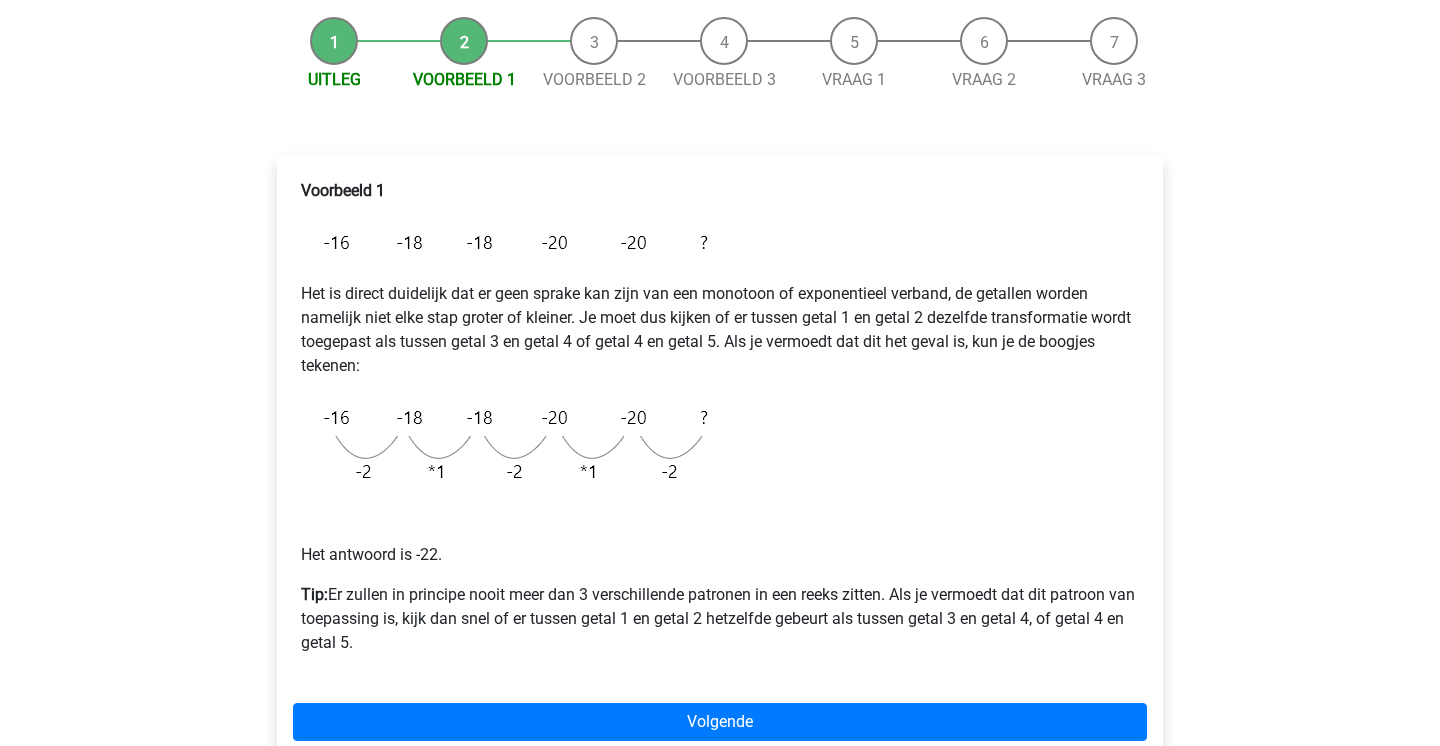 scroll, scrollTop: 194, scrollLeft: 0, axis: vertical 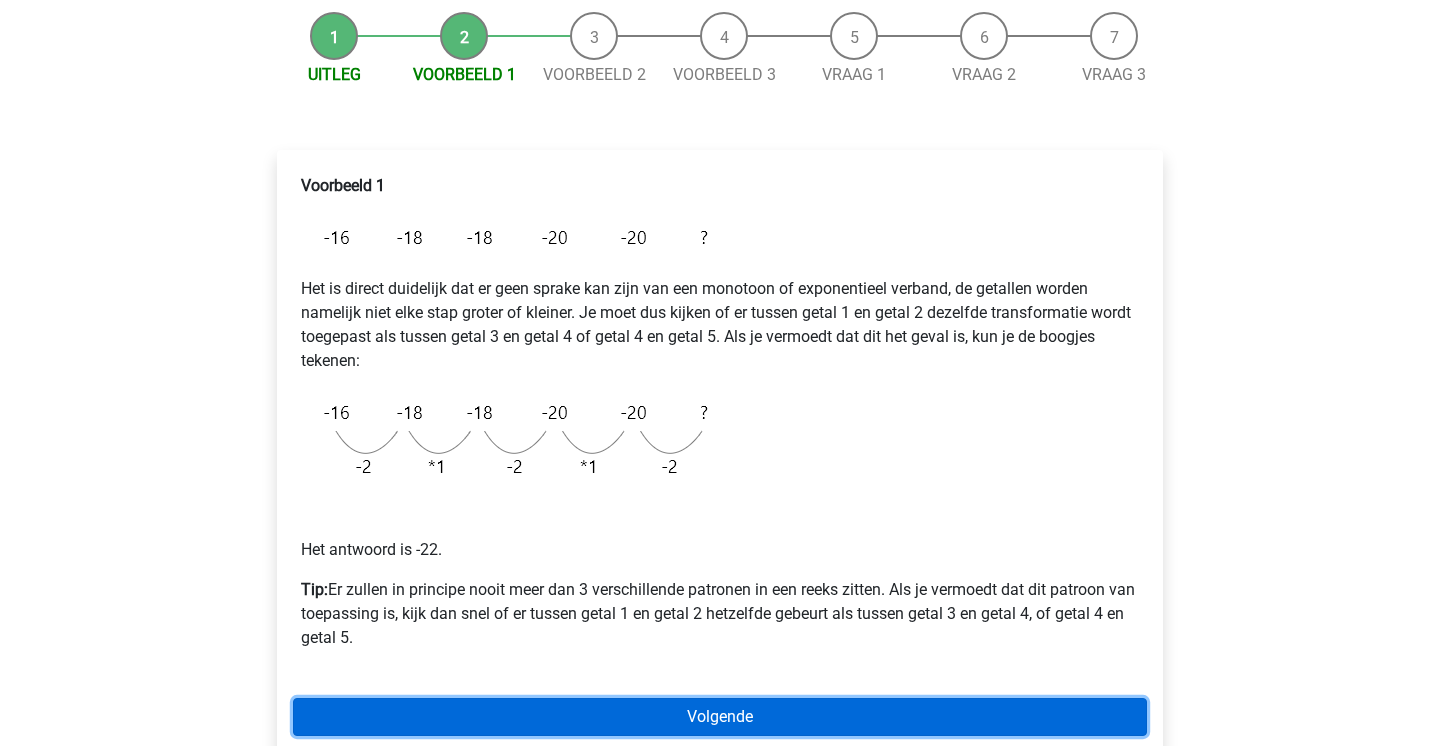 click on "Volgende" at bounding box center [720, 717] 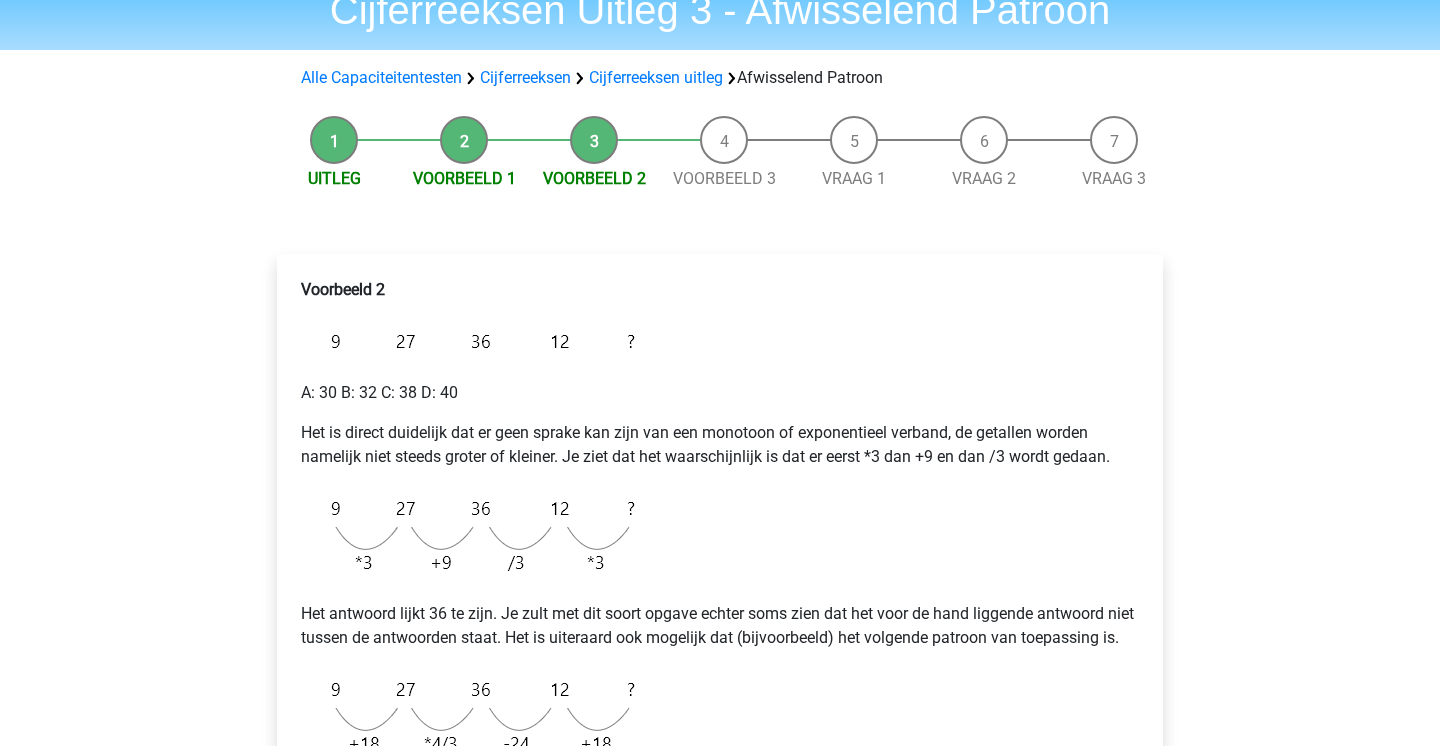scroll, scrollTop: 62, scrollLeft: 0, axis: vertical 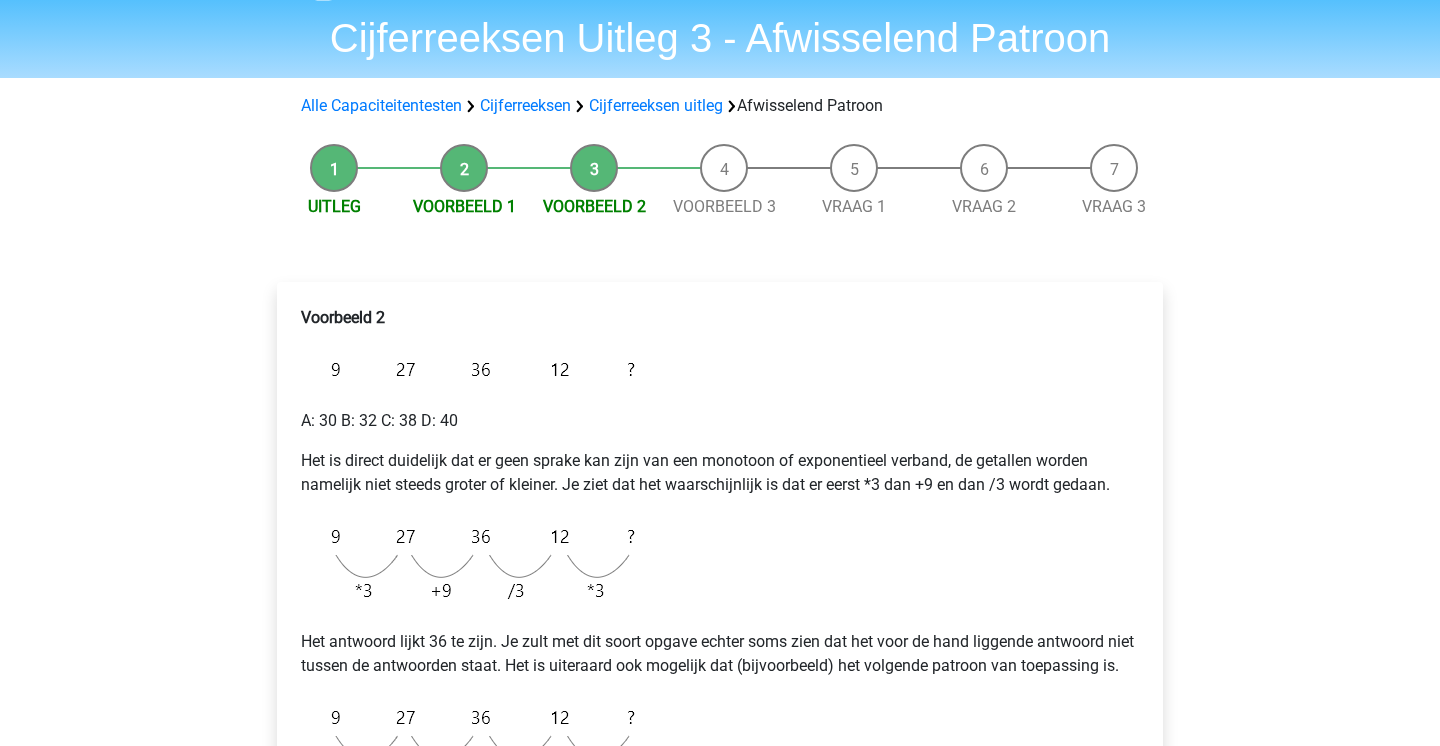 click on "Voorbeeld 2" at bounding box center [594, 181] 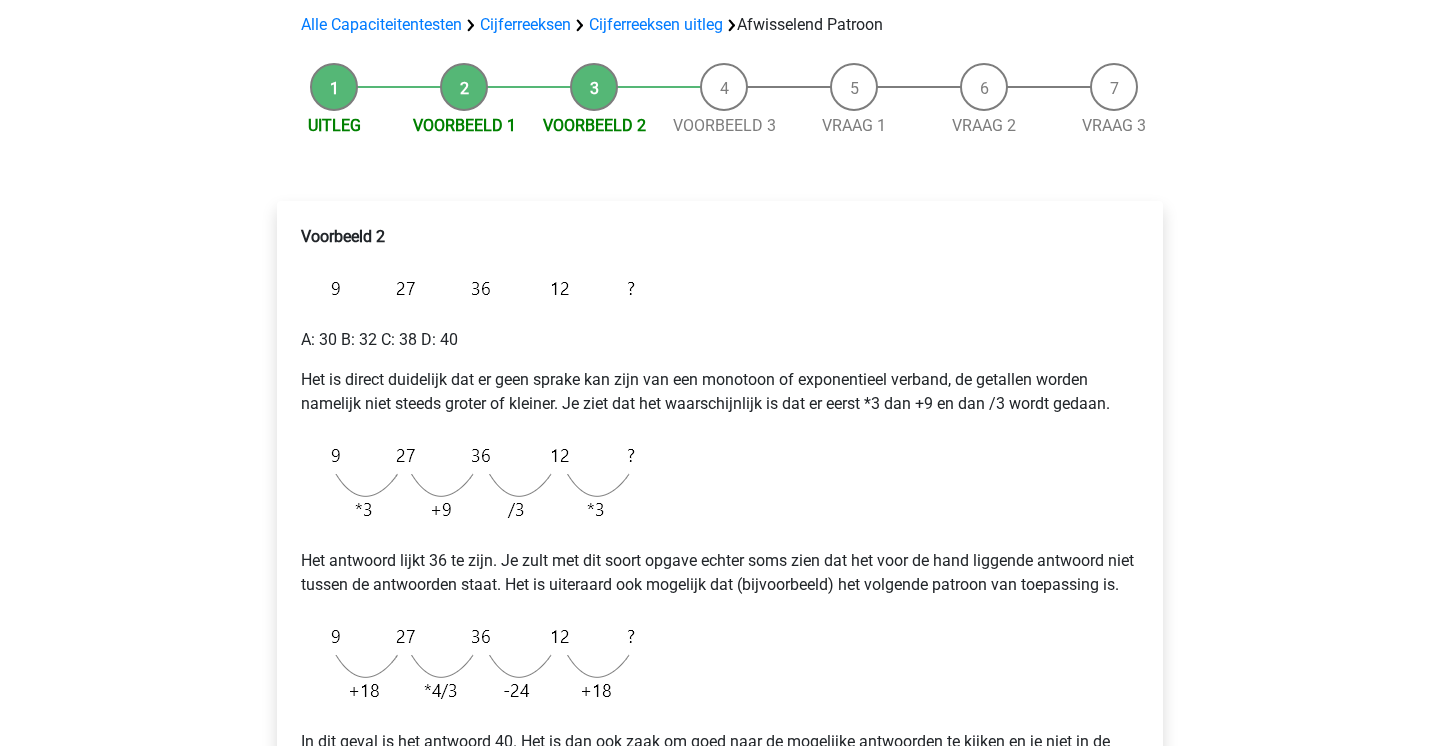 scroll, scrollTop: 150, scrollLeft: 0, axis: vertical 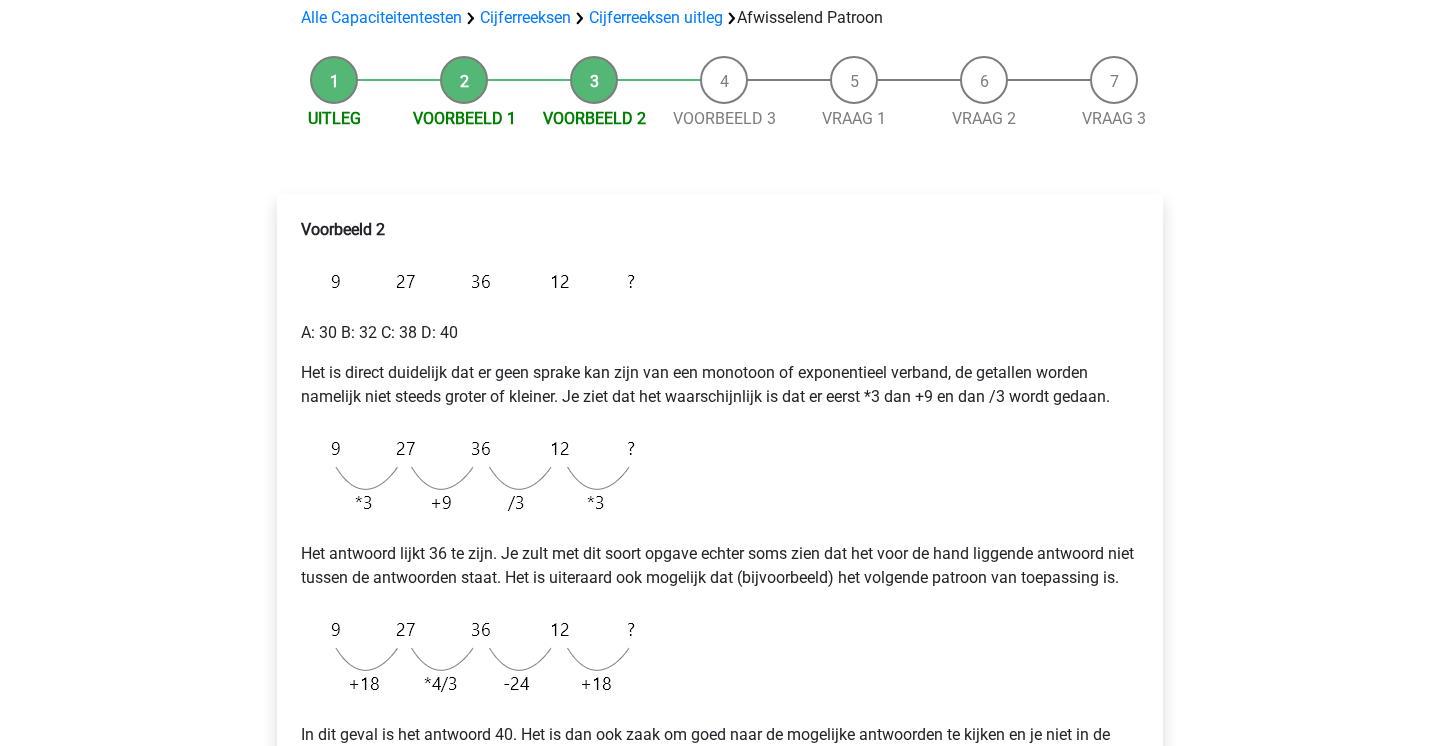click on "Het antwoord lijkt 36 te zijn. Je zult met dit soort opgave echter soms zien dat het voor de hand liggende antwoord niet tussen de antwoorden staat. Het is uiteraard ook mogelijk dat (bijvoorbeeld) het volgende patroon van toepassing is." at bounding box center (720, 566) 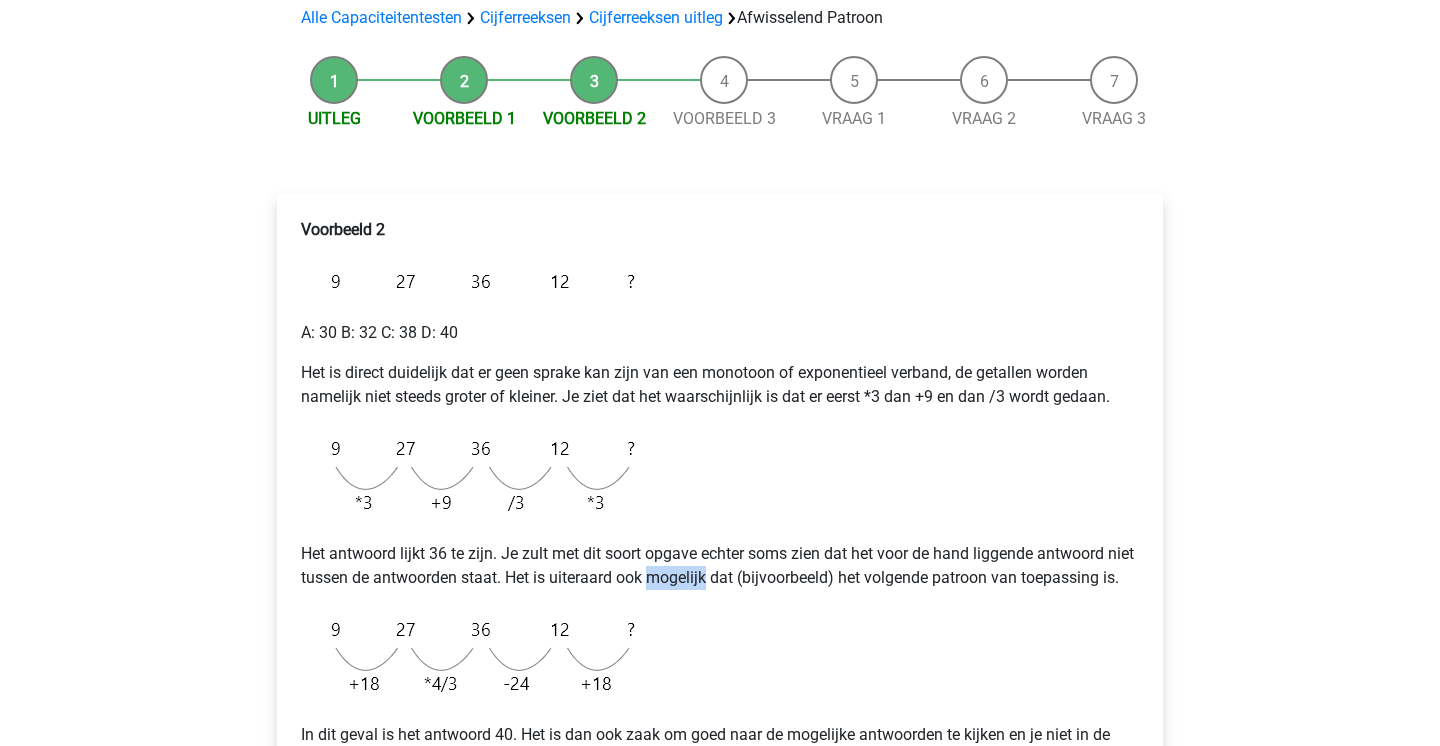 click on "Het antwoord lijkt 36 te zijn. Je zult met dit soort opgave echter soms zien dat het voor de hand liggende antwoord niet tussen de antwoorden staat. Het is uiteraard ook mogelijk dat (bijvoorbeeld) het volgende patroon van toepassing is." at bounding box center (720, 566) 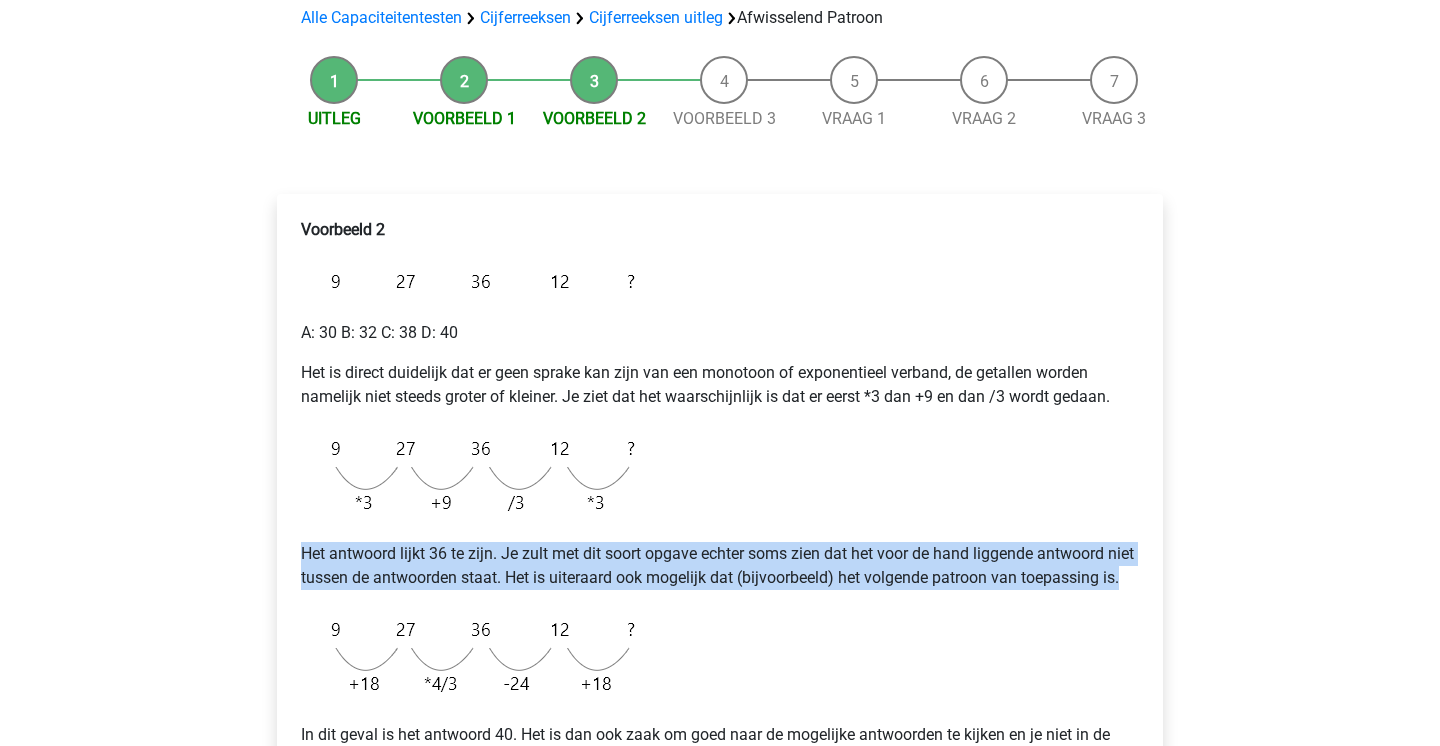 click on "Het antwoord lijkt 36 te zijn. Je zult met dit soort opgave echter soms zien dat het voor de hand liggende antwoord niet tussen de antwoorden staat. Het is uiteraard ook mogelijk dat (bijvoorbeeld) het volgende patroon van toepassing is." at bounding box center (720, 566) 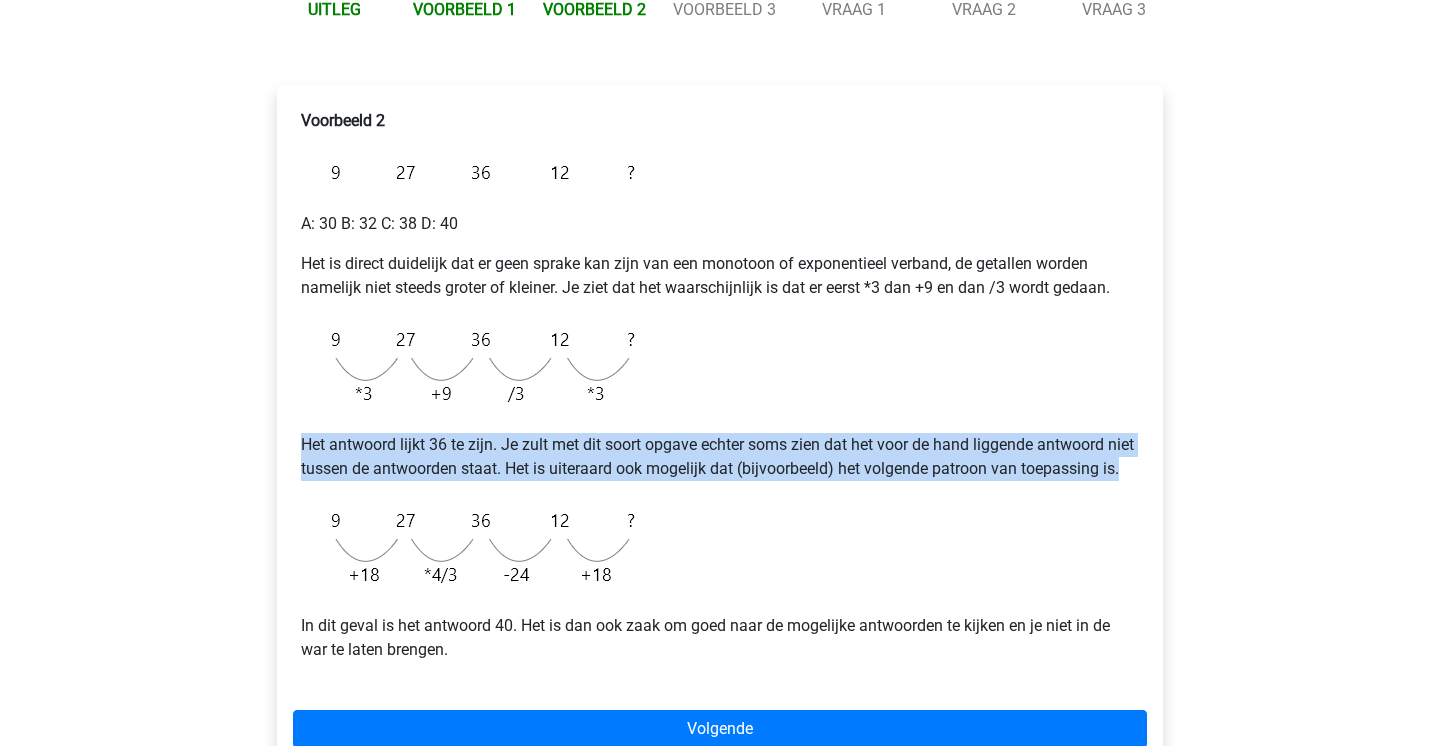scroll, scrollTop: 276, scrollLeft: 0, axis: vertical 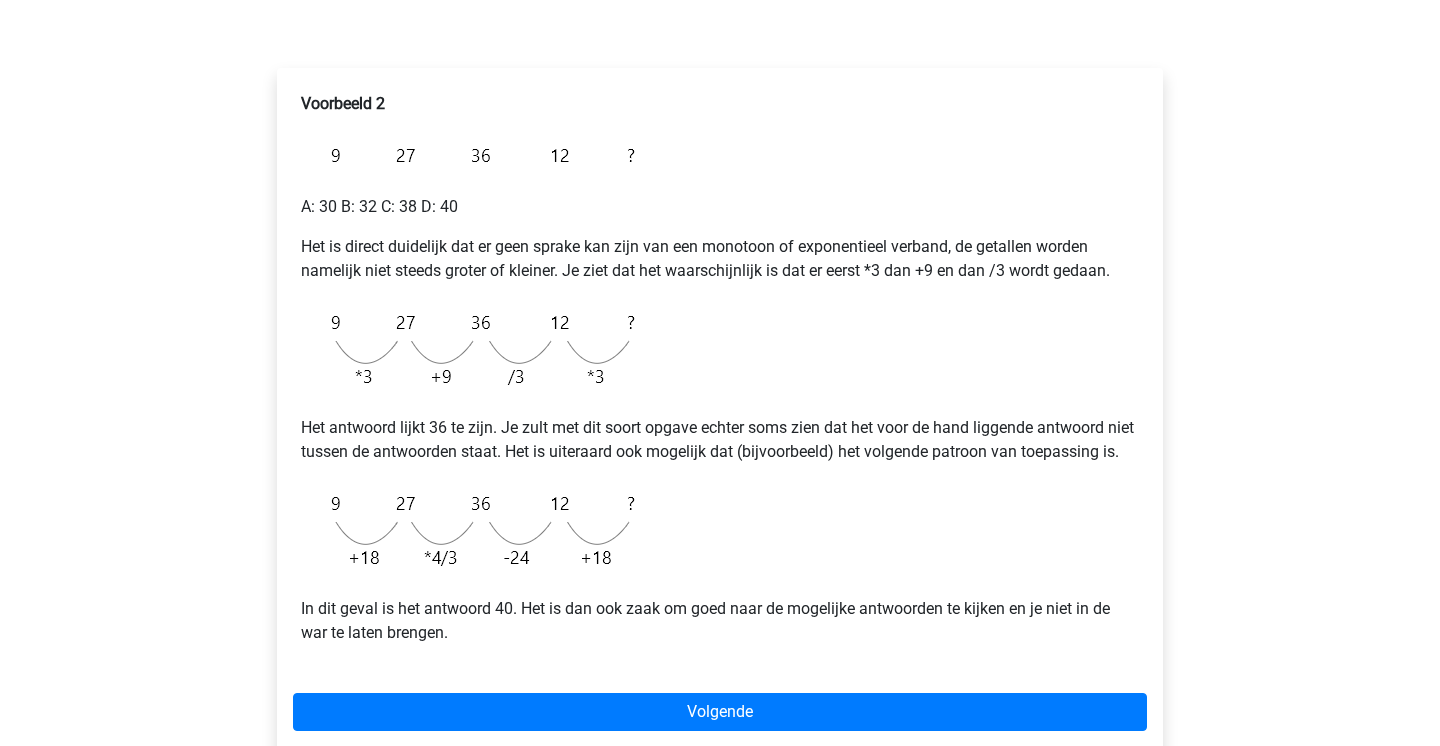 click on "Voorbeeld 2 A: 30 B: 32 C: 38 D: 40 Het is direct duidelijk dat er geen sprake kan zijn van een monotoon of exponentieel verband, de getallen worden namelijk niet steeds groter of kleiner. Je ziet dat het waarschijnlijk is dat er eerst *3 dan +9 en dan /3 wordt gedaan. Het antwoord lijkt 36 te zijn. Je zult met dit soort opgave echter soms zien dat het voor de hand liggende antwoord niet tussen de antwoorden staat. Het is uiteraard ook mogelijk dat (bijvoorbeeld) het volgende patroon van toepassing is. In dit geval is het antwoord 40. Het is dan ook zaak om goed naar de mogelijke antwoorden te kijken en je niet in de war te laten brengen." at bounding box center [720, 376] 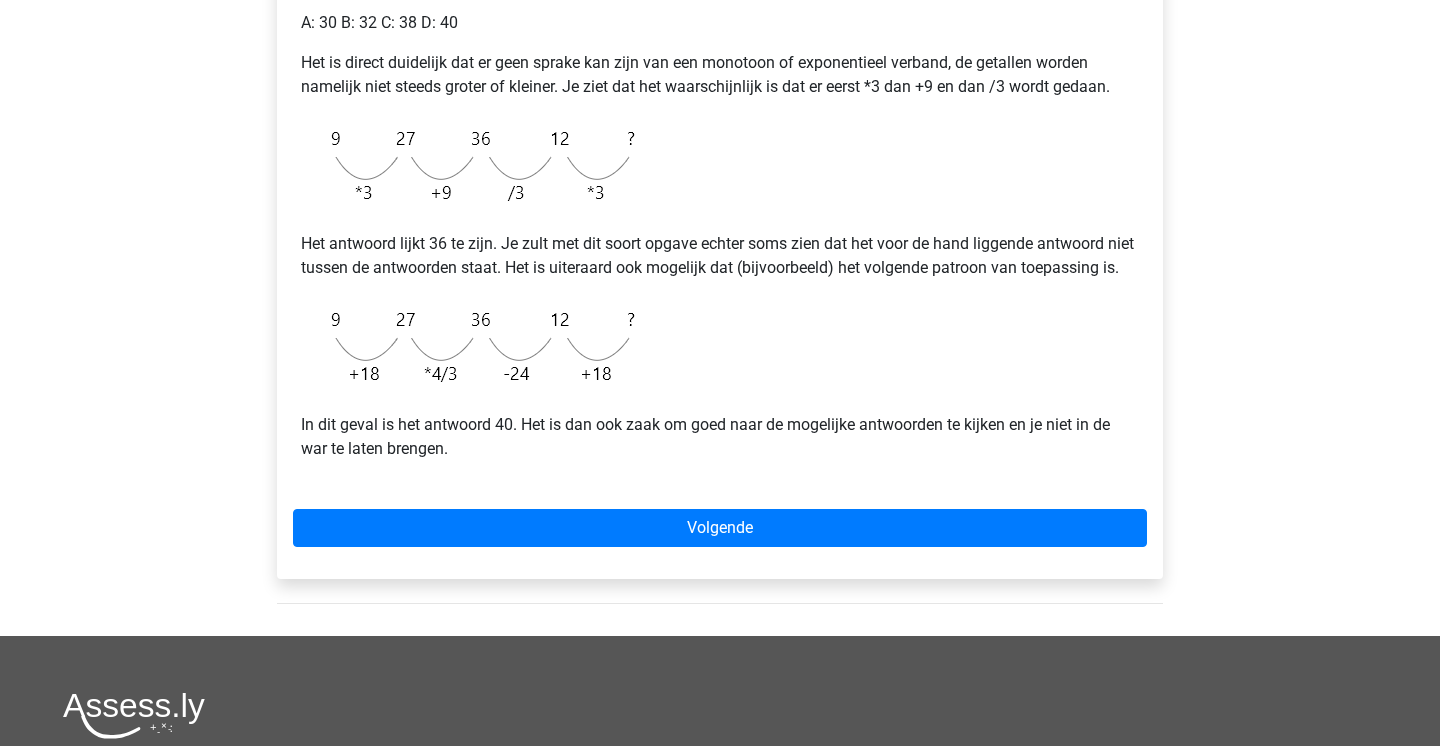 scroll, scrollTop: 462, scrollLeft: 0, axis: vertical 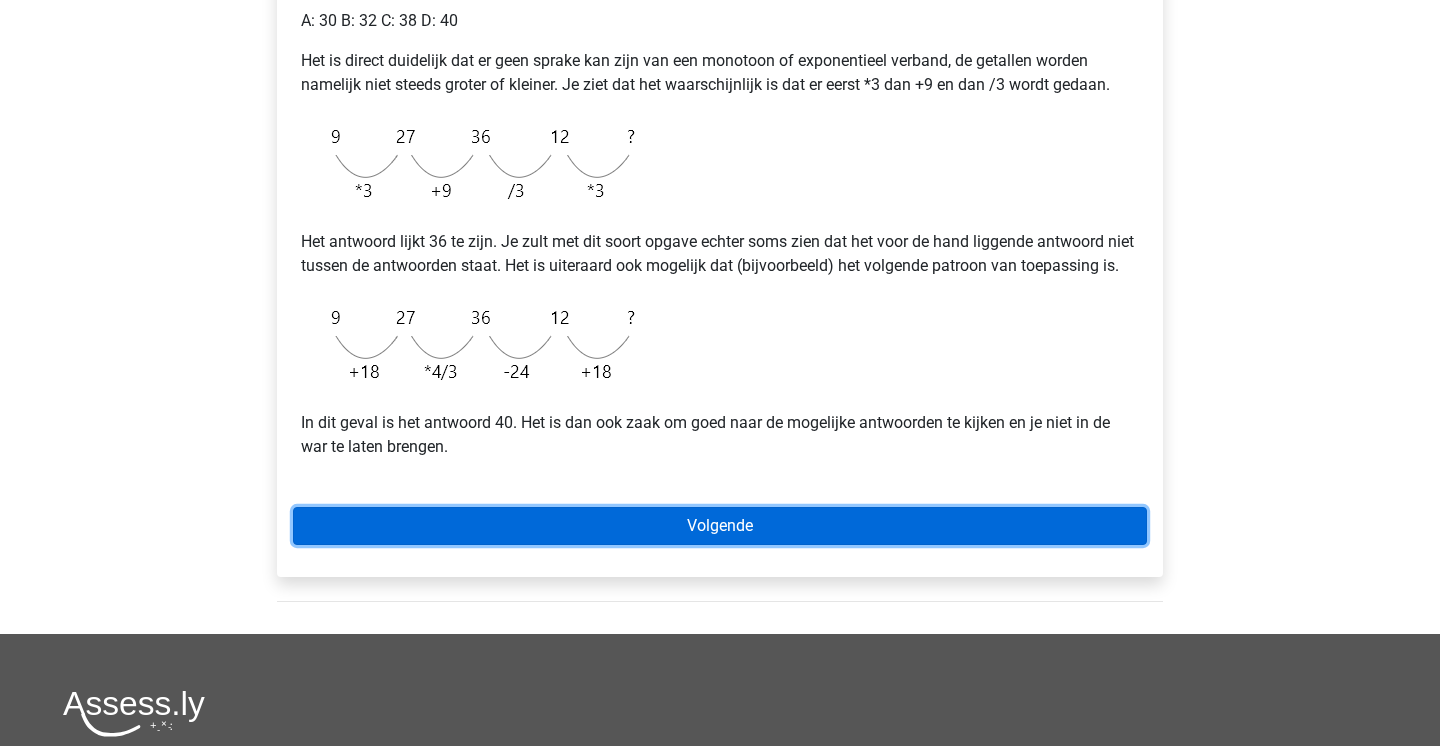 click on "Volgende" at bounding box center [720, 526] 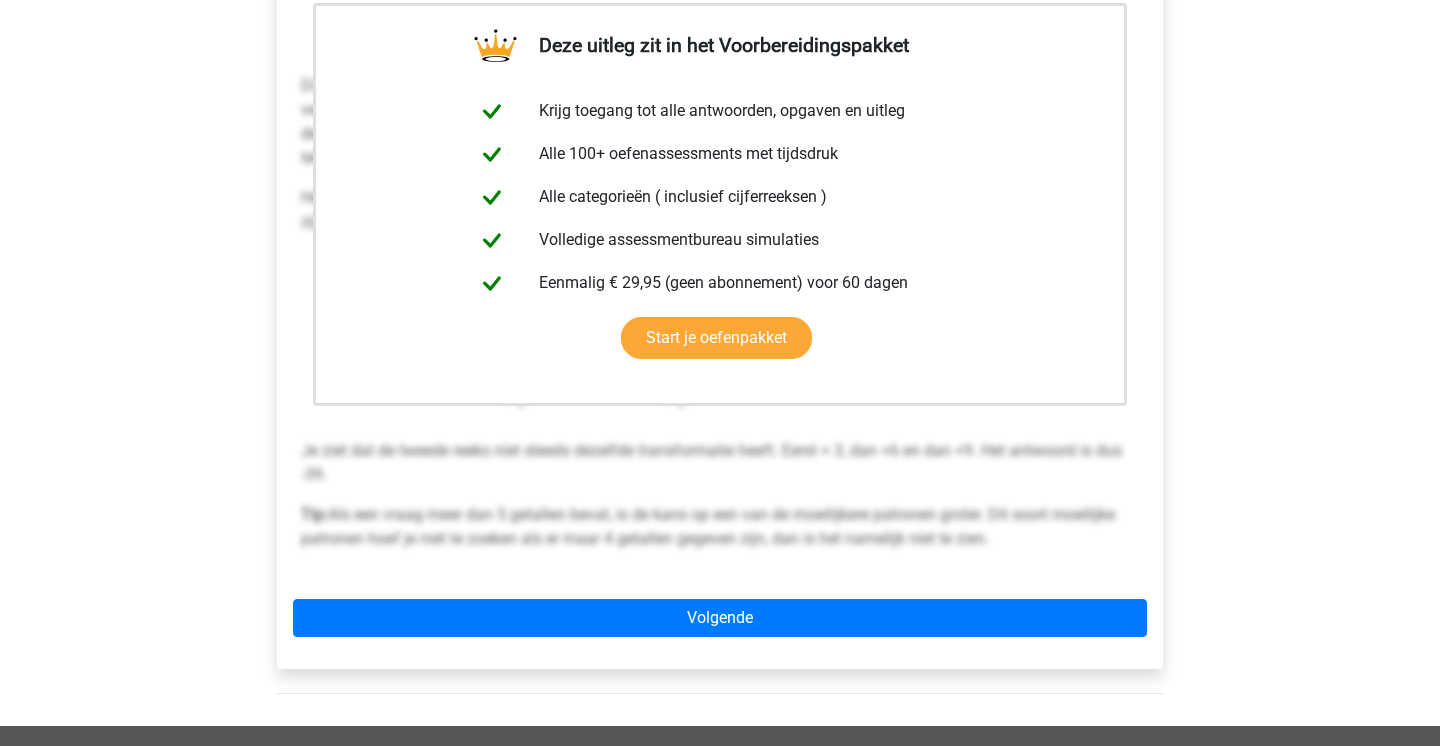 scroll, scrollTop: 398, scrollLeft: 0, axis: vertical 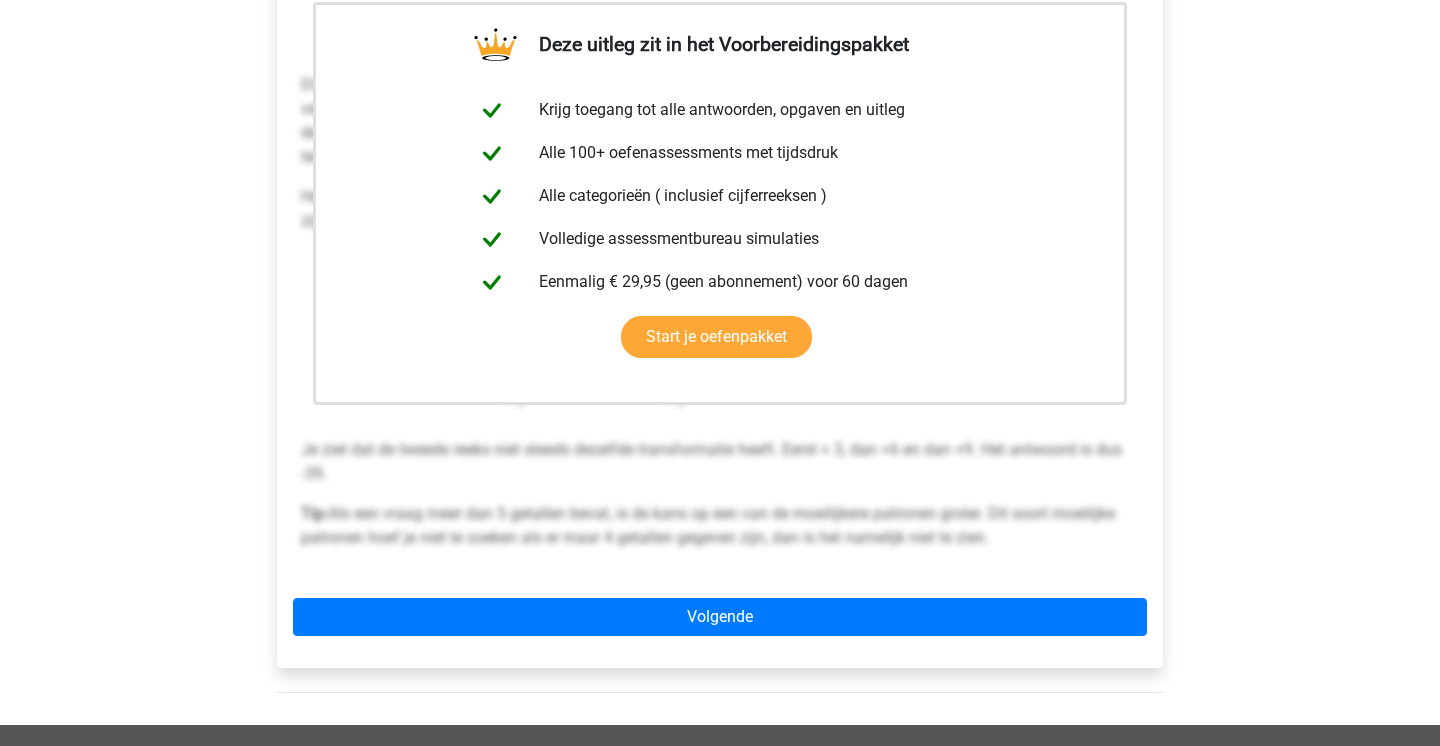 click on "Deze uitleg zit in het Voorbereidingspakket
Krijg toegang tot alle antwoorden, opgaven en uitleg
Alle 100+ oefenassessments met tijdsdruk
Alle categorieën ( inclusief cijferreeksen )
Volledige assessmentbureau simulaties
Eenmalig € 29,95 (geen abonnement) voor 60 dagen
Start je oefenpakket" at bounding box center [720, 307] 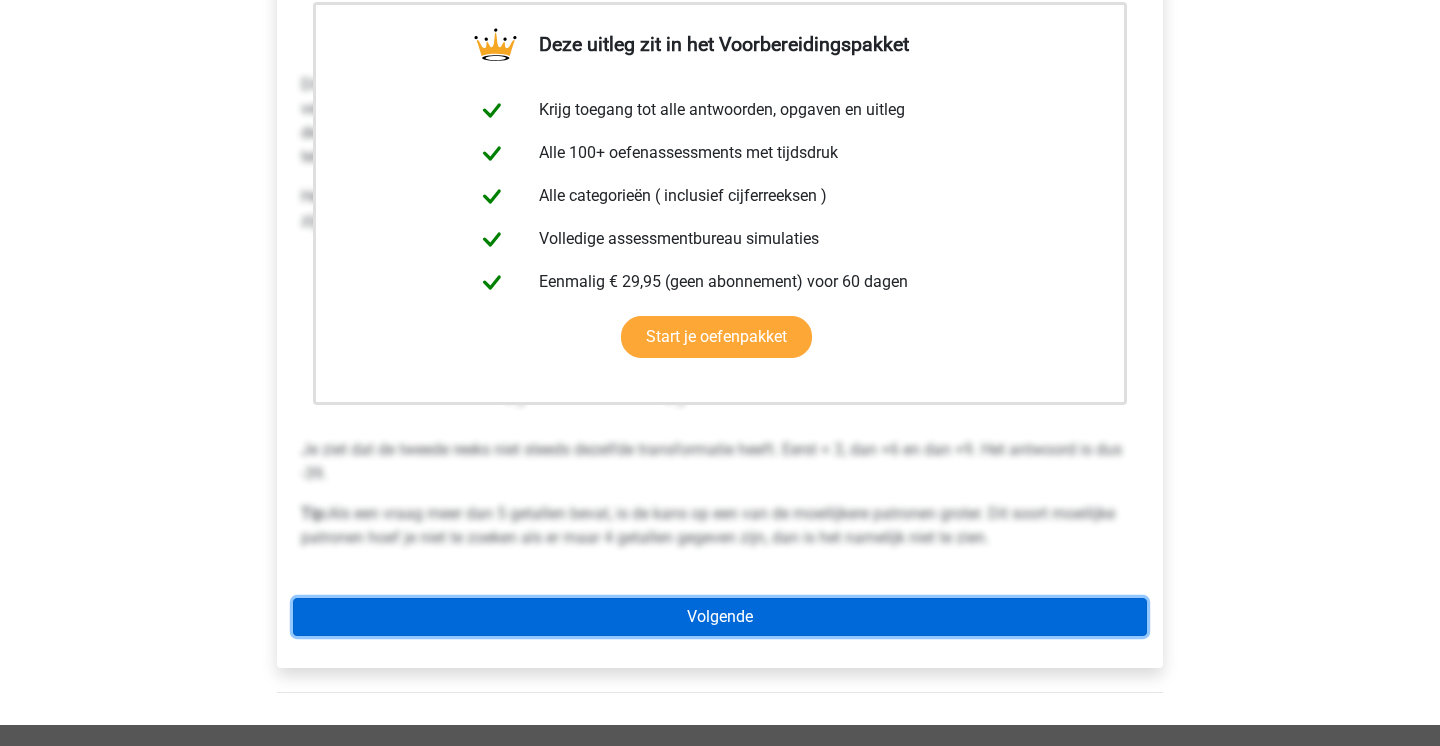 click on "Volgende" at bounding box center (720, 617) 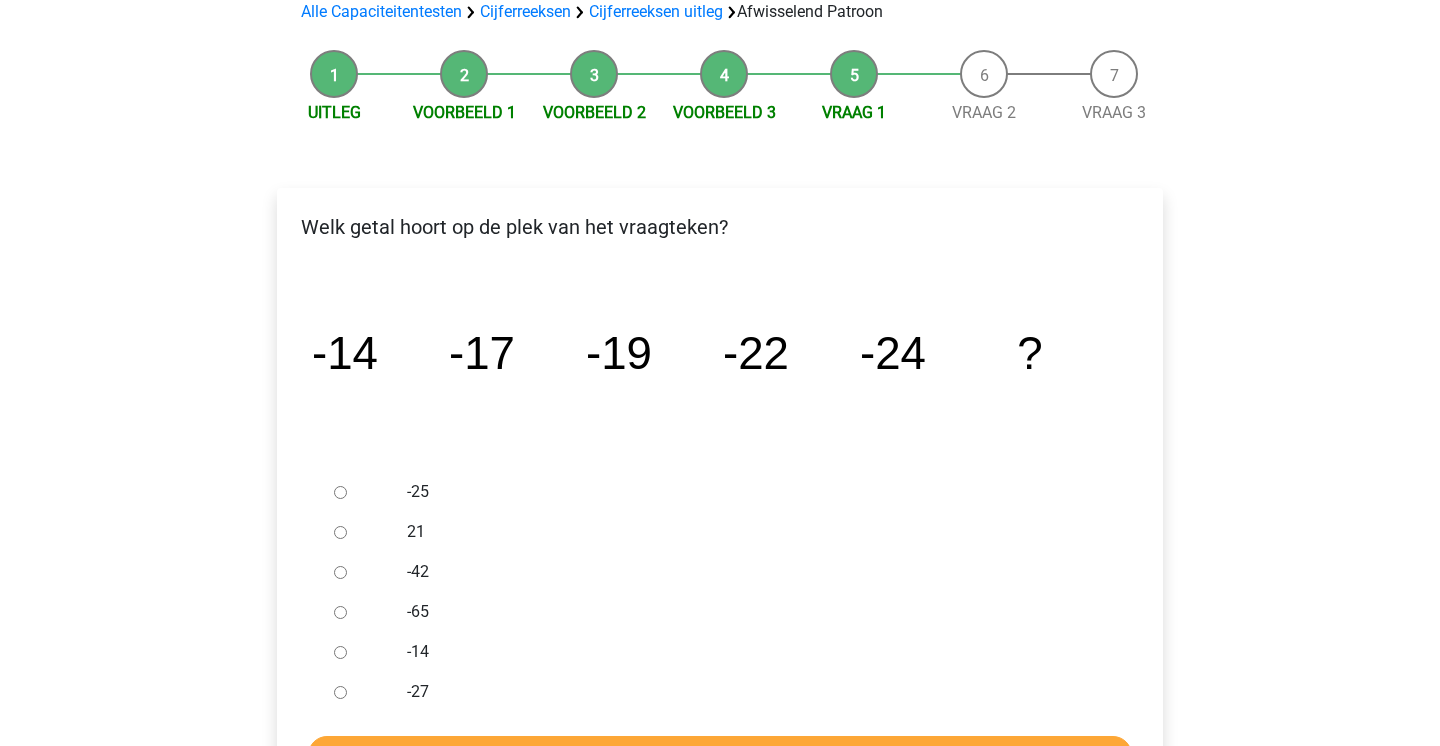 scroll, scrollTop: 163, scrollLeft: 0, axis: vertical 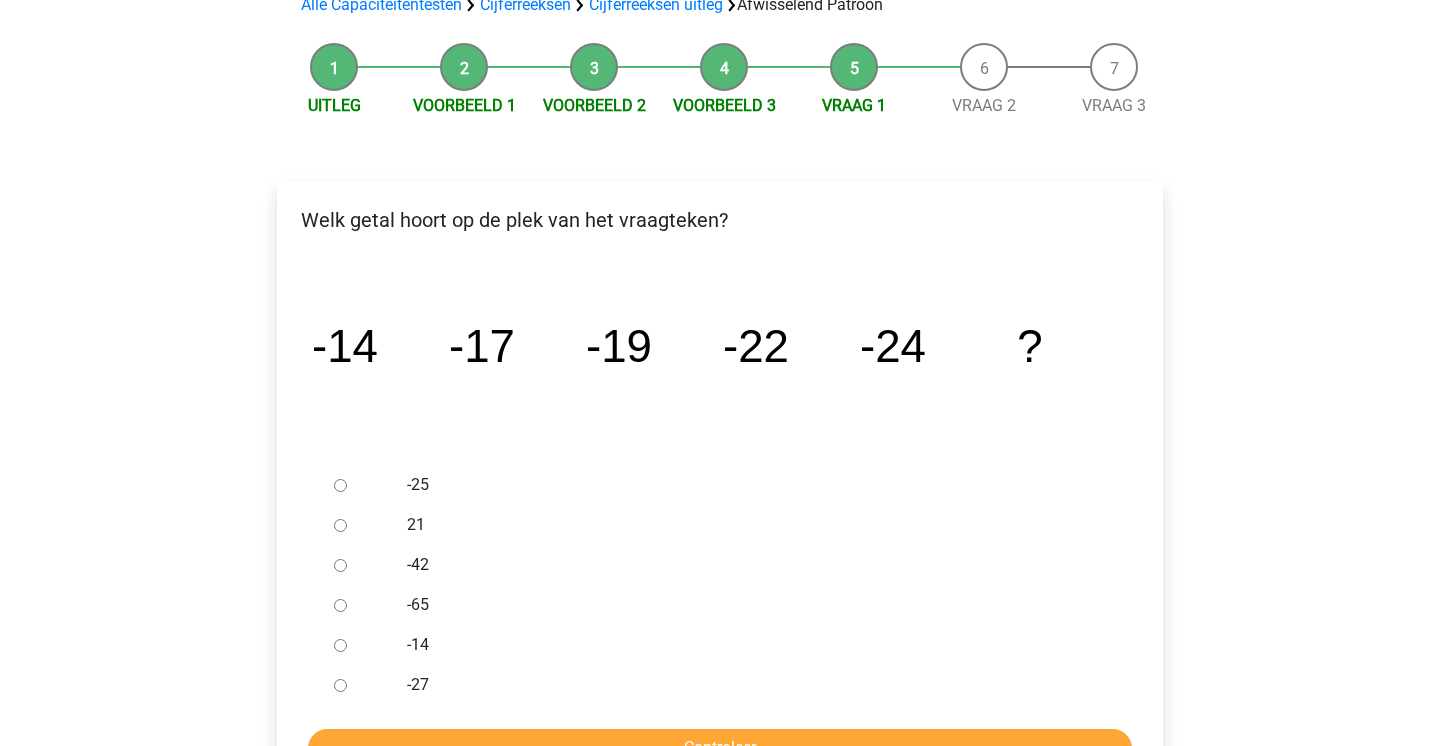 click on "-27" at bounding box center [753, 685] 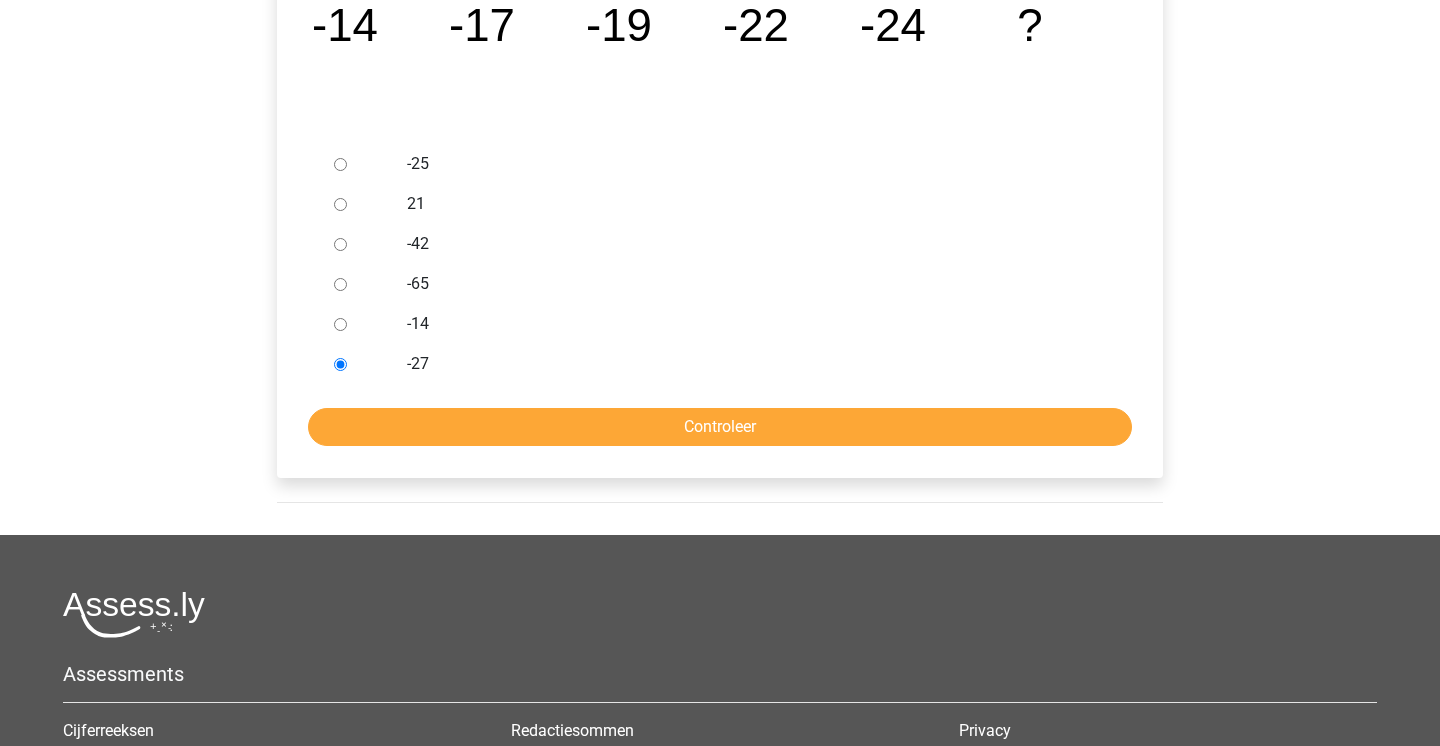 scroll, scrollTop: 497, scrollLeft: 0, axis: vertical 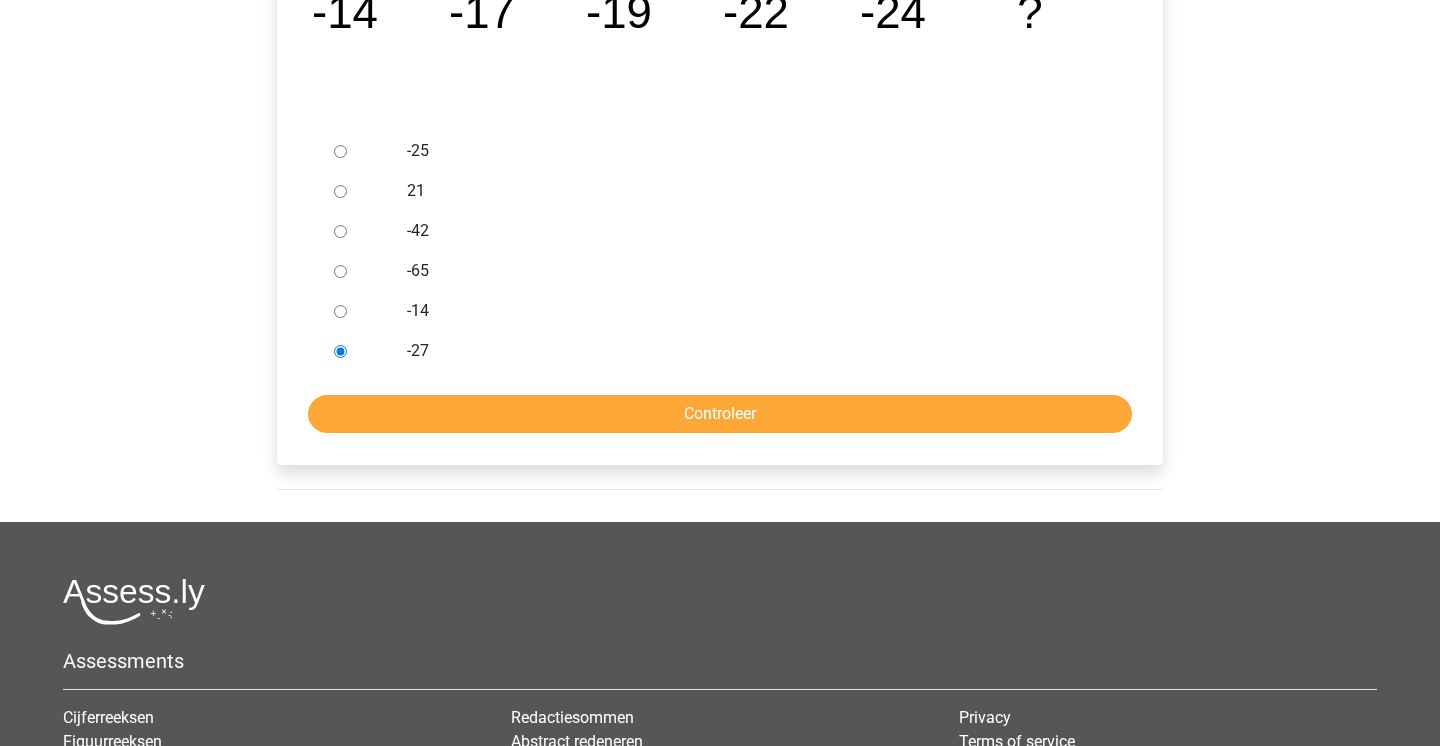 click on "Welk getal hoort op de plek van het vraagteken?
image/svg+xml
-14
-17
-19
-22
-24
?" at bounding box center (720, 156) 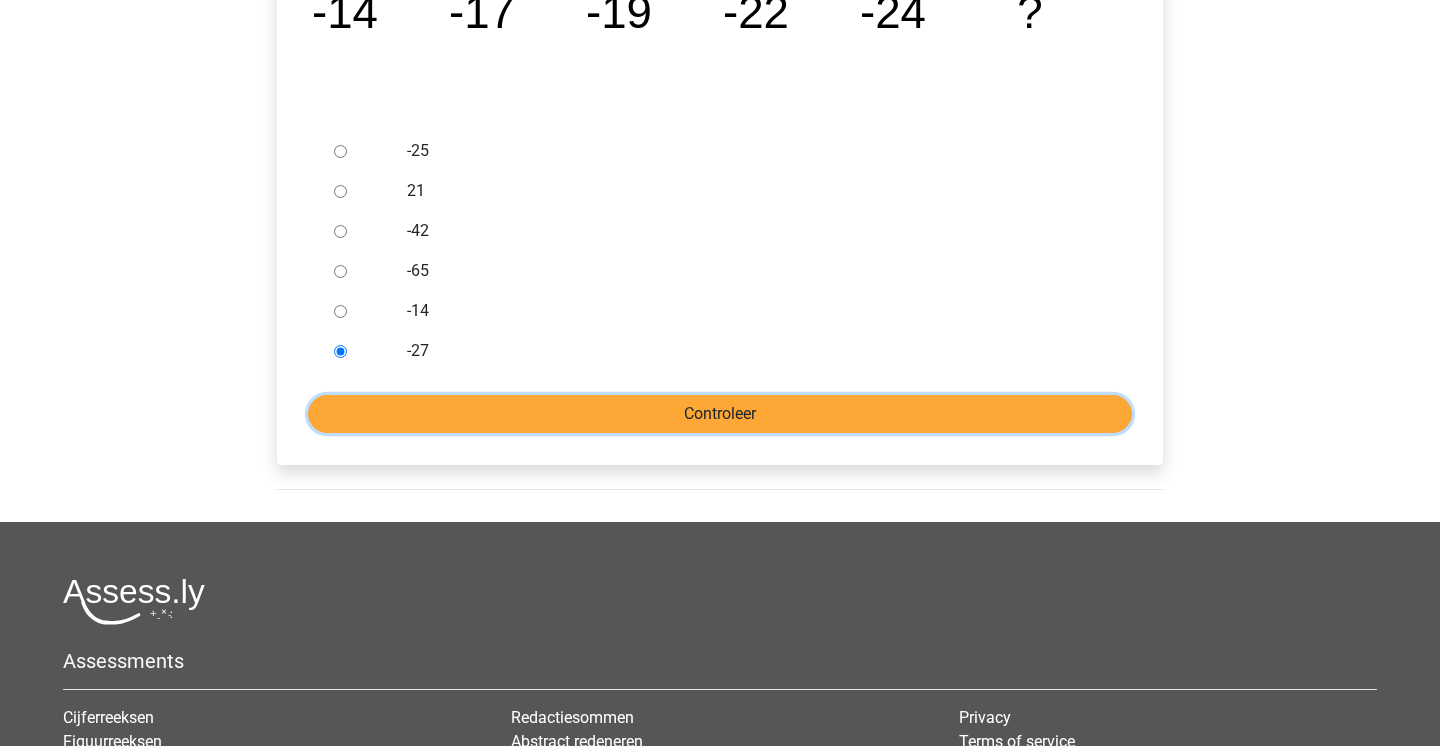 click on "Controleer" at bounding box center (720, 414) 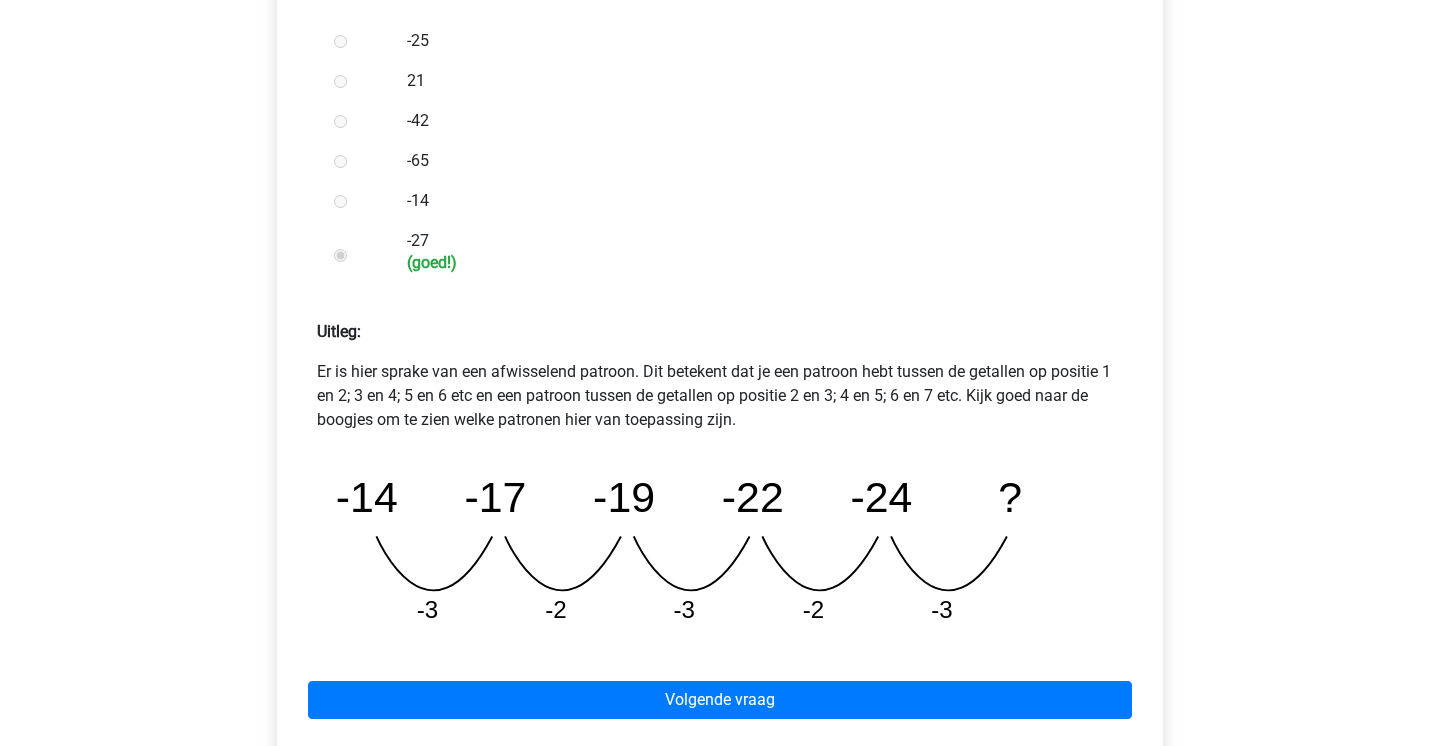 scroll, scrollTop: 680, scrollLeft: 0, axis: vertical 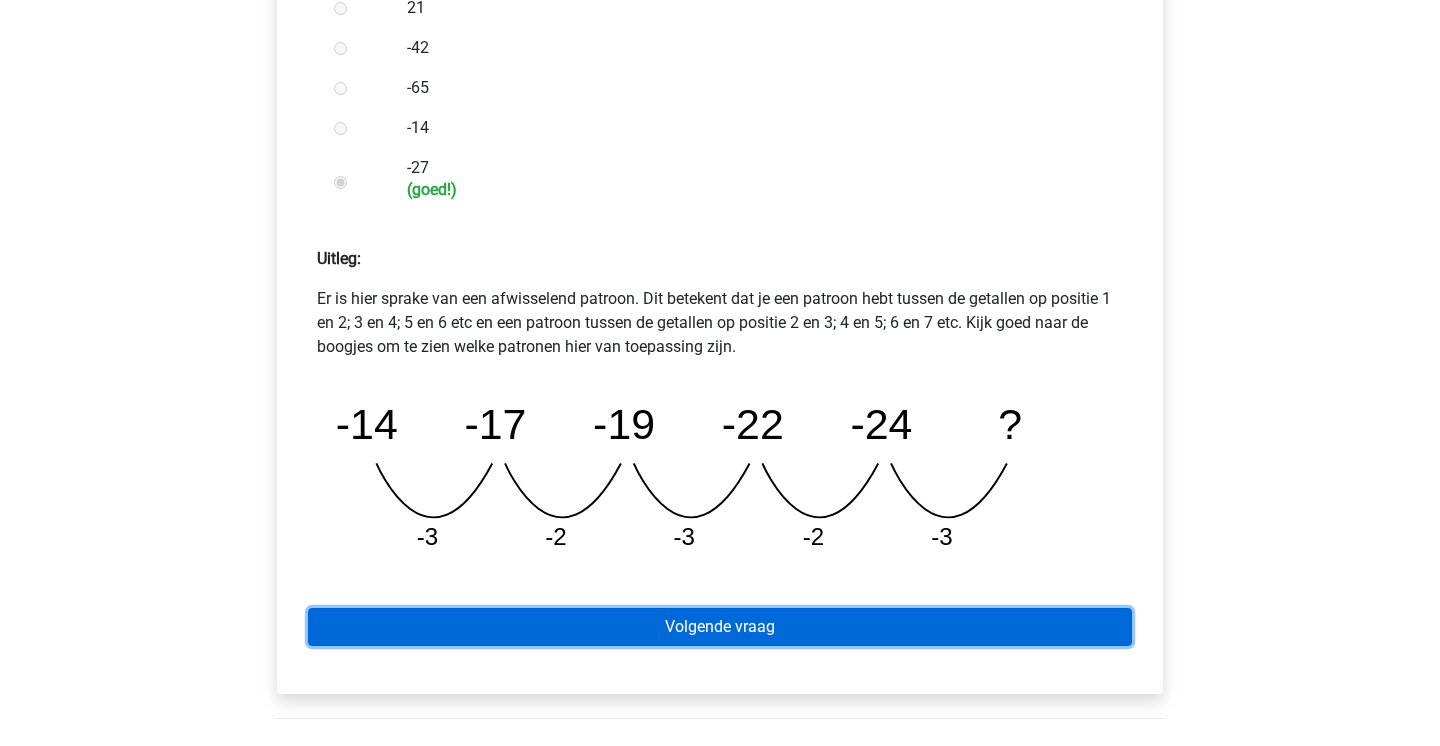 click on "Volgende vraag" at bounding box center [720, 627] 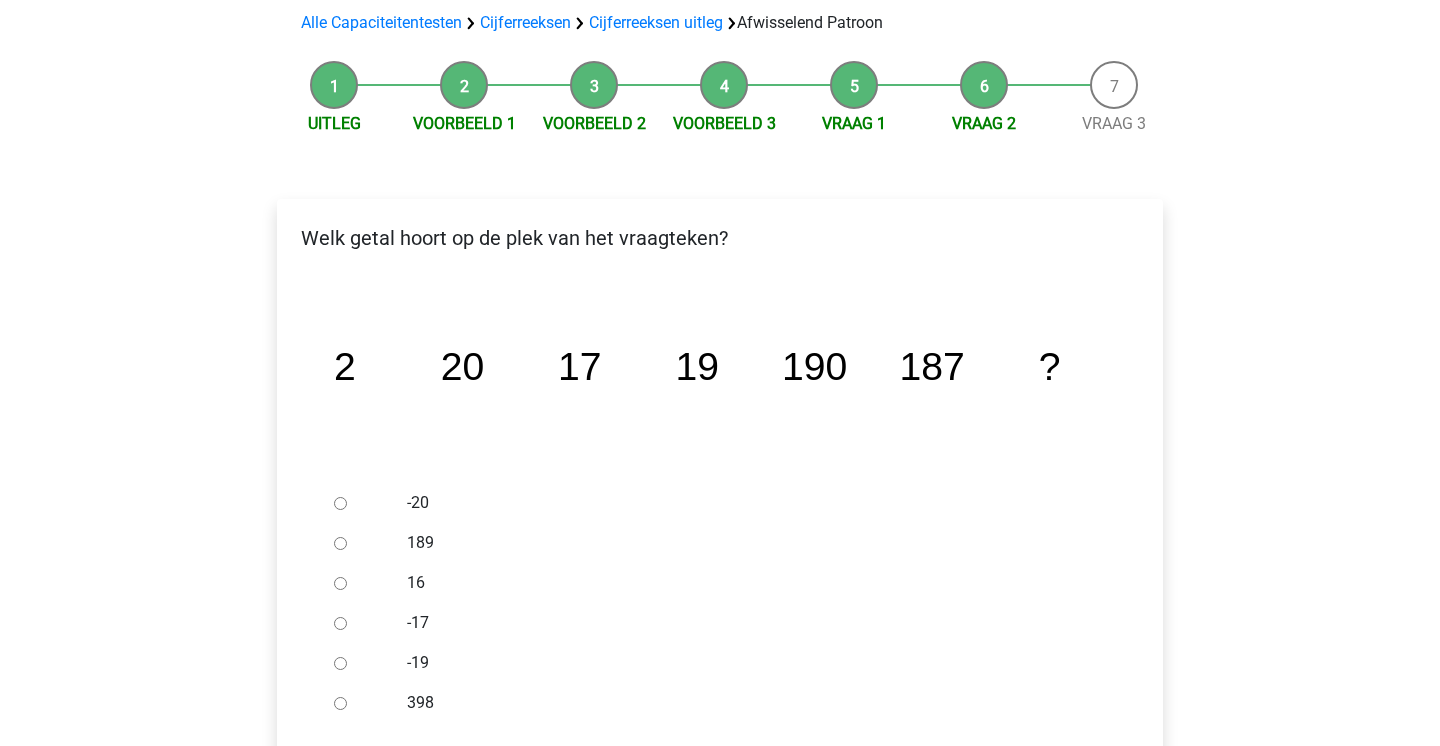 scroll, scrollTop: 149, scrollLeft: 0, axis: vertical 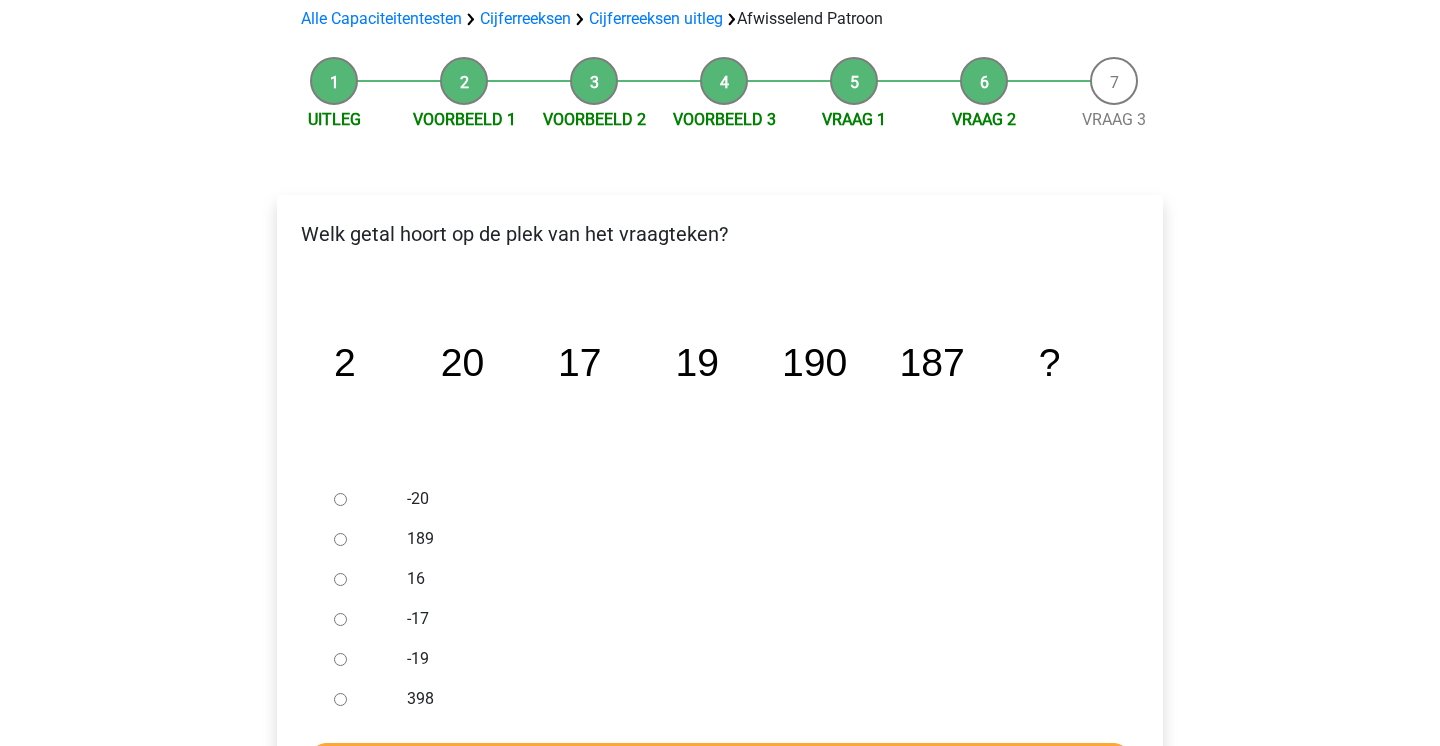 click on "189" at bounding box center (753, 539) 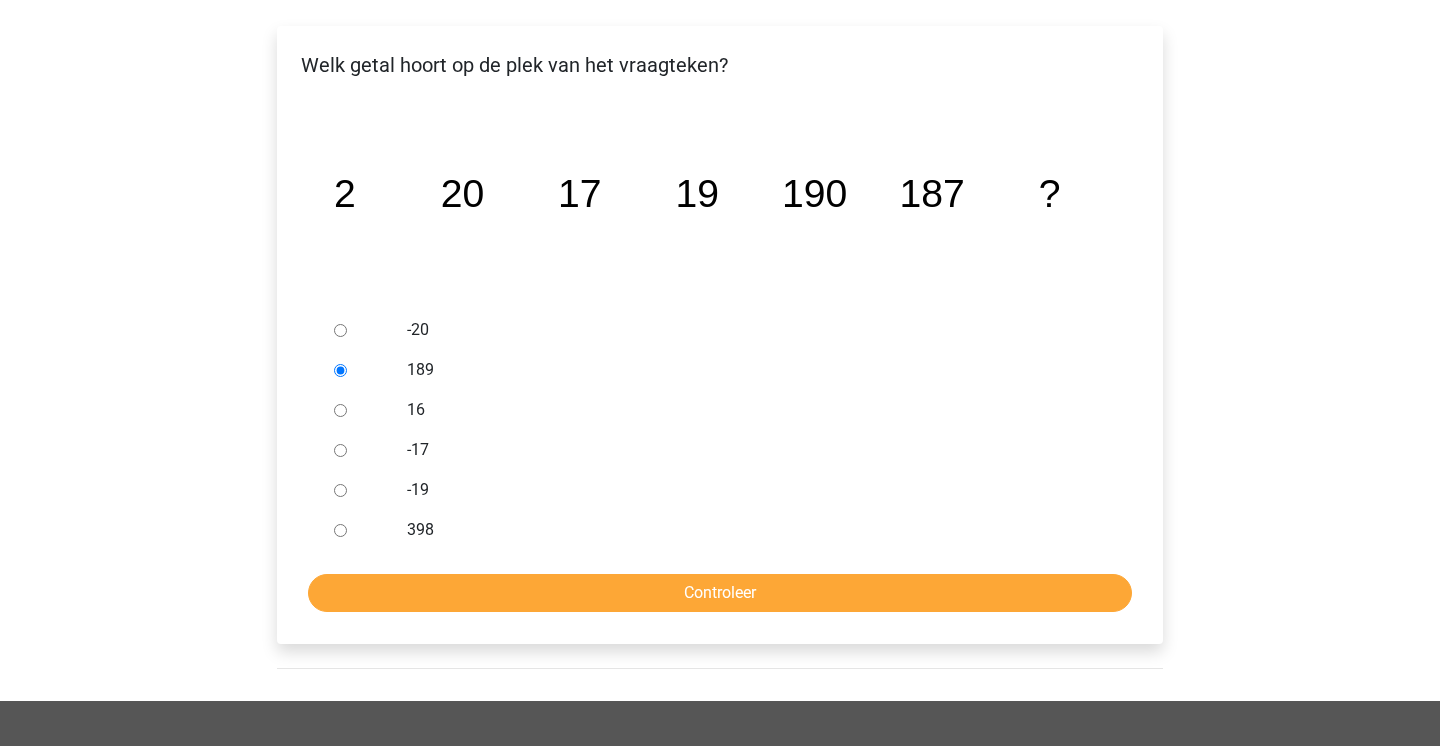scroll, scrollTop: 371, scrollLeft: 0, axis: vertical 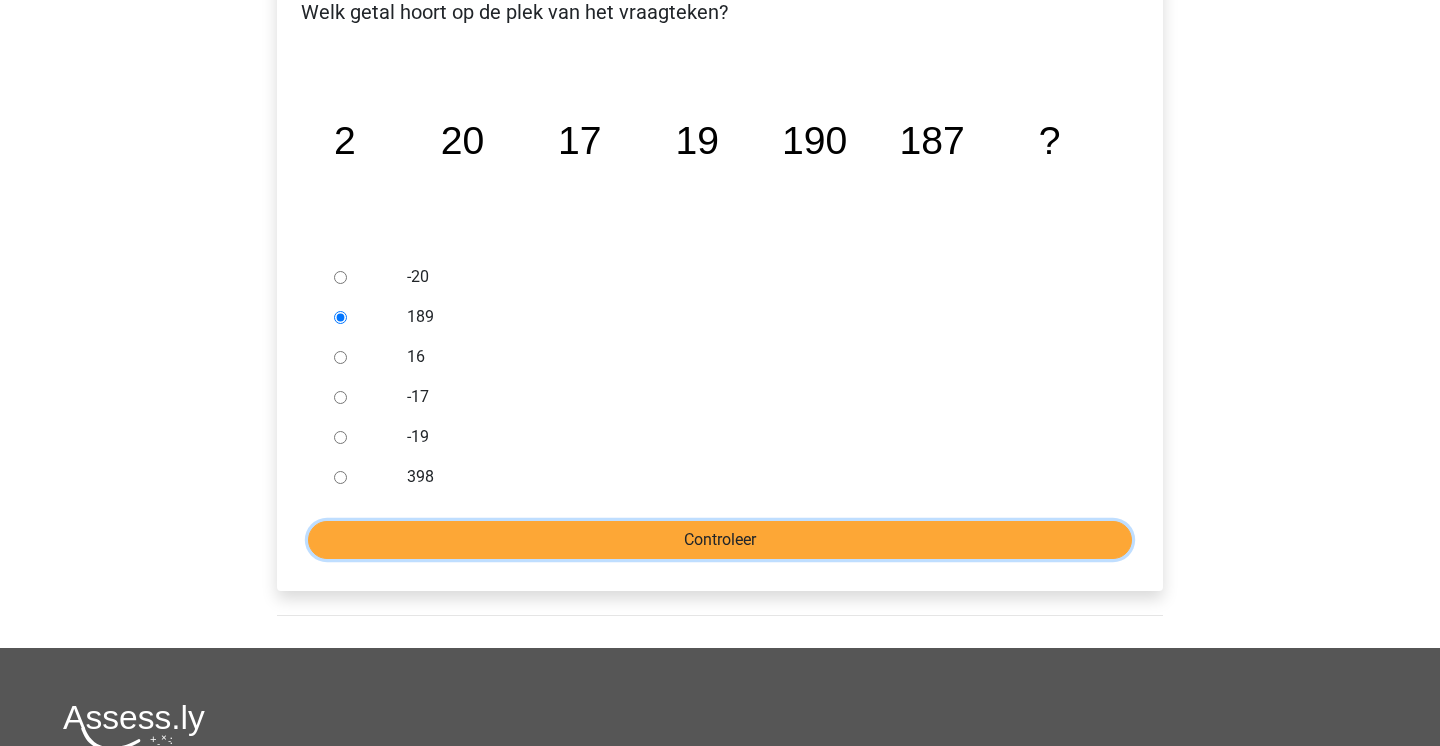 click on "Controleer" at bounding box center (720, 540) 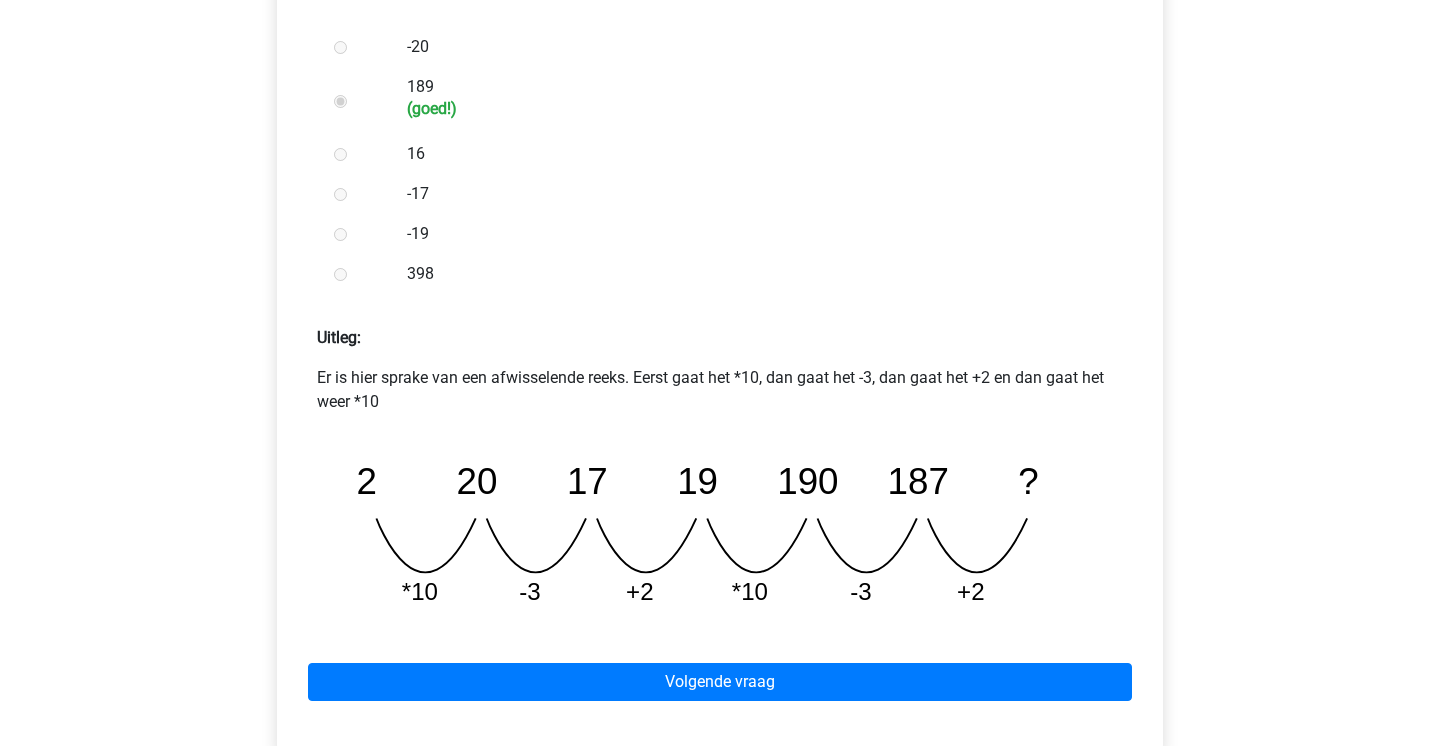 scroll, scrollTop: 620, scrollLeft: 0, axis: vertical 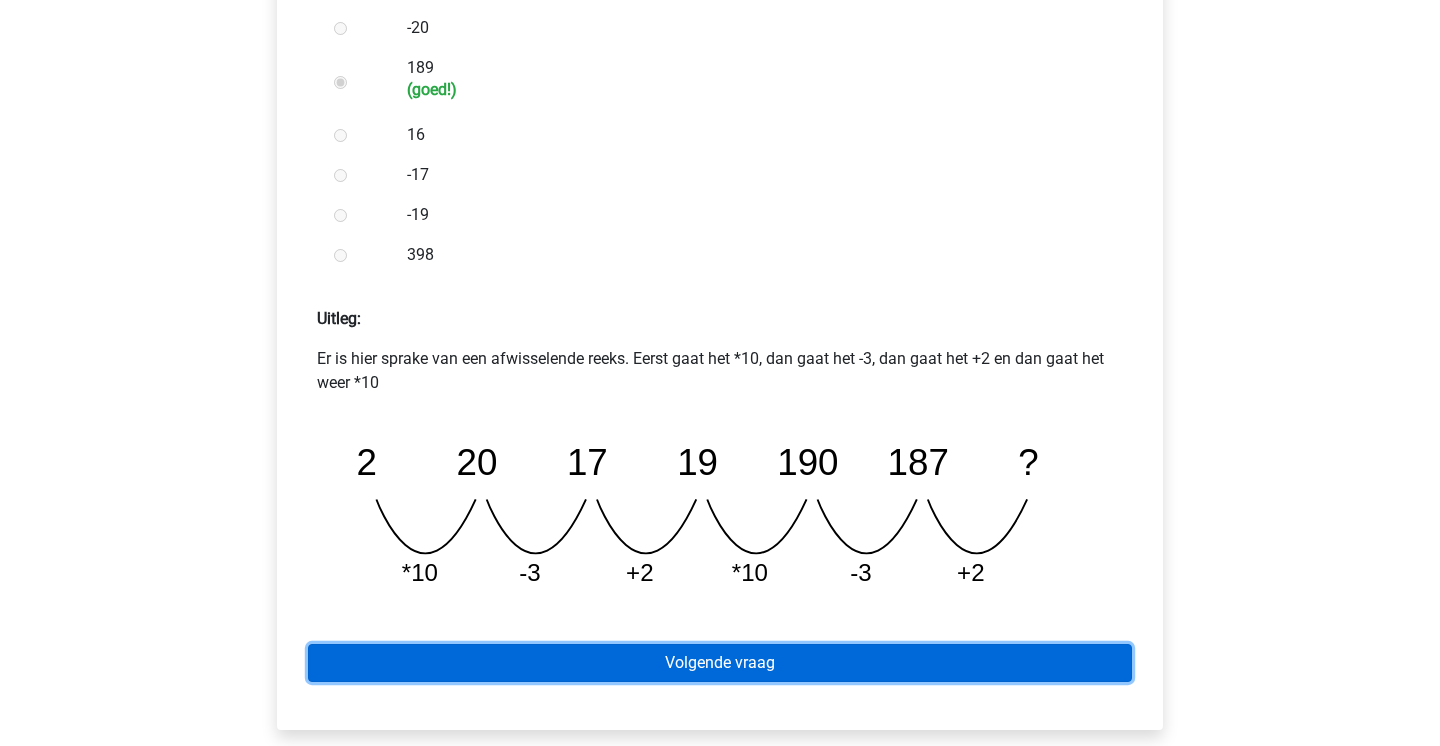click on "Volgende vraag" at bounding box center (720, 663) 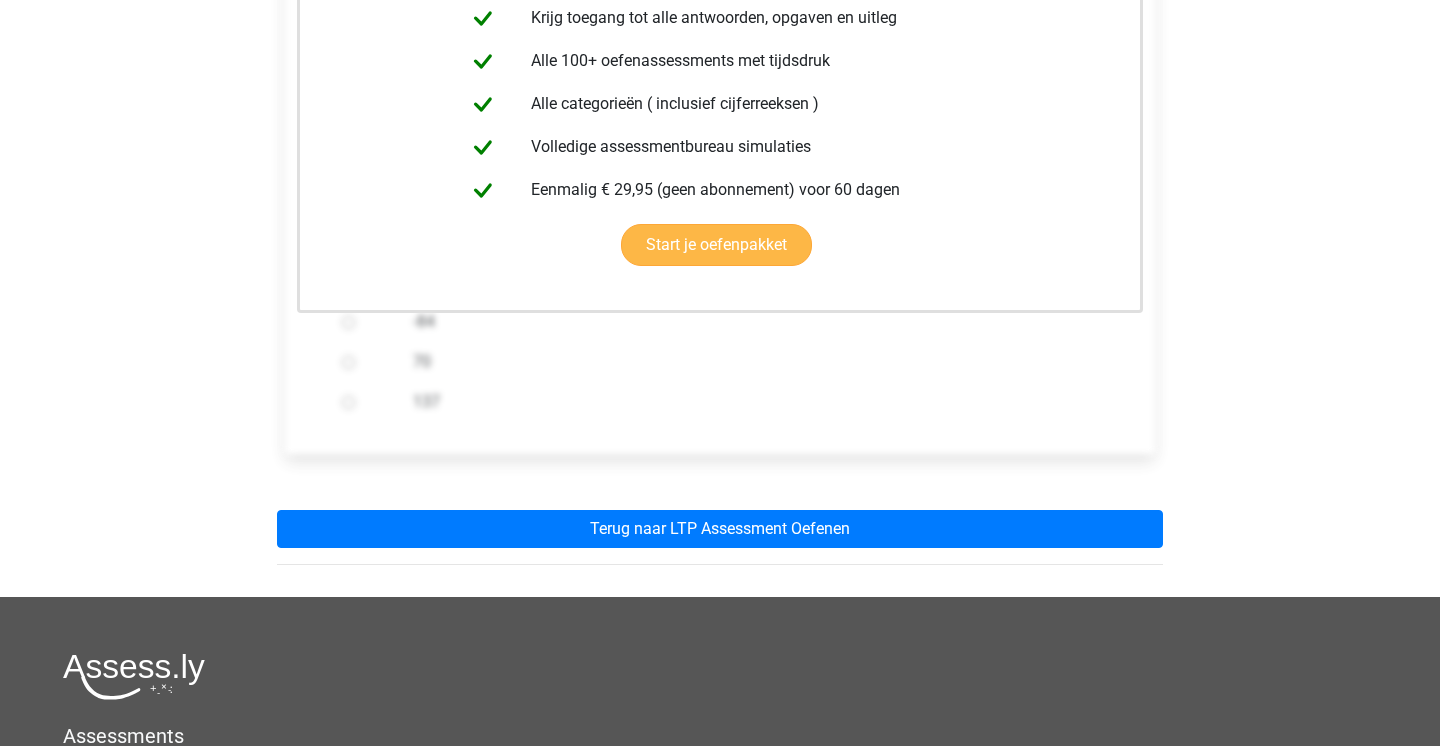 scroll, scrollTop: 542, scrollLeft: 0, axis: vertical 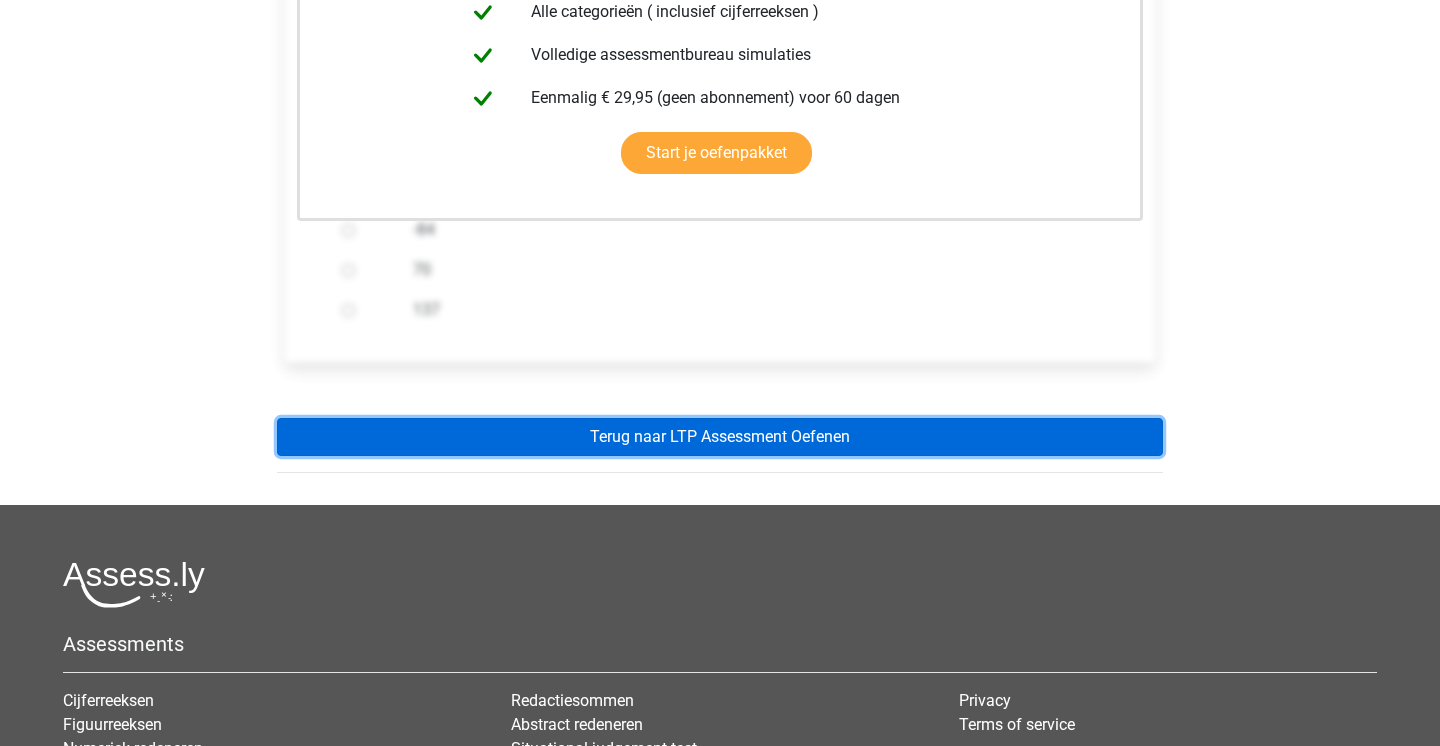 click on "Terug naar LTP Assessment Oefenen" at bounding box center (720, 437) 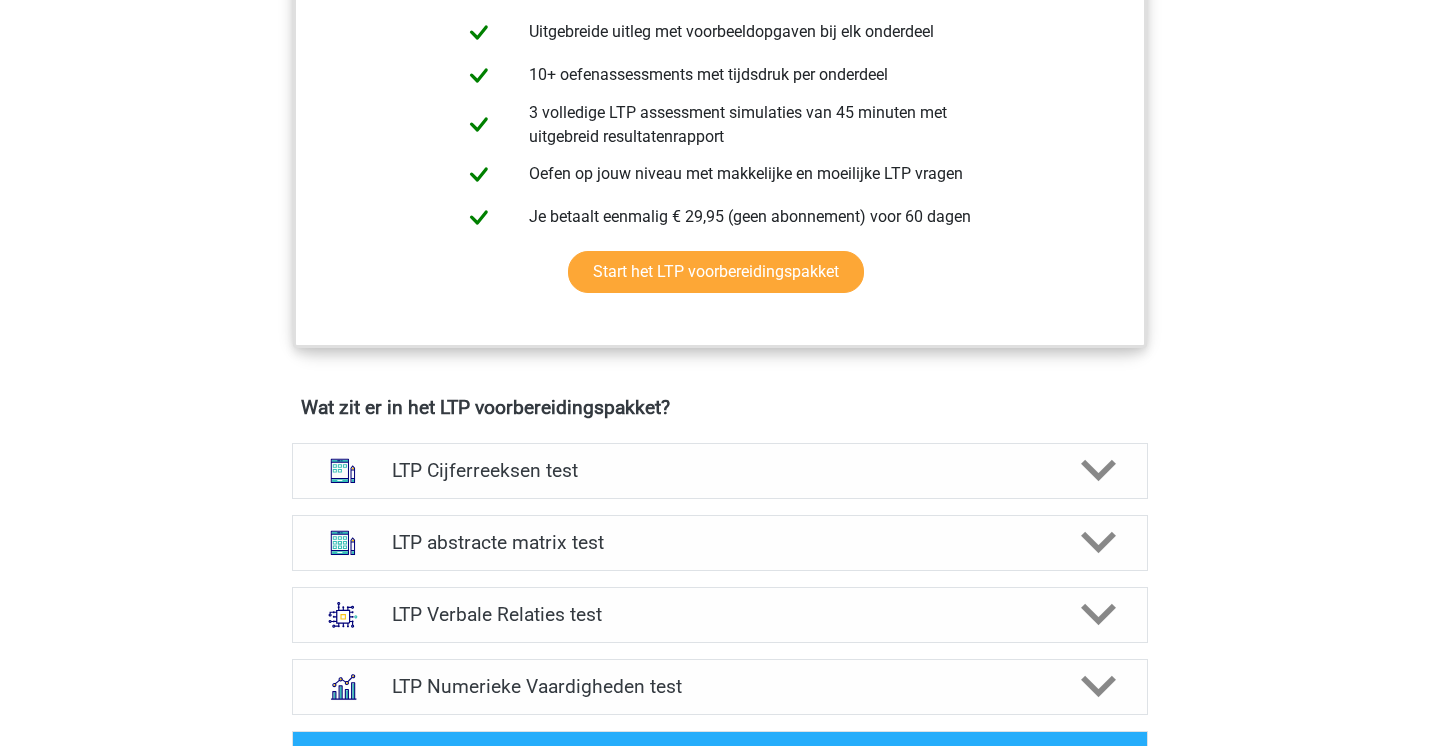 scroll, scrollTop: 951, scrollLeft: 0, axis: vertical 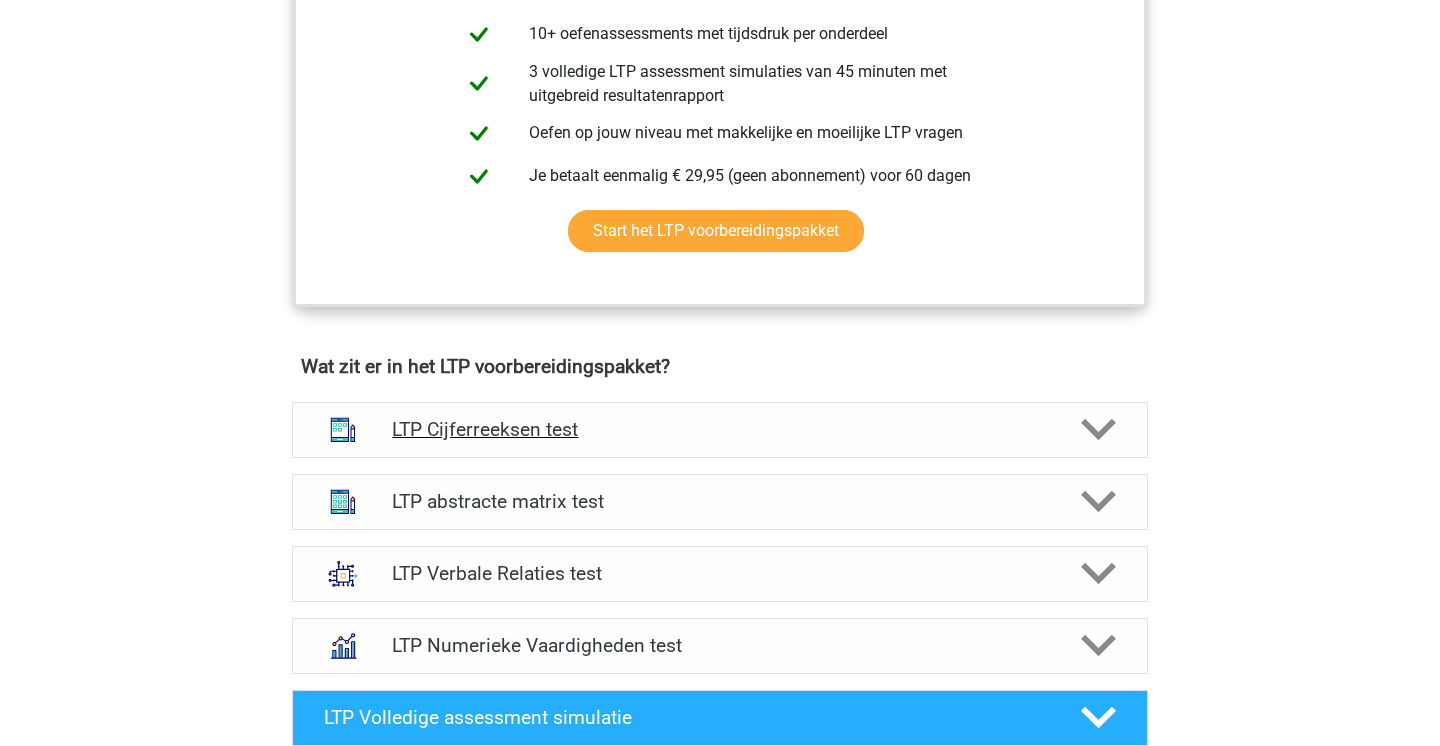 click on "LTP Cijferreeksen test" at bounding box center [719, 429] 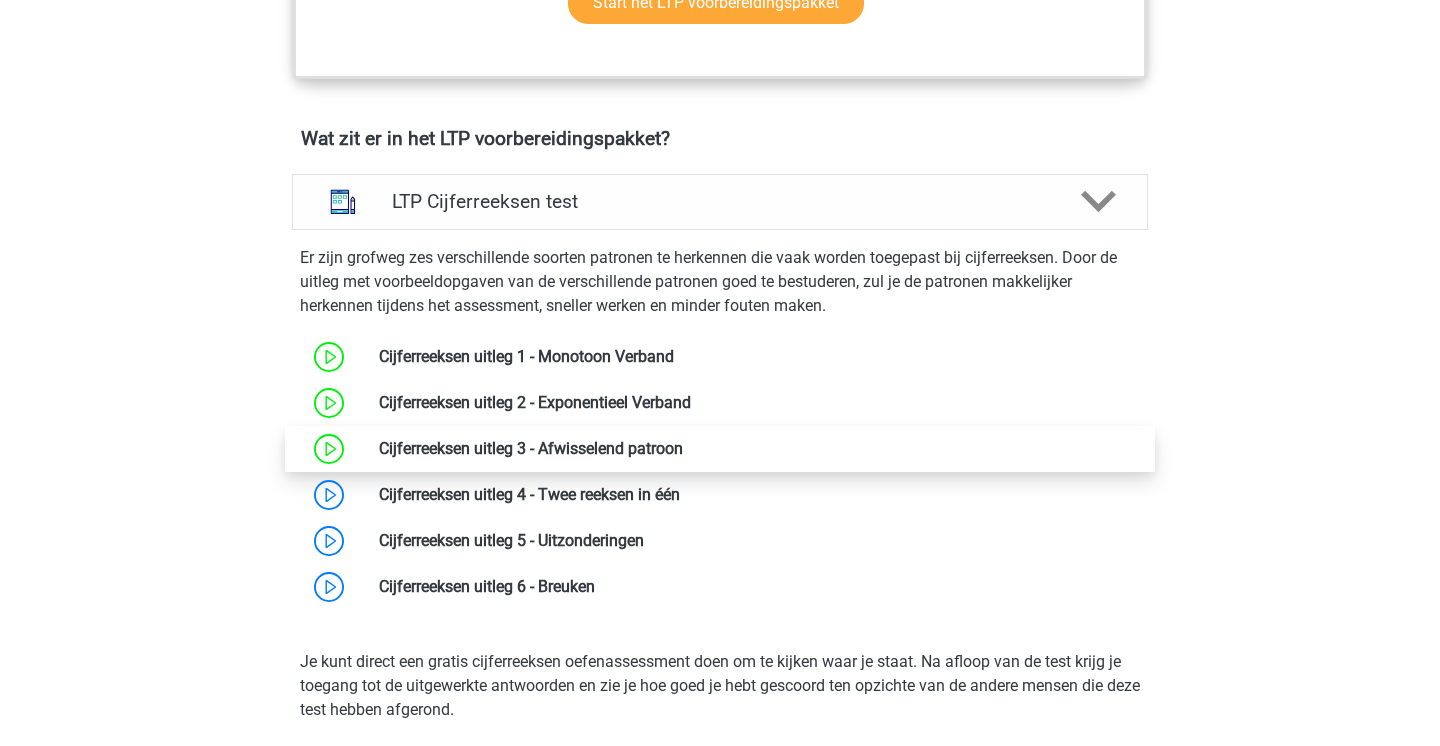 scroll, scrollTop: 1190, scrollLeft: 0, axis: vertical 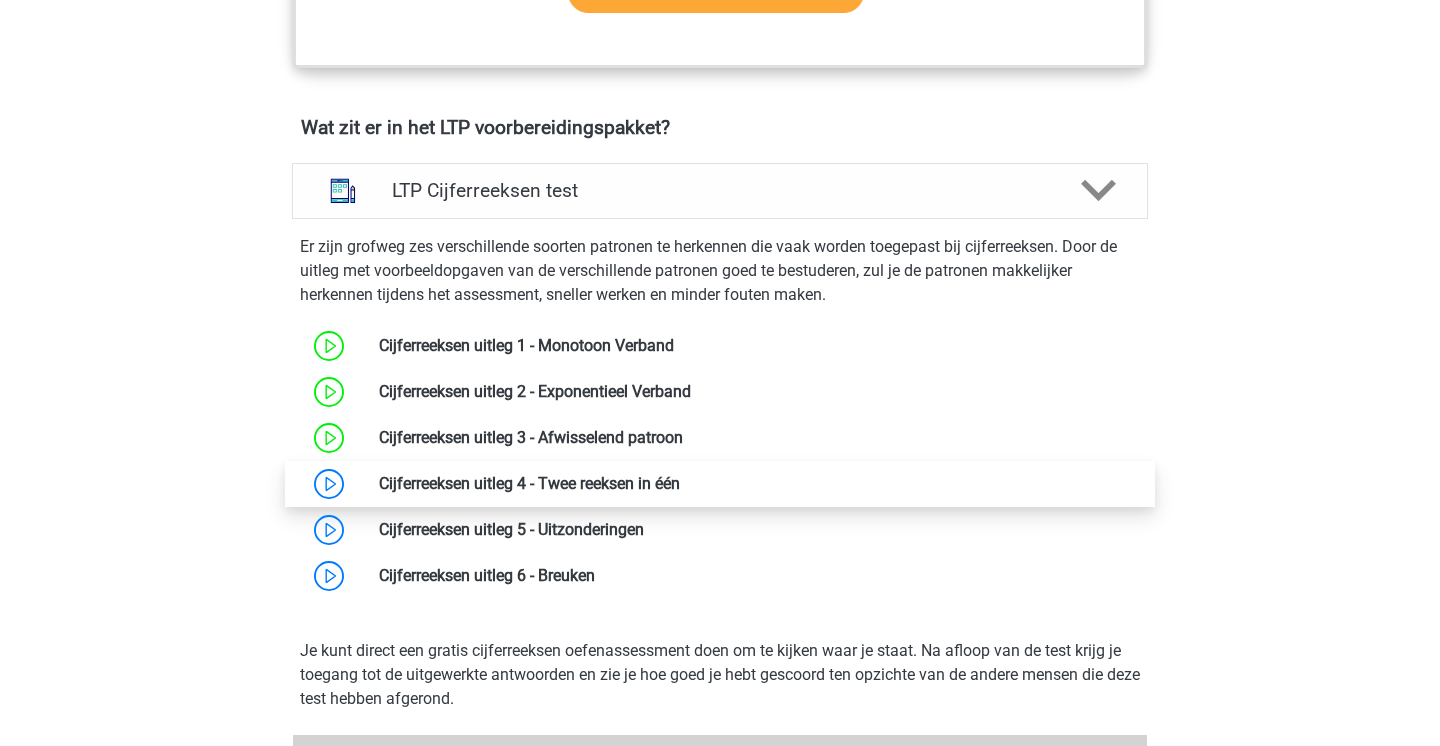 click at bounding box center (680, 483) 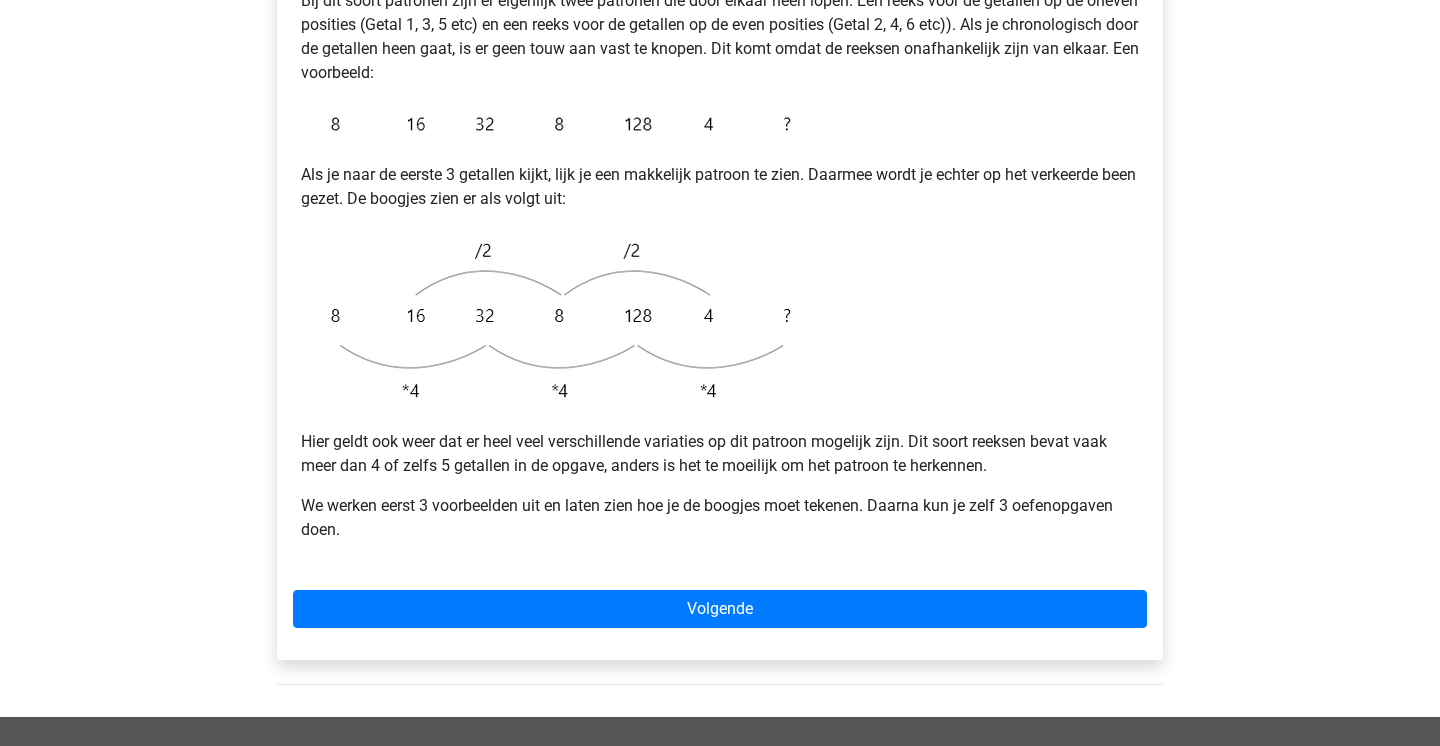 scroll, scrollTop: 400, scrollLeft: 0, axis: vertical 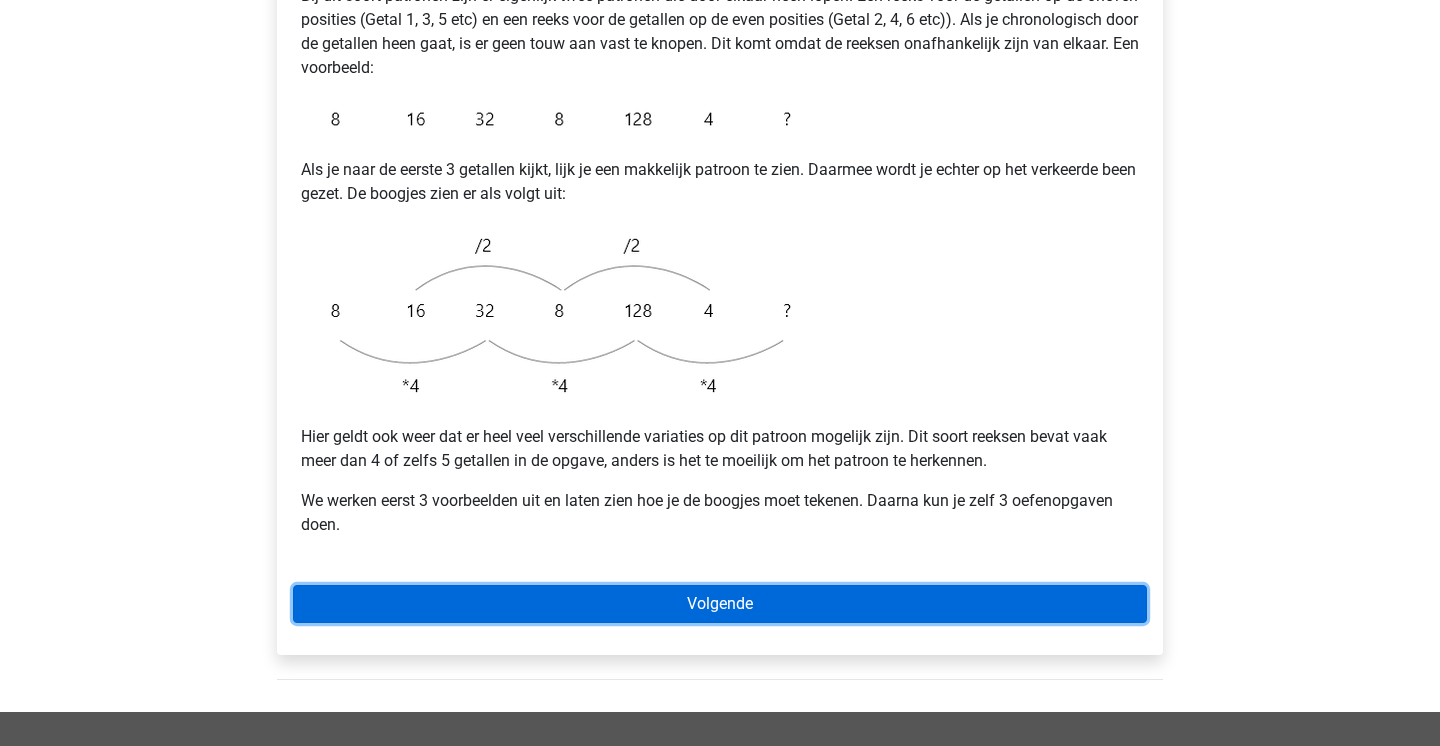 click on "Volgende" at bounding box center (720, 604) 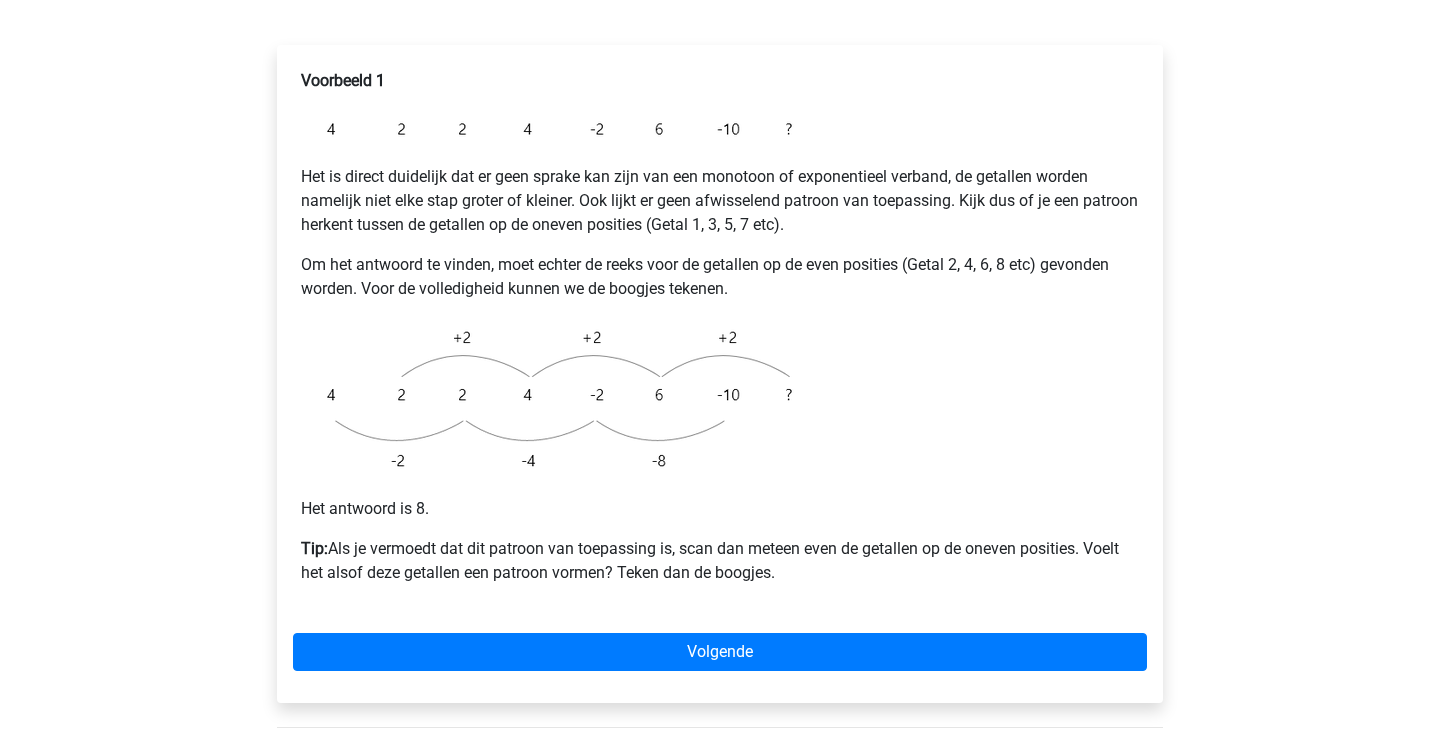 scroll, scrollTop: 316, scrollLeft: 0, axis: vertical 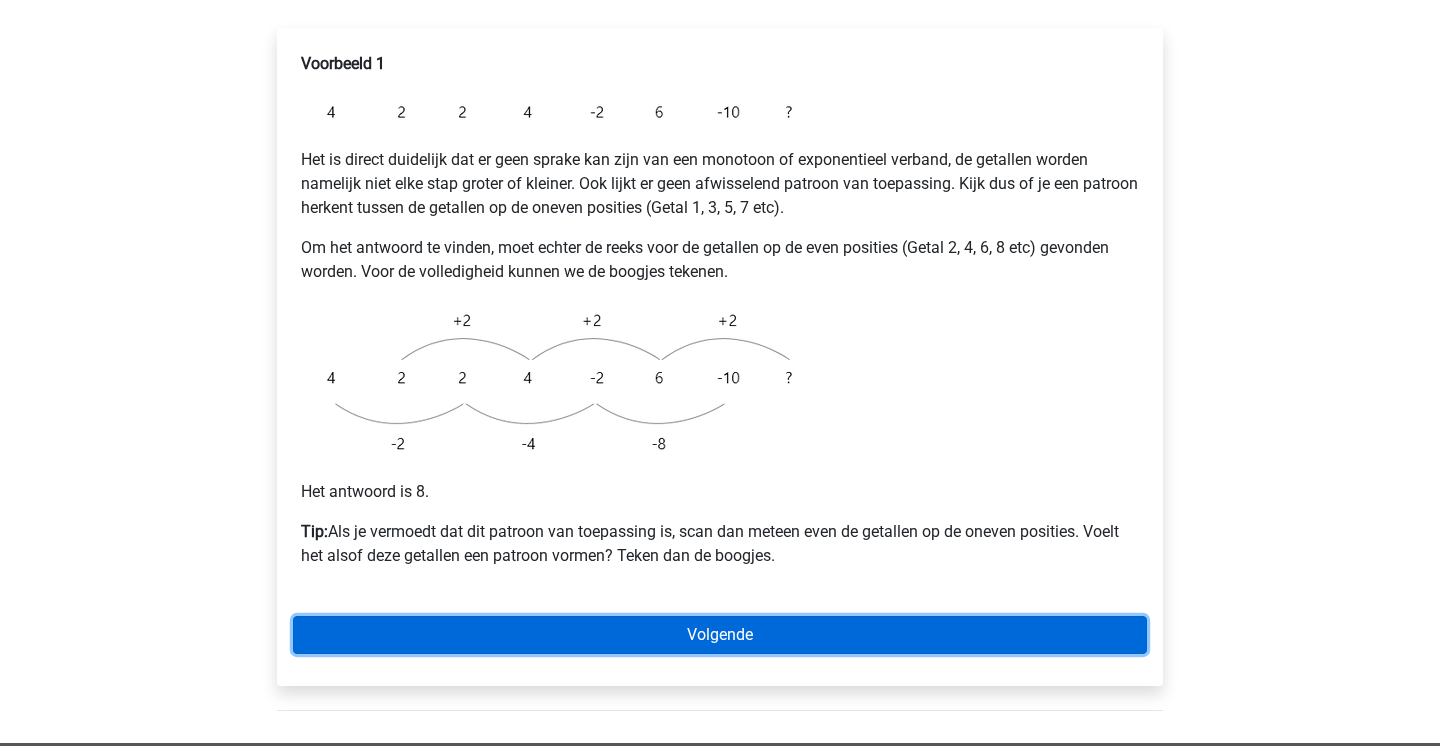 click on "Volgende" at bounding box center (720, 635) 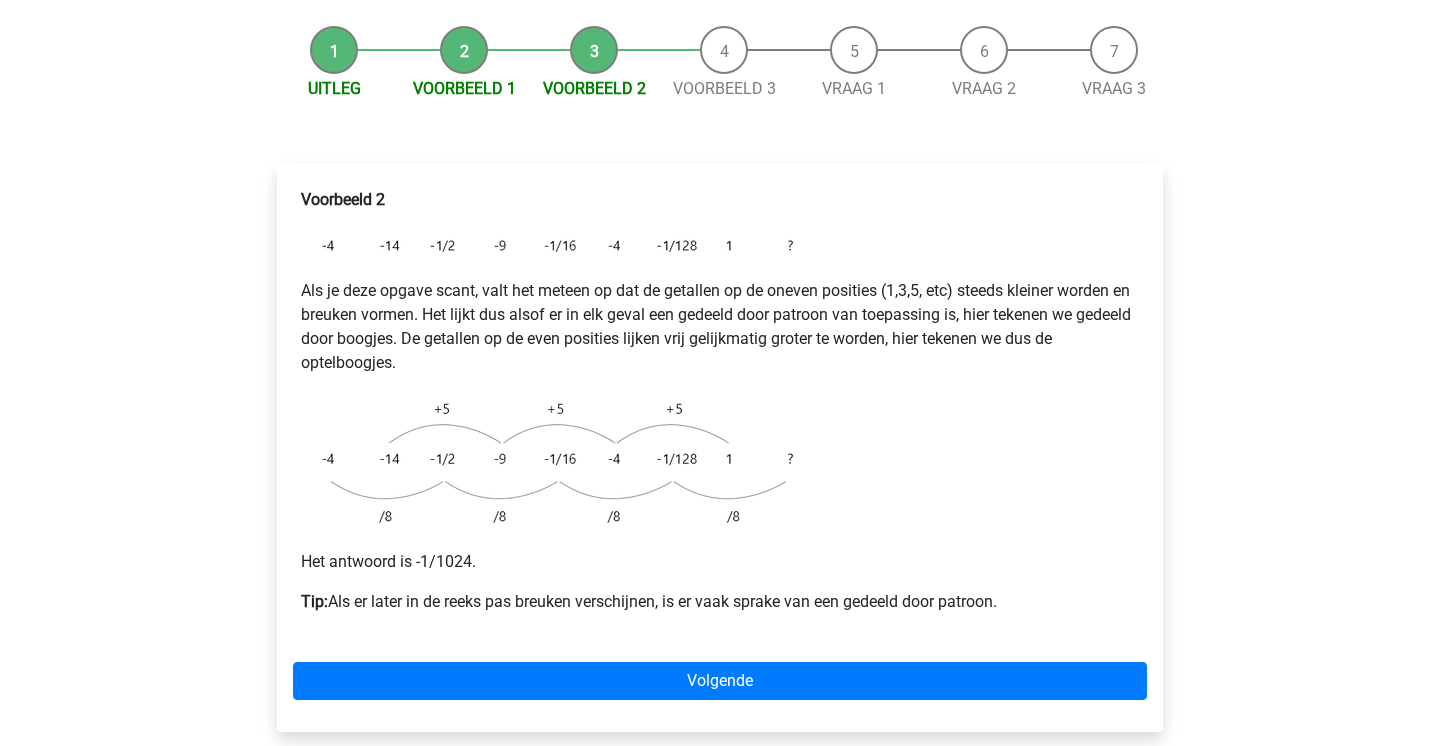 scroll, scrollTop: 186, scrollLeft: 0, axis: vertical 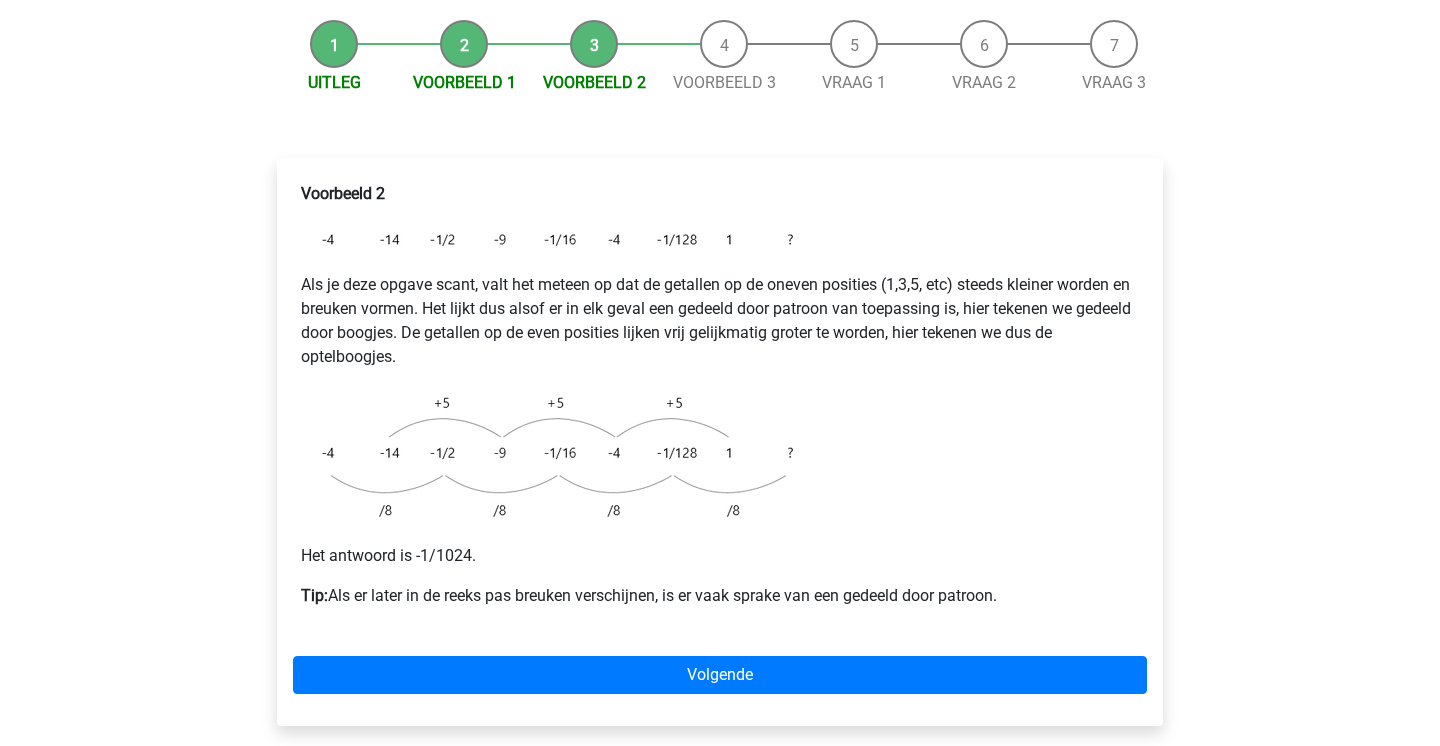 click on "Voorbeeld 2 Als je deze opgave scant, valt het meteen op dat de getallen op de oneven posities (1,3,5, etc) steeds kleiner worden en breuken vormen. Het lijkt dus alsof er in elk geval een gedeeld door patroon van toepassing is, hier tekenen we gedeeld door boogjes. De getallen op de even posities lijken vrij gelijkmatig groter te worden, hier tekenen we dus de optelboogjes. Het antwoord is -1/1024. Tip:  Als er later in de reeks pas breuken verschijnen, is er vaak sprake van een gedeeld door patroon.
Volgende" at bounding box center (720, 442) 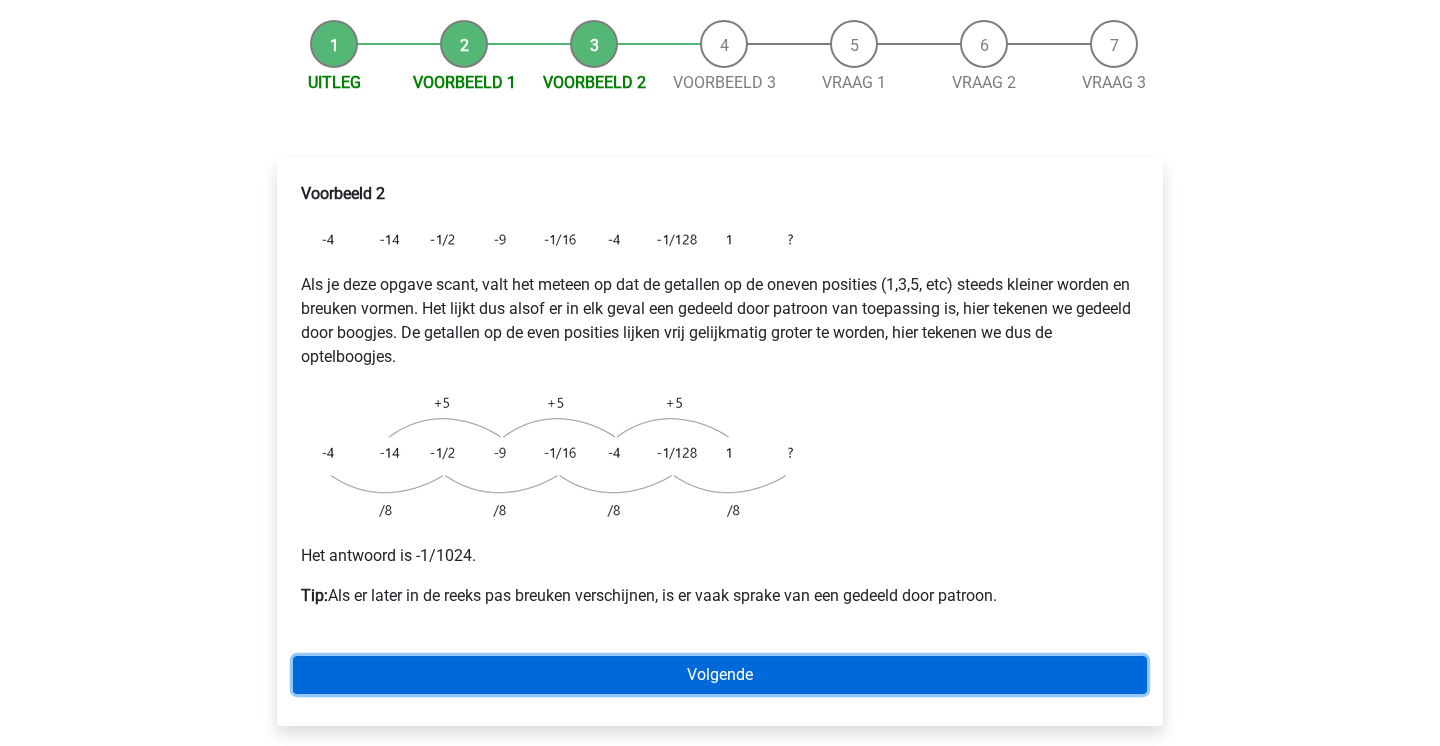 click on "Volgende" at bounding box center (720, 675) 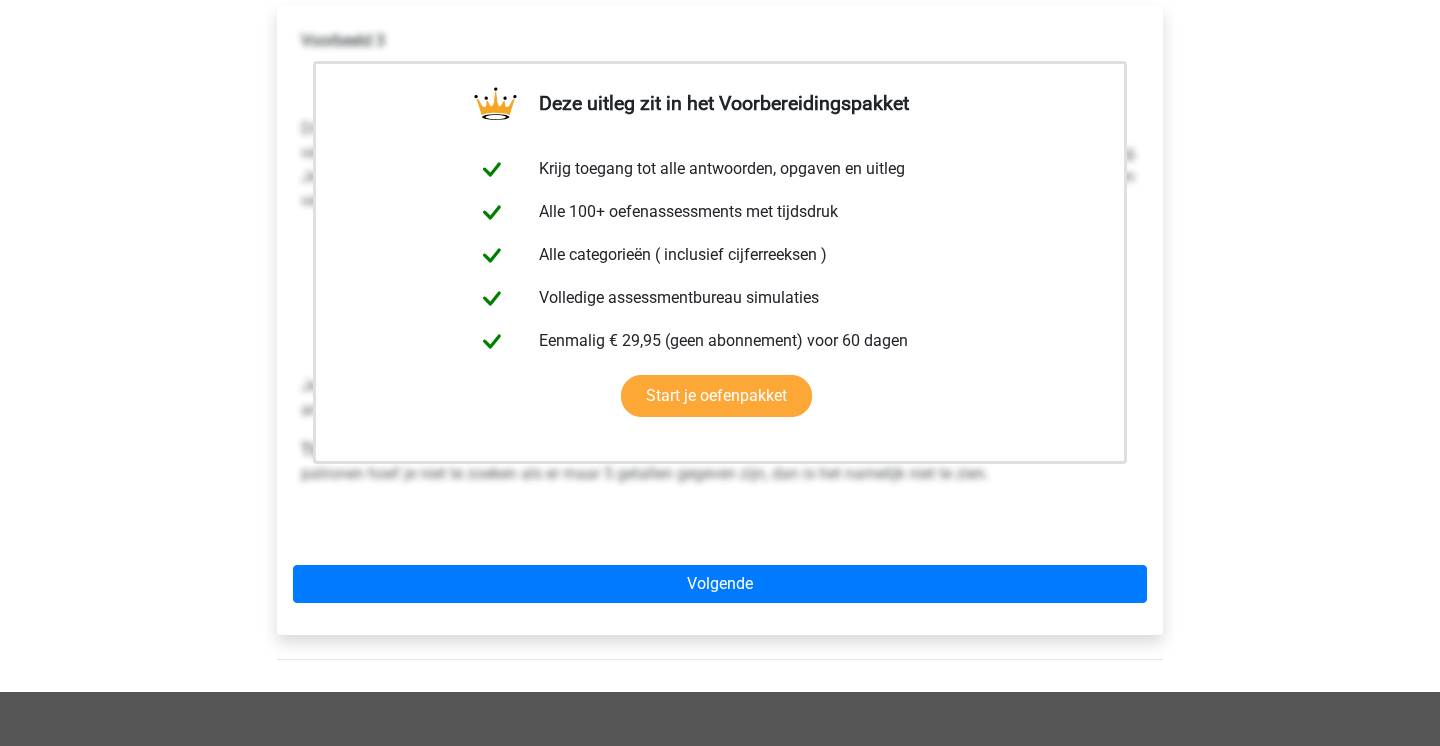 scroll, scrollTop: 371, scrollLeft: 0, axis: vertical 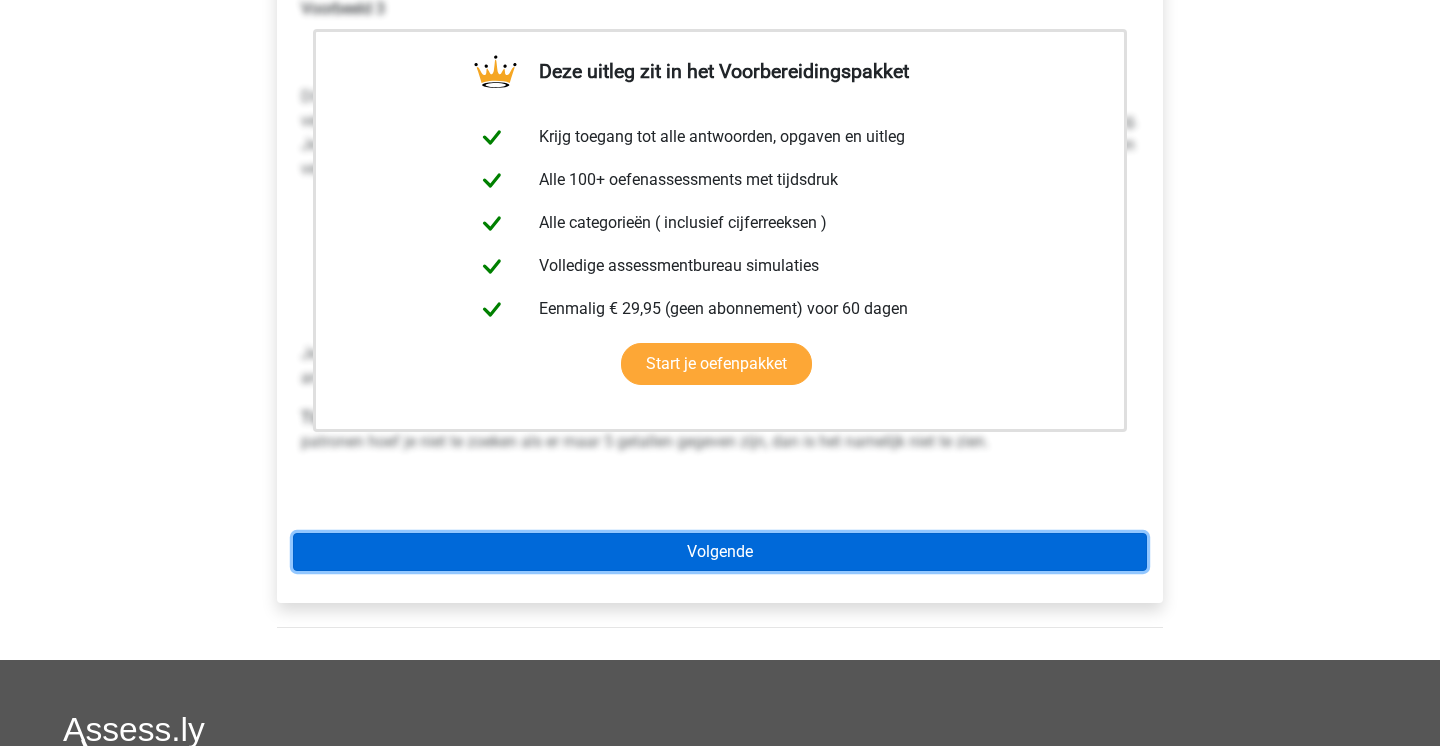 click on "Volgende" at bounding box center (720, 552) 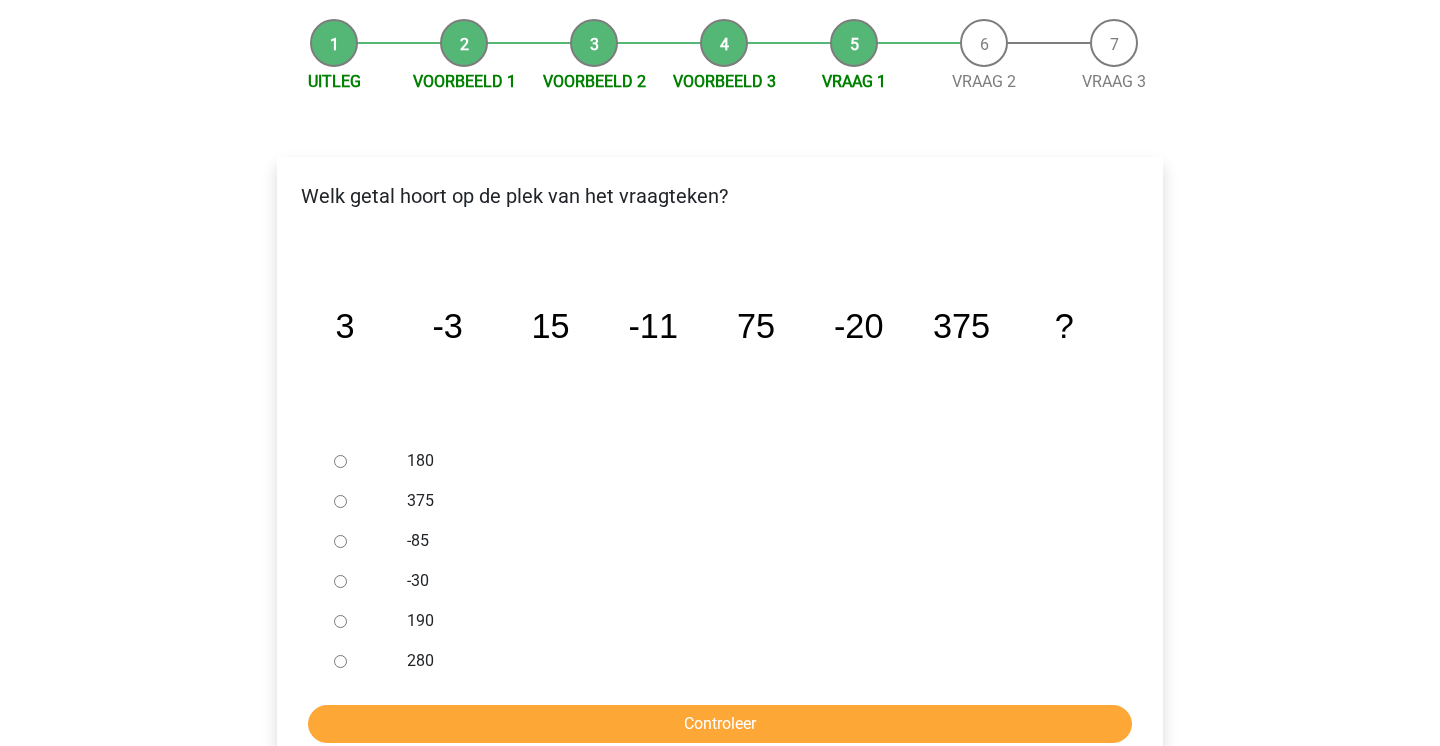 scroll, scrollTop: 195, scrollLeft: 0, axis: vertical 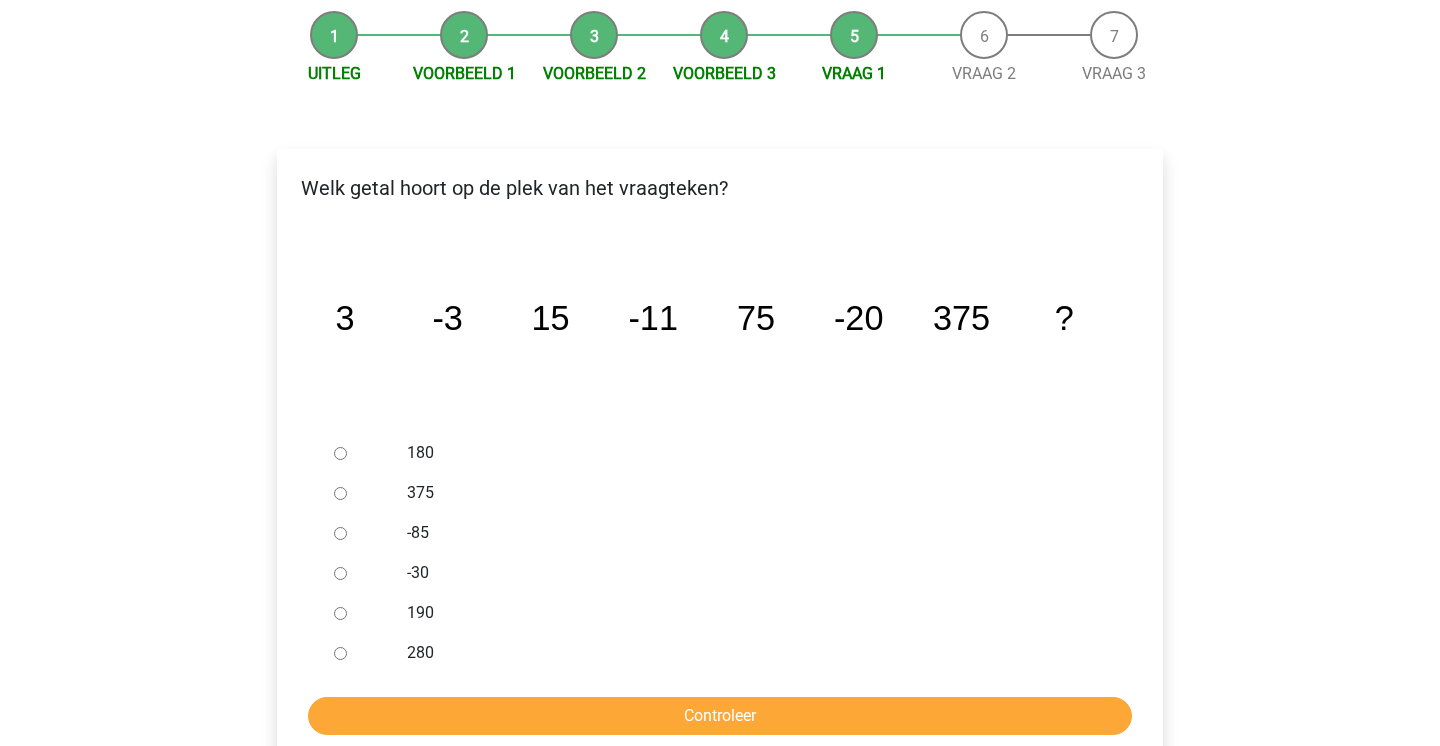 click on "-30" at bounding box center [753, 573] 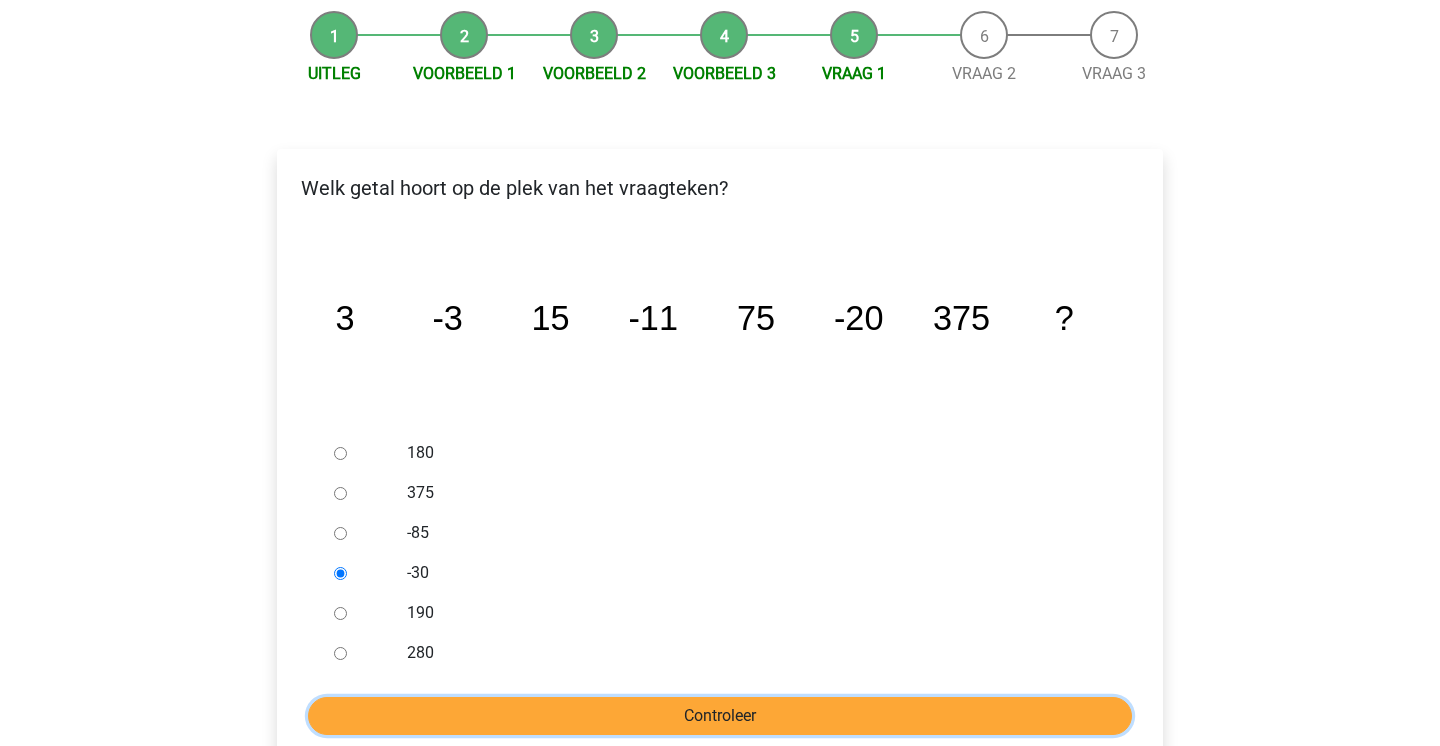 click on "Controleer" at bounding box center [720, 716] 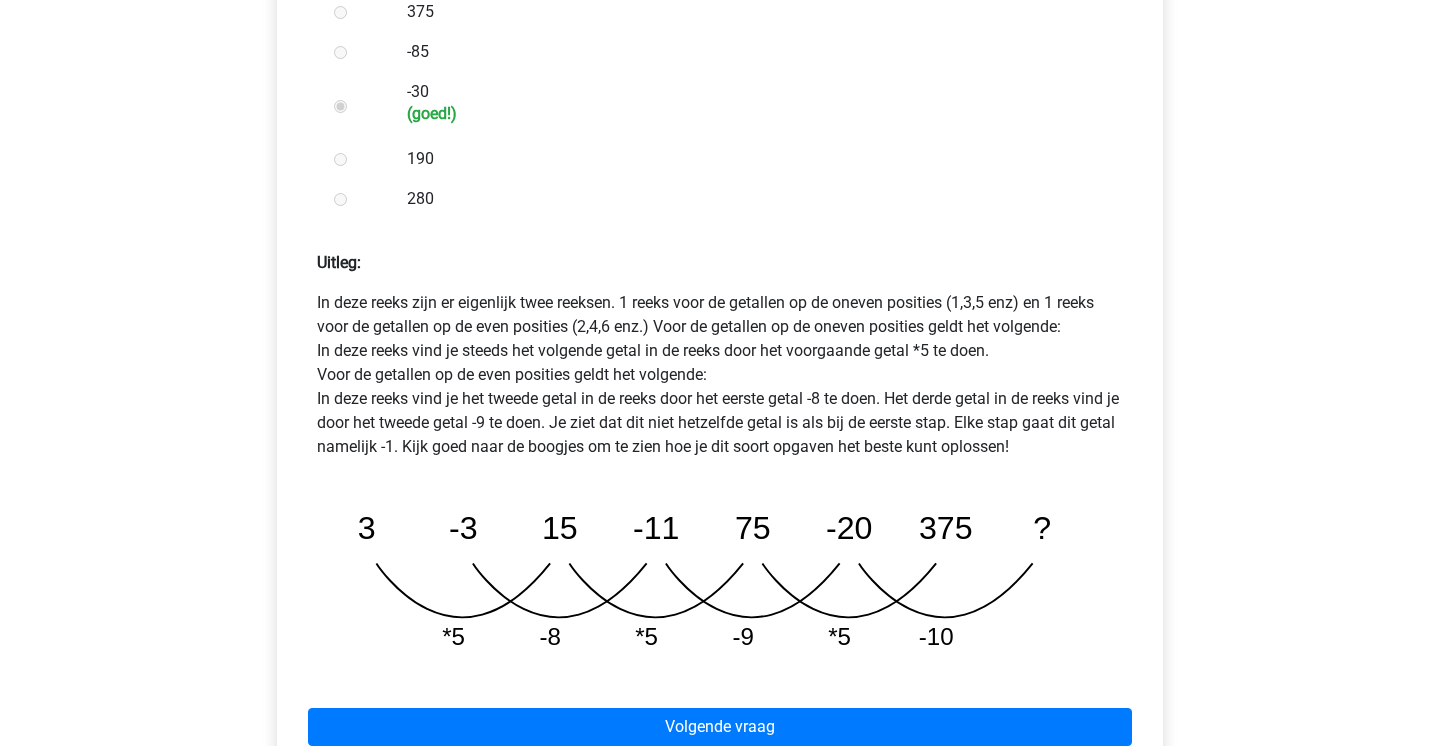 scroll, scrollTop: 767, scrollLeft: 0, axis: vertical 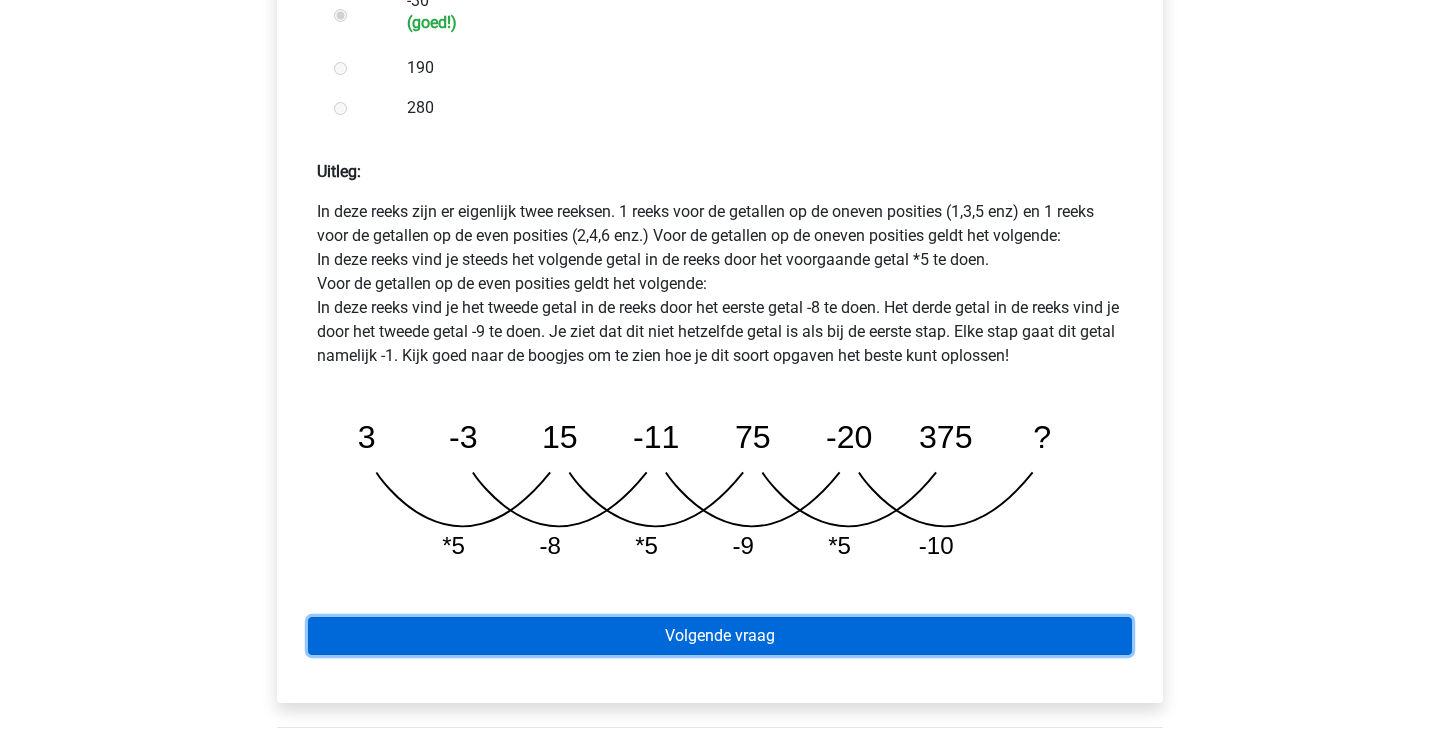click on "Volgende vraag" at bounding box center (720, 636) 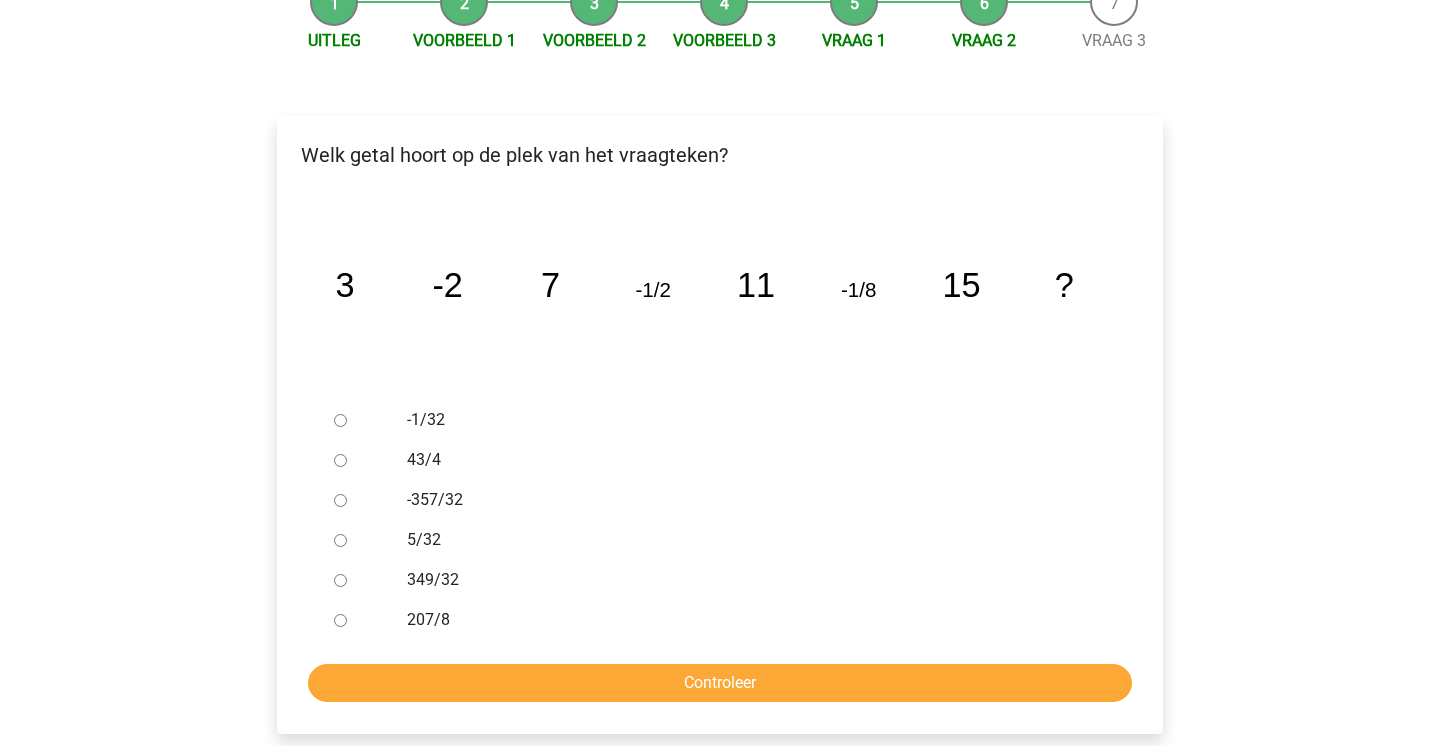 scroll, scrollTop: 247, scrollLeft: 0, axis: vertical 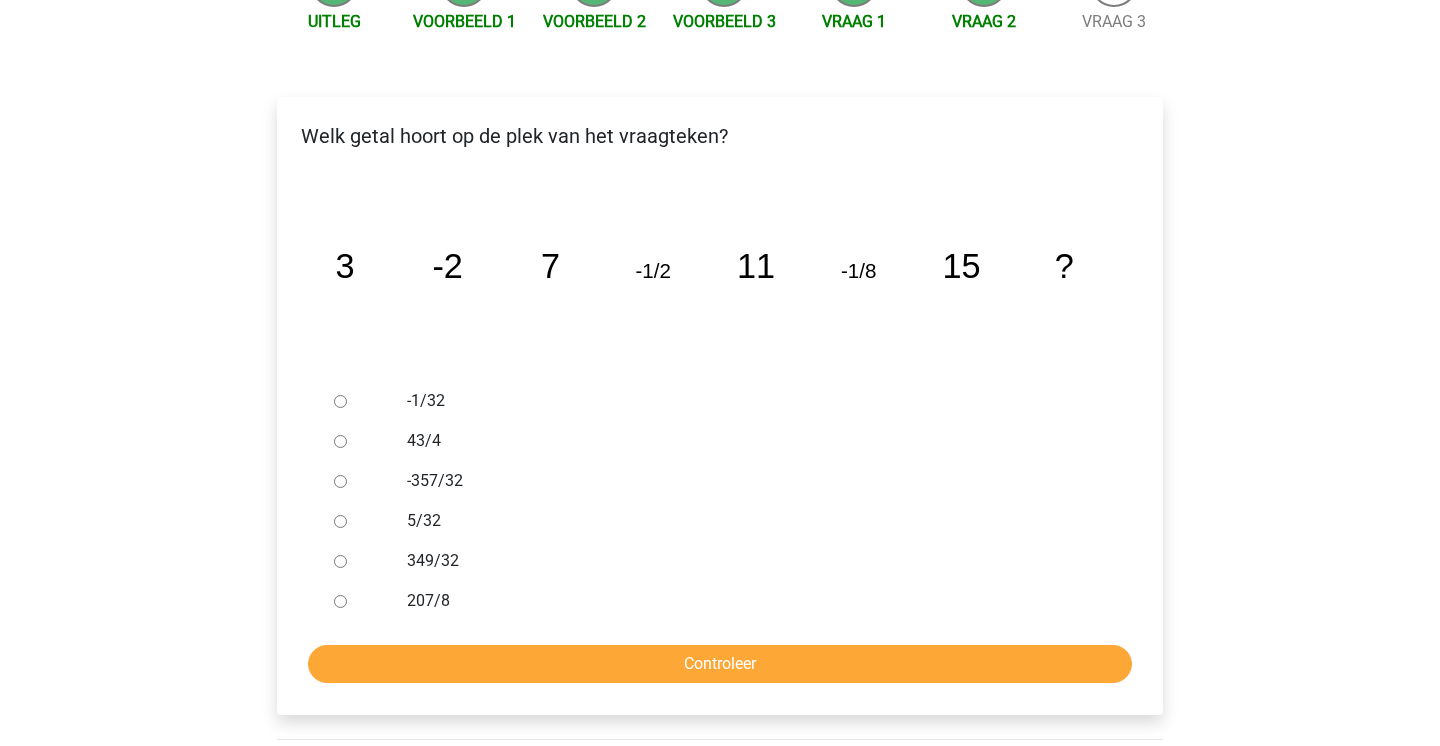 click on "-1/32" at bounding box center [753, 401] 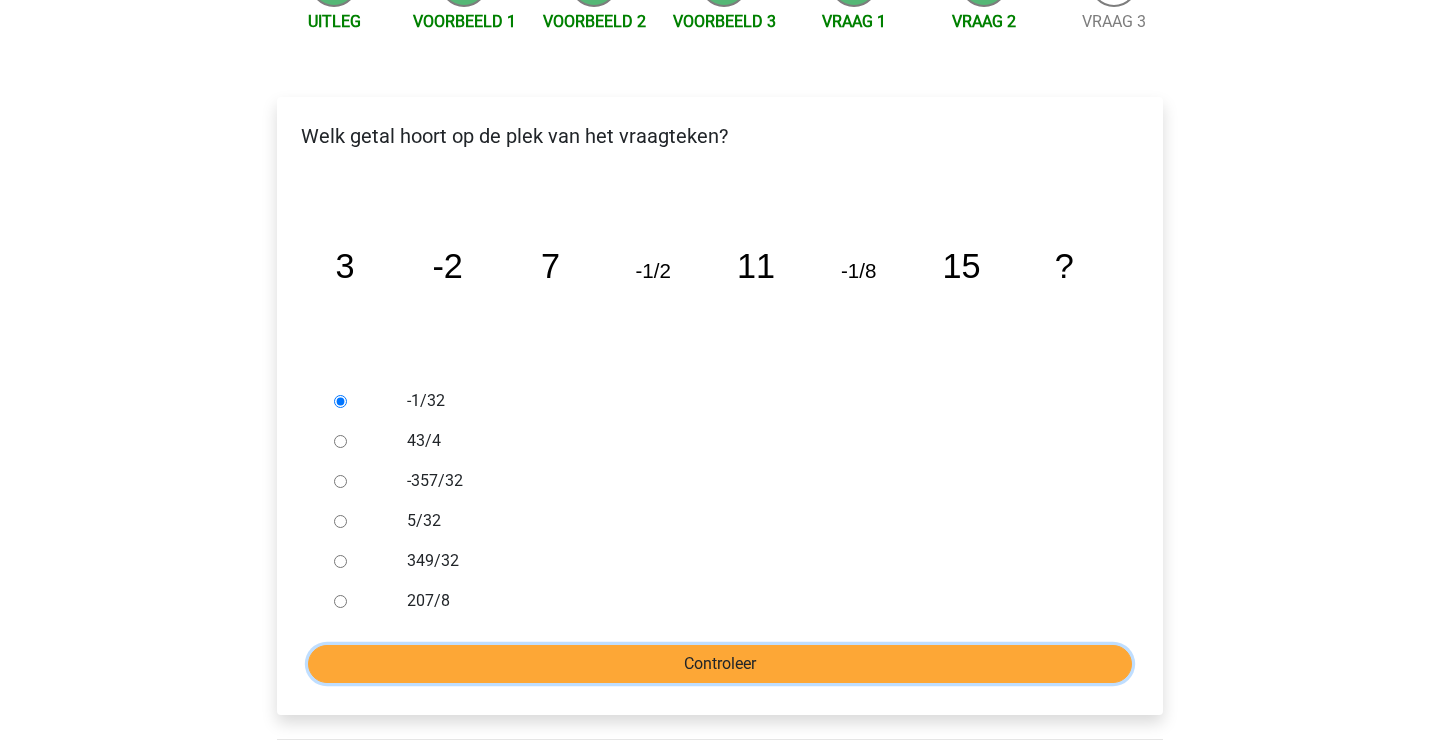 click on "Controleer" at bounding box center (720, 664) 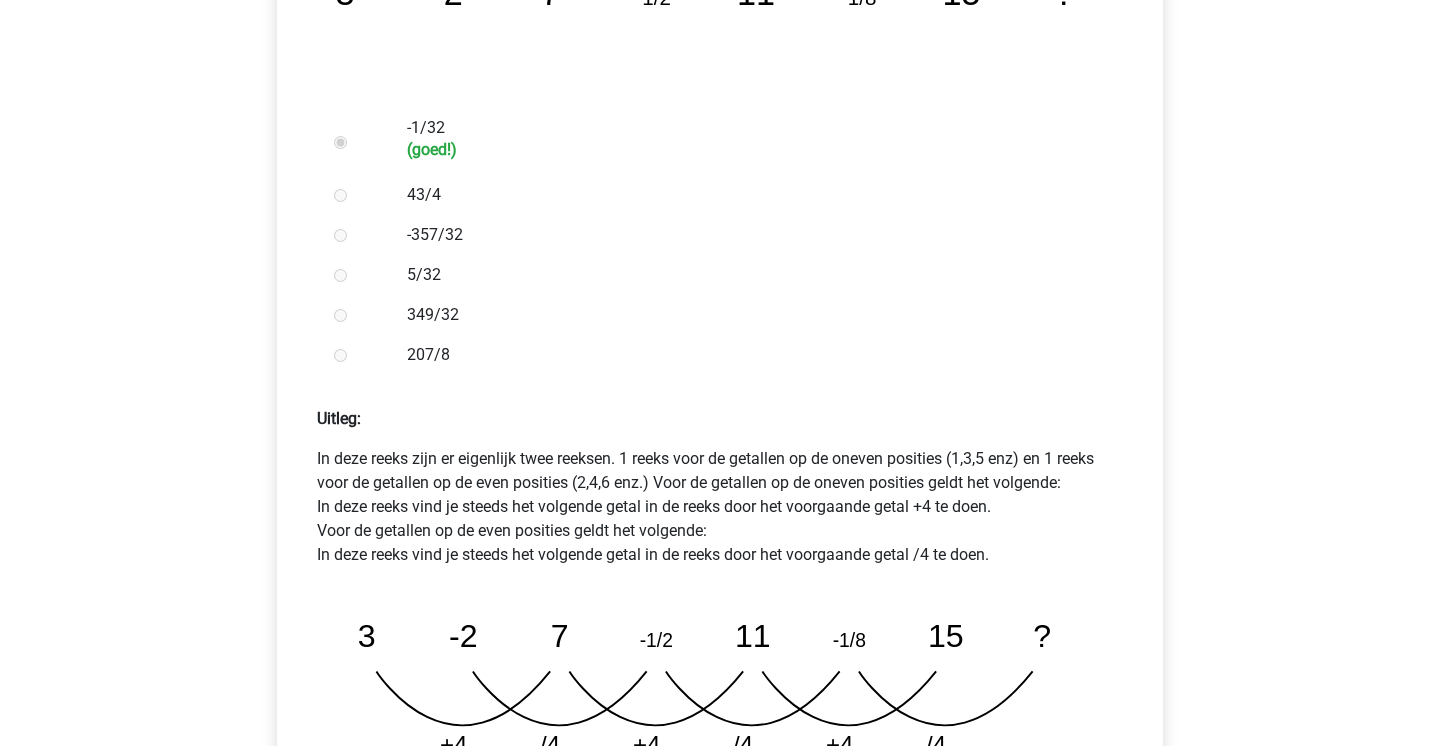scroll, scrollTop: 832, scrollLeft: 0, axis: vertical 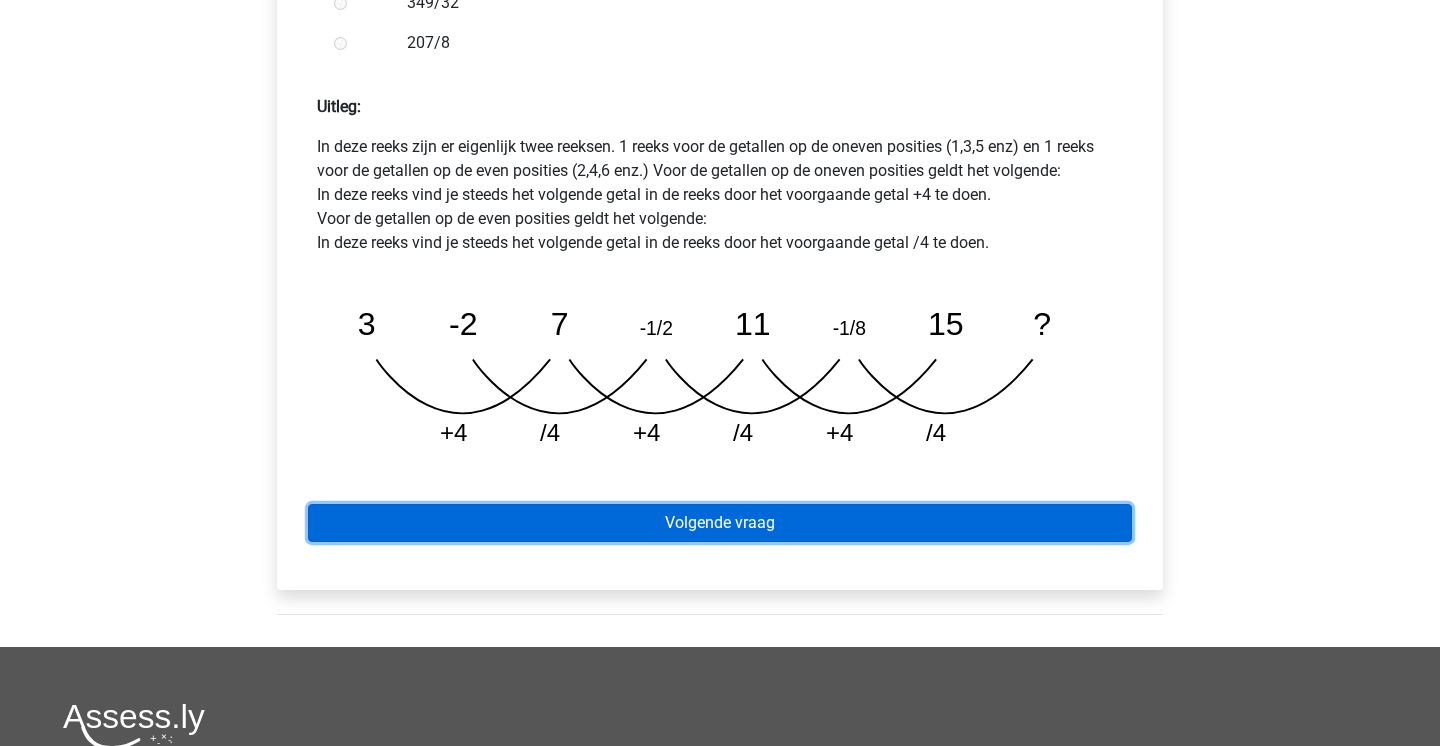 click on "Volgende vraag" at bounding box center [720, 523] 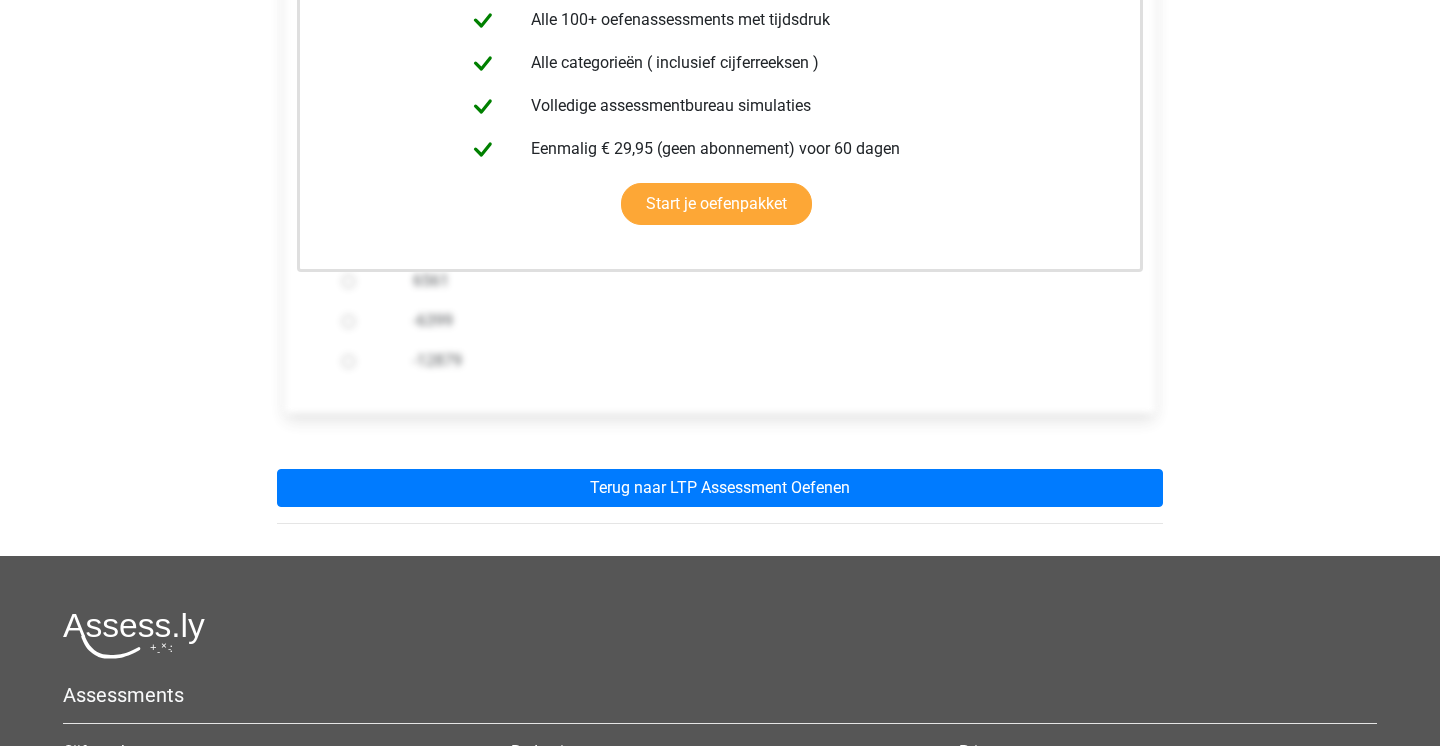 scroll, scrollTop: 811, scrollLeft: 0, axis: vertical 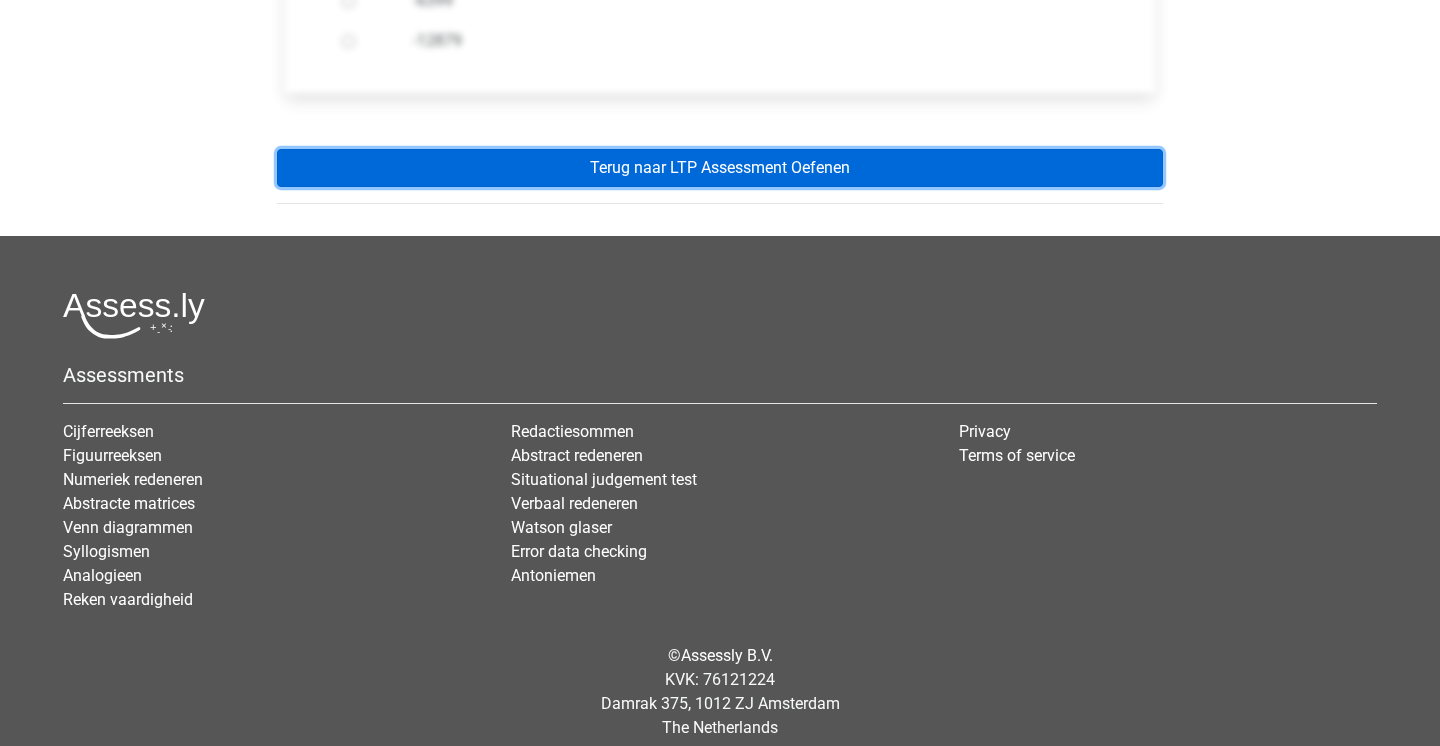 click on "Terug naar LTP Assessment Oefenen" at bounding box center (720, 168) 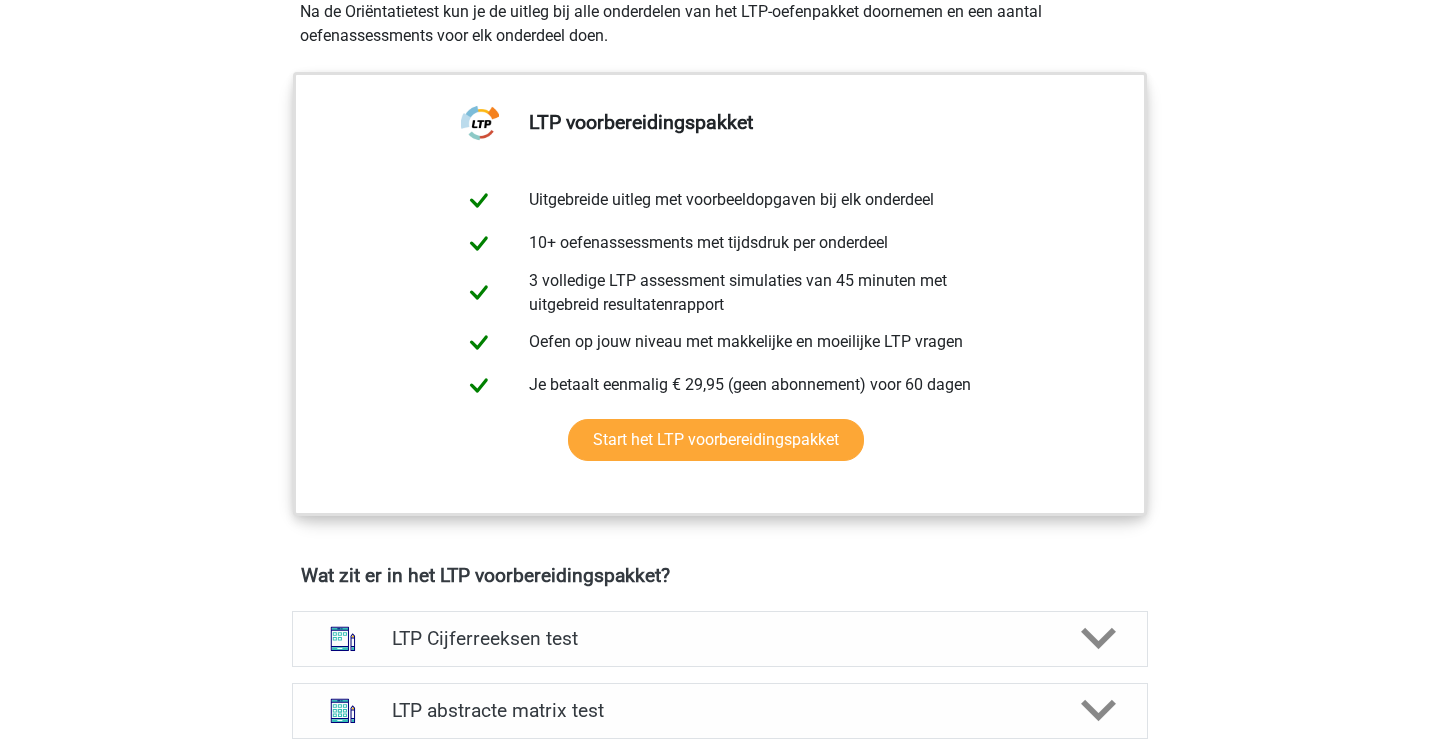 scroll, scrollTop: 814, scrollLeft: 0, axis: vertical 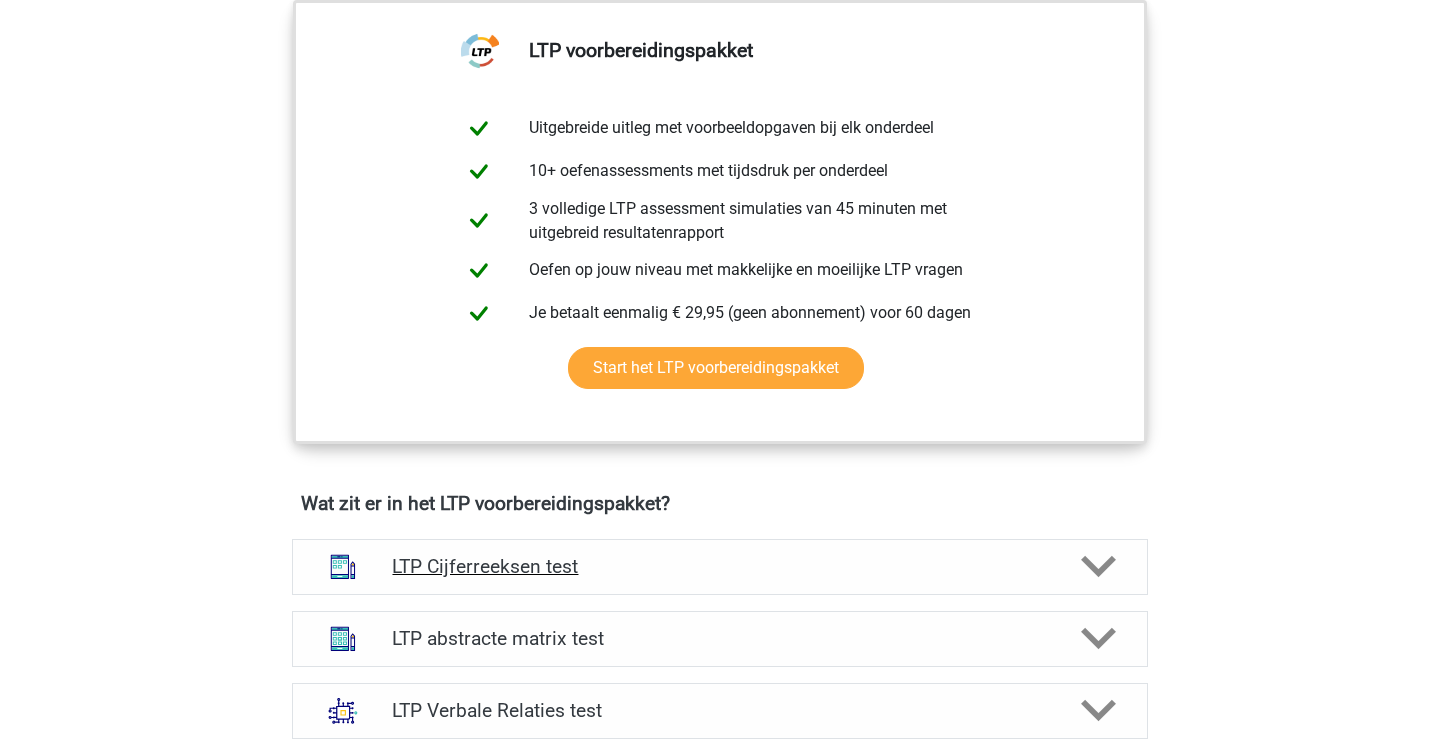 click on "LTP Cijferreeksen test" at bounding box center [719, 566] 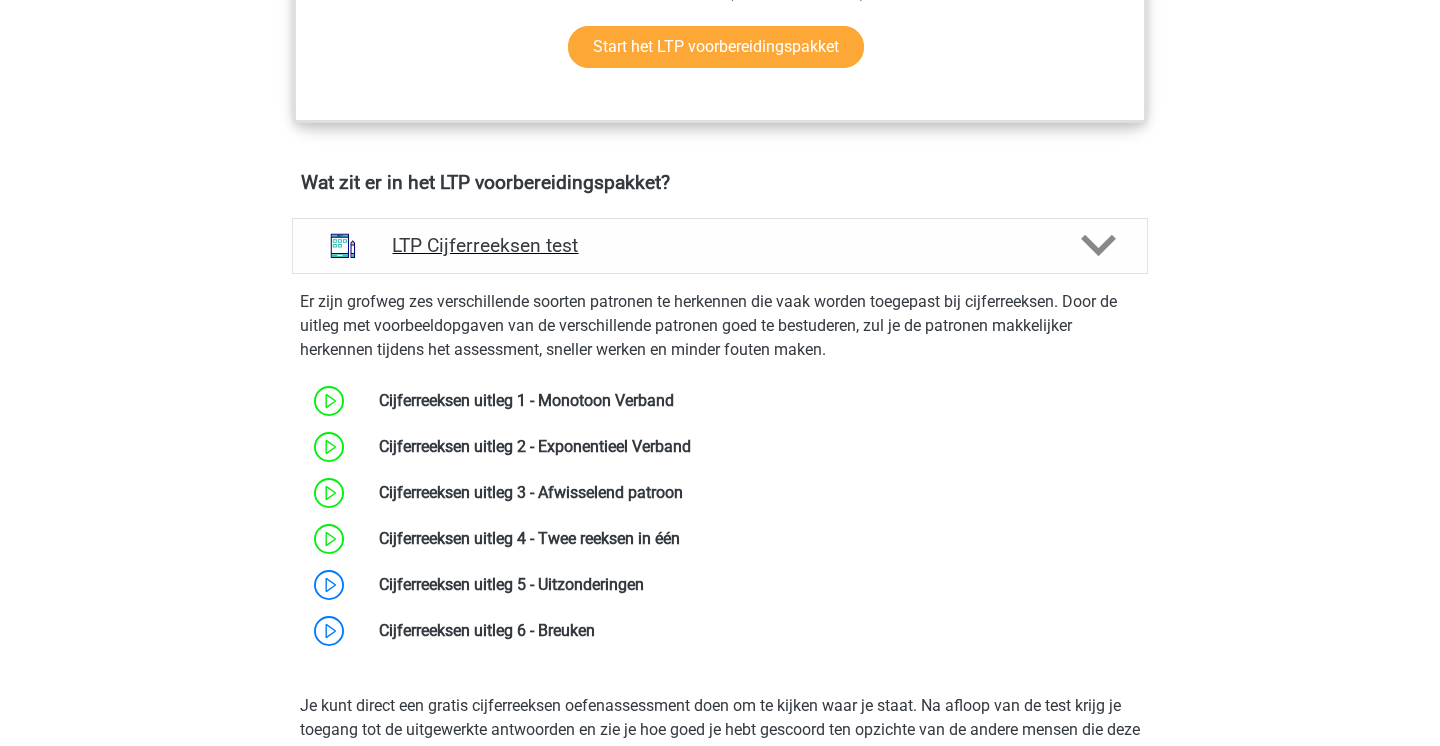 scroll, scrollTop: 1136, scrollLeft: 0, axis: vertical 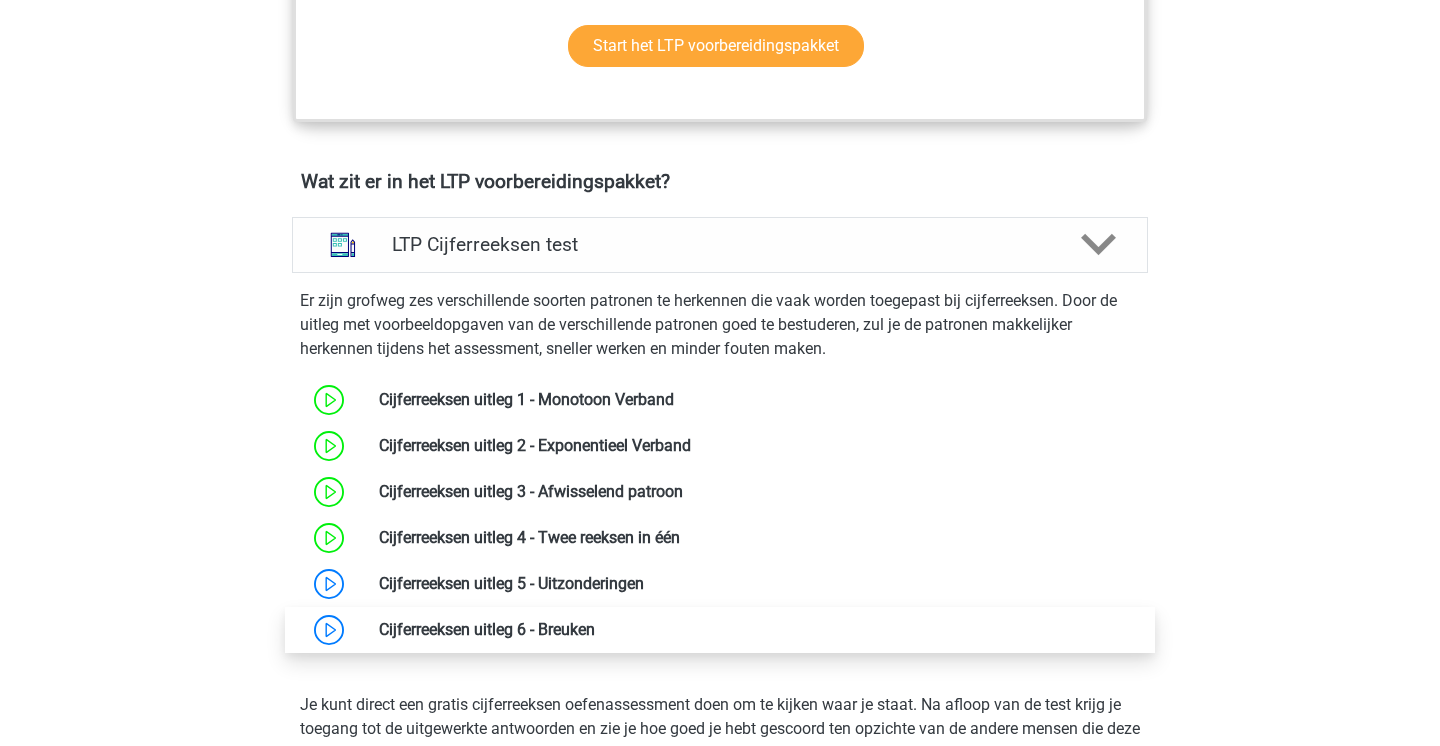 click at bounding box center (644, 583) 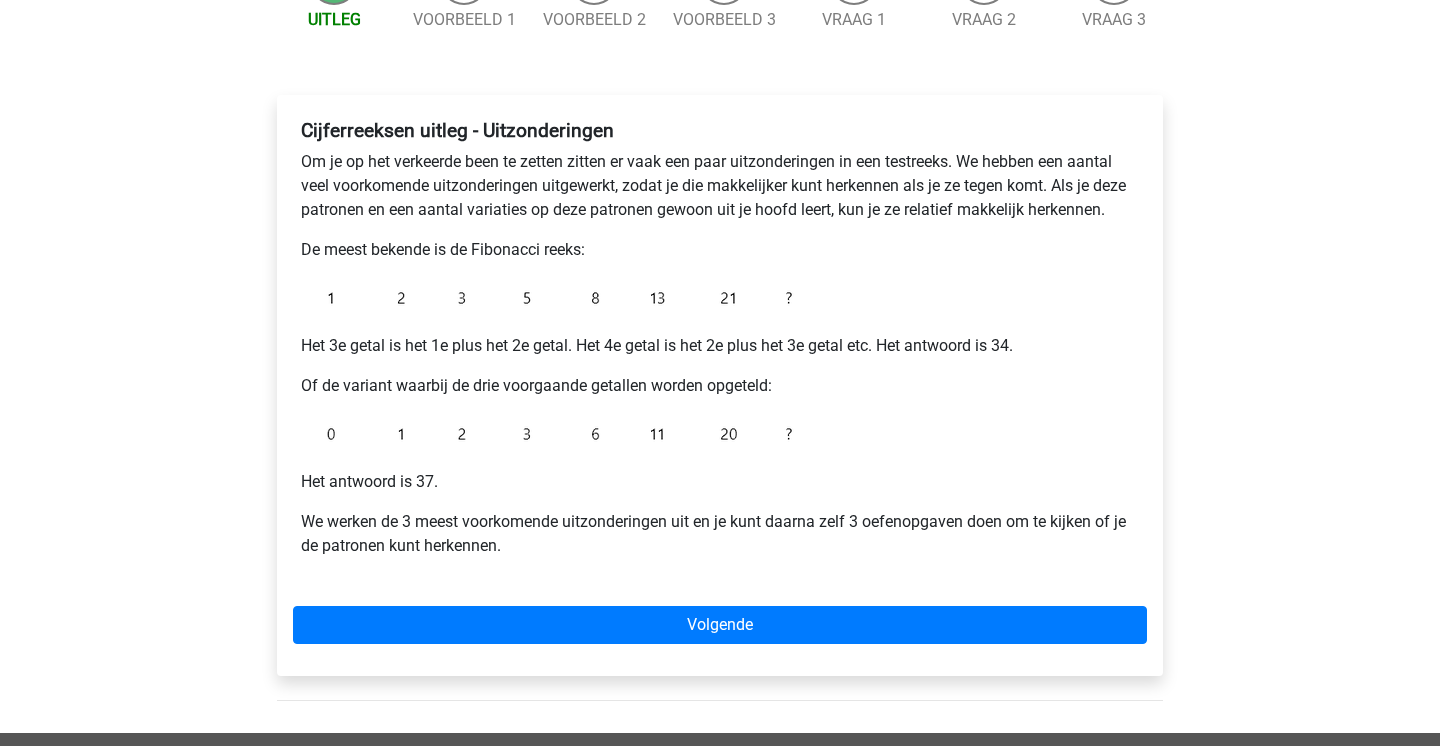 scroll, scrollTop: 236, scrollLeft: 0, axis: vertical 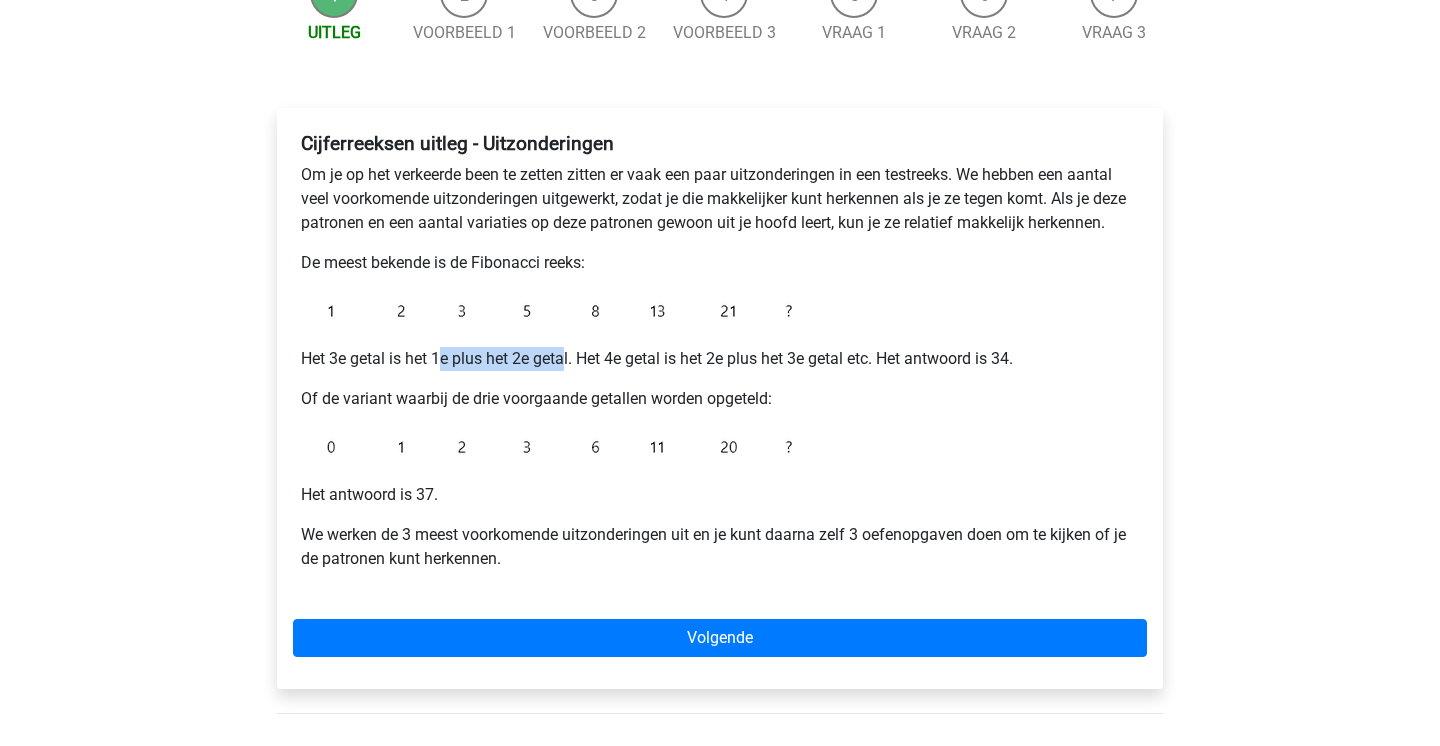 drag, startPoint x: 443, startPoint y: 362, endPoint x: 571, endPoint y: 362, distance: 128 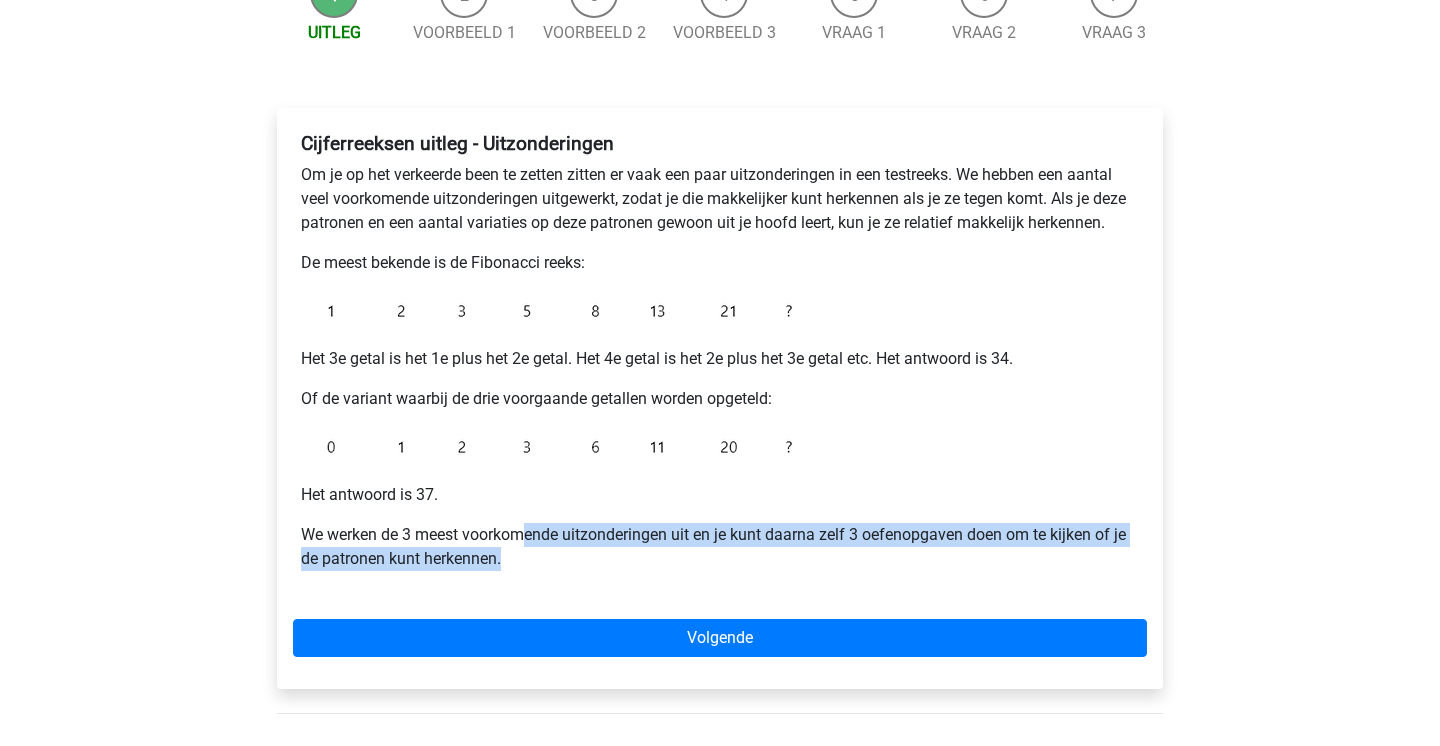 drag, startPoint x: 531, startPoint y: 540, endPoint x: 546, endPoint y: 554, distance: 20.518284 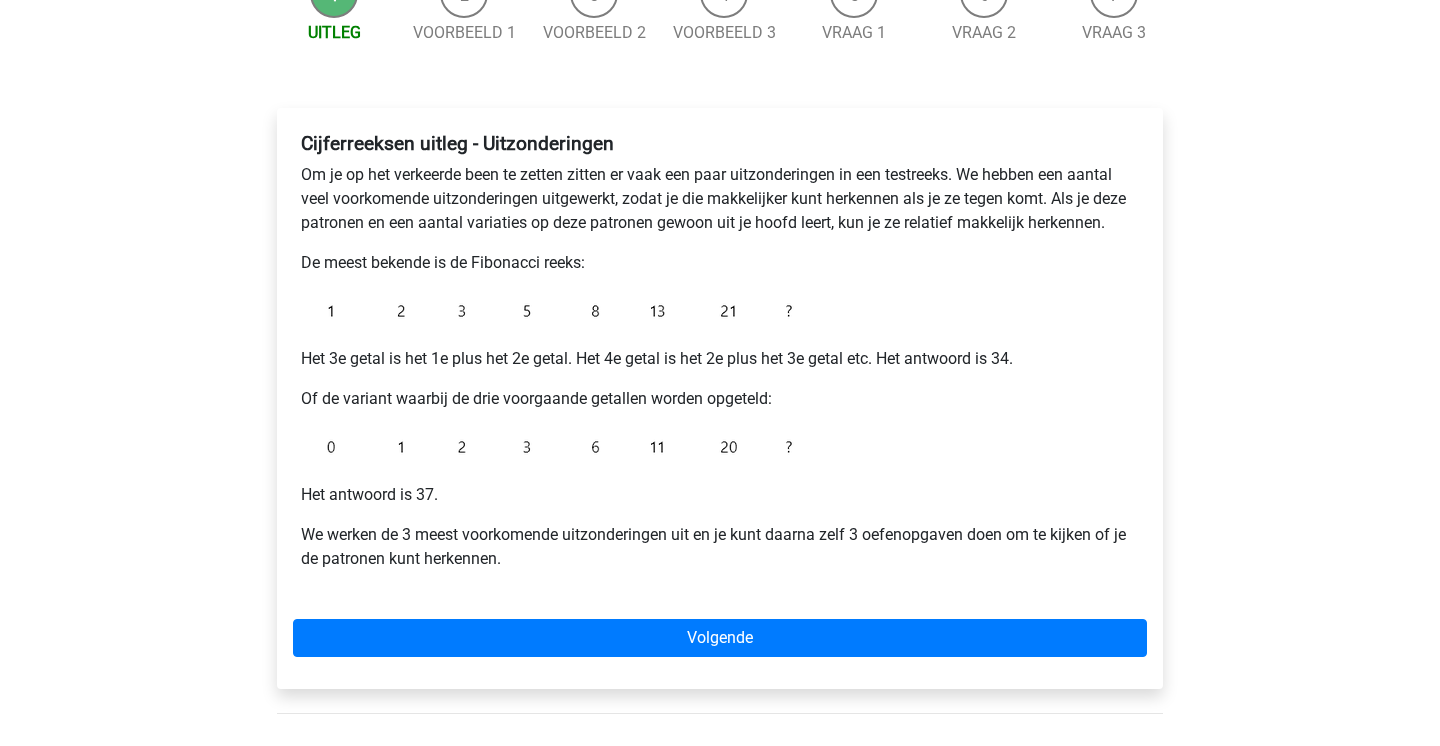 click on "Cijferreeksen uitleg - Uitzonderingen Om je op het verkeerde been te zetten zitten er vaak een paar uitzonderingen in een testreeks. We hebben een aantal veel voorkomende uitzonderingen uitgewerkt, zodat je die makkelijker kunt herkennen als je ze tegen komt. Als je deze patronen en een aantal variaties op deze patronen gewoon uit je hoofd leert, kun je ze relatief makkelijk herkennen. De meest bekende is de Fibonacci reeks: Het 3e getal is het 1e plus het 2e getal. Het 4e getal is het 2e plus het 3e getal etc. Het antwoord is 34. Of de variant waarbij de drie voorgaande getallen worden opgeteld: Het antwoord is 37. We werken de 3 meest voorkomende uitzonderingen uit en je kunt daarna zelf 3 oefenopgaven doen om te kijken of je de patronen kunt herkennen.
Volgende" at bounding box center [720, 398] 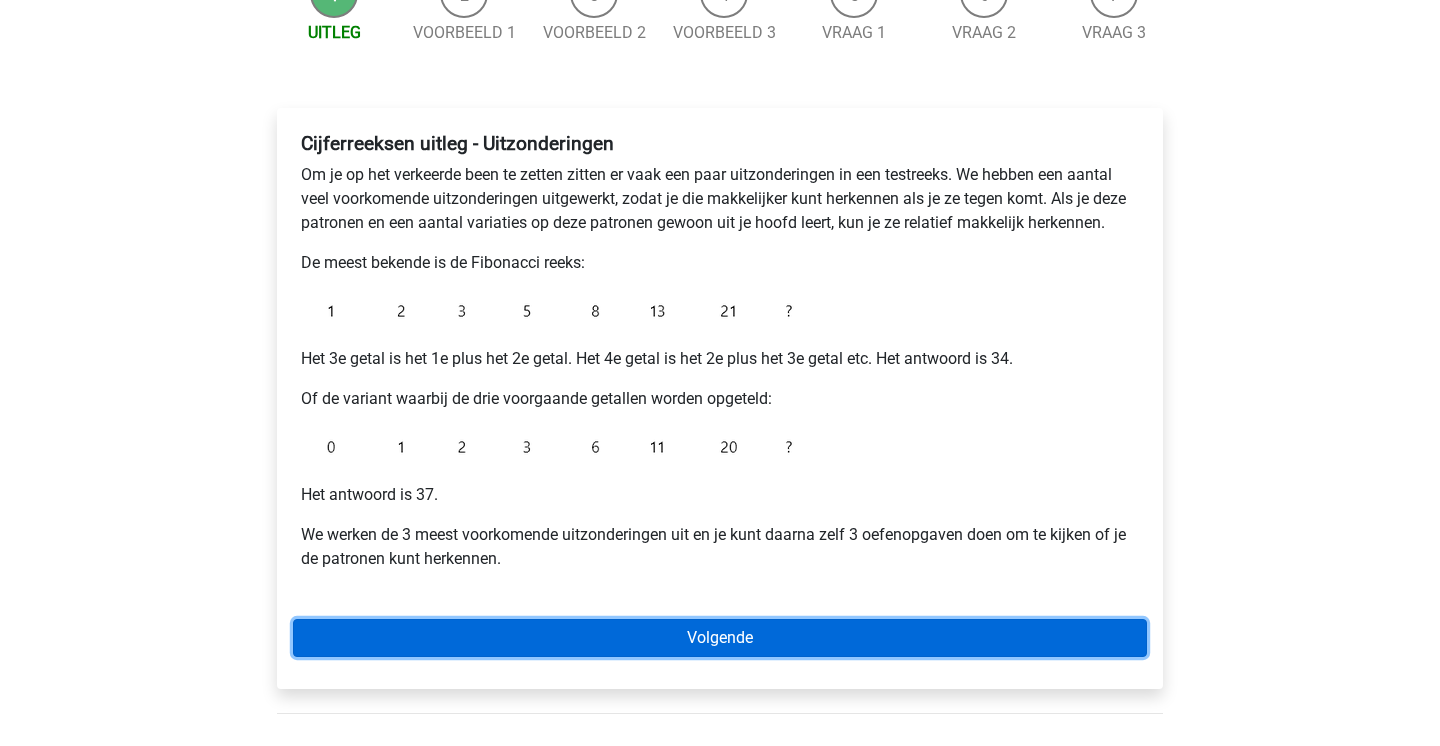 click on "Volgende" at bounding box center [720, 638] 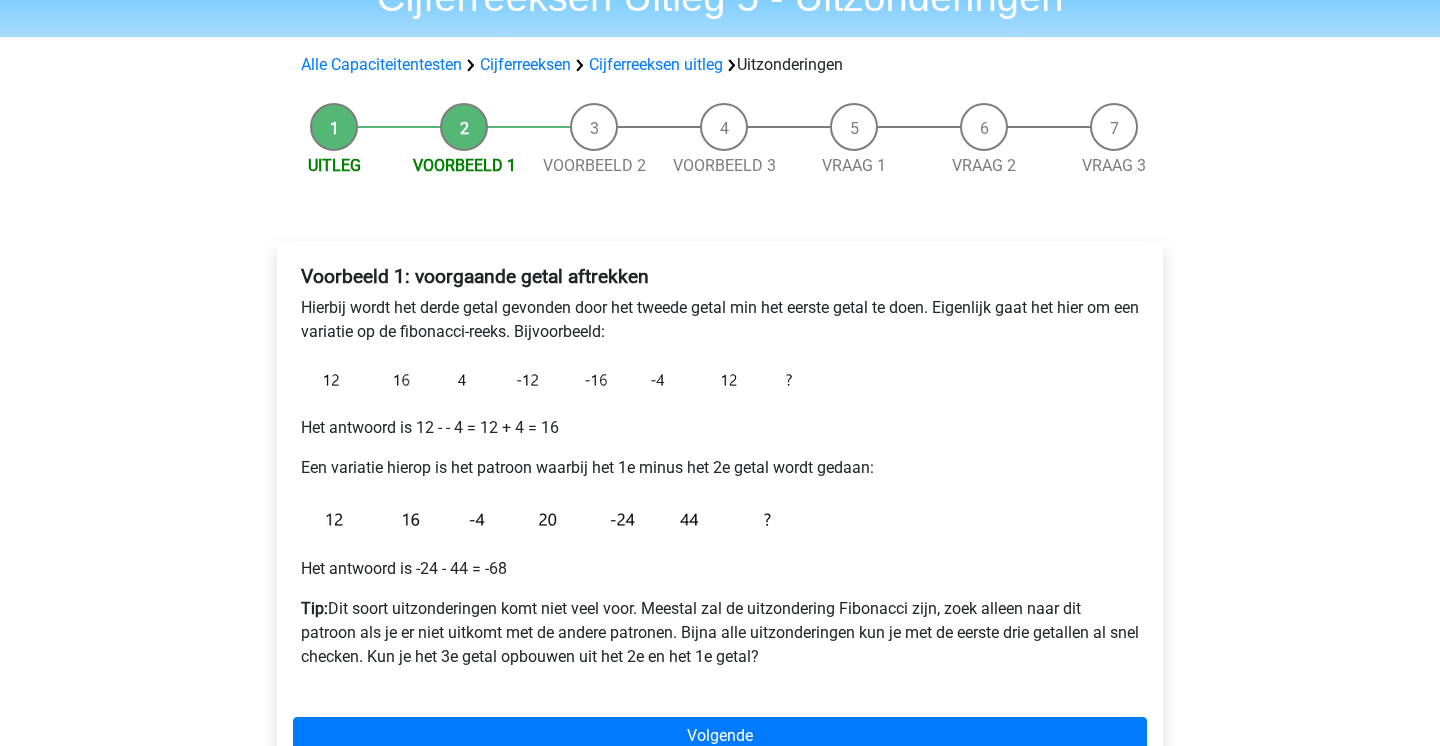 scroll, scrollTop: 148, scrollLeft: 0, axis: vertical 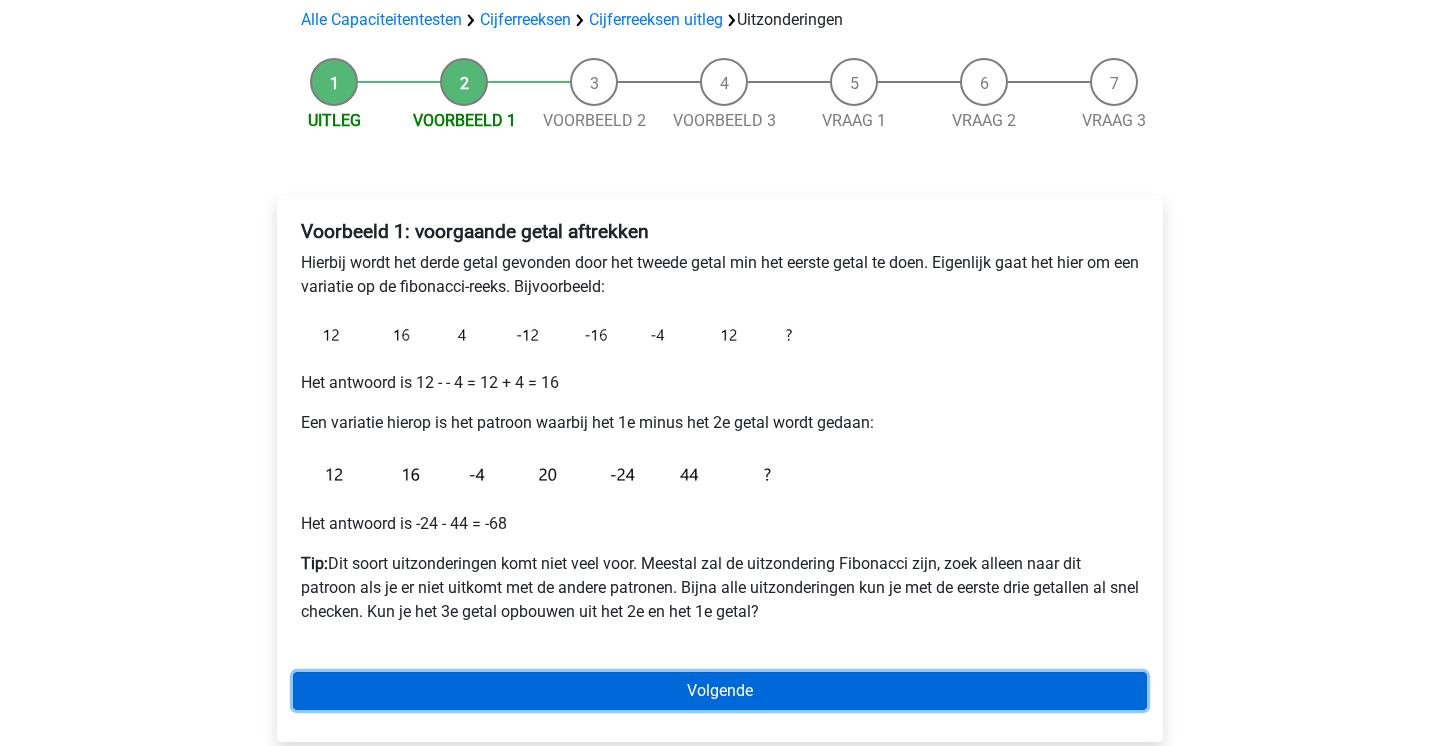 click on "Volgende" at bounding box center (720, 691) 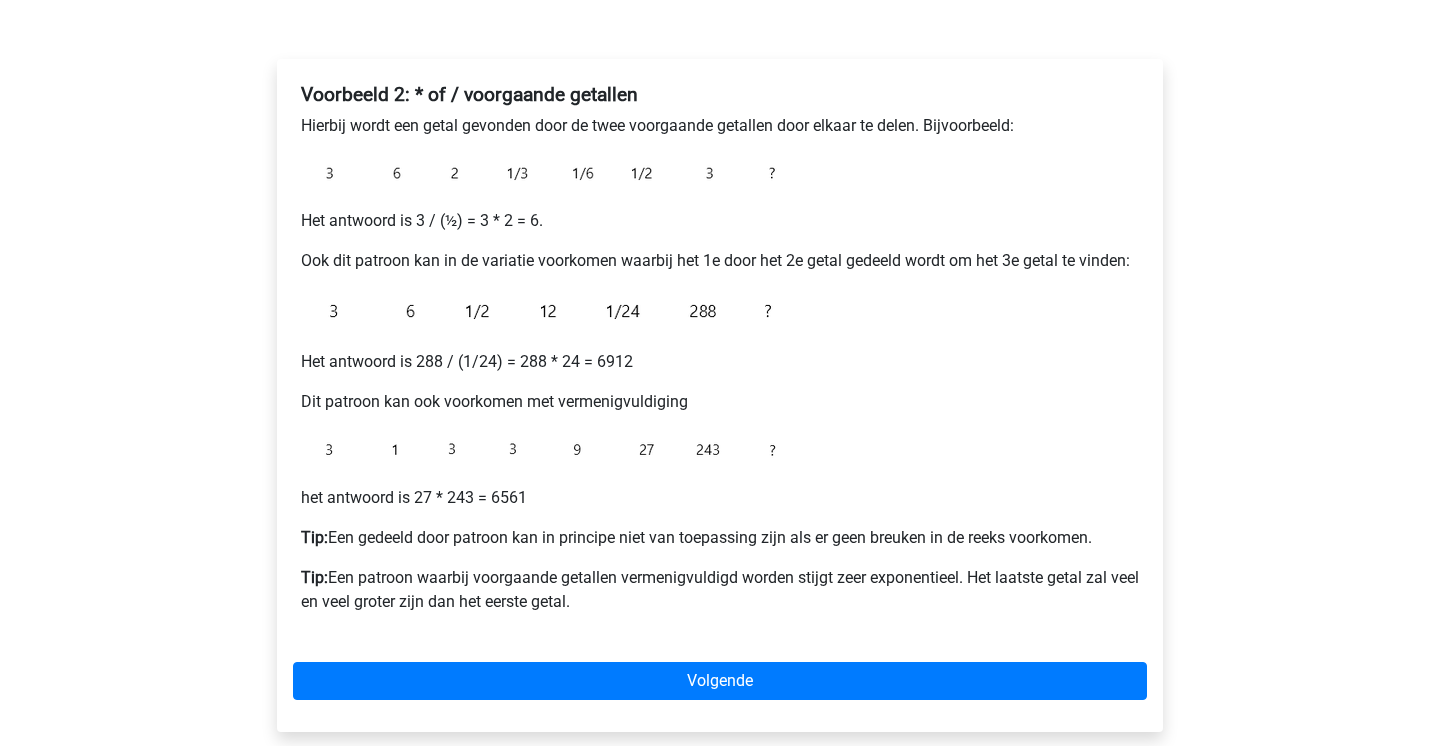 scroll, scrollTop: 526, scrollLeft: 0, axis: vertical 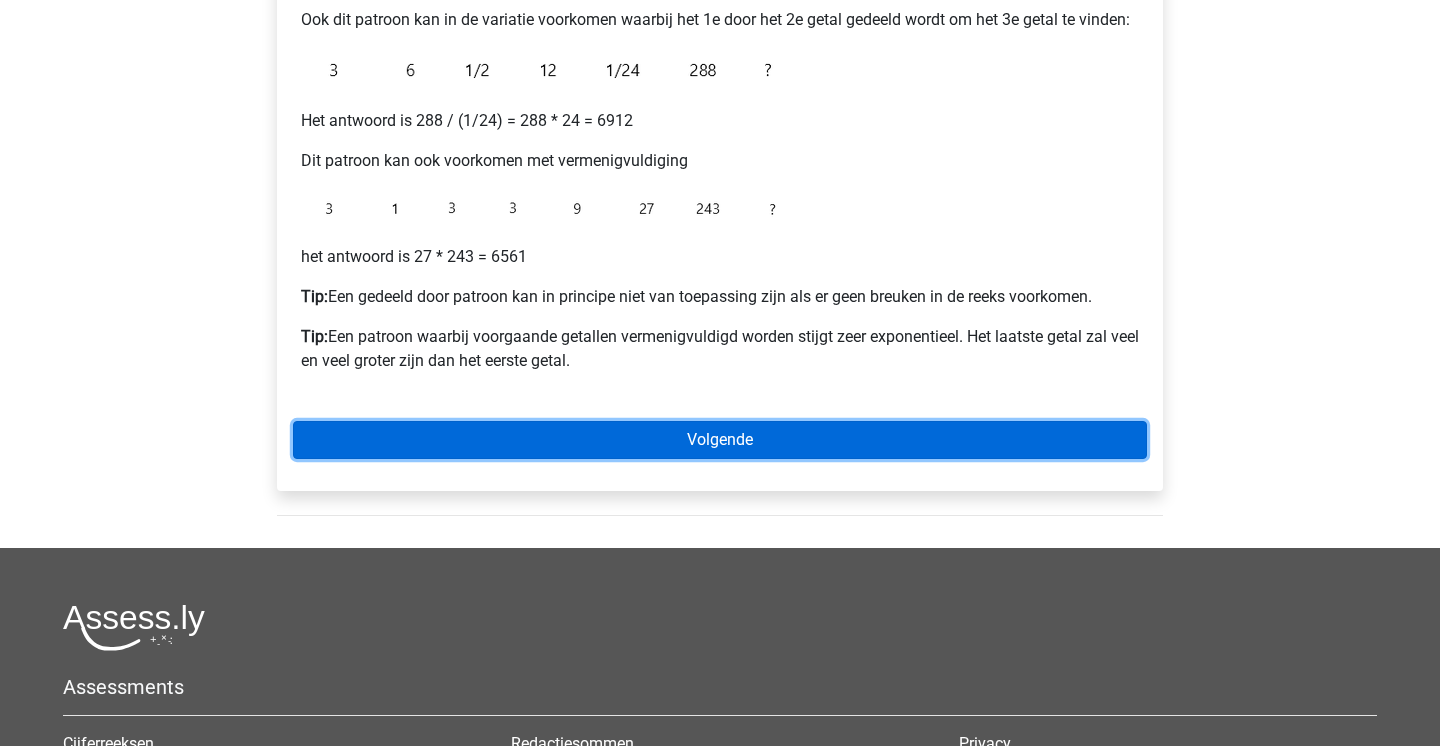 click on "Volgende" at bounding box center [720, 440] 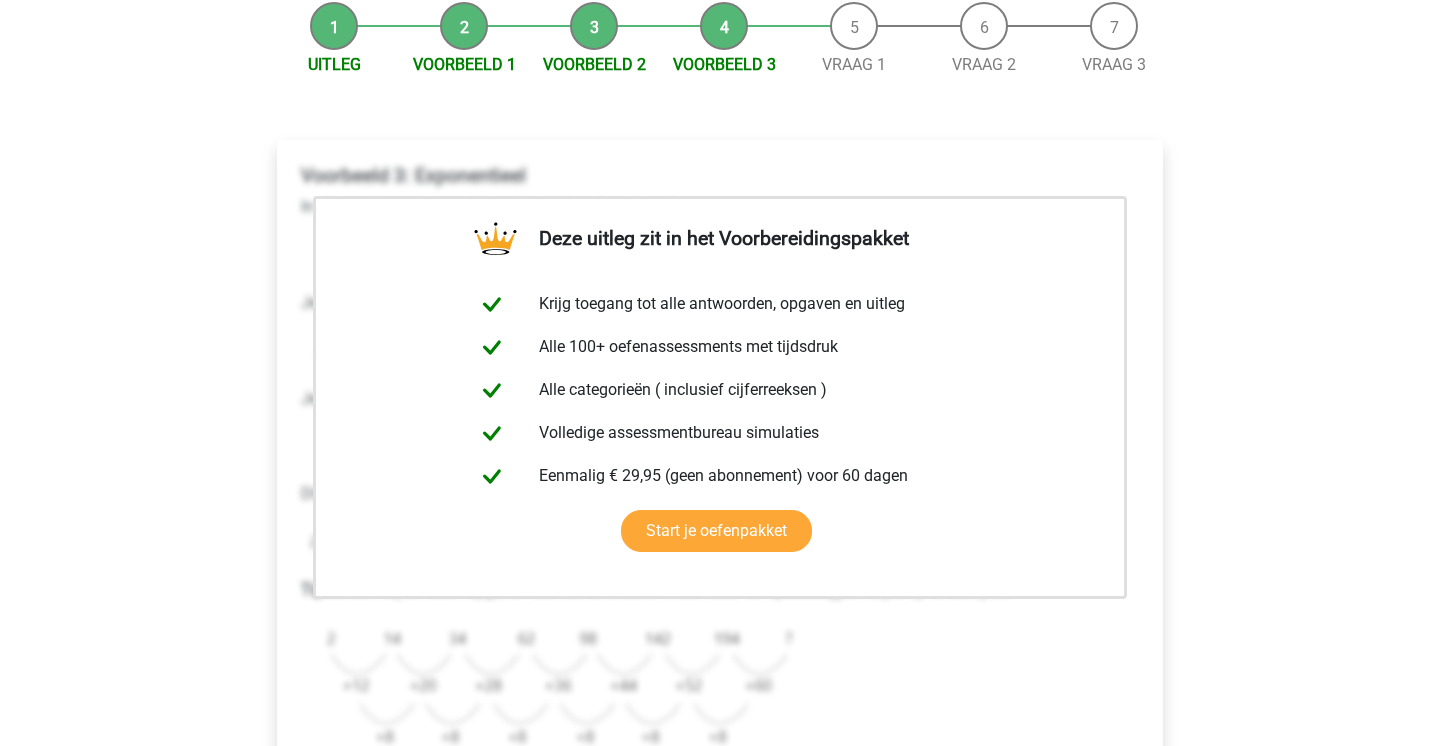 scroll, scrollTop: 615, scrollLeft: 0, axis: vertical 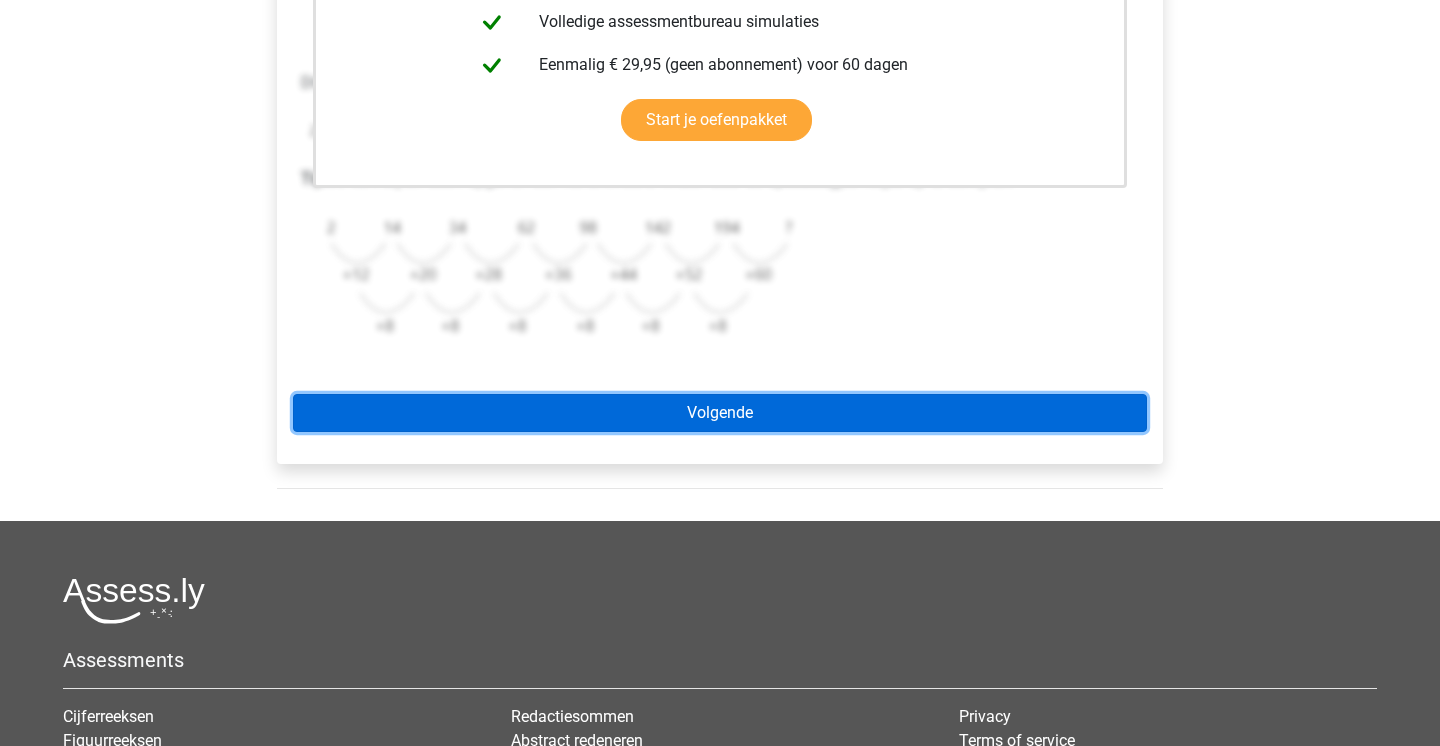 click on "Volgende" at bounding box center (720, 413) 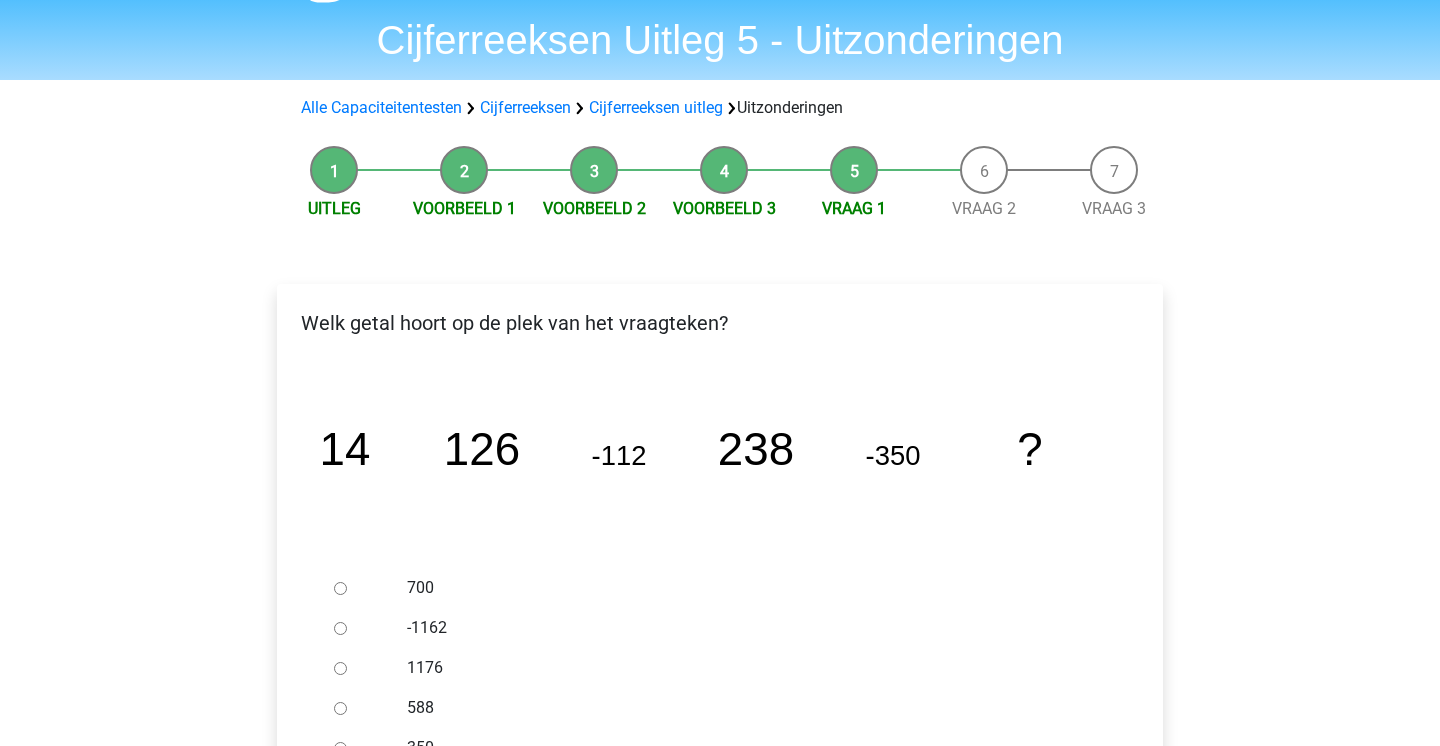 scroll, scrollTop: 130, scrollLeft: 0, axis: vertical 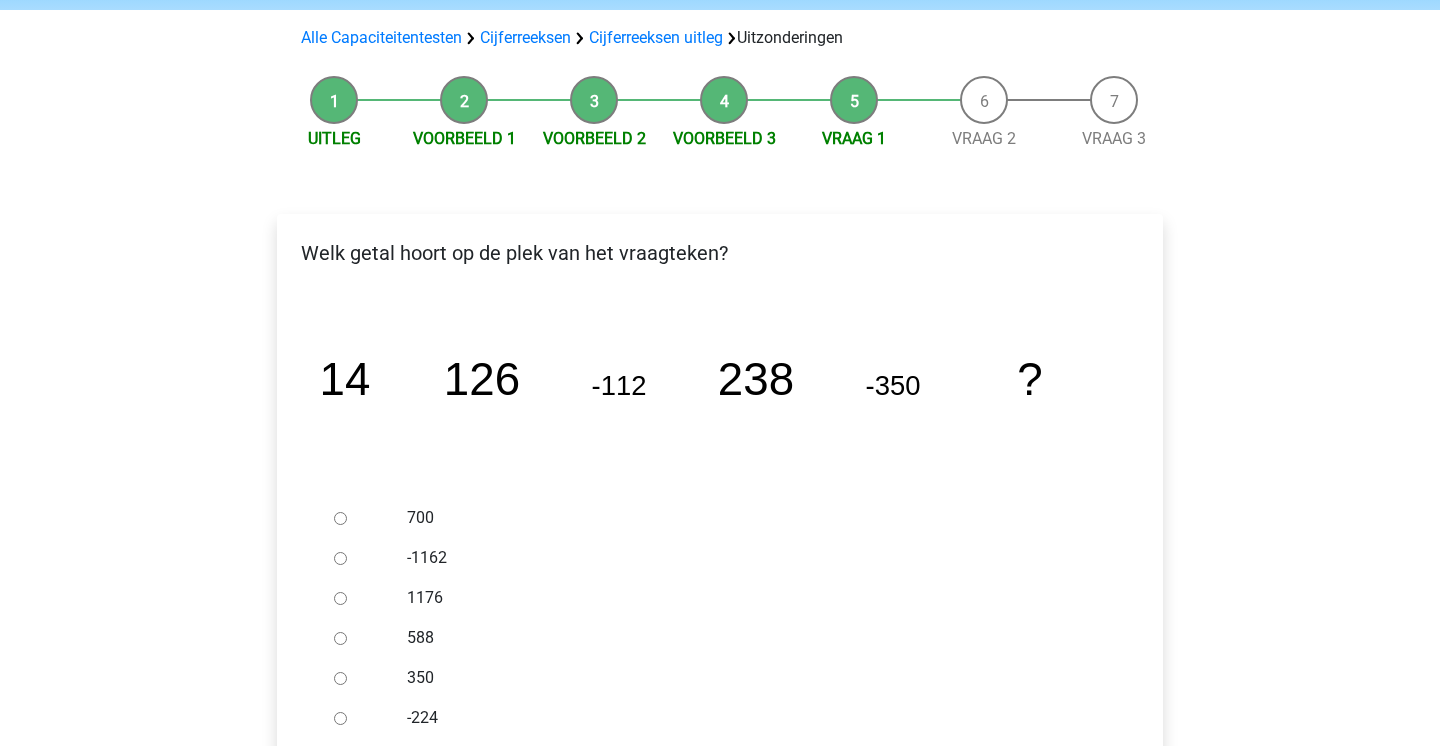 click on "588" at bounding box center [753, 638] 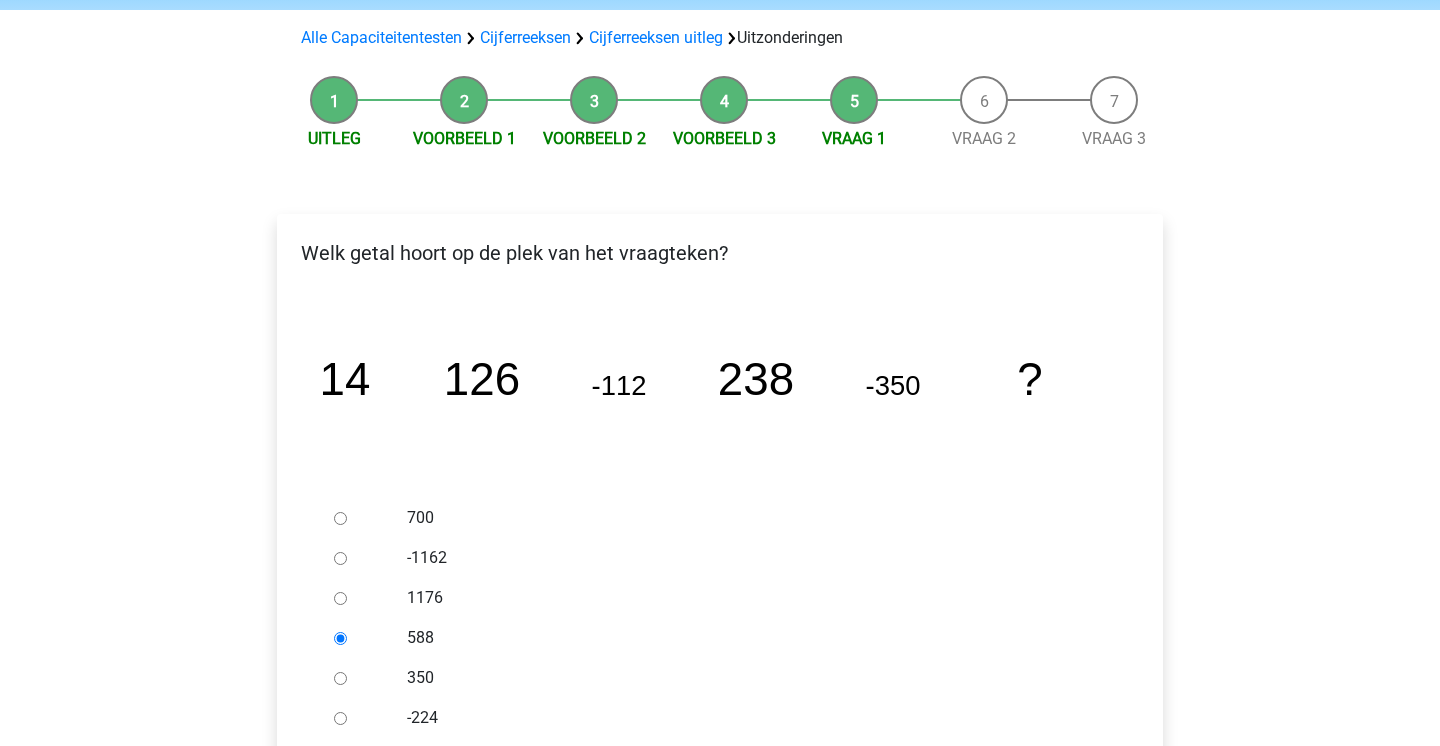 scroll, scrollTop: 506, scrollLeft: 0, axis: vertical 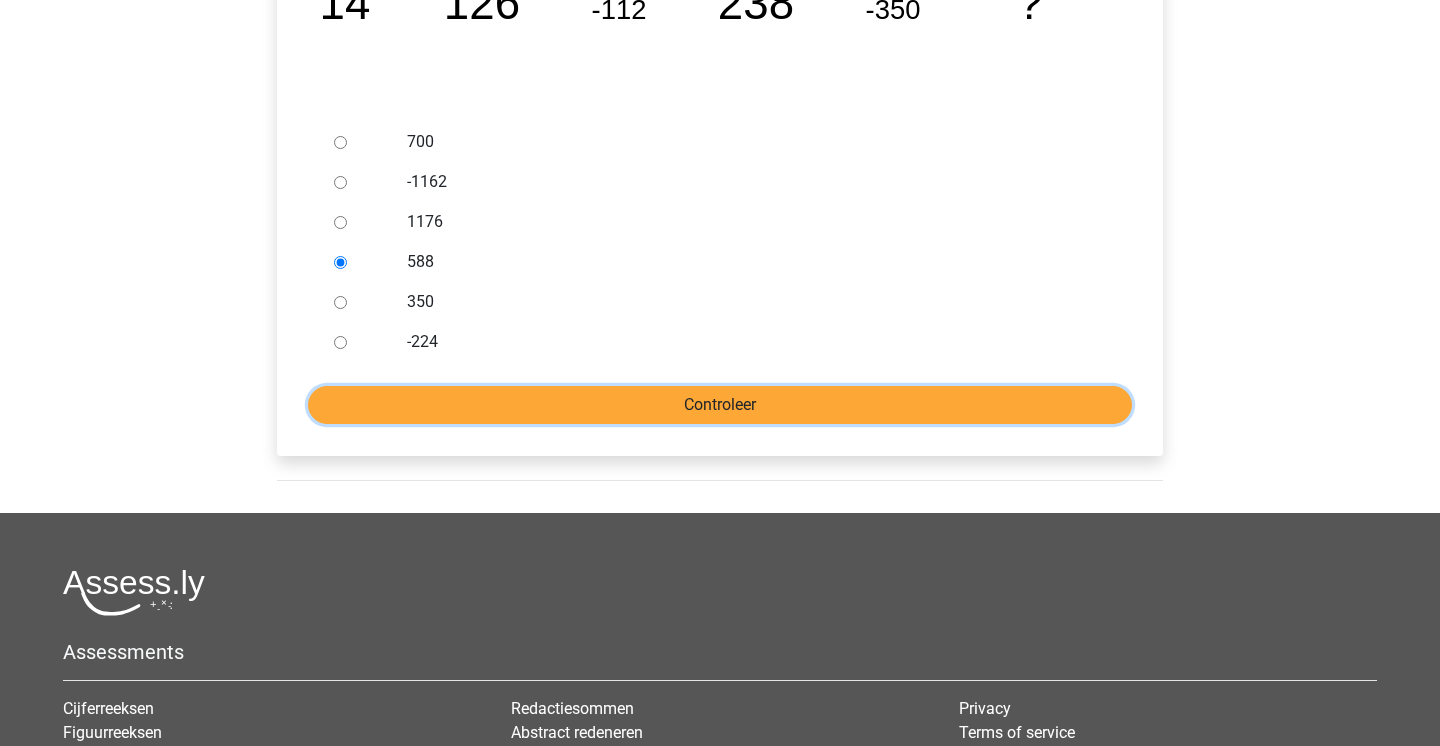 click on "Controleer" at bounding box center [720, 405] 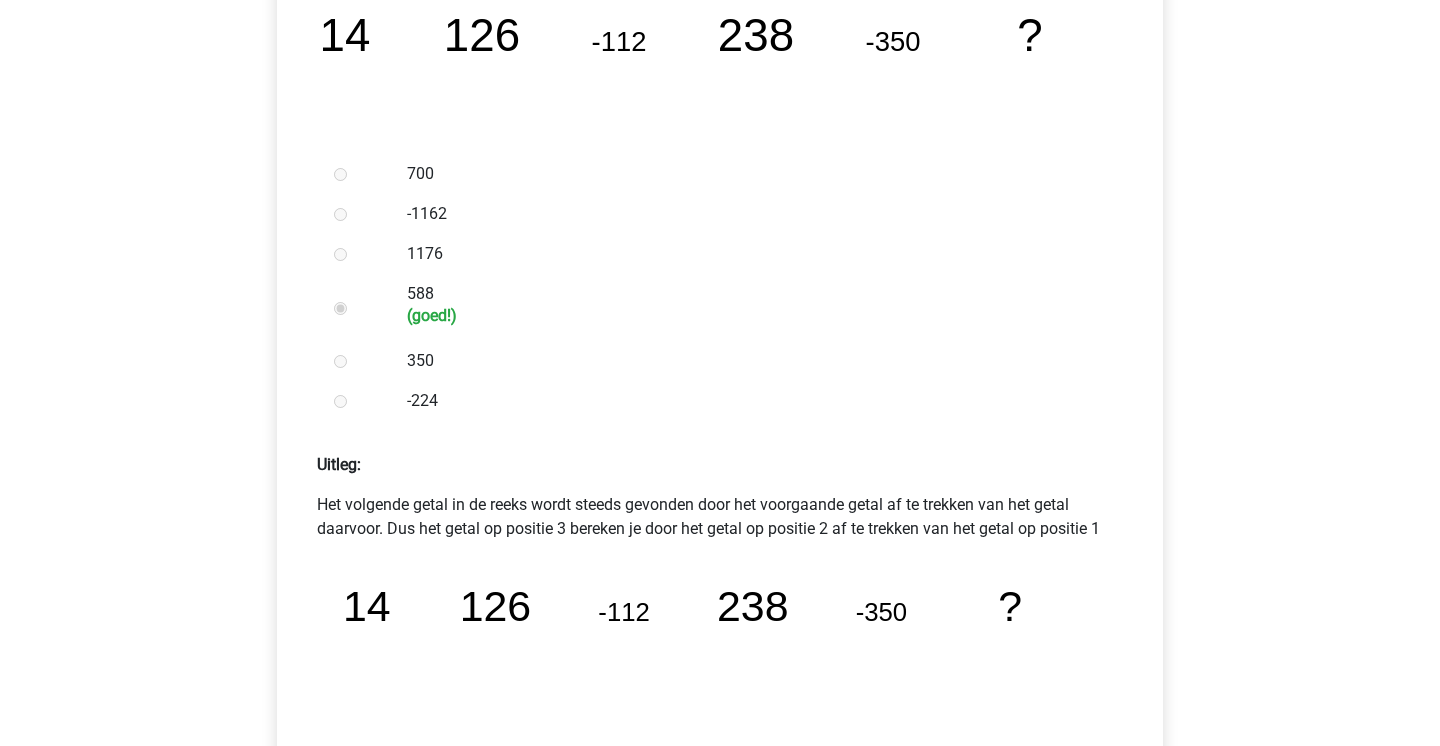 scroll, scrollTop: 614, scrollLeft: 0, axis: vertical 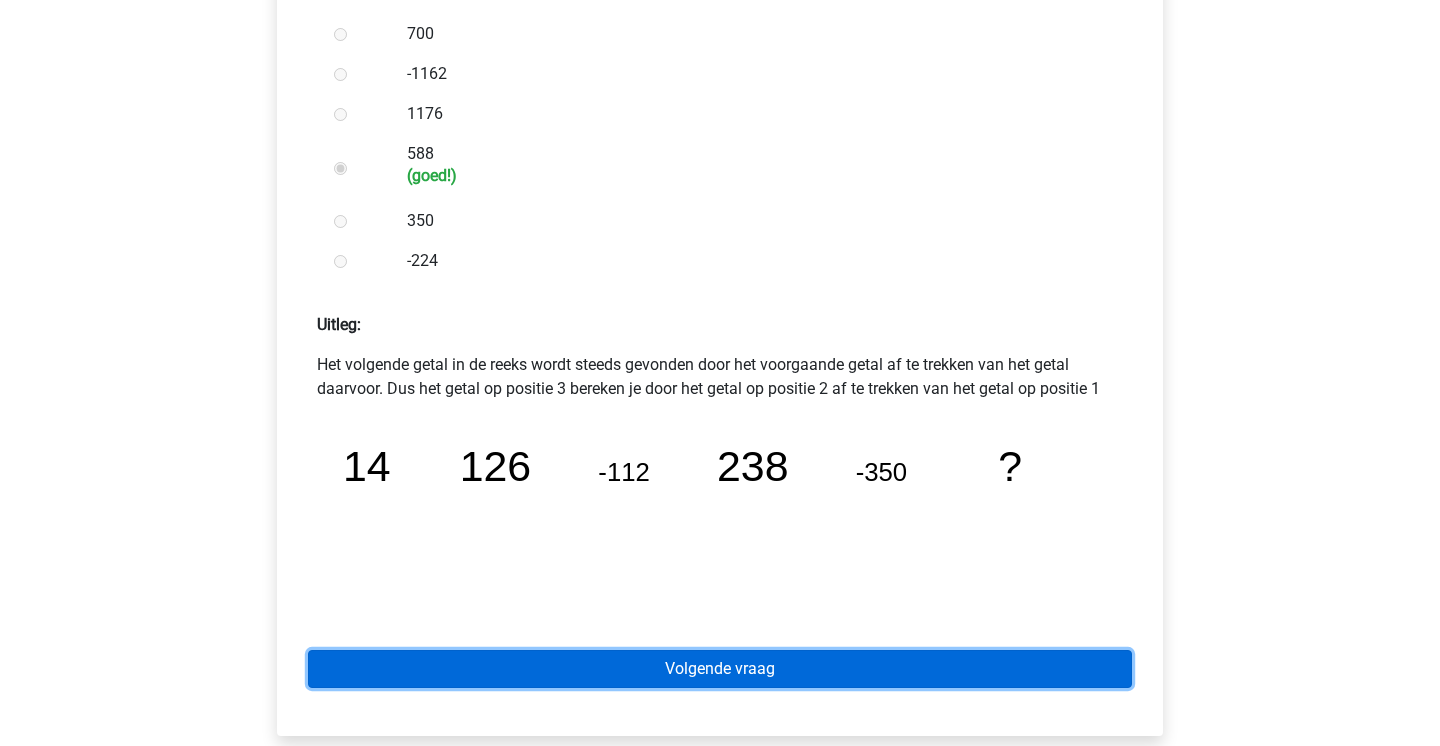 click on "Volgende vraag" at bounding box center [720, 669] 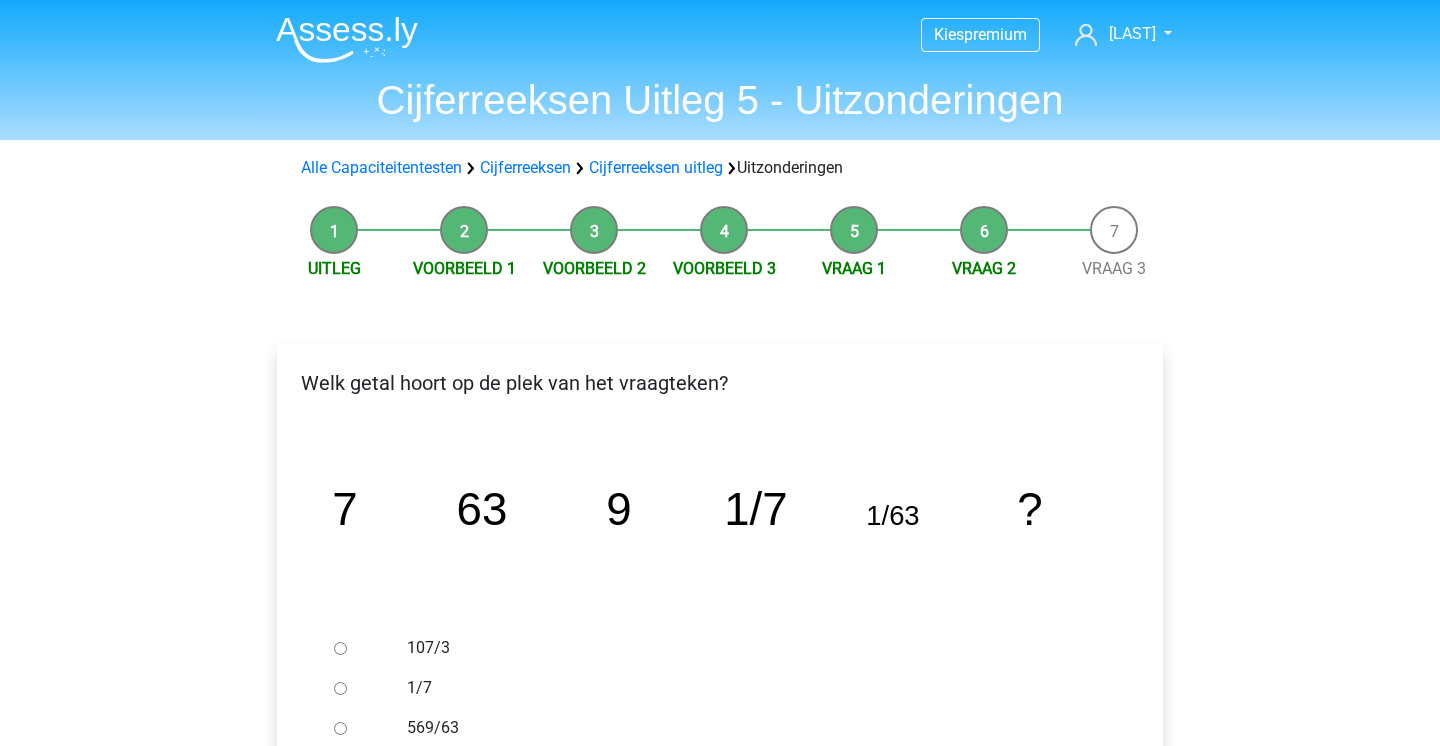 scroll, scrollTop: 186, scrollLeft: 0, axis: vertical 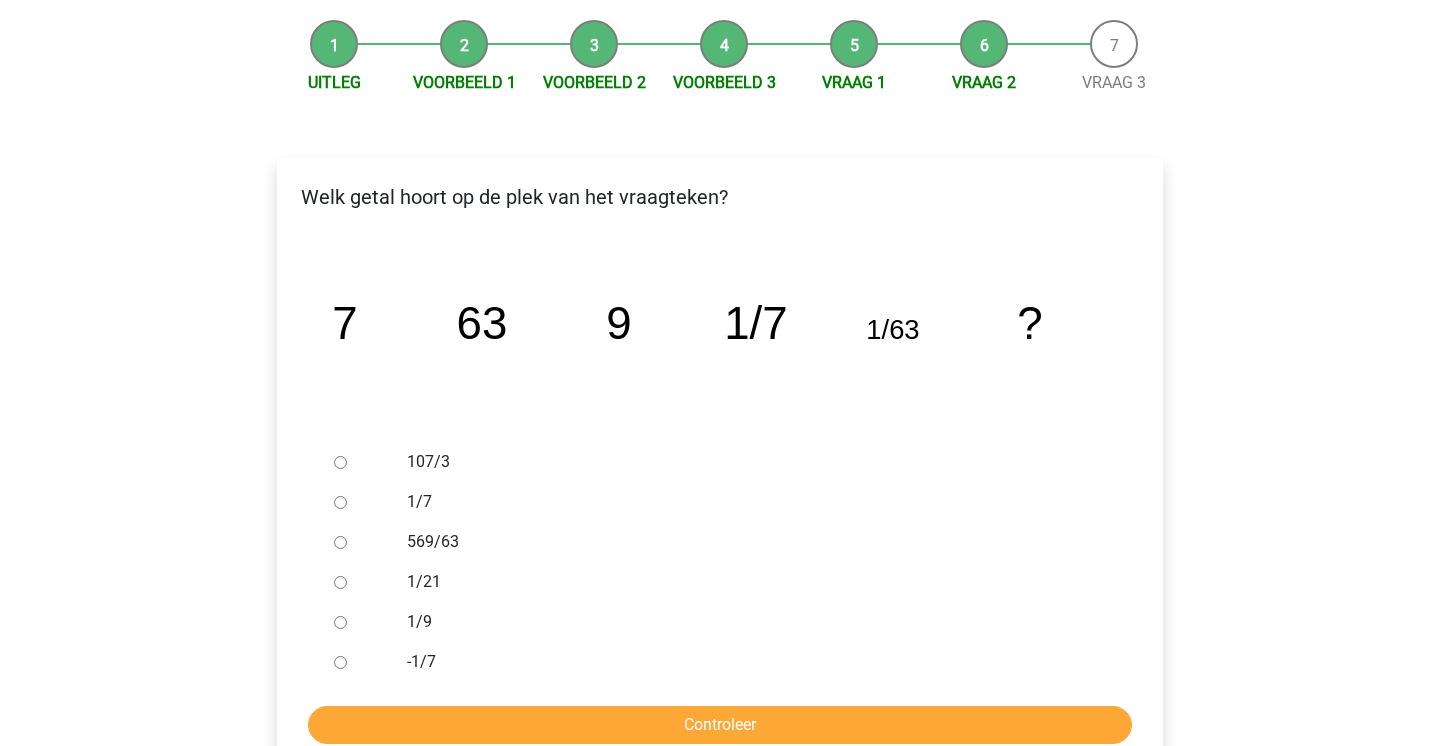 click on "569/63" at bounding box center [753, 542] 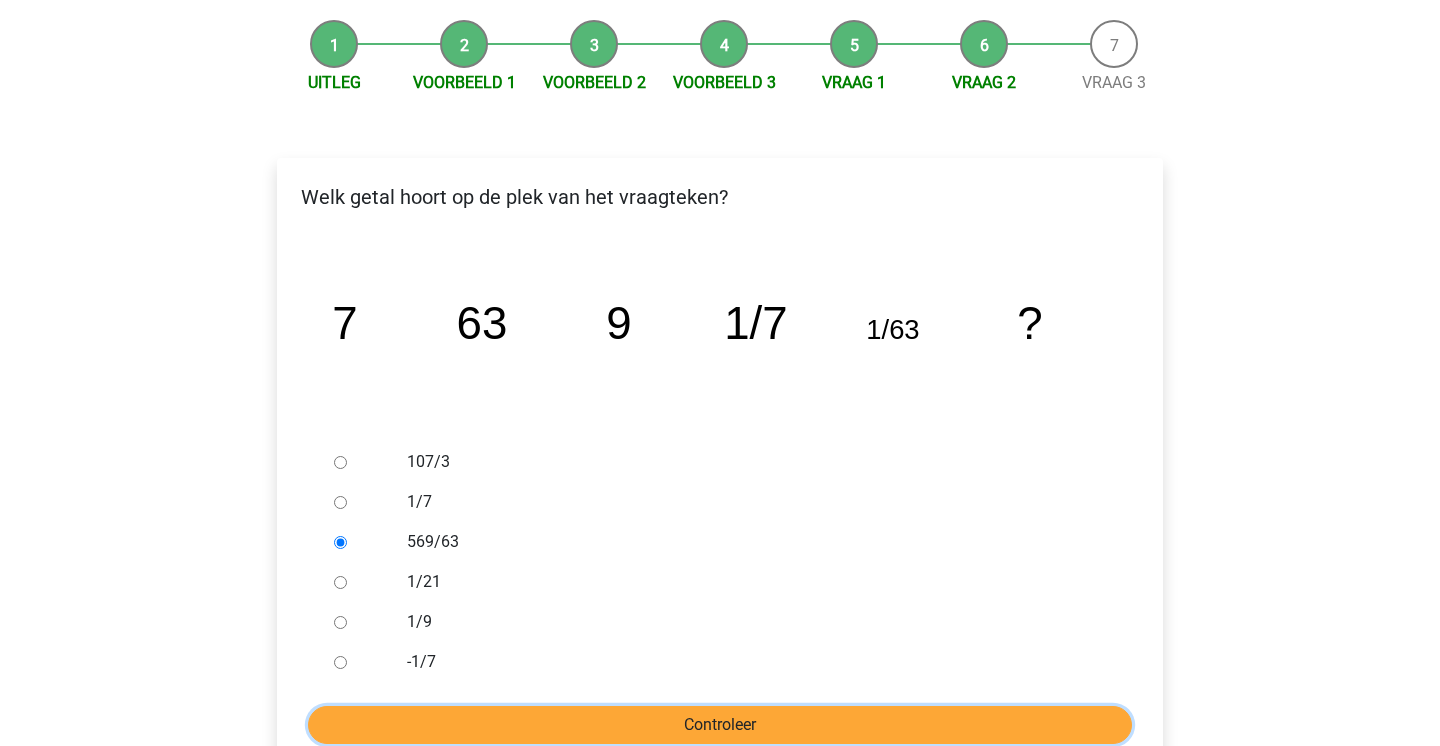 click on "Controleer" at bounding box center [720, 725] 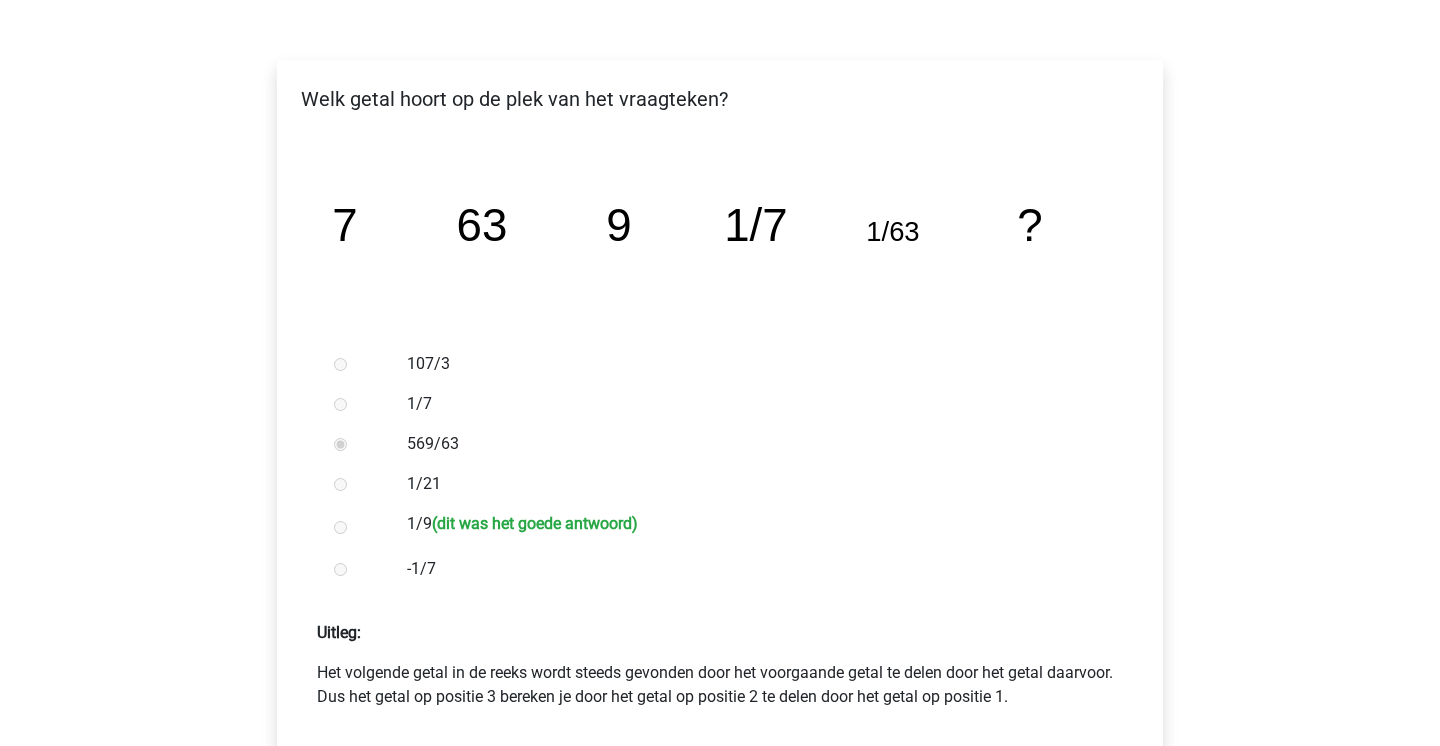 scroll, scrollTop: 285, scrollLeft: 0, axis: vertical 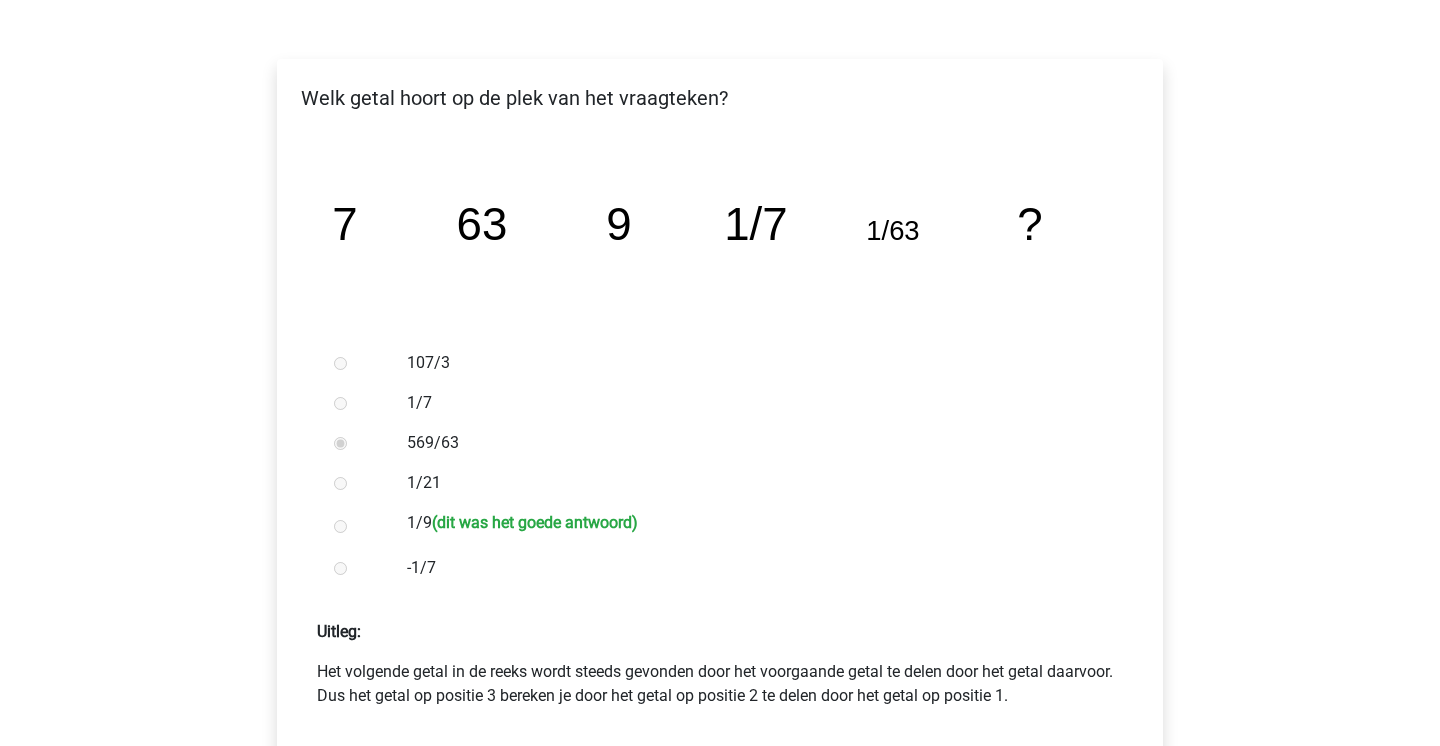 click on "(dit was het goede antwoord)" at bounding box center (535, 522) 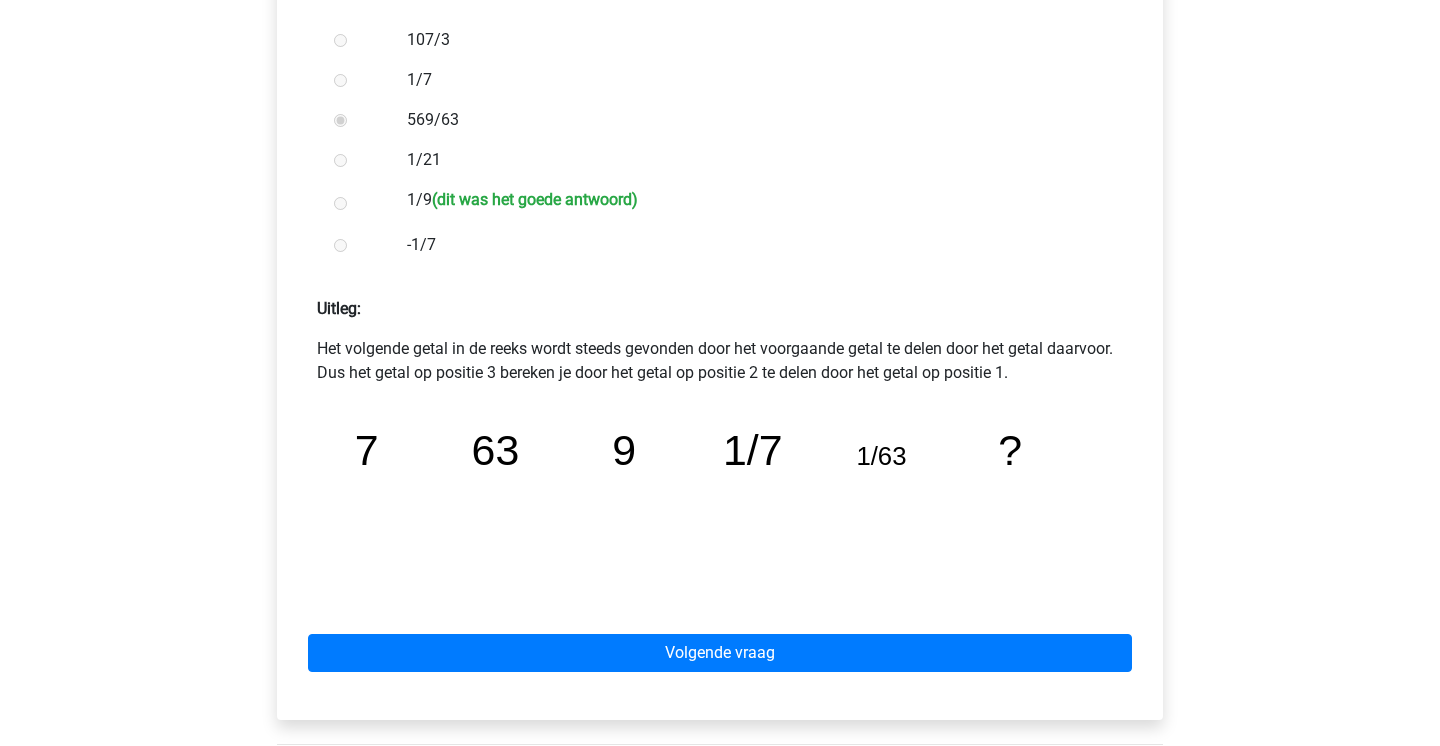 scroll, scrollTop: 612, scrollLeft: 0, axis: vertical 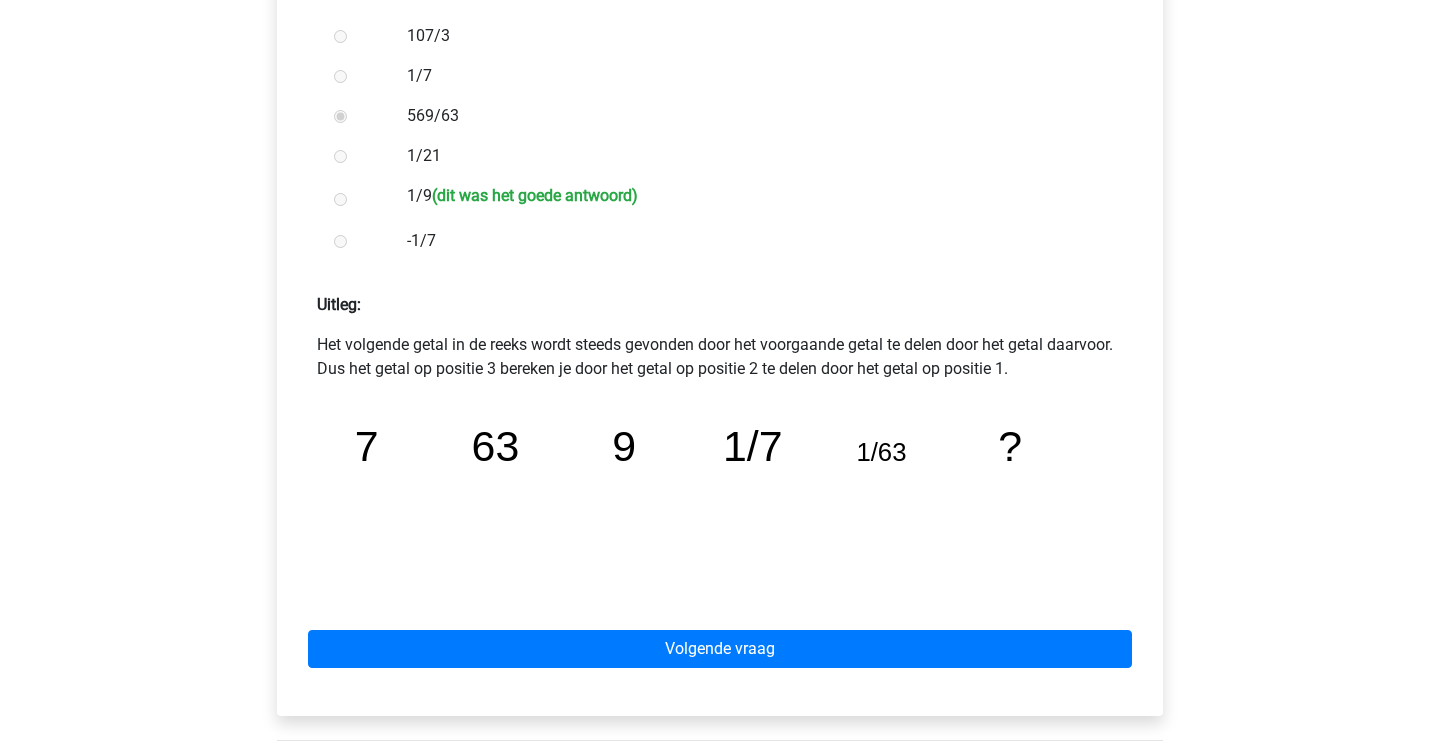 click on "Het volgende getal in de reeks wordt steeds gevonden door het voorgaande getal te delen door het getal daarvoor. Dus het getal op positie 3 bereken je door het getal op positie 2 te delen door het getal op positie 1." at bounding box center [720, 357] 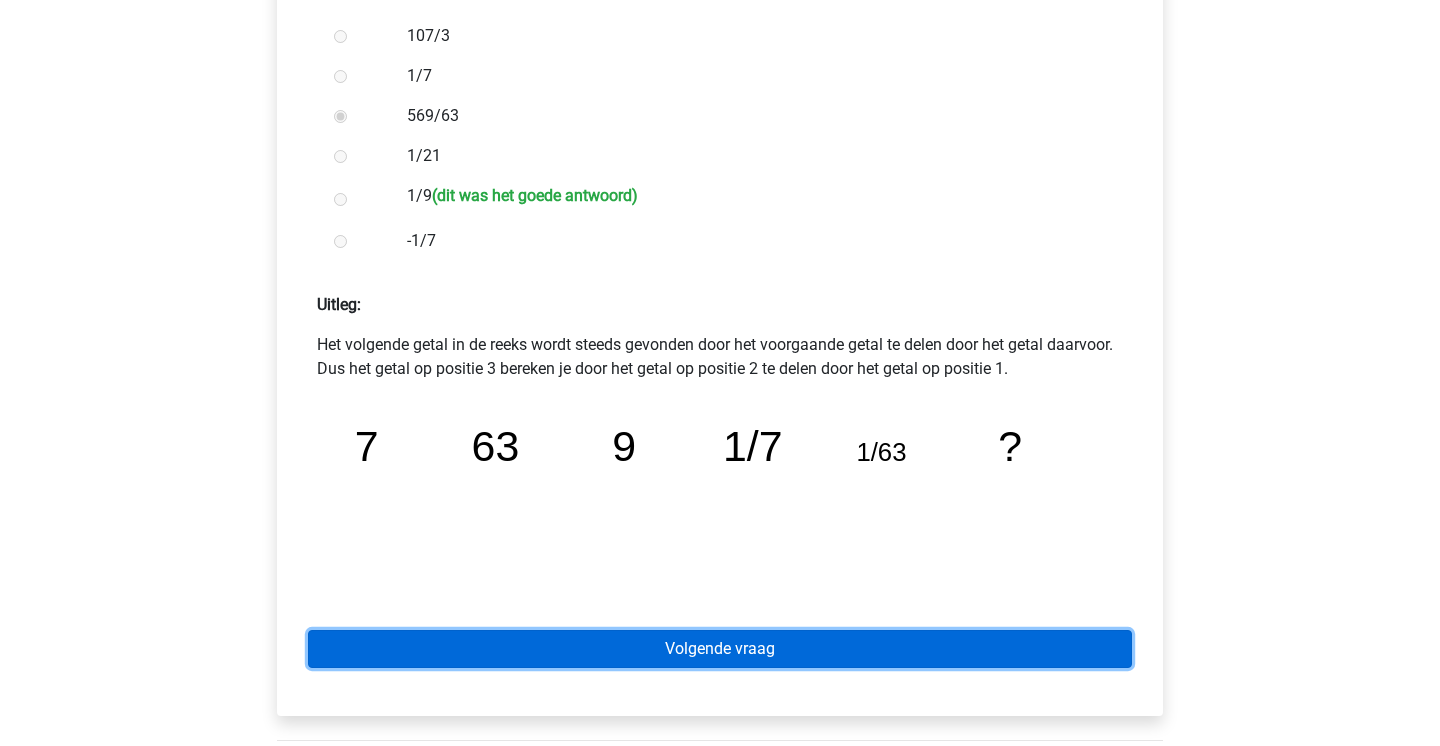 click on "Volgende vraag" at bounding box center [720, 649] 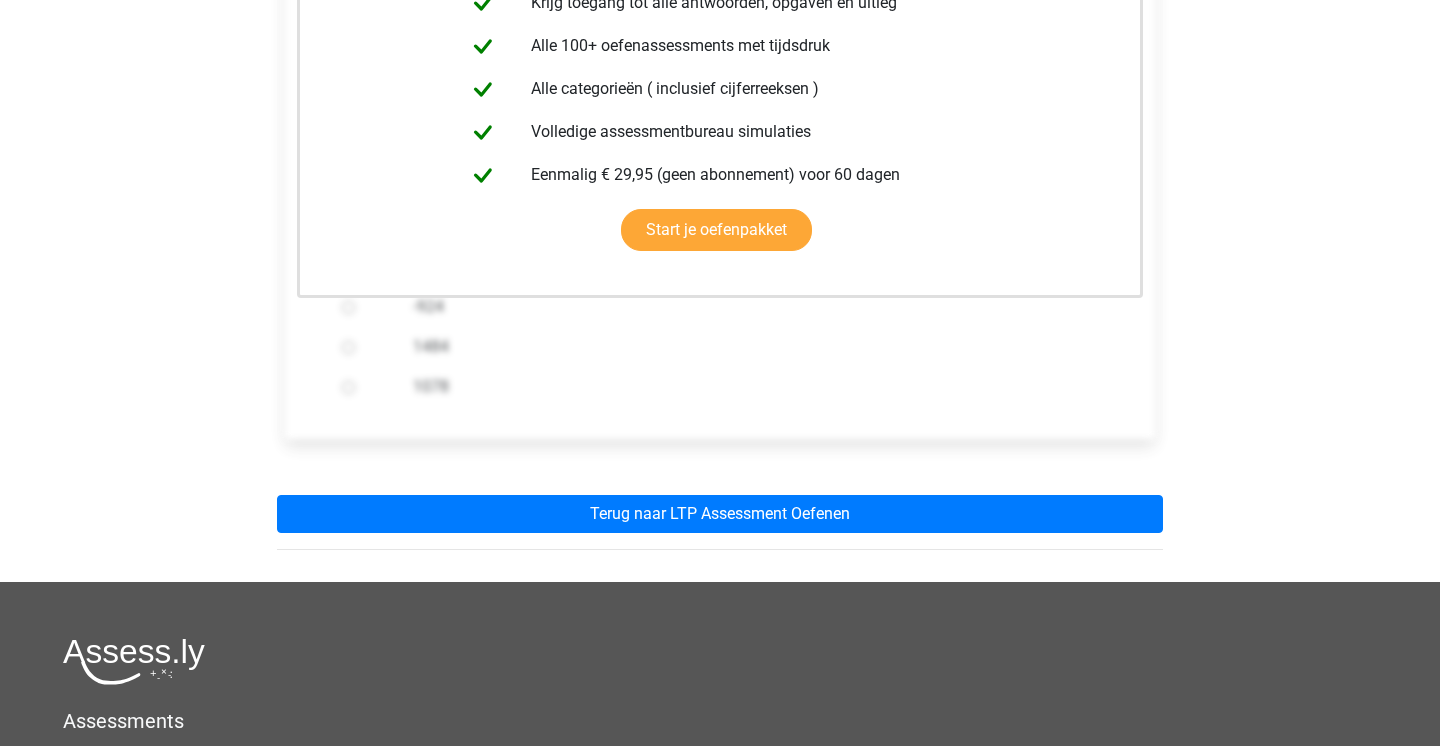 scroll, scrollTop: 482, scrollLeft: 0, axis: vertical 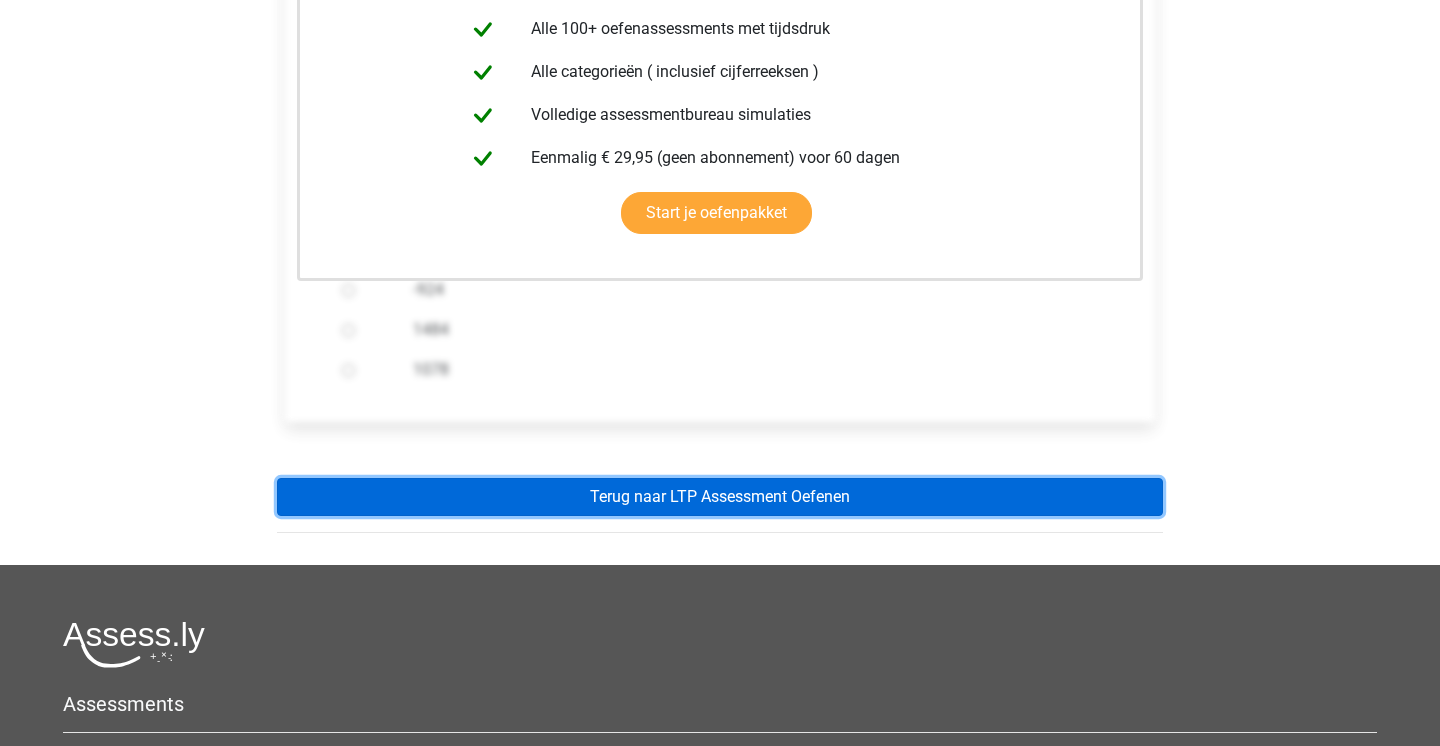click on "Terug naar LTP Assessment Oefenen" at bounding box center [720, 497] 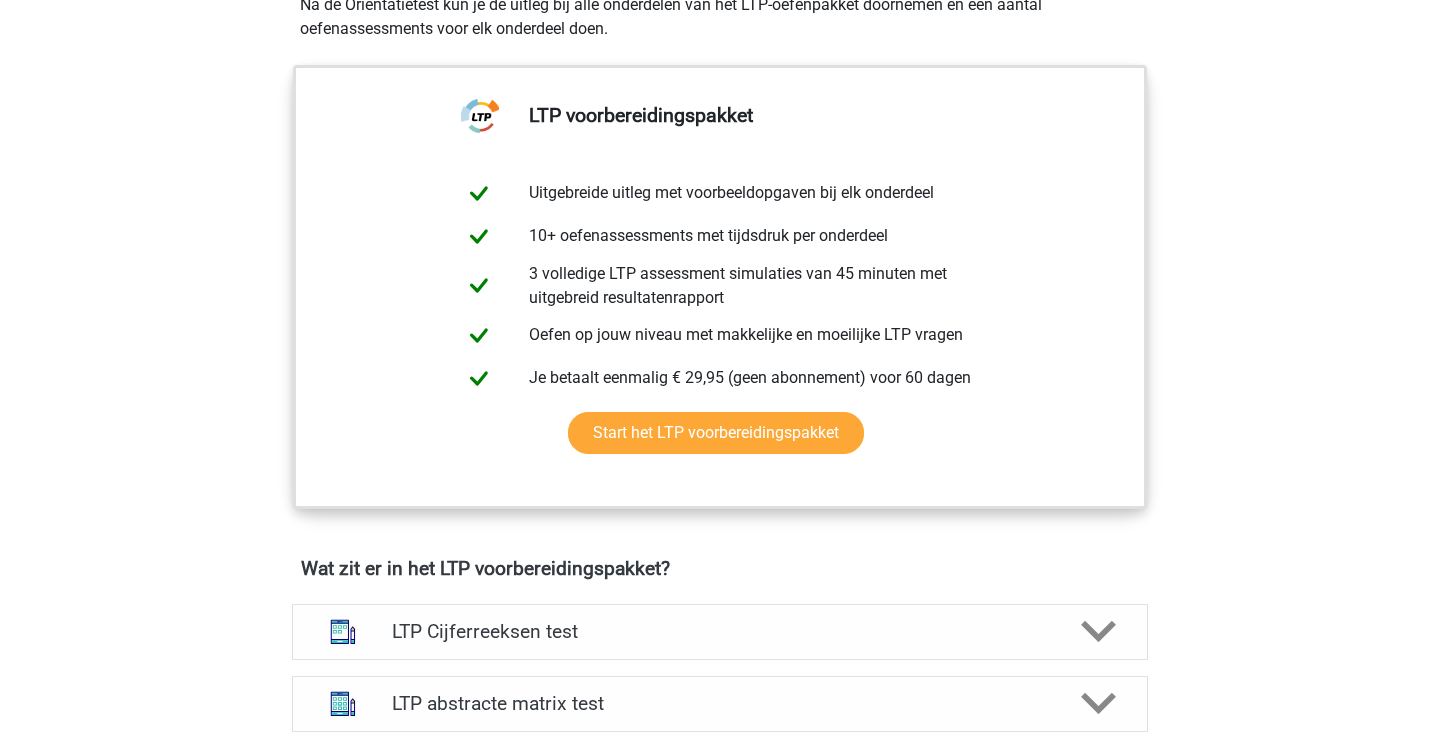 scroll, scrollTop: 1000, scrollLeft: 0, axis: vertical 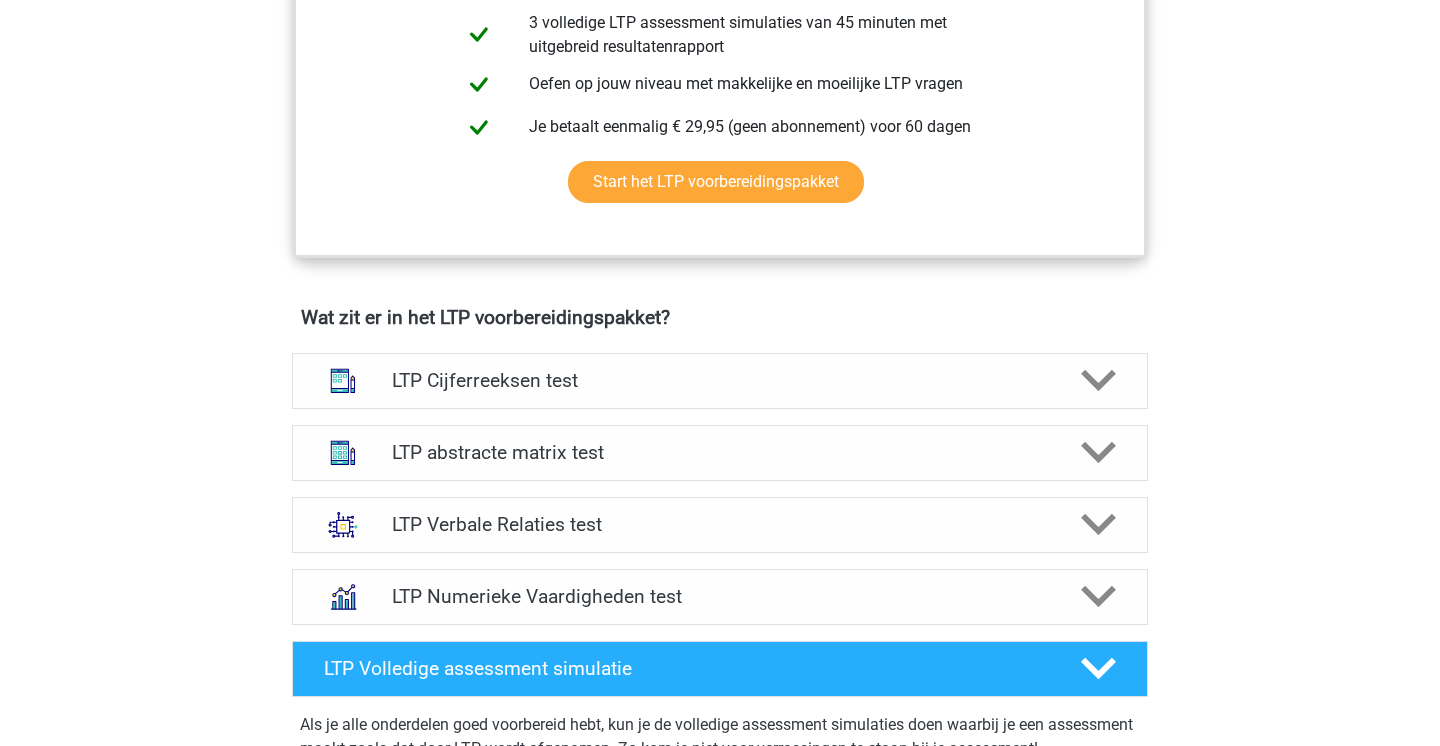 click on "LTP Cijferreeksen test
Er zijn grofweg zes verschillende soorten patronen te herkennen die vaak worden toegepast bij cijferreeksen. Door de uitleg met voorbeeldopgaven van de verschillende patronen goed te bestuderen, zul je de patronen makkelijker herkennen tijdens het assessment, sneller werken en minder fouten maken." at bounding box center (720, 381) 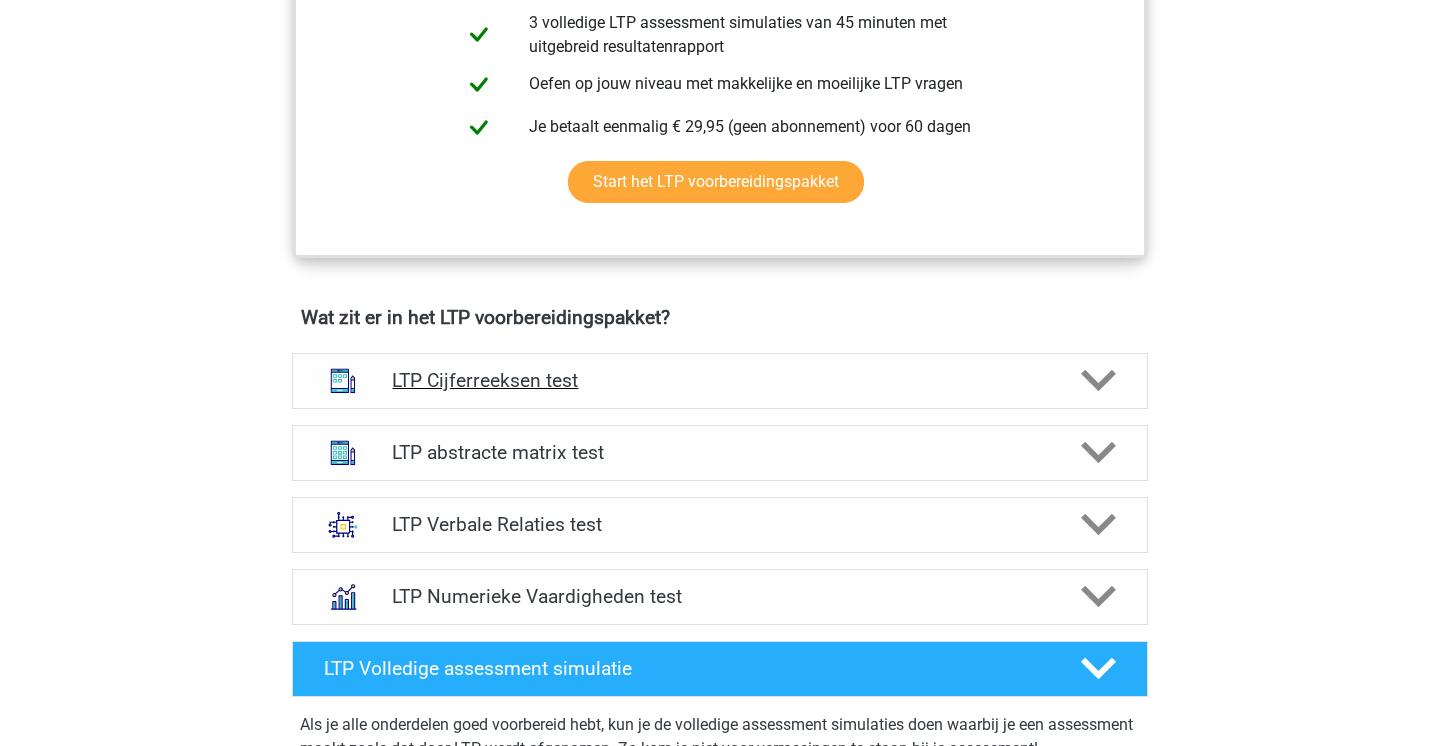 click on "LTP Cijferreeksen test" at bounding box center (719, 380) 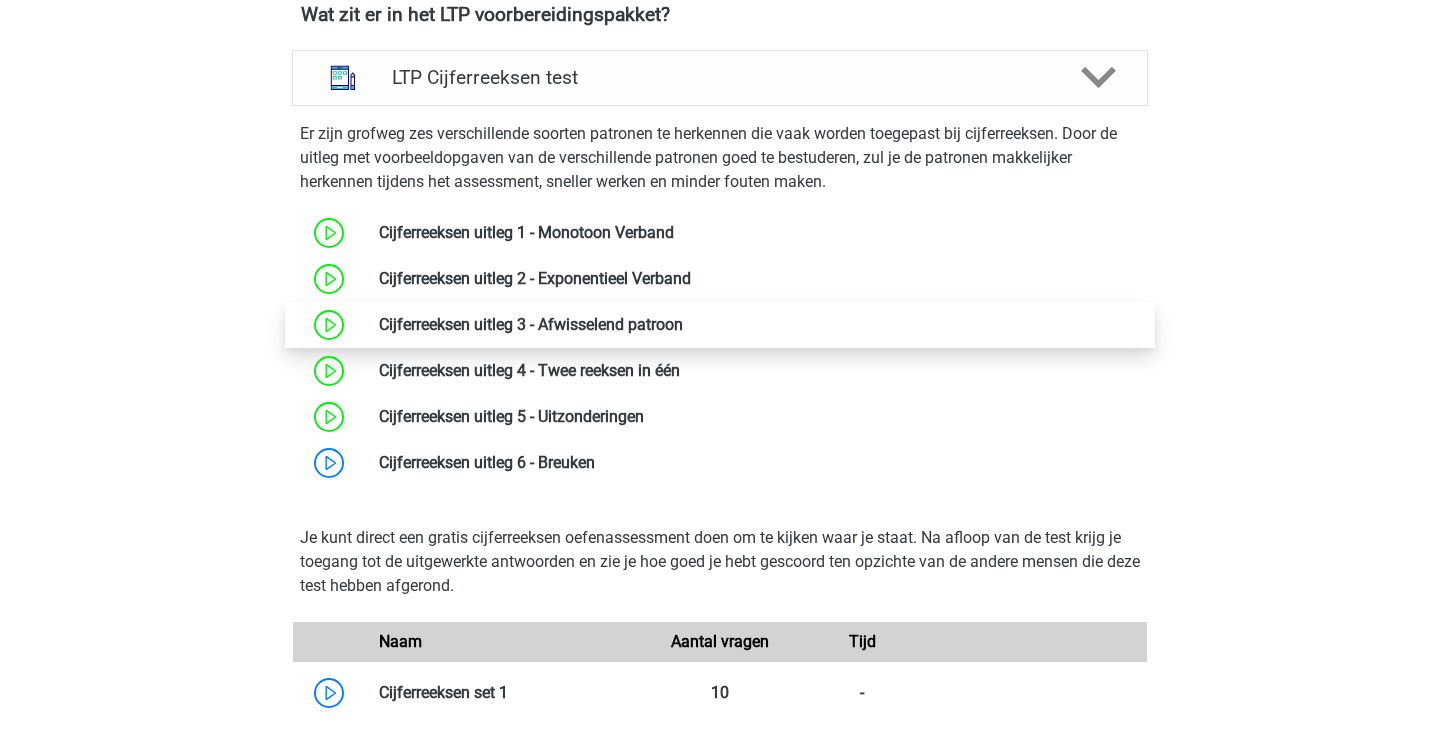 scroll, scrollTop: 1311, scrollLeft: 0, axis: vertical 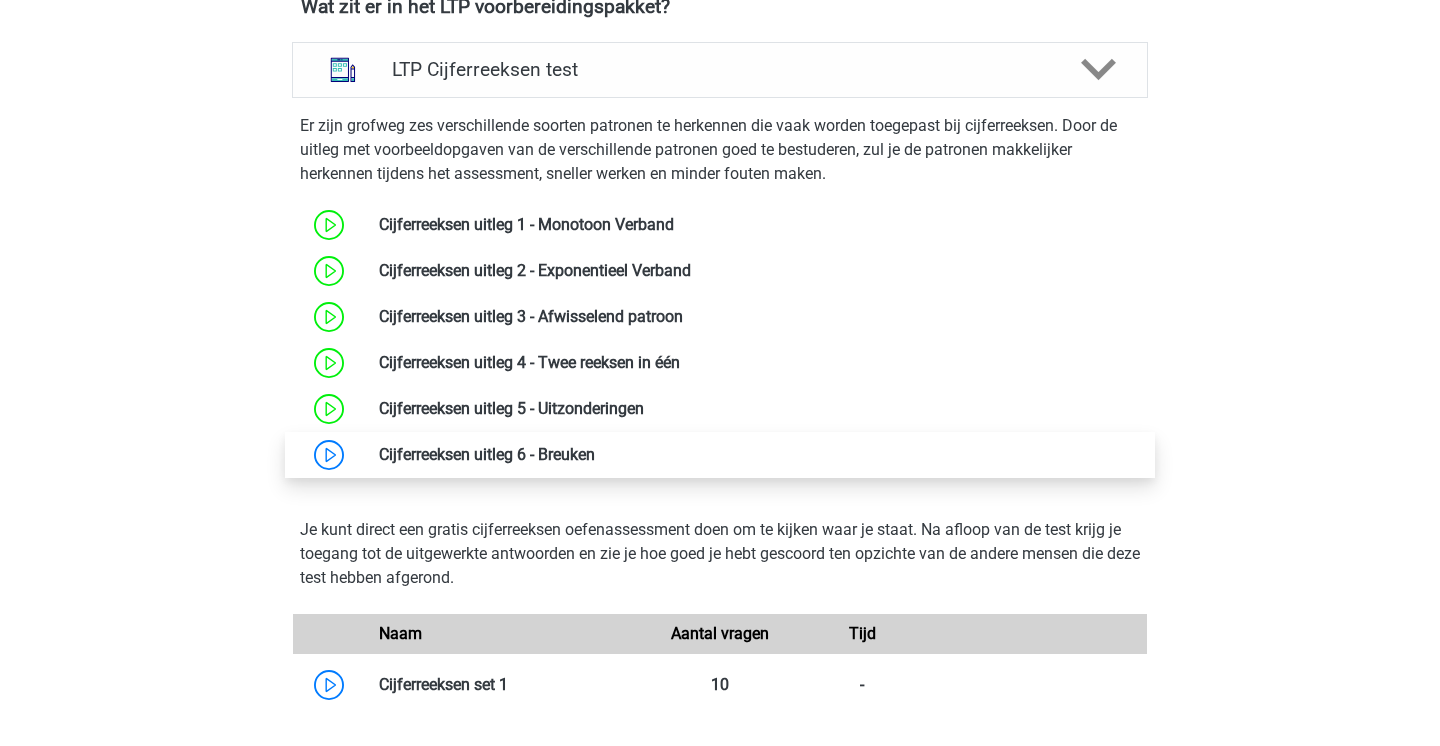 click at bounding box center [595, 454] 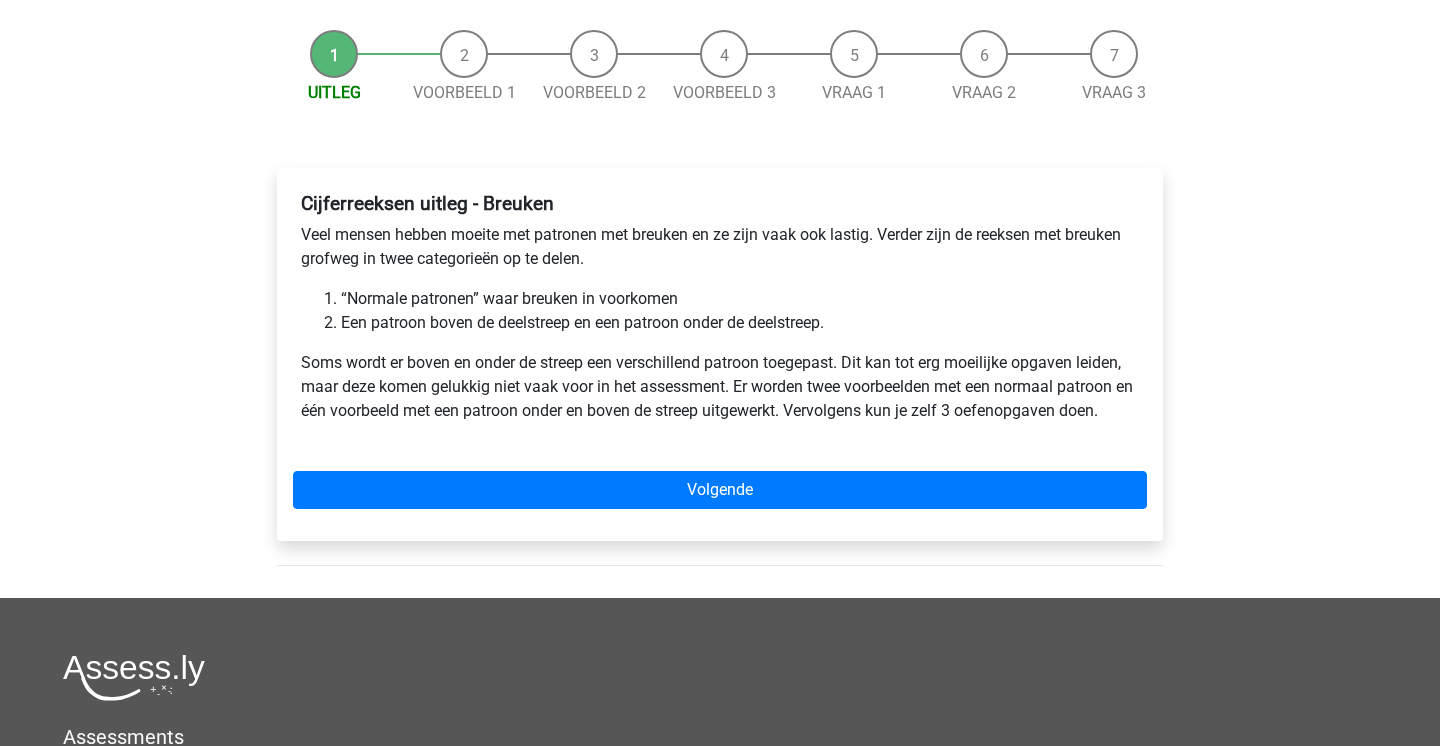 scroll, scrollTop: 187, scrollLeft: 0, axis: vertical 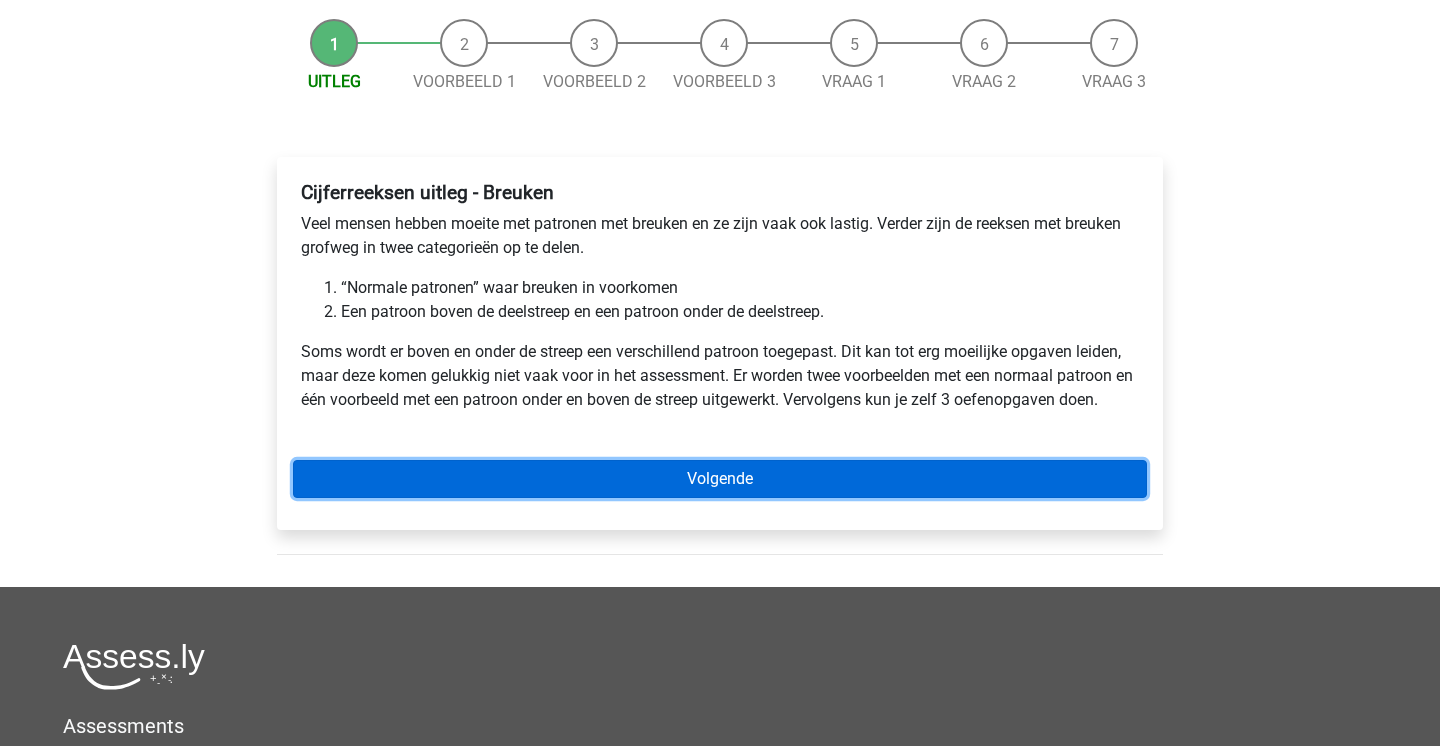 click on "Volgende" at bounding box center [720, 479] 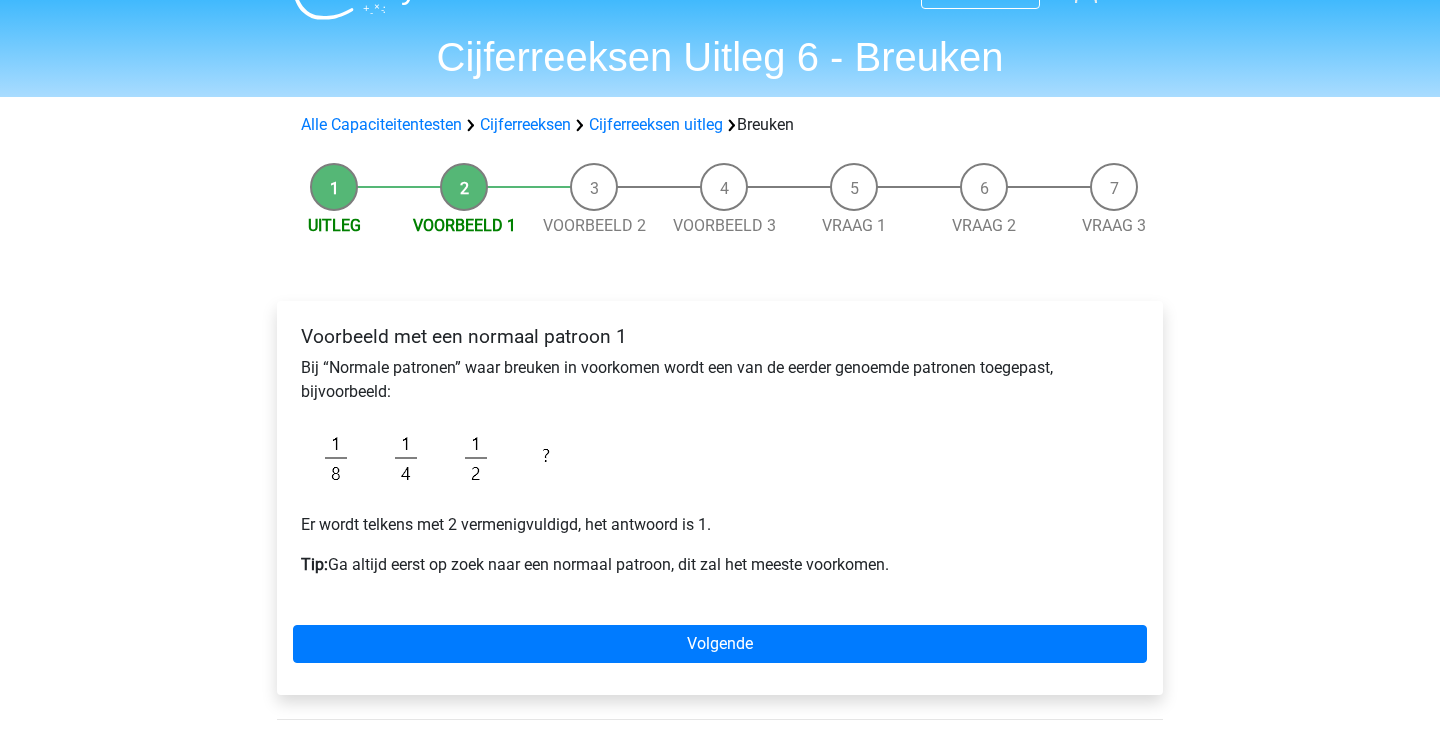 scroll, scrollTop: 48, scrollLeft: 0, axis: vertical 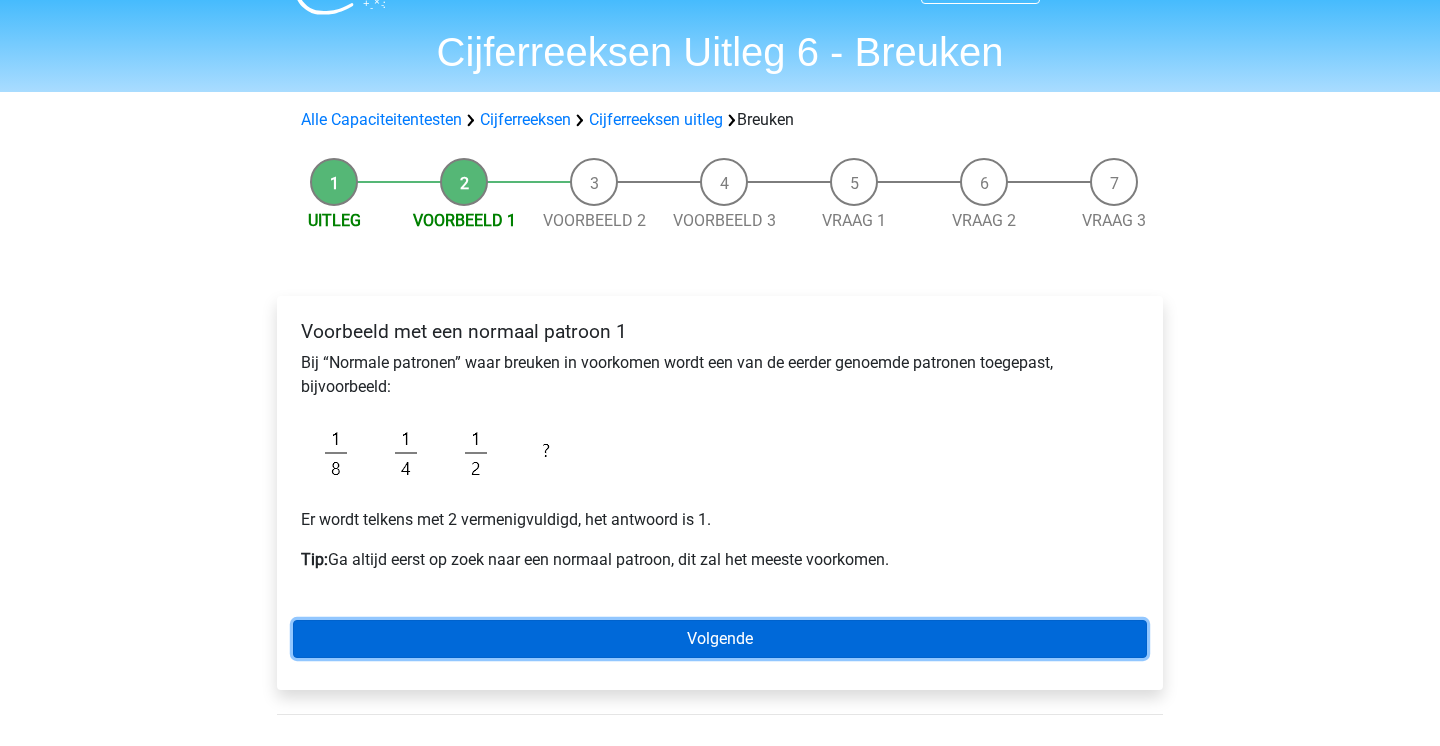 click on "Volgende" at bounding box center [720, 639] 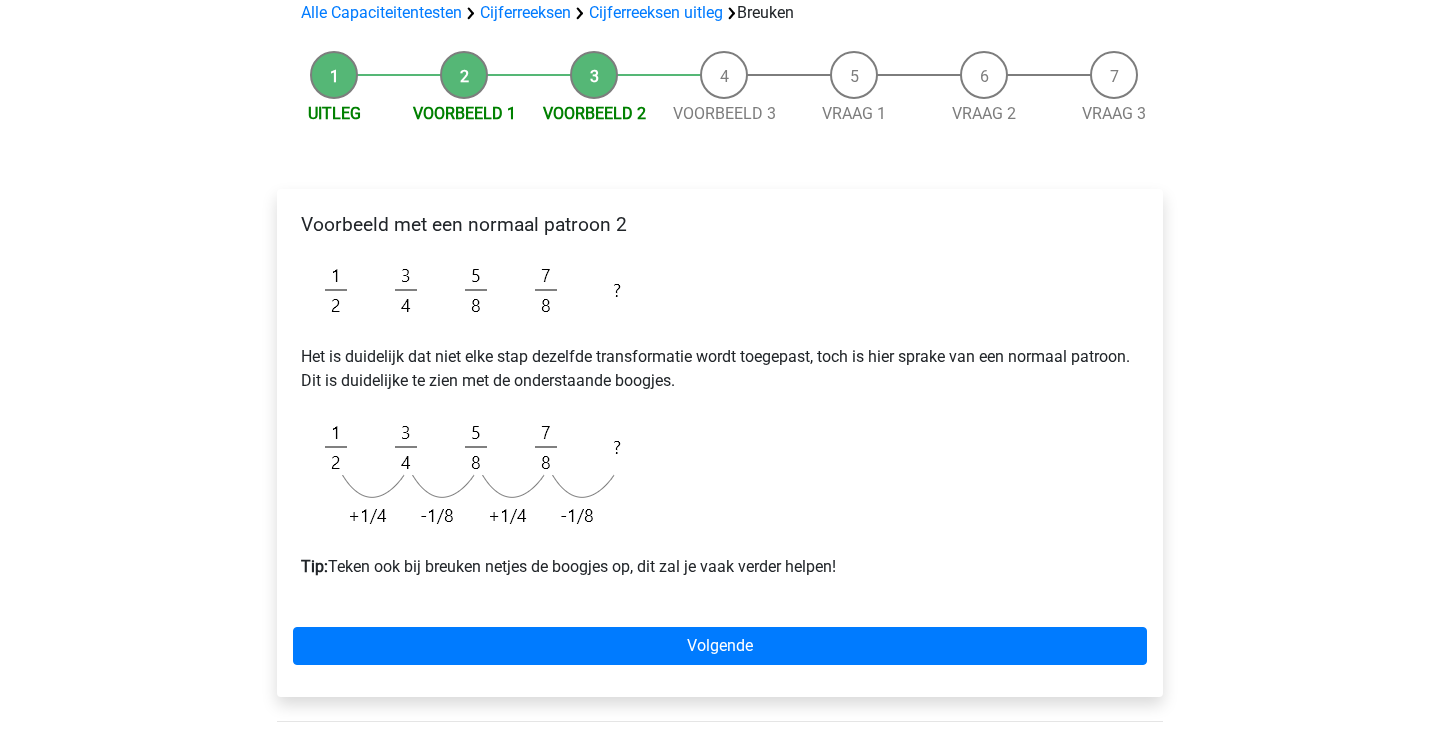 scroll, scrollTop: 157, scrollLeft: 0, axis: vertical 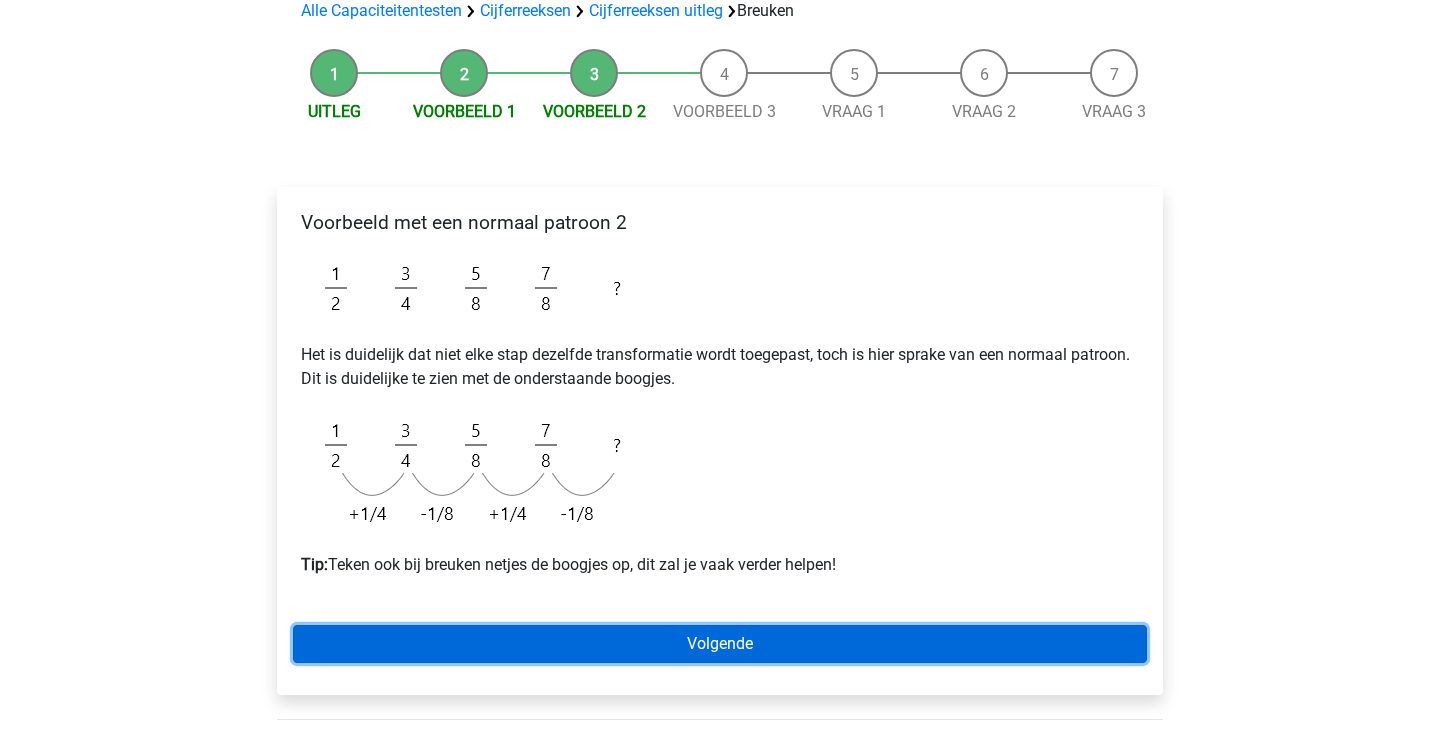 click on "Volgende" at bounding box center (720, 644) 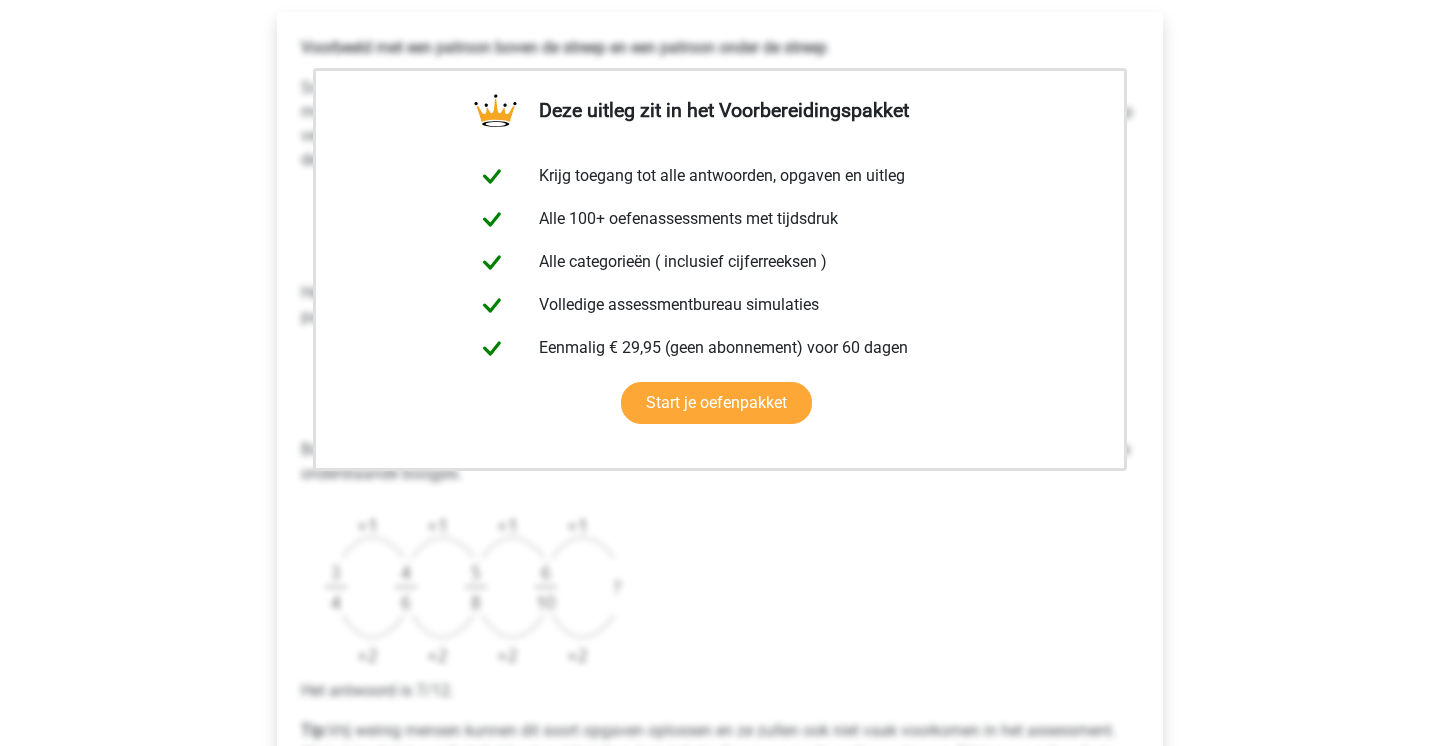 scroll, scrollTop: 571, scrollLeft: 0, axis: vertical 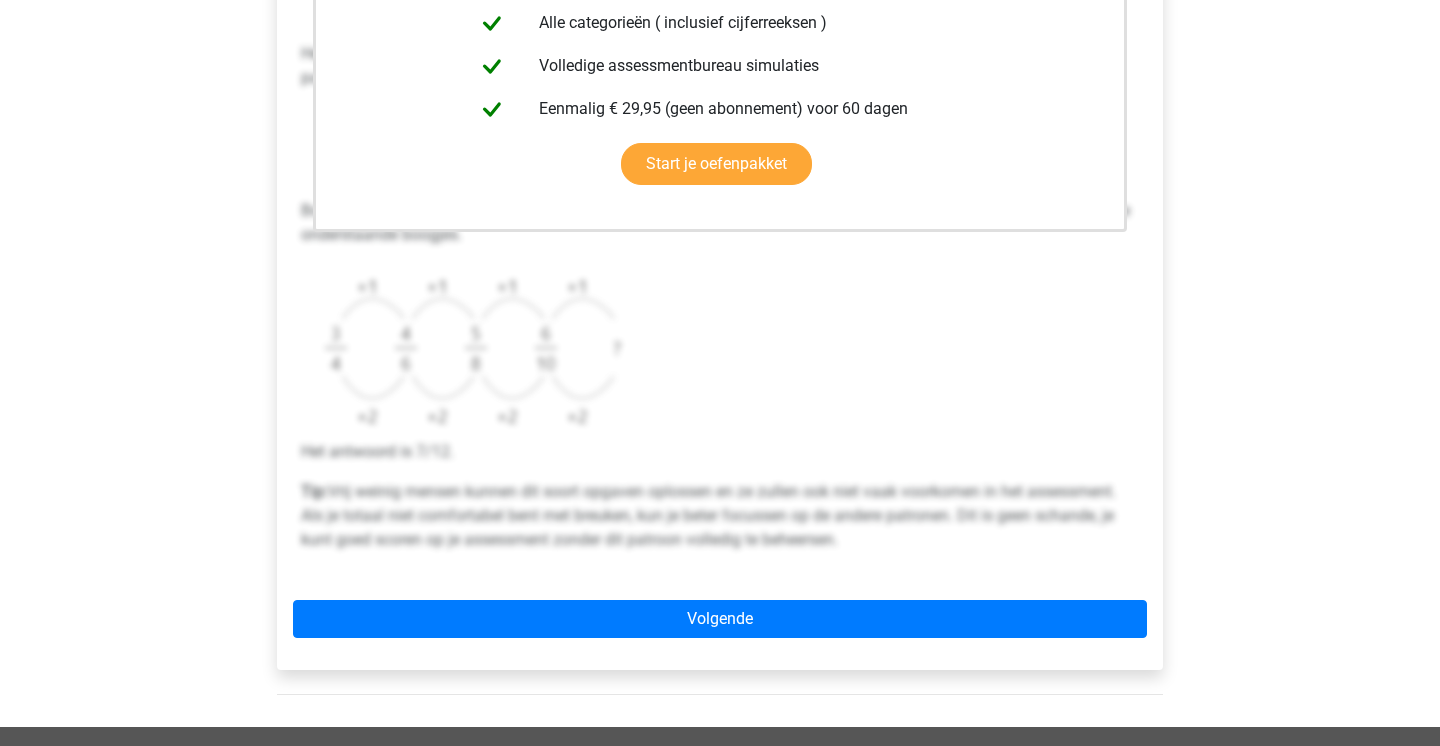 click on "Deze uitleg zit in het Voorbereidingspakket
Krijg toegang tot alle antwoorden, opgaven en uitleg
Alle 100+ oefenassessments met tijdsdruk
Alle categorieën ( inclusief cijferreeksen )
Volledige assessmentbureau simulaties
Eenmalig € 29,95 (geen abonnement) voor 60 dagen
Start je oefenpakket" at bounding box center (720, 221) 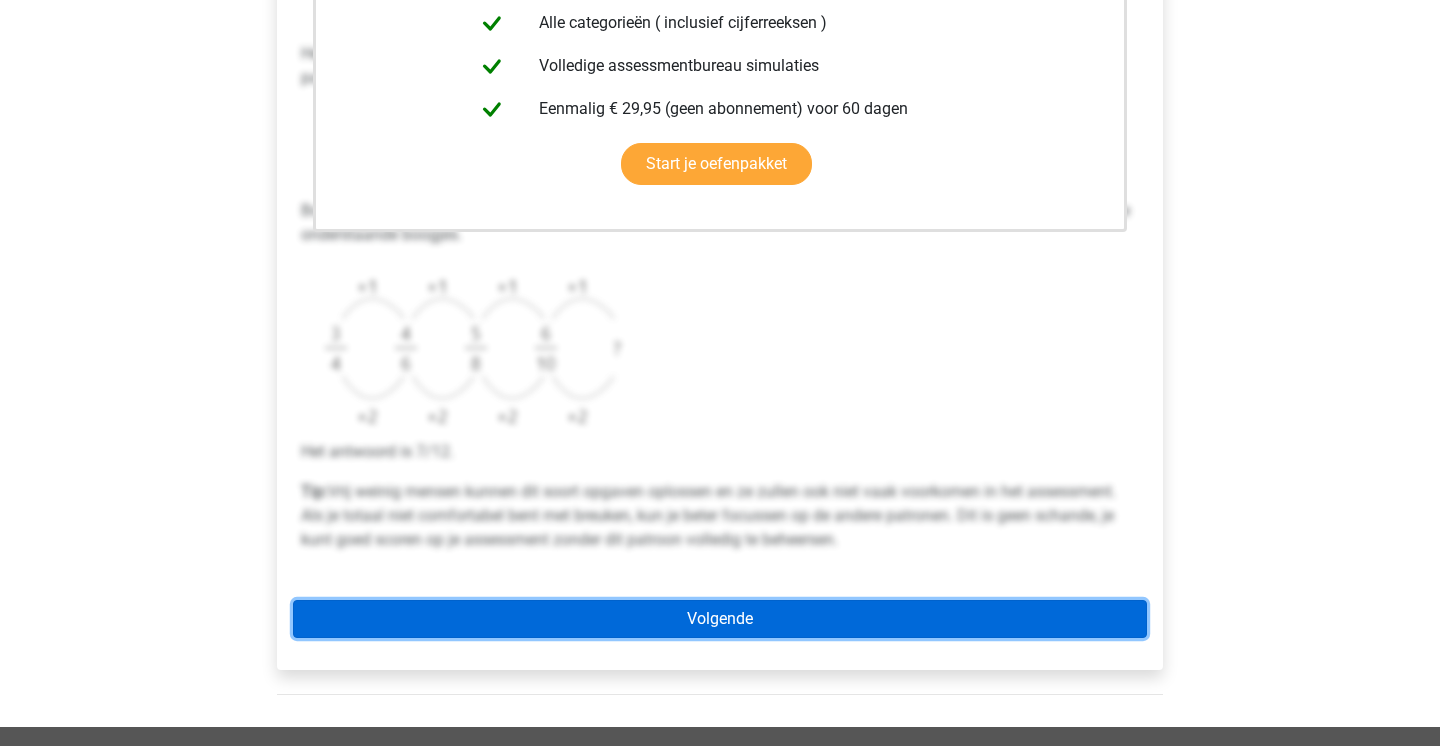 click on "Volgende" at bounding box center [720, 619] 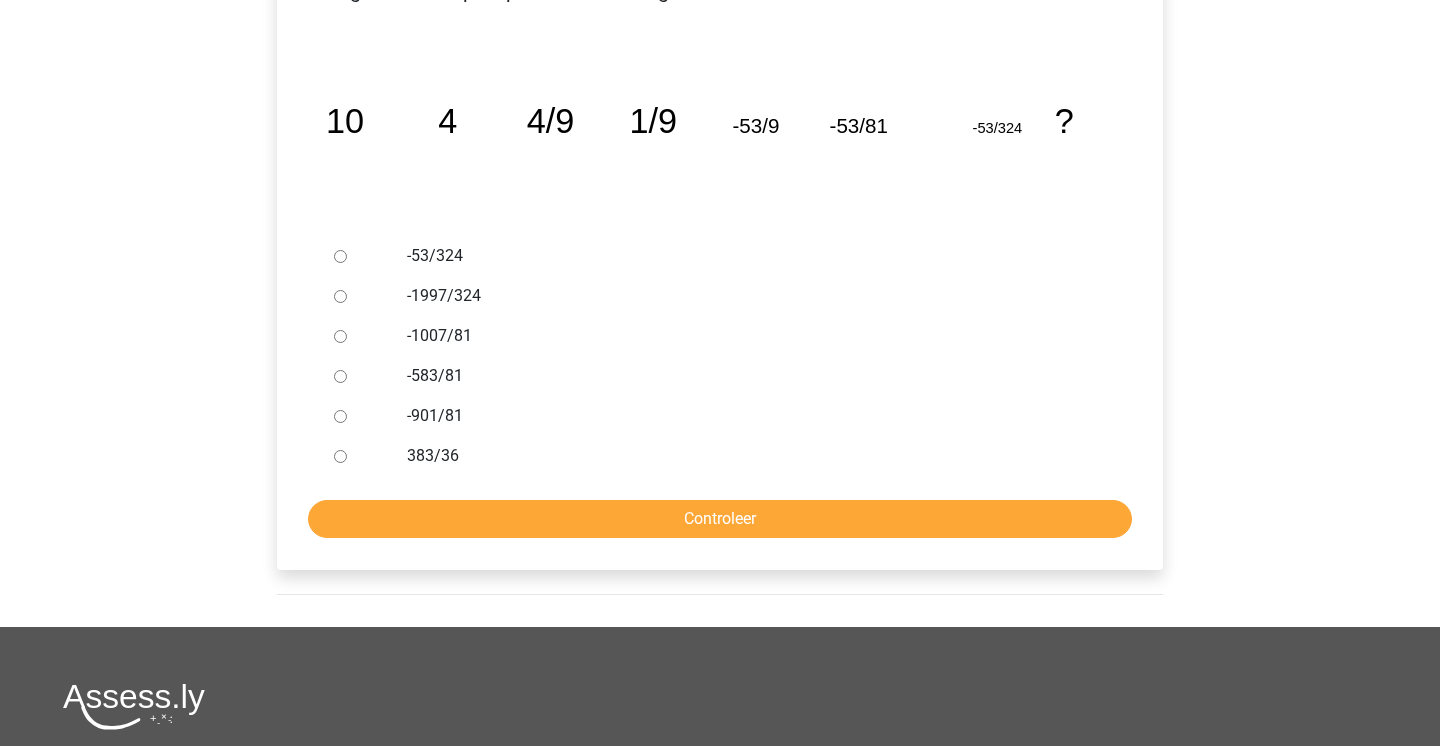 scroll, scrollTop: 385, scrollLeft: 0, axis: vertical 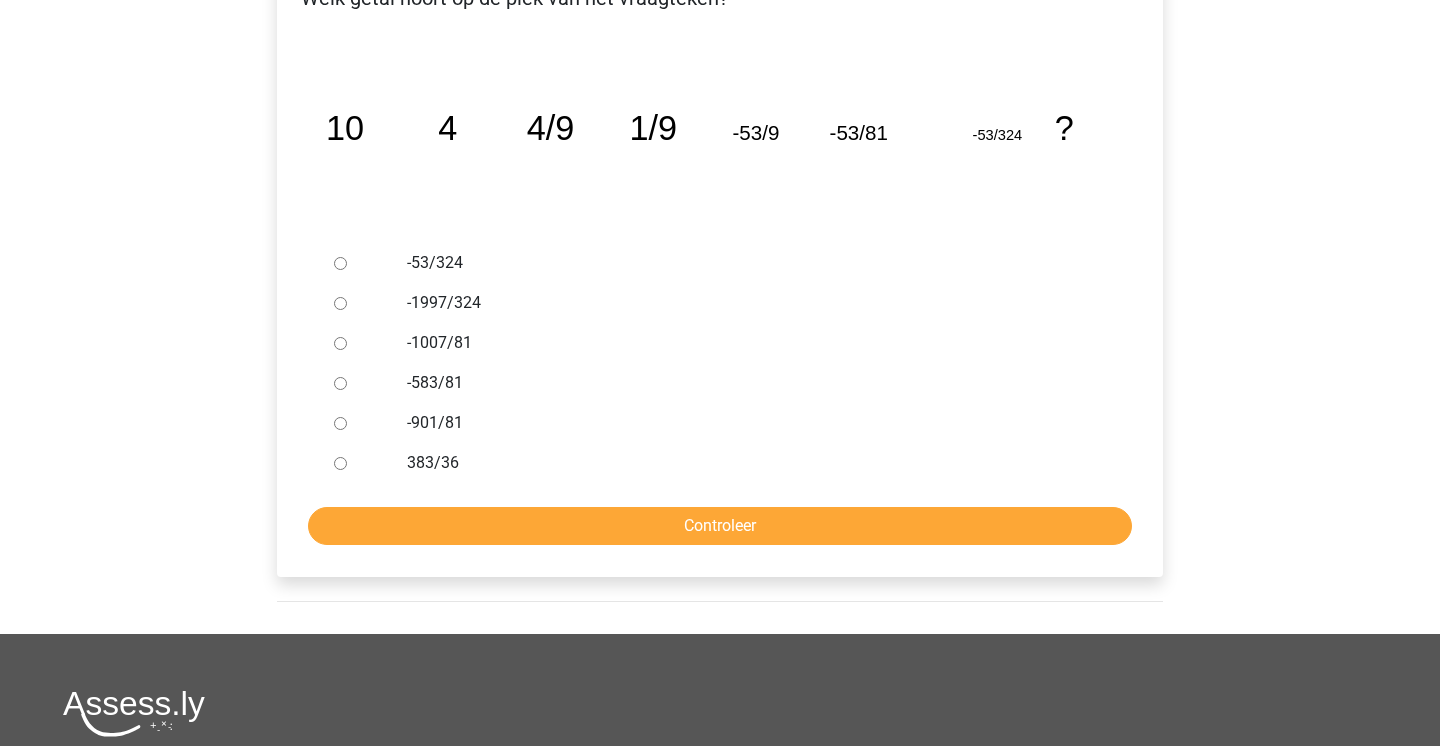 click on "-1997/324" at bounding box center (753, 303) 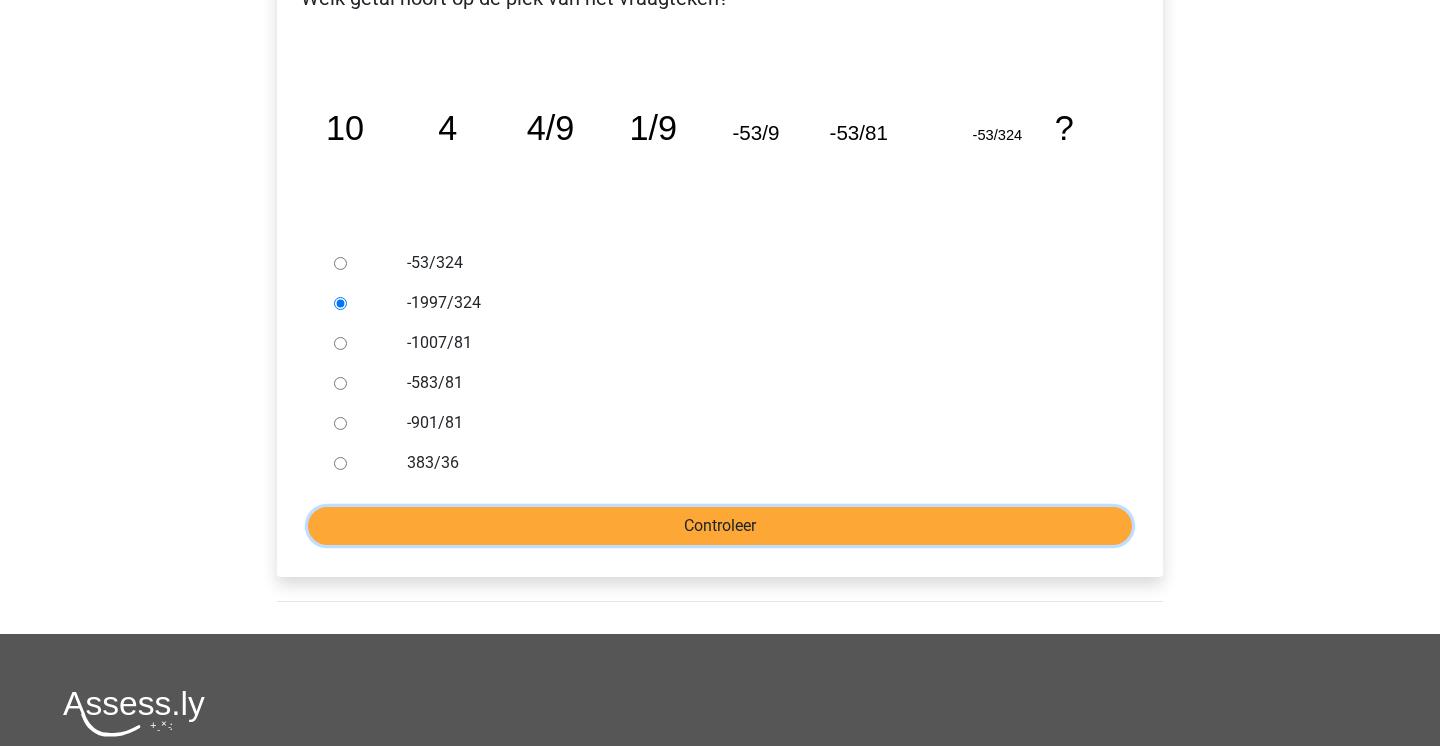 click on "Controleer" at bounding box center [720, 526] 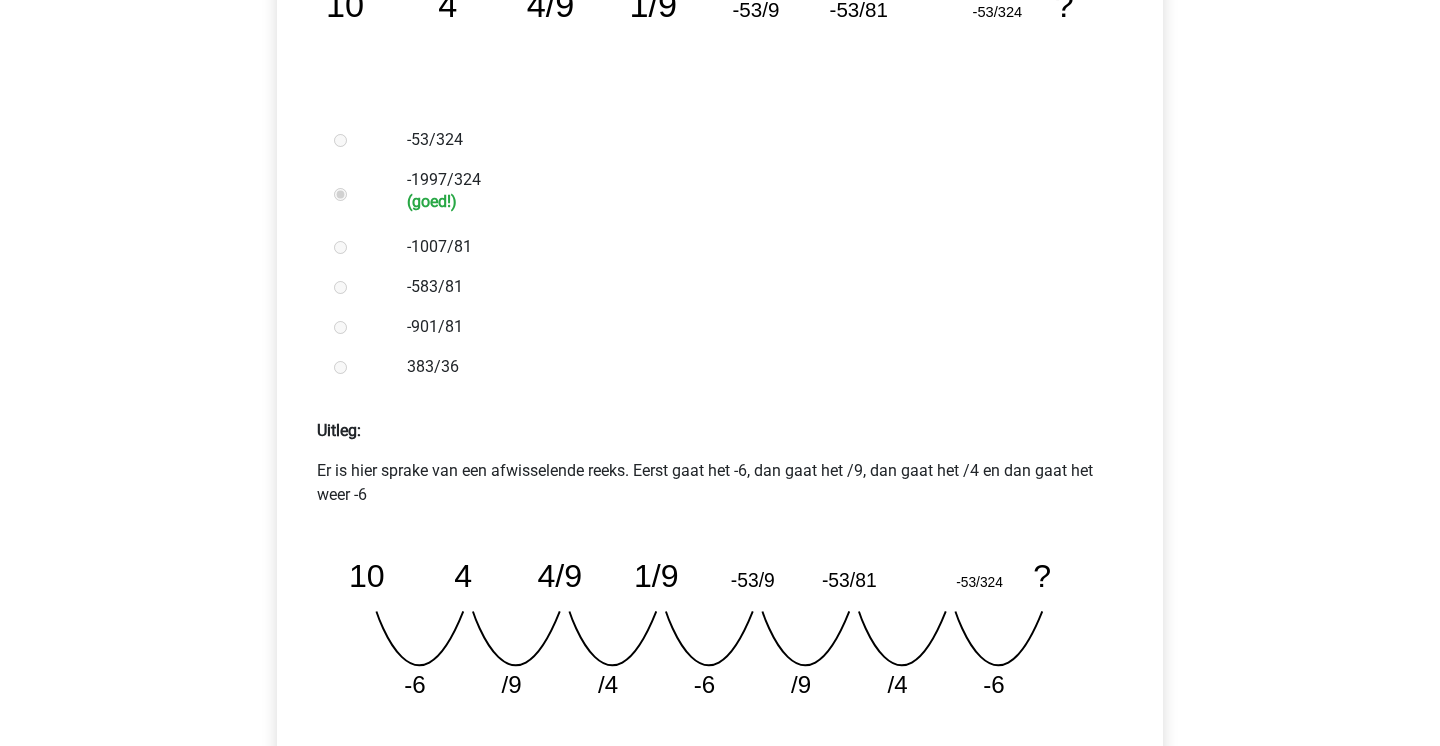 scroll, scrollTop: 386, scrollLeft: 0, axis: vertical 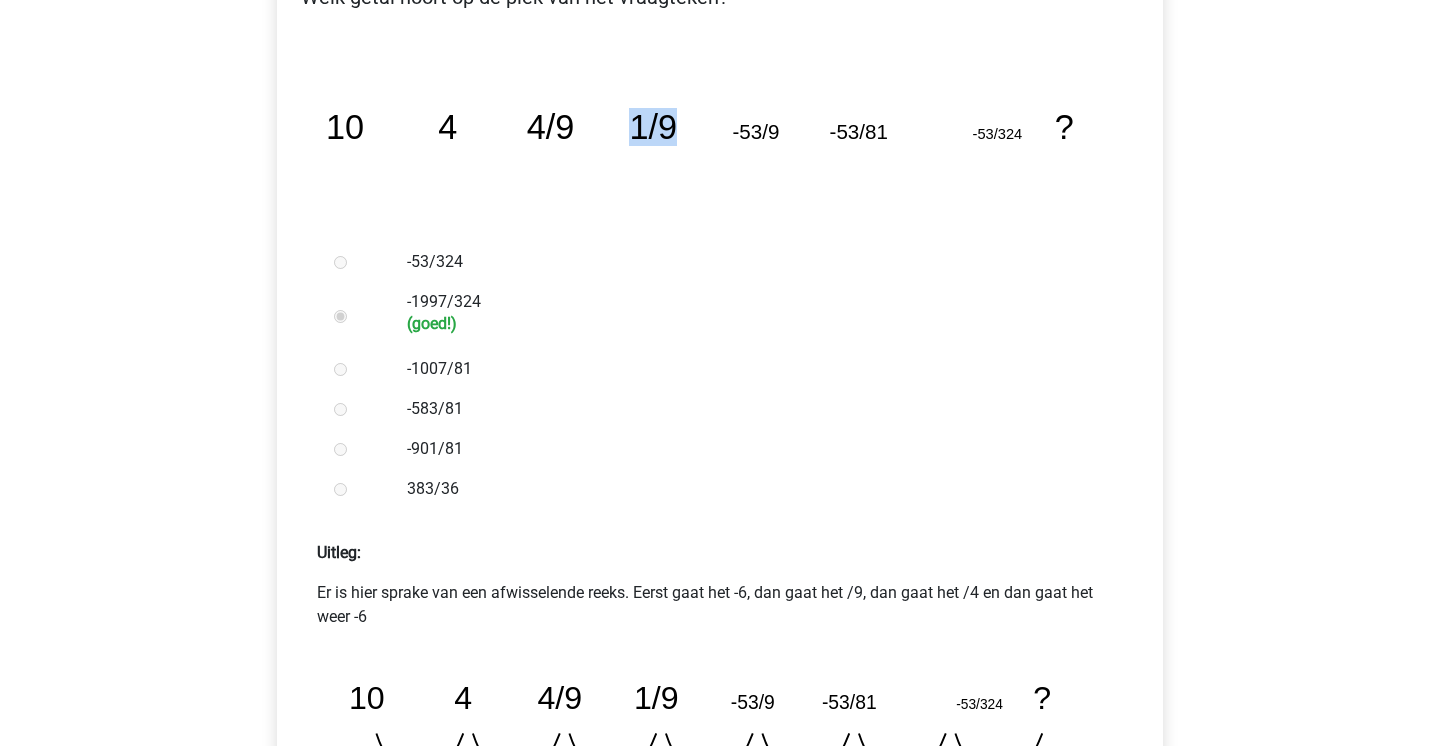 drag, startPoint x: 633, startPoint y: 122, endPoint x: 671, endPoint y: 123, distance: 38.013157 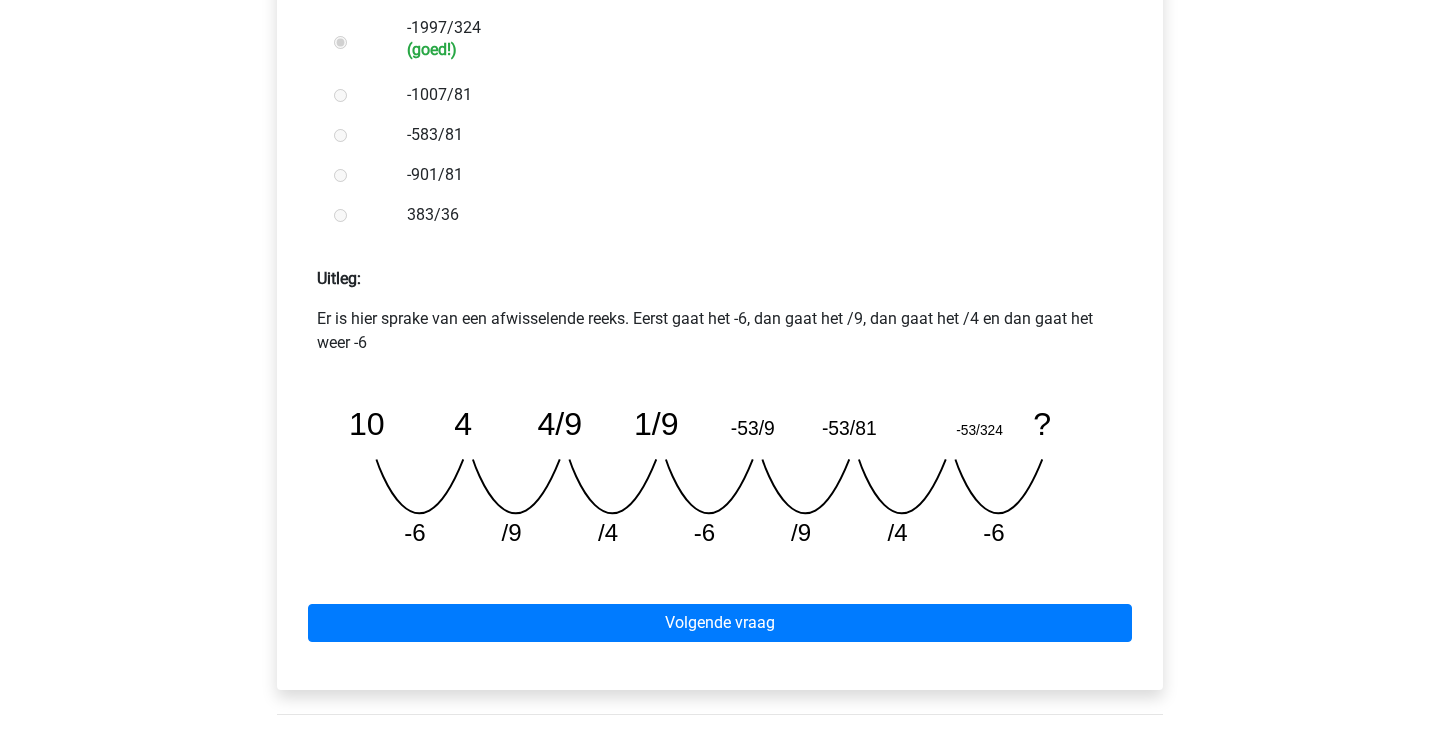 scroll, scrollTop: 718, scrollLeft: 0, axis: vertical 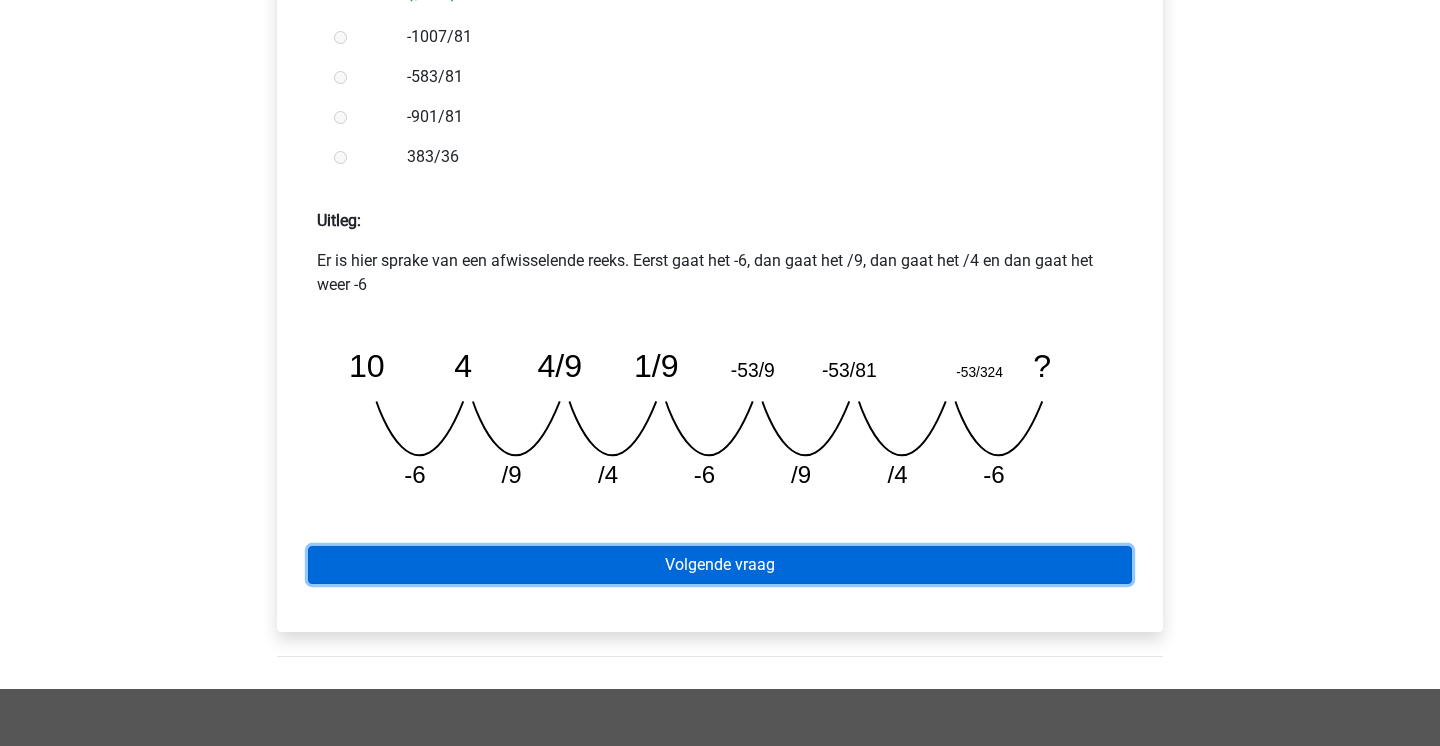 click on "Volgende vraag" at bounding box center [720, 565] 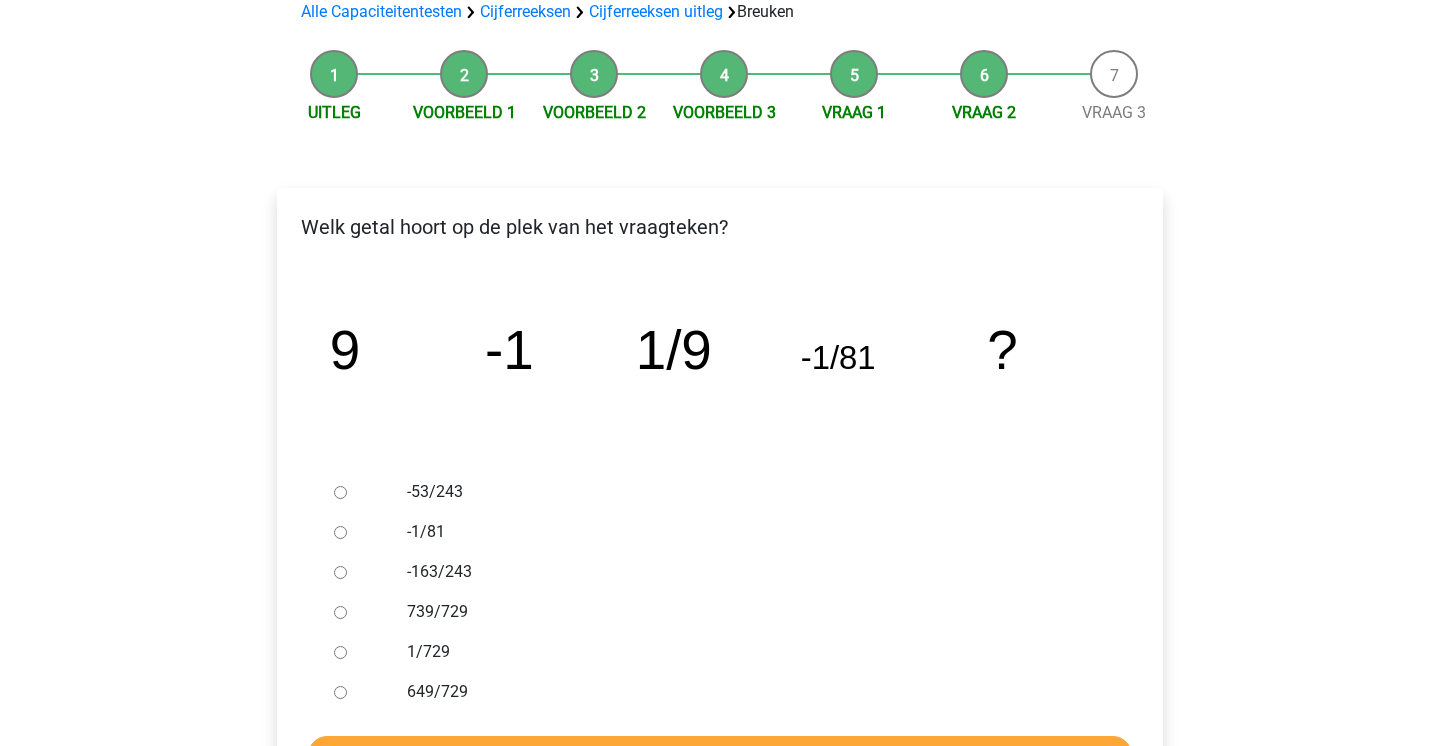 scroll, scrollTop: 157, scrollLeft: 0, axis: vertical 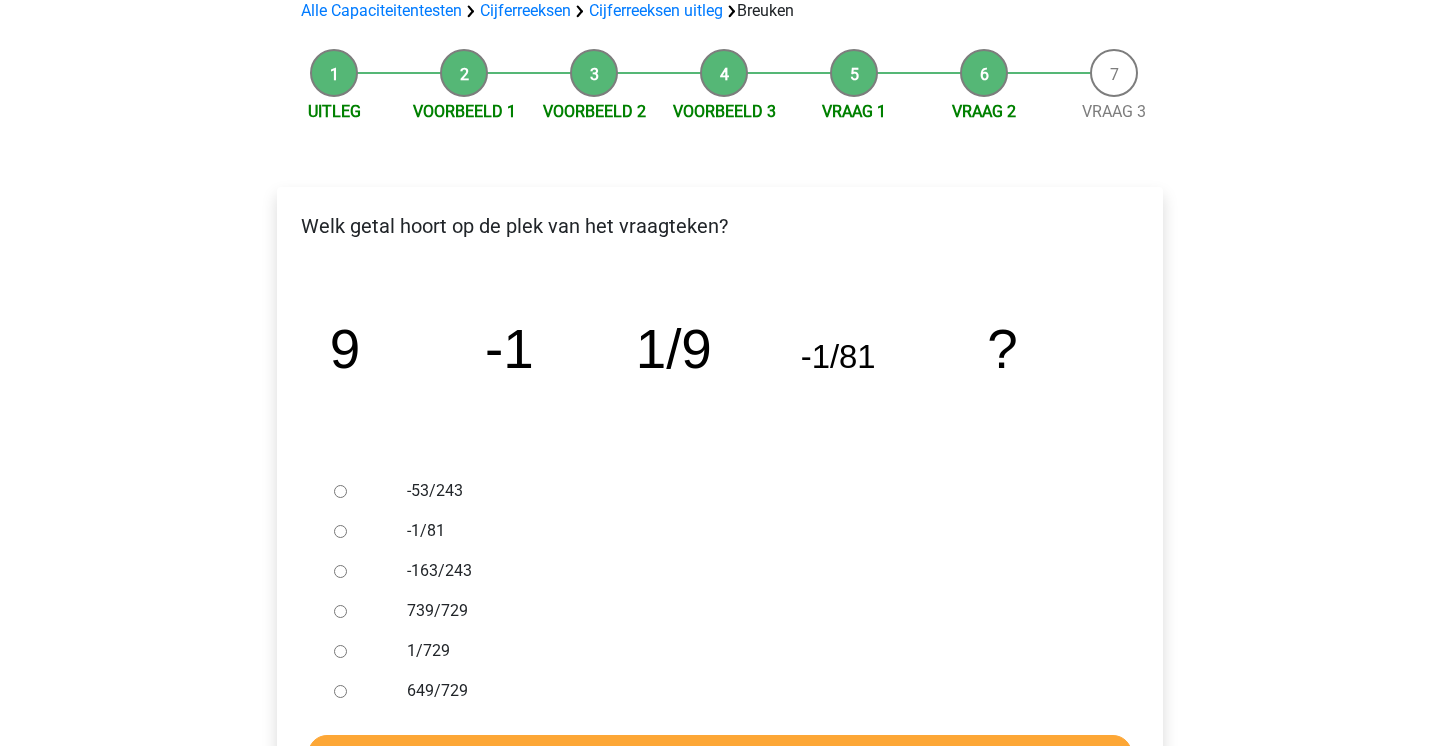 click on "1/729" at bounding box center (753, 651) 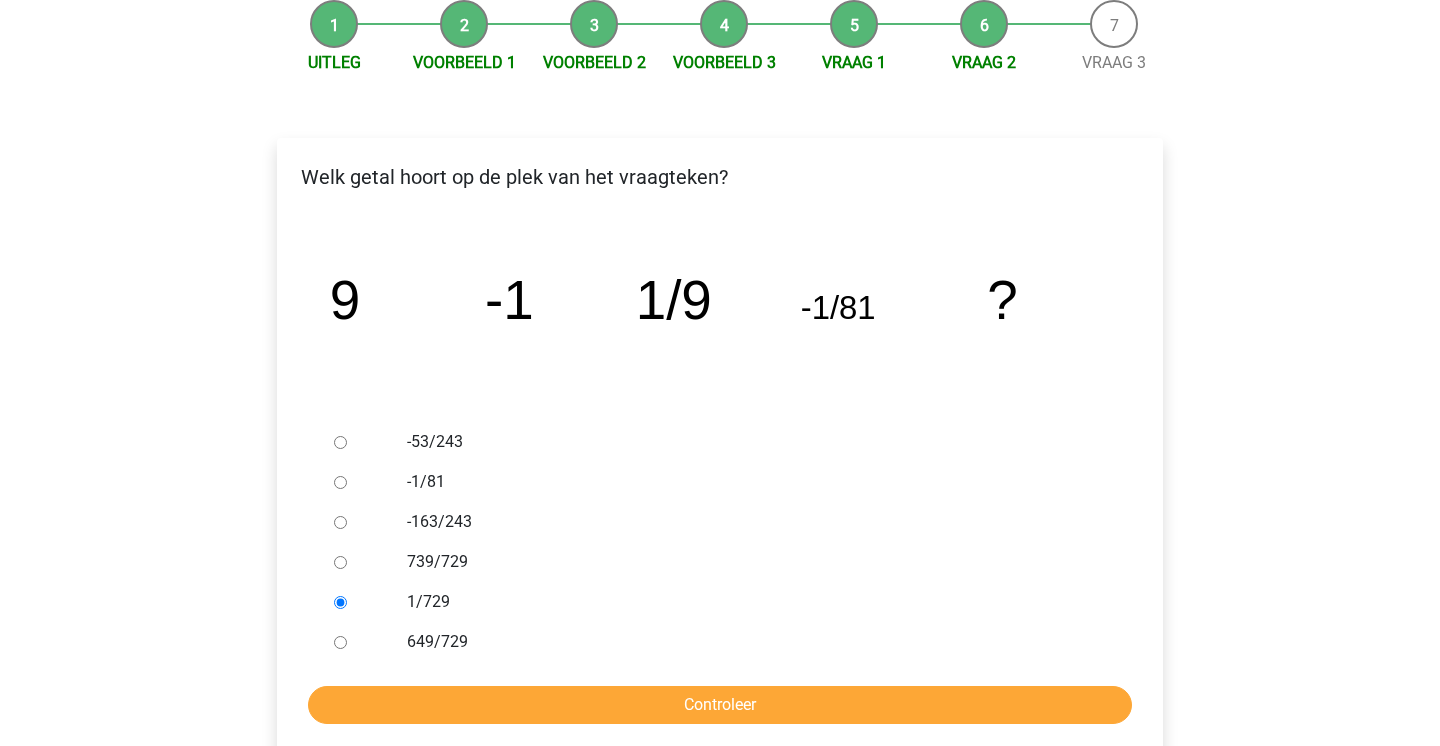 scroll, scrollTop: 207, scrollLeft: 0, axis: vertical 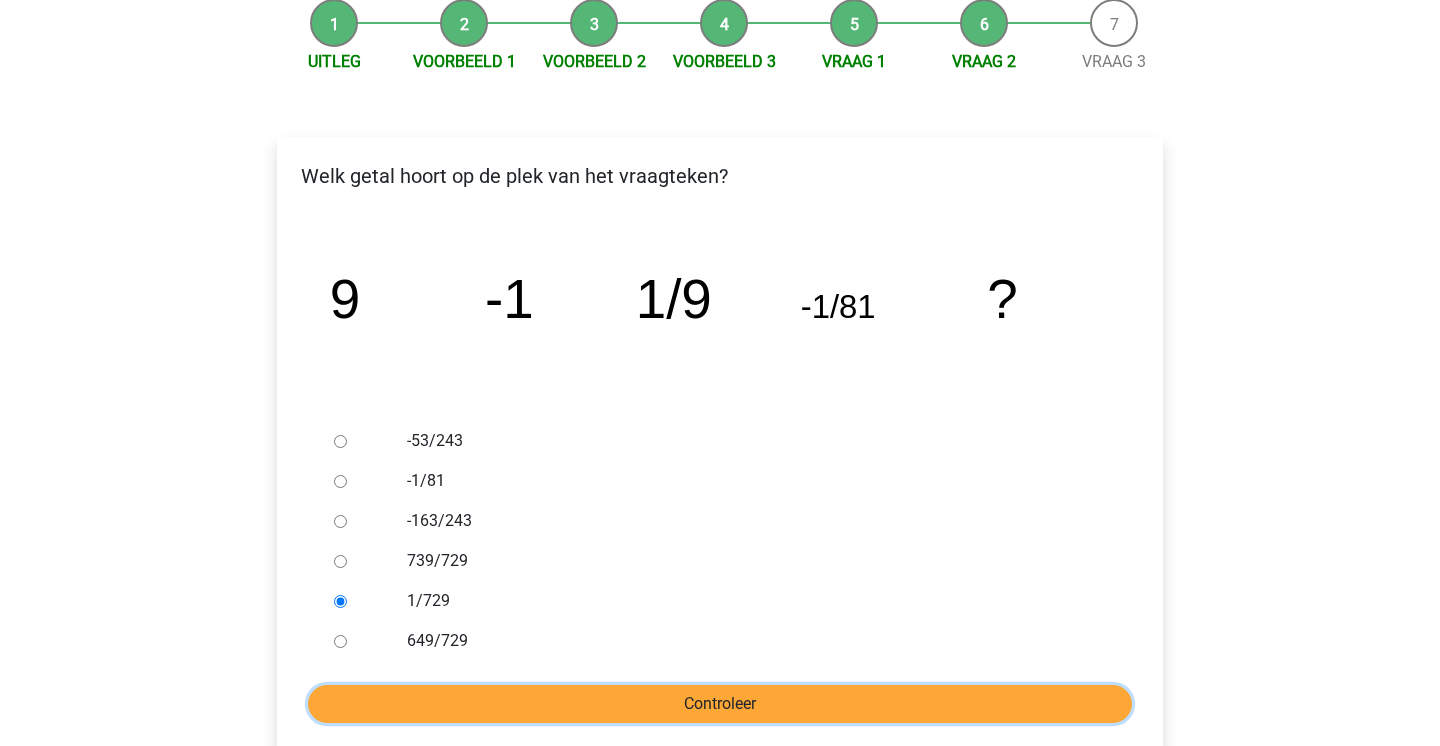 click on "Controleer" at bounding box center [720, 704] 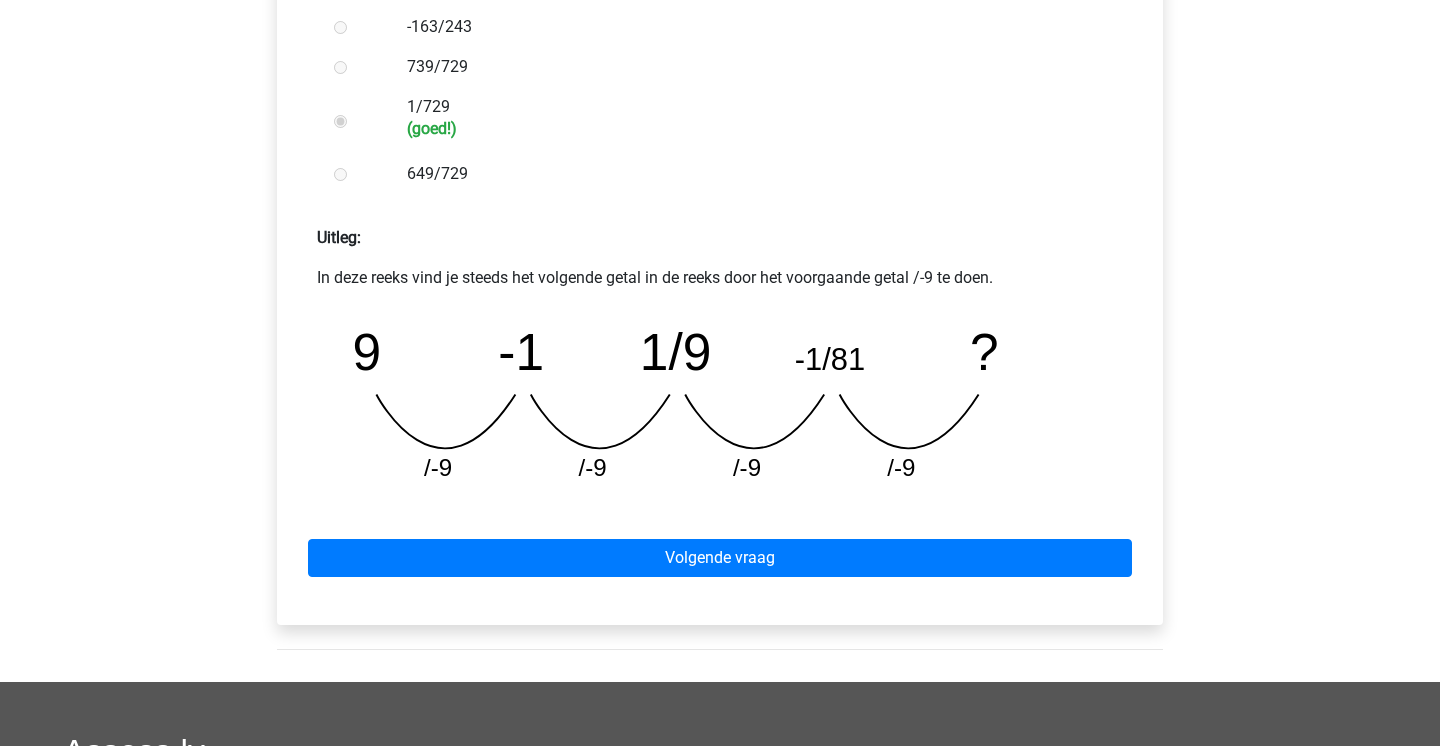 scroll, scrollTop: 703, scrollLeft: 0, axis: vertical 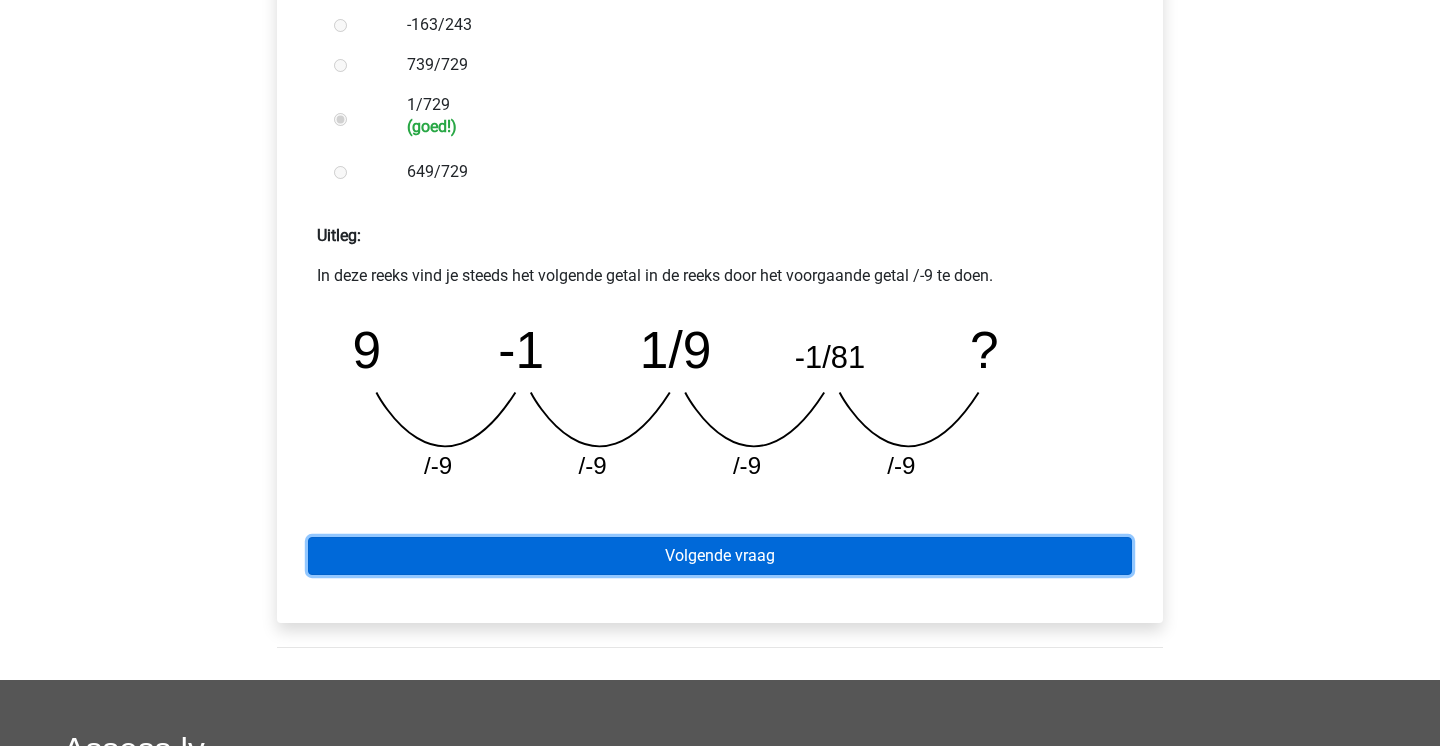 click on "Volgende vraag" at bounding box center (720, 556) 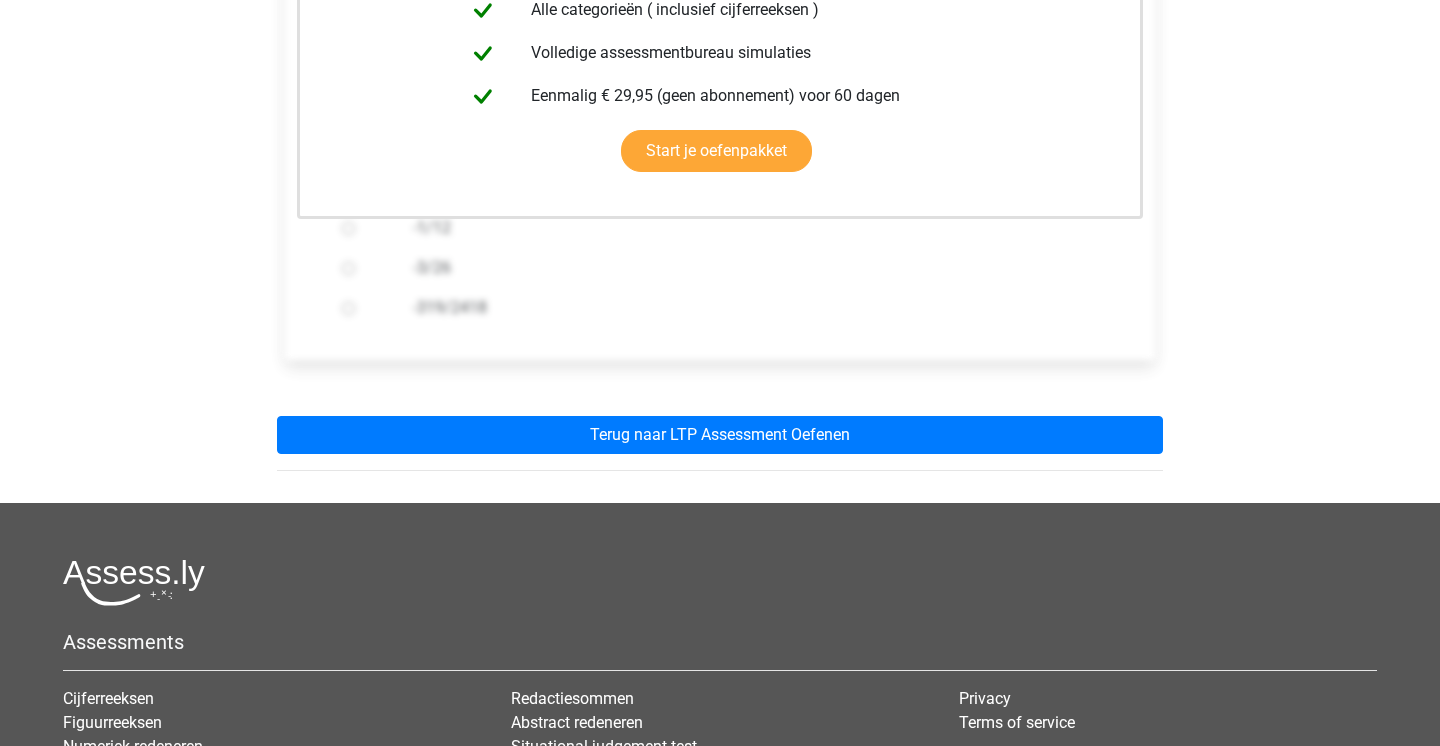 scroll, scrollTop: 613, scrollLeft: 0, axis: vertical 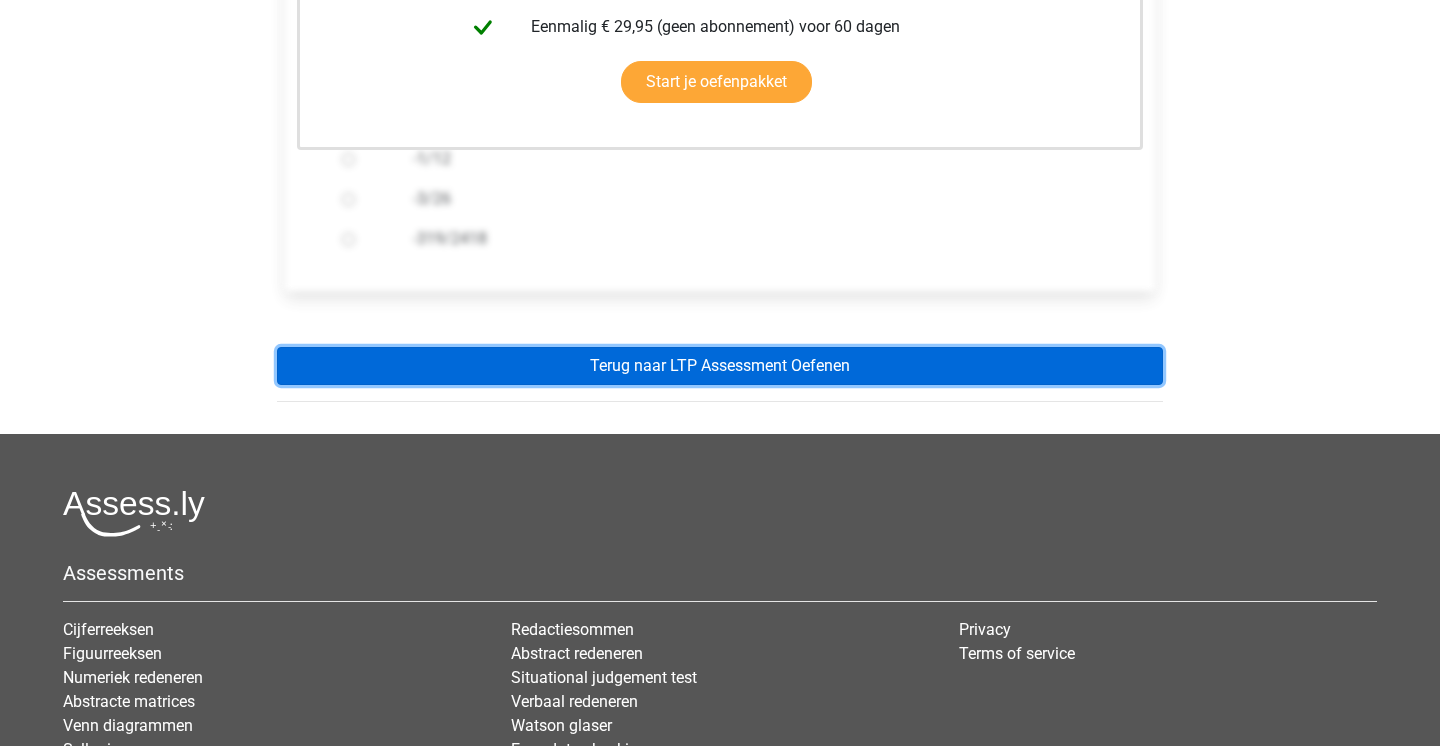 click on "Terug naar LTP Assessment Oefenen" at bounding box center [720, 366] 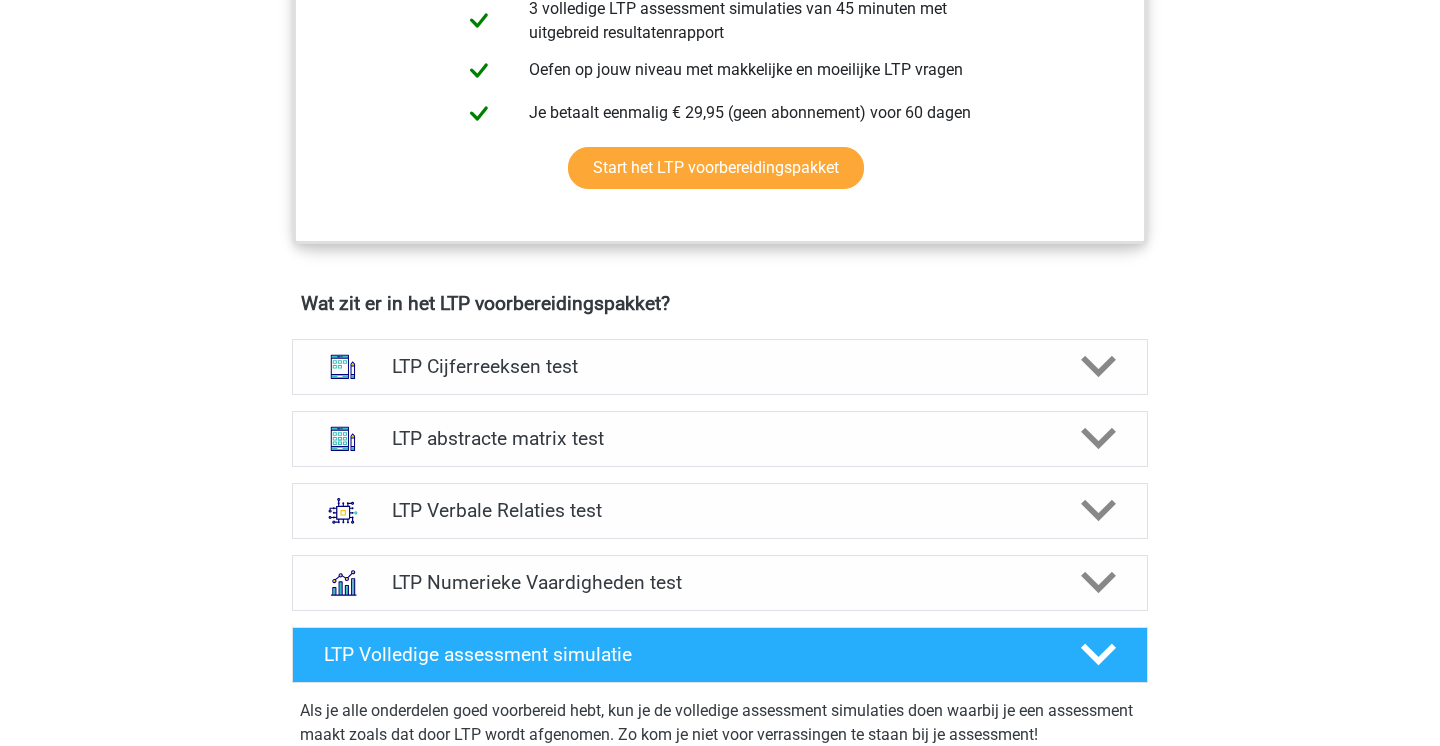 scroll, scrollTop: 982, scrollLeft: 0, axis: vertical 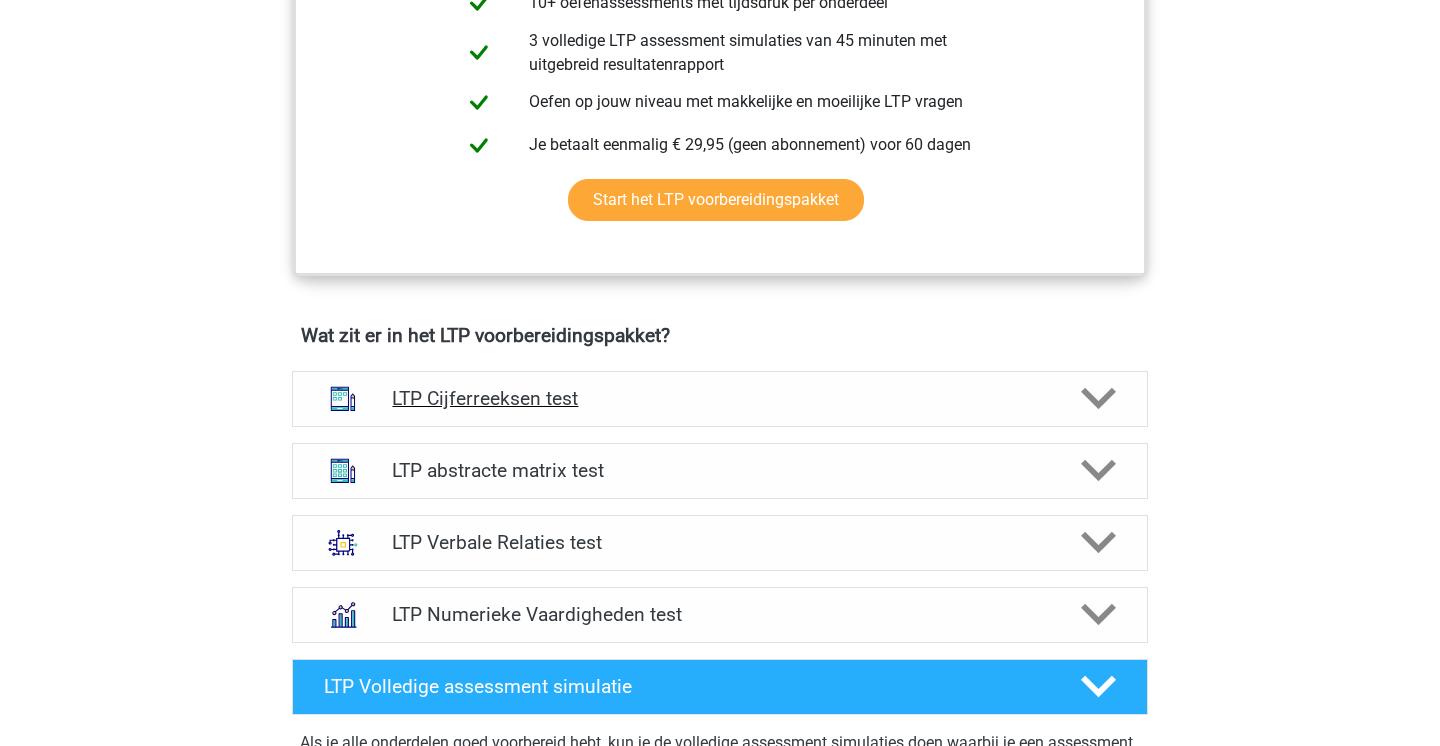 click on "LTP Cijferreeksen test" at bounding box center [720, 399] 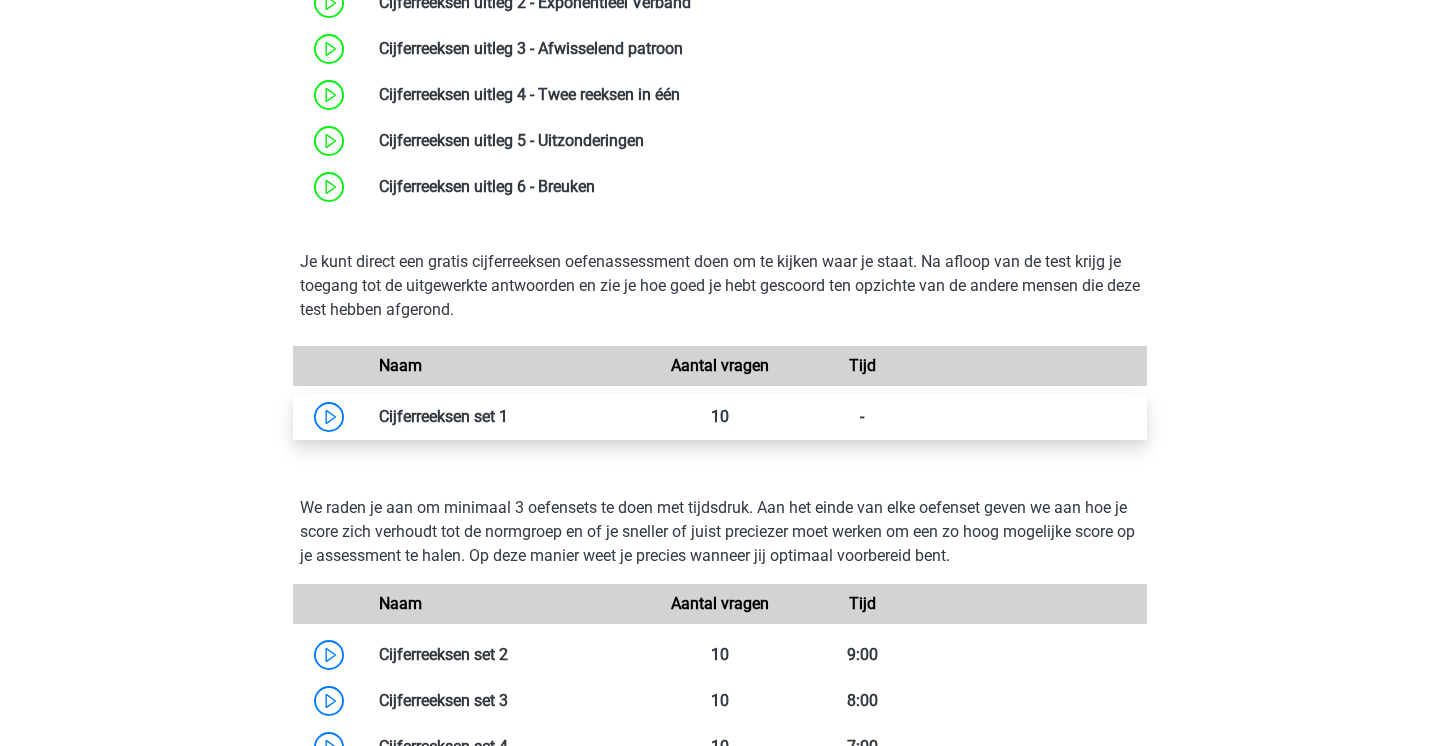 scroll, scrollTop: 1772, scrollLeft: 0, axis: vertical 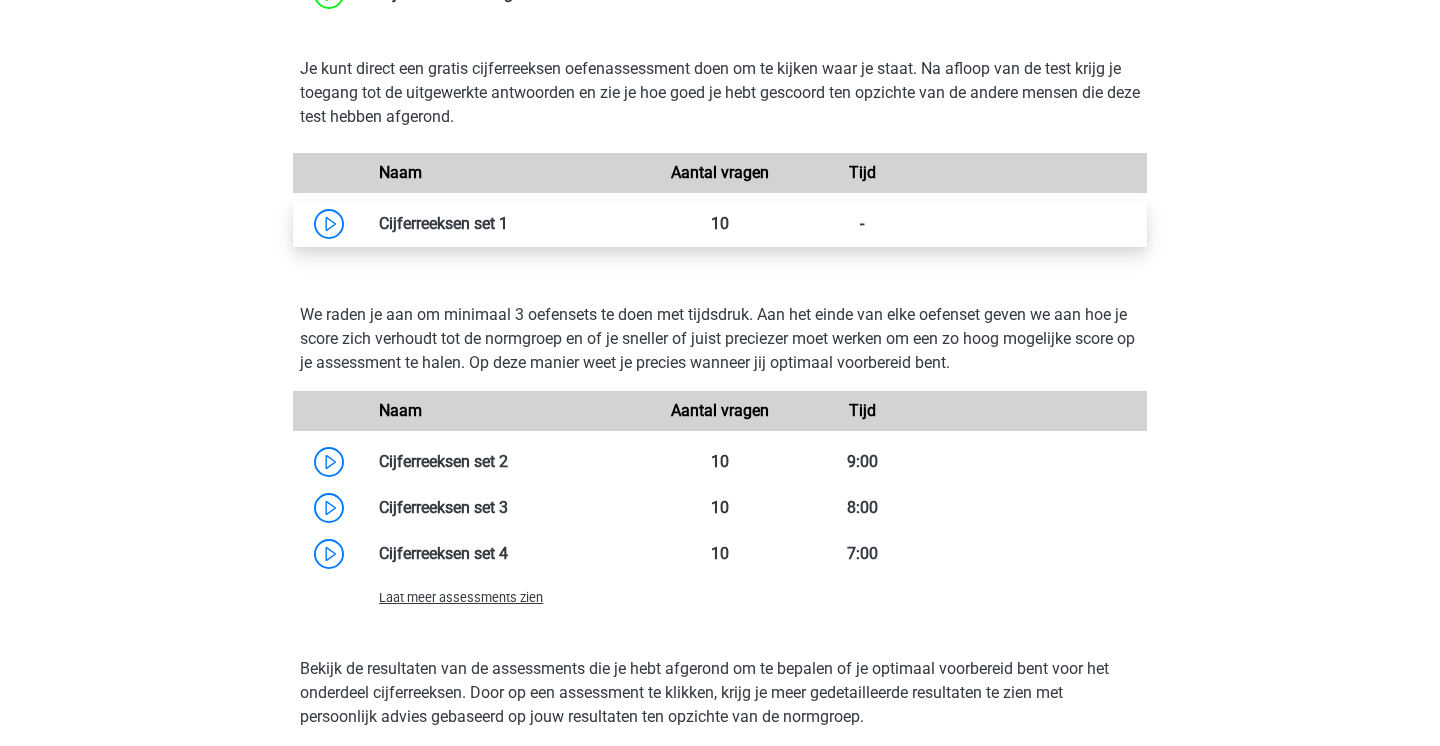 click at bounding box center (508, 223) 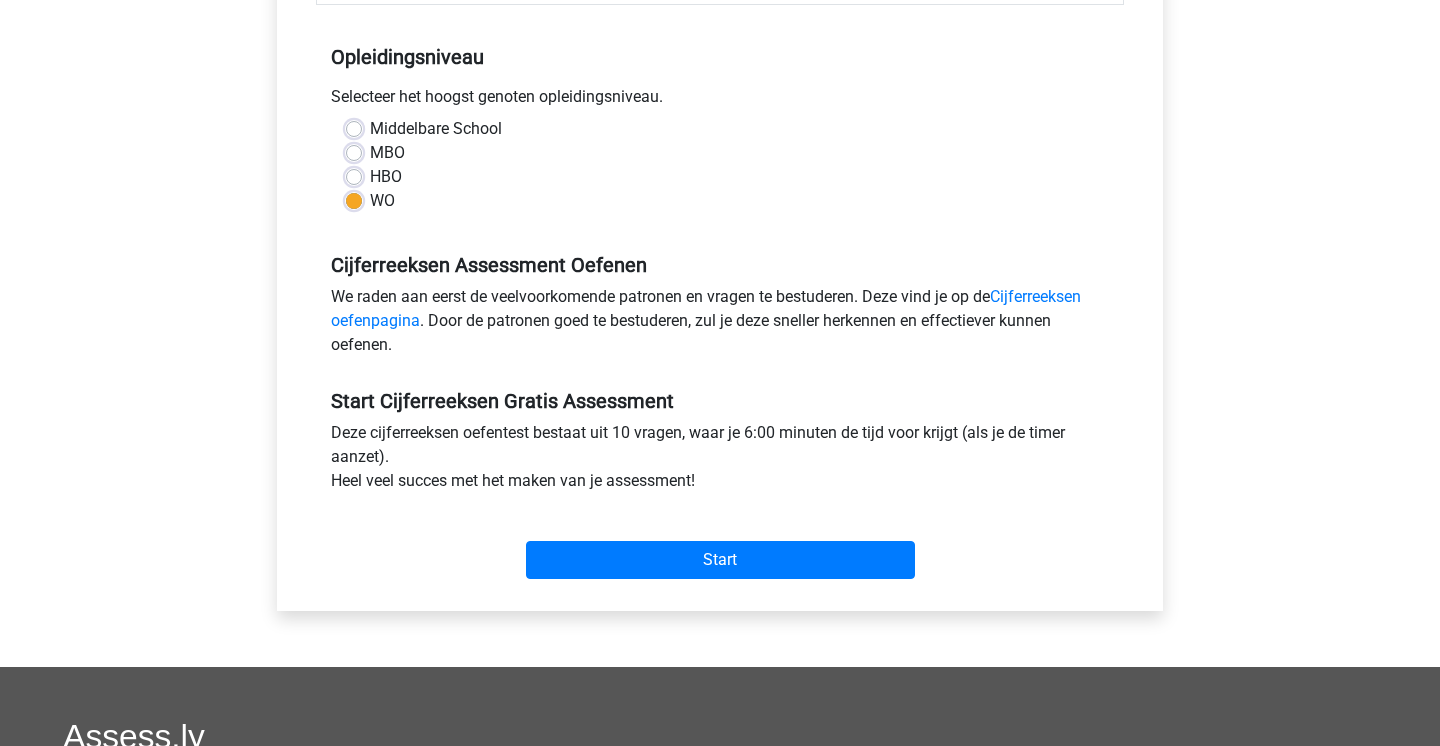 scroll, scrollTop: 398, scrollLeft: 0, axis: vertical 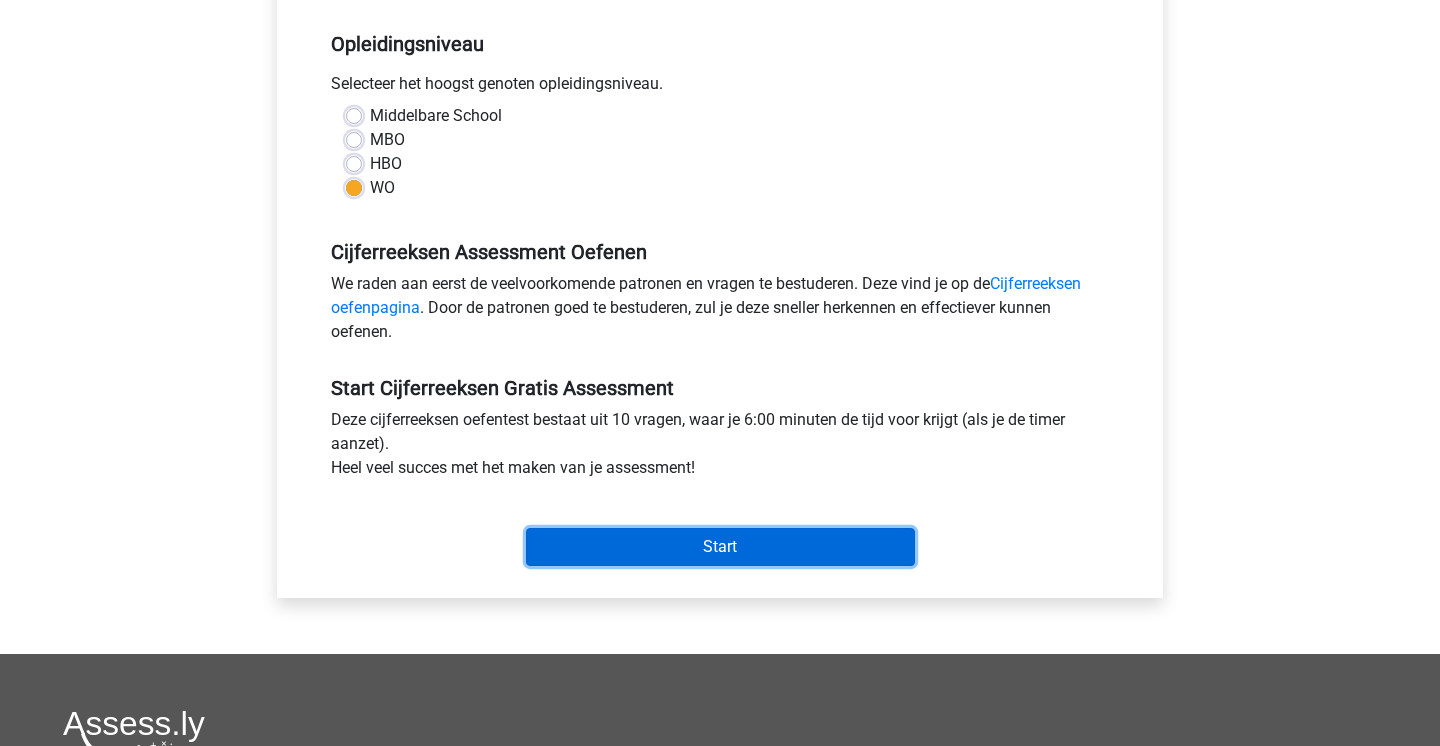 click on "Start" at bounding box center (720, 547) 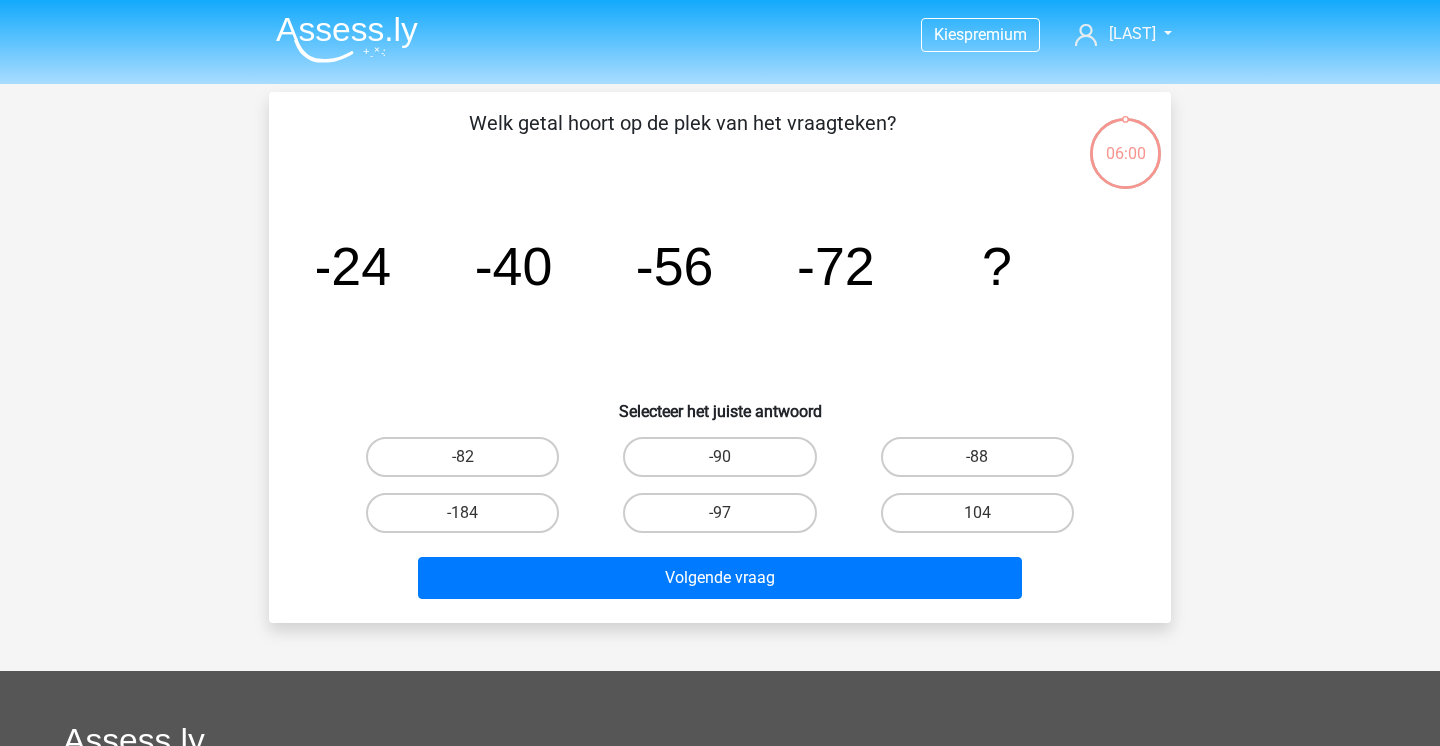 scroll, scrollTop: 0, scrollLeft: 0, axis: both 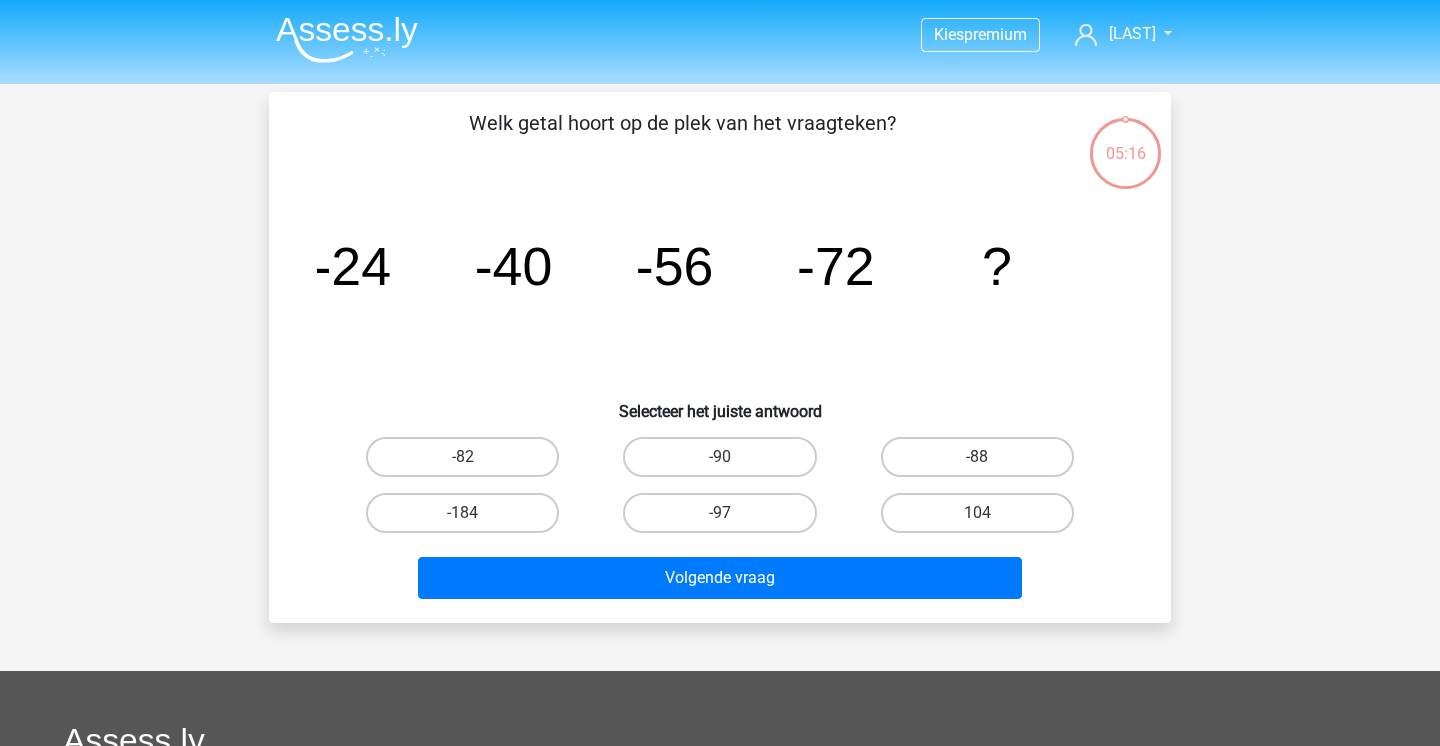 click on "-88" at bounding box center [983, 463] 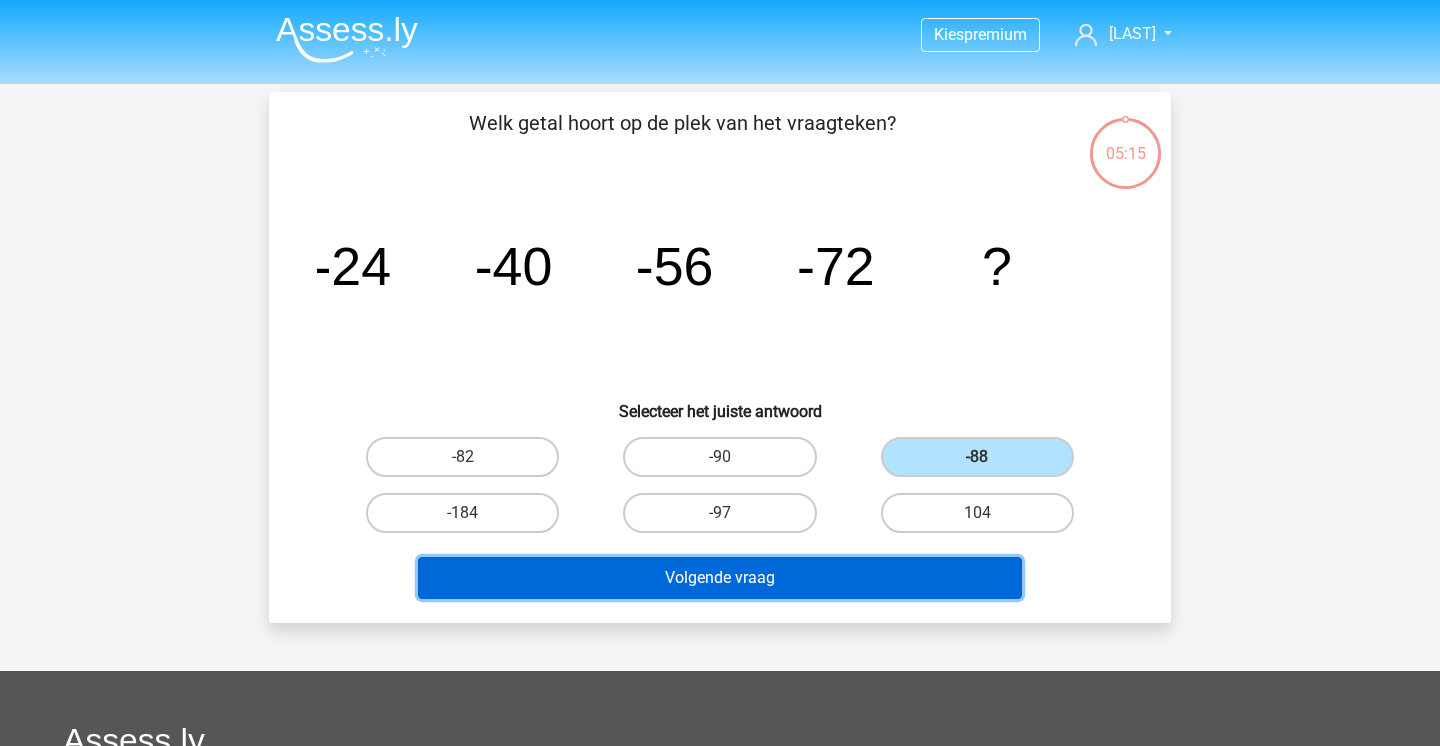click on "Volgende vraag" at bounding box center (720, 578) 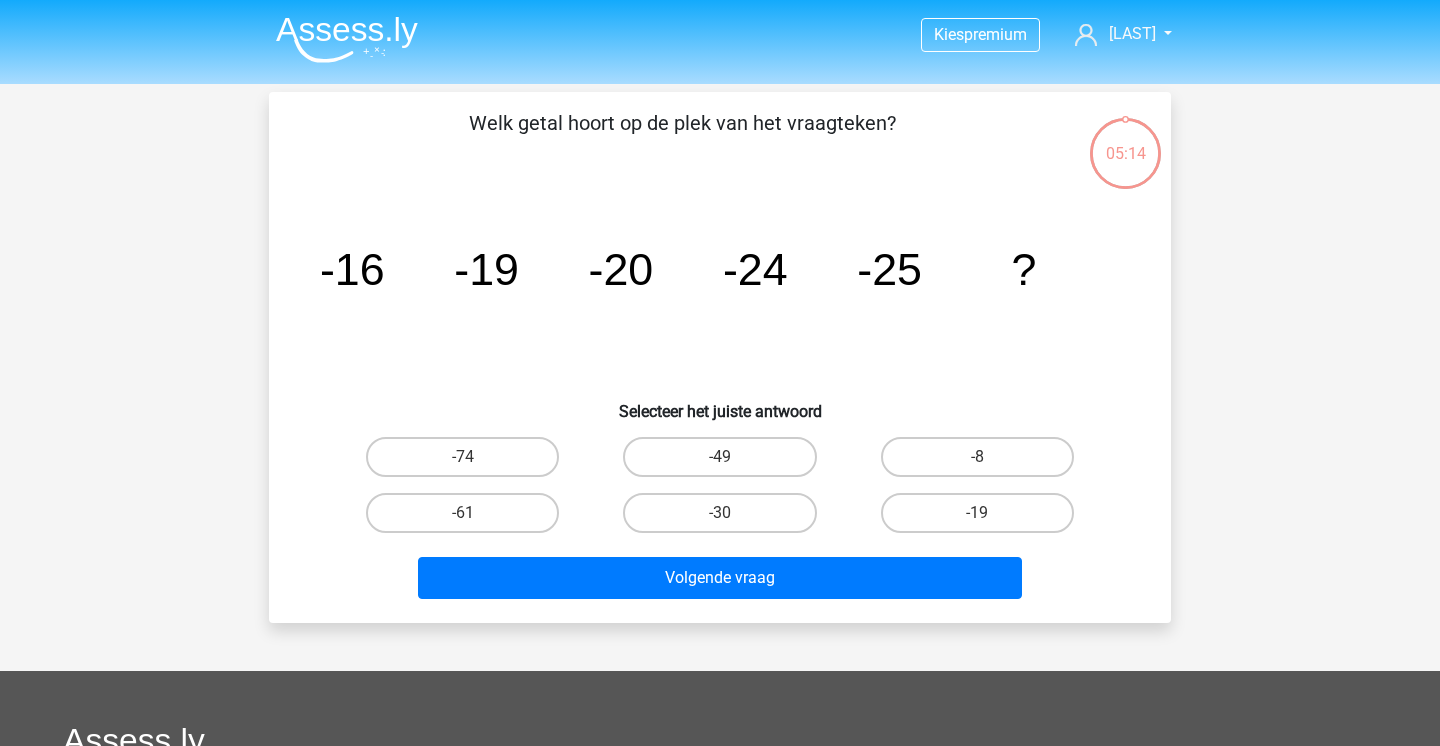 scroll, scrollTop: 92, scrollLeft: 0, axis: vertical 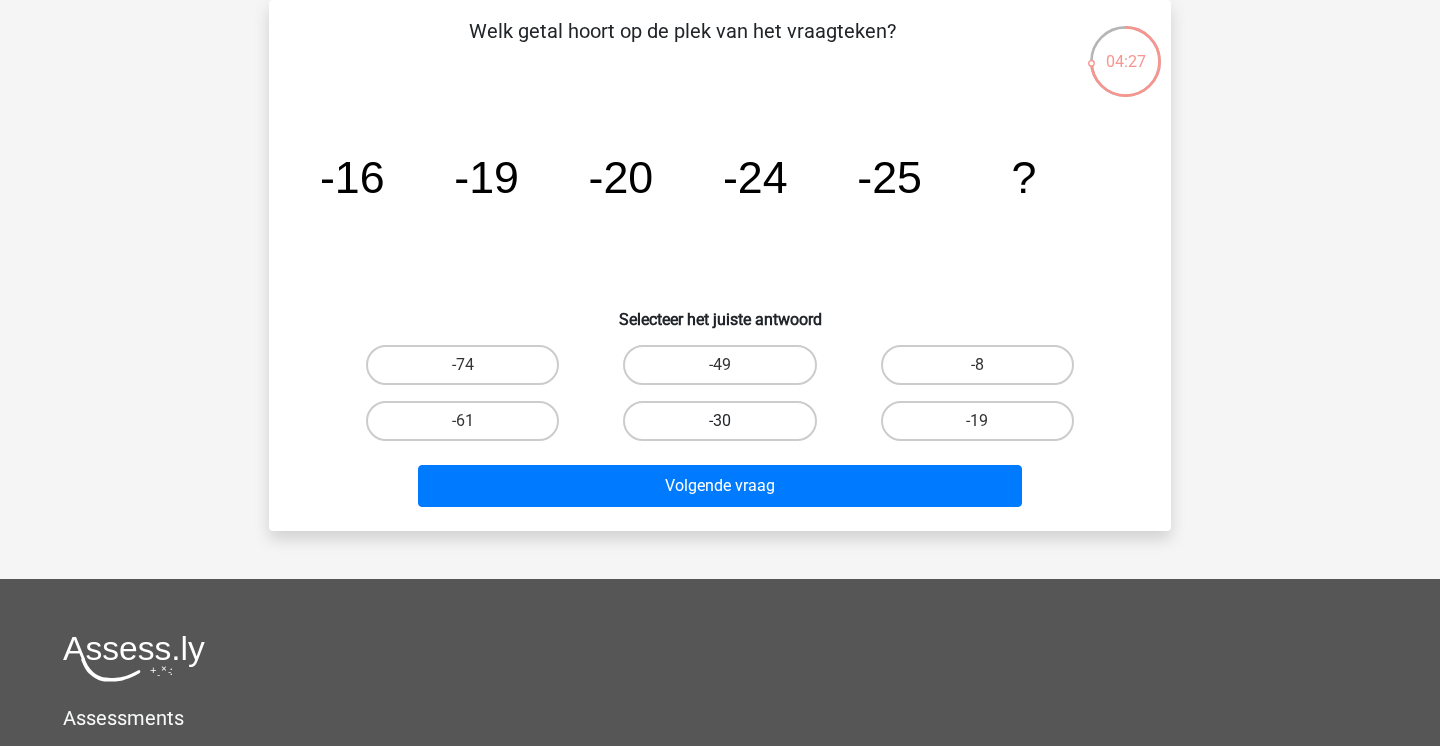 click on "-30" at bounding box center [719, 421] 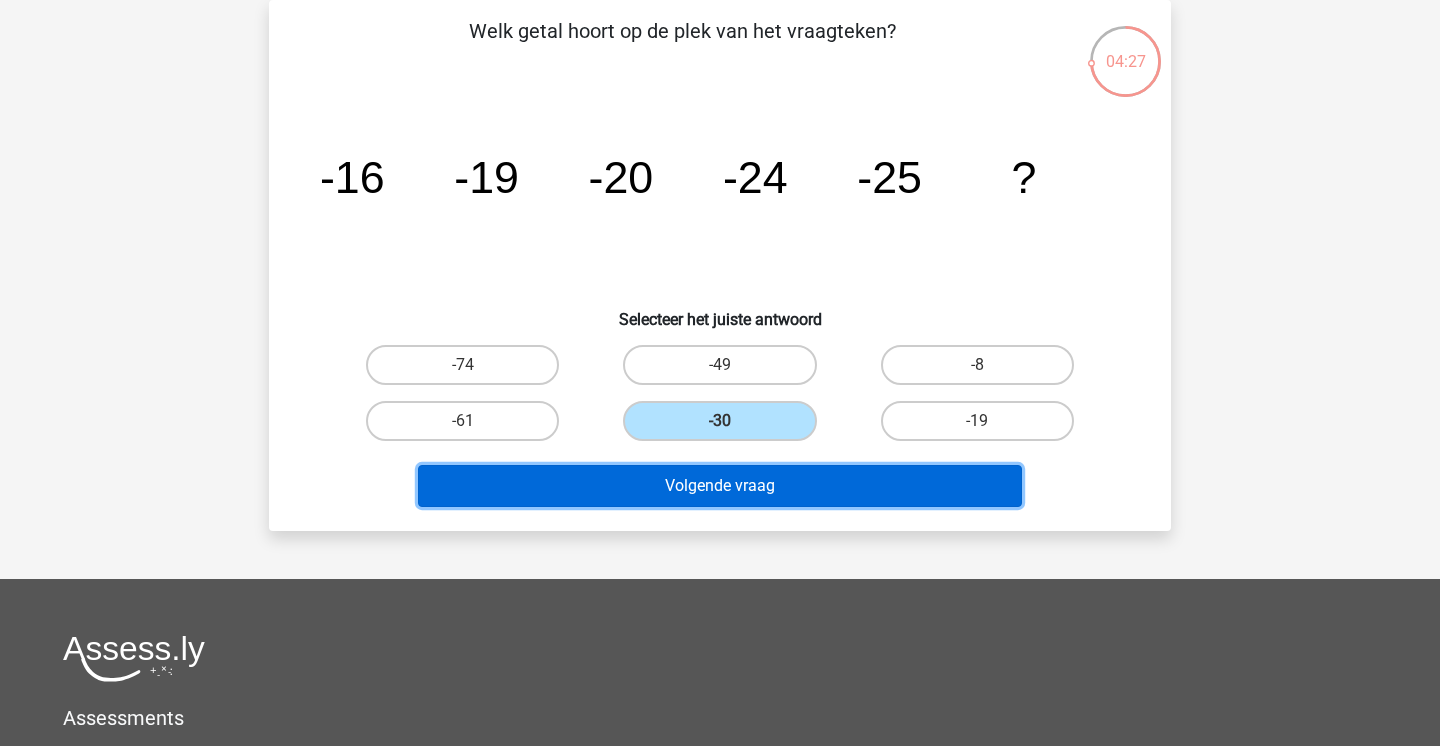 click on "Volgende vraag" at bounding box center [720, 486] 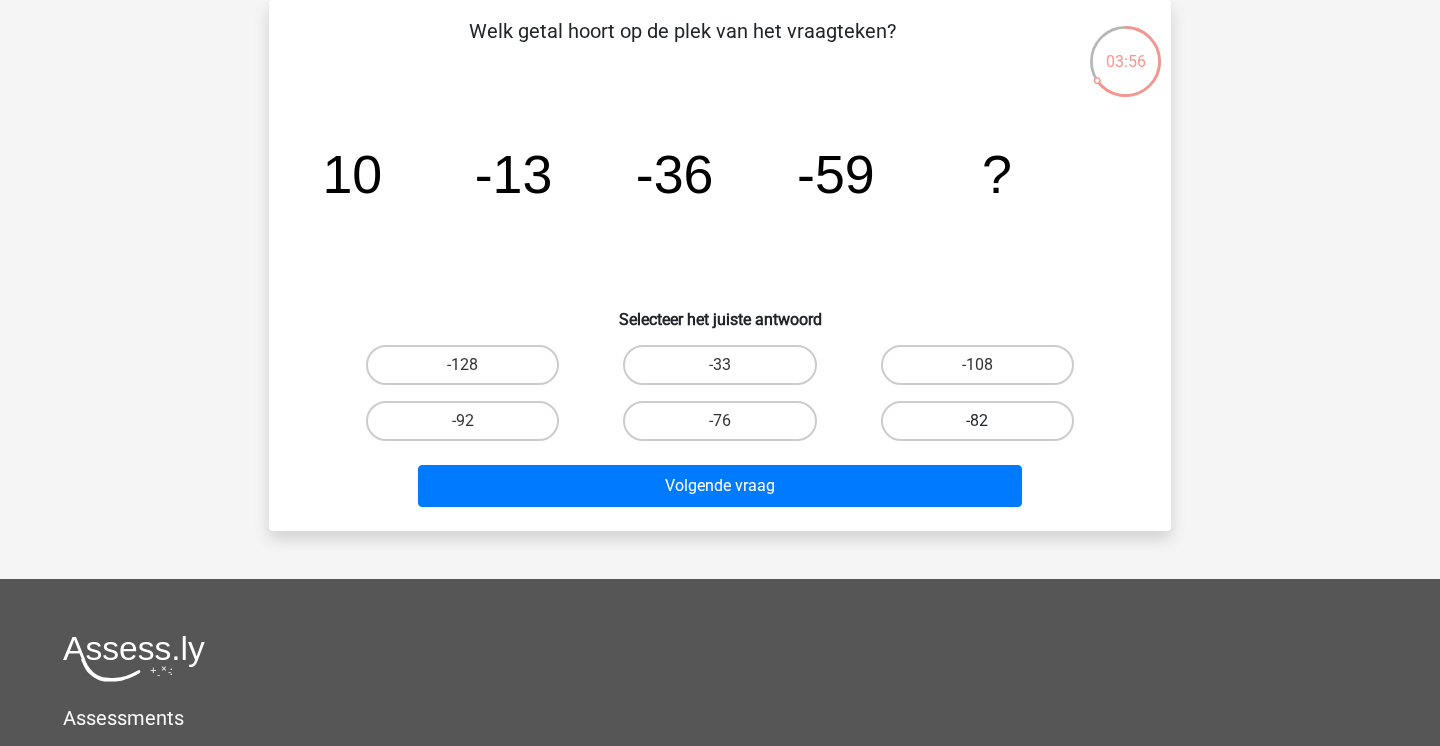 click on "-82" at bounding box center [977, 421] 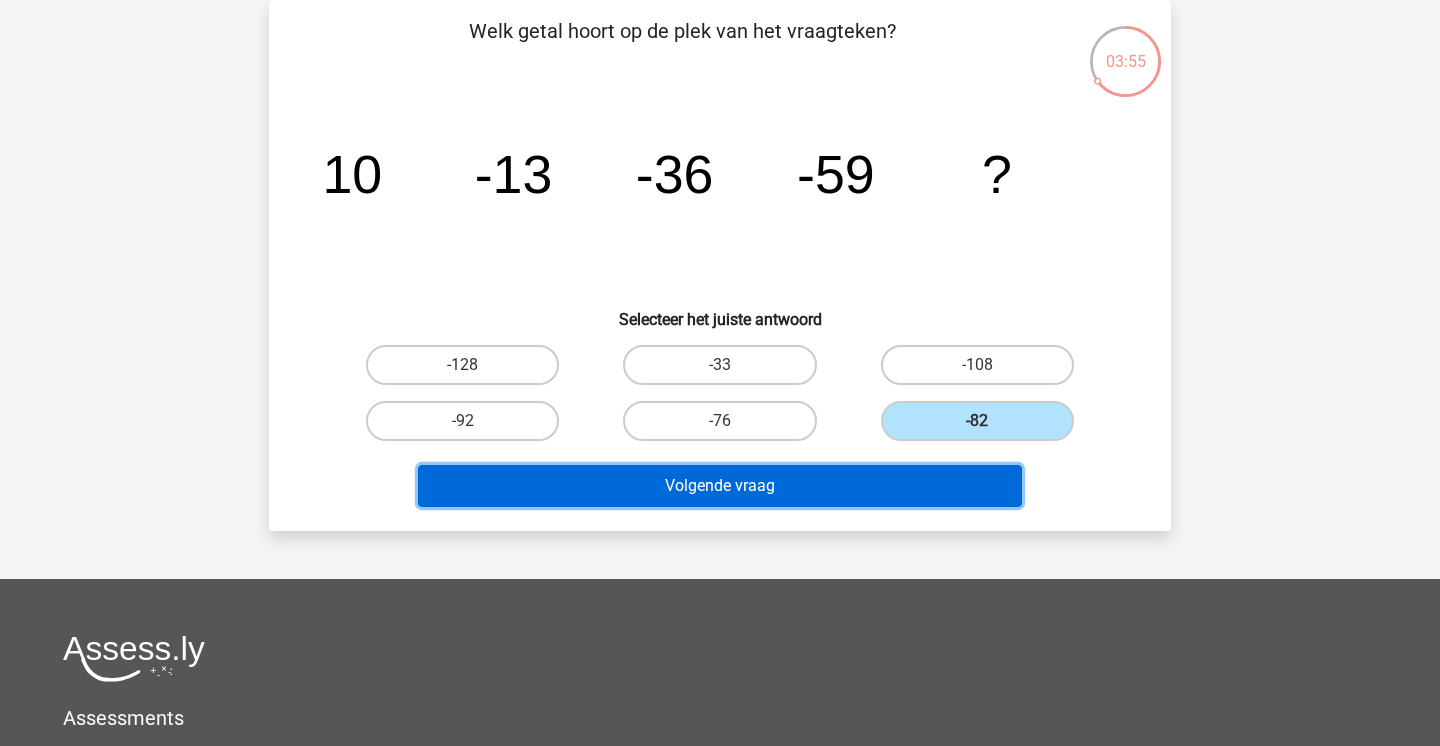 click on "Volgende vraag" at bounding box center [720, 486] 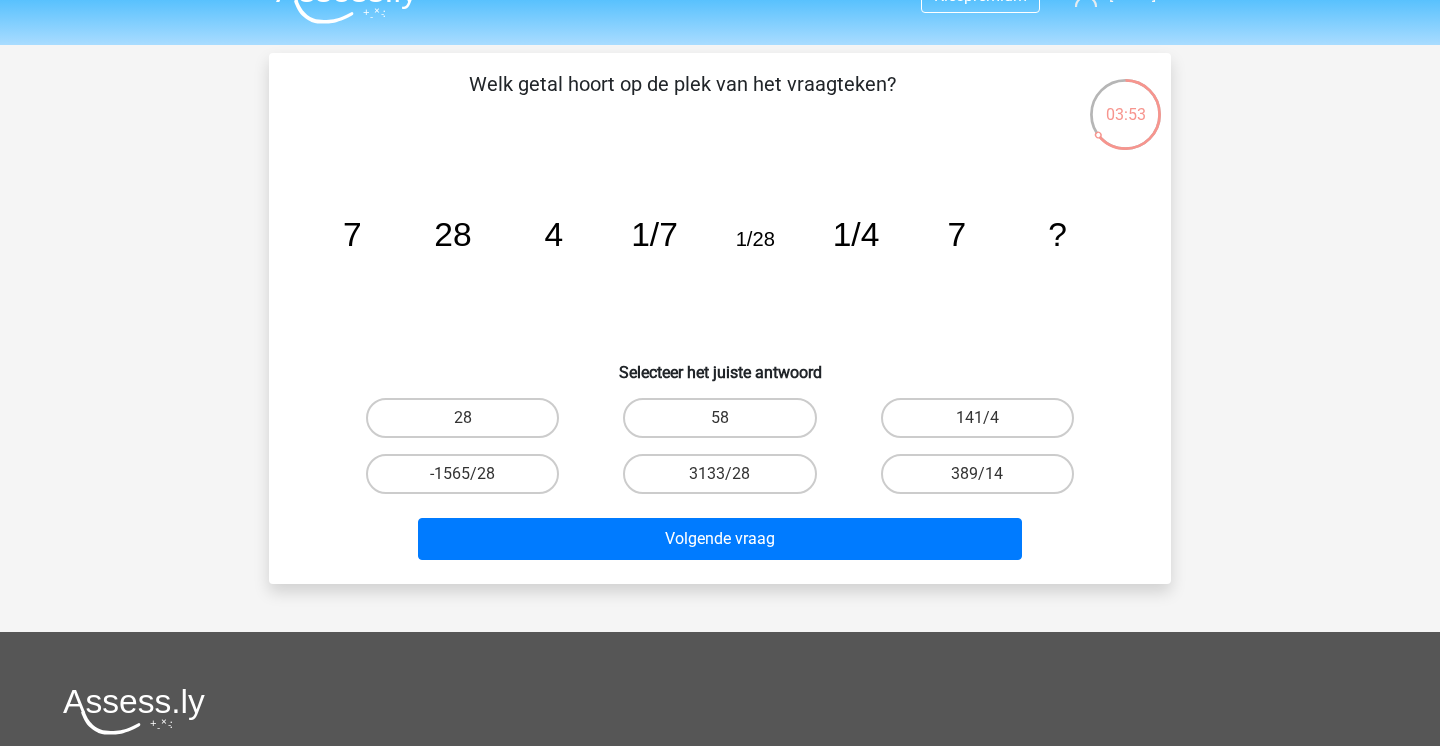 scroll, scrollTop: 0, scrollLeft: 0, axis: both 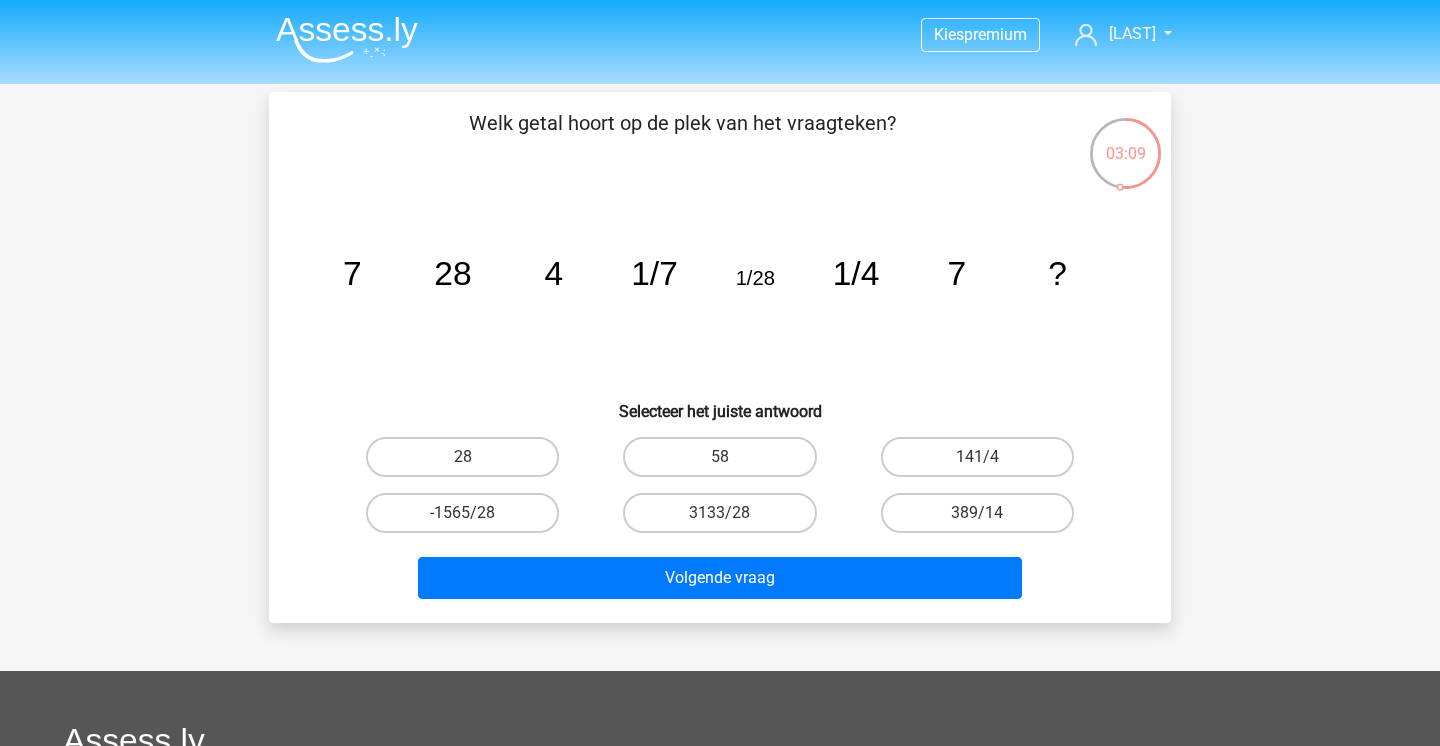 click on "28" at bounding box center (469, 463) 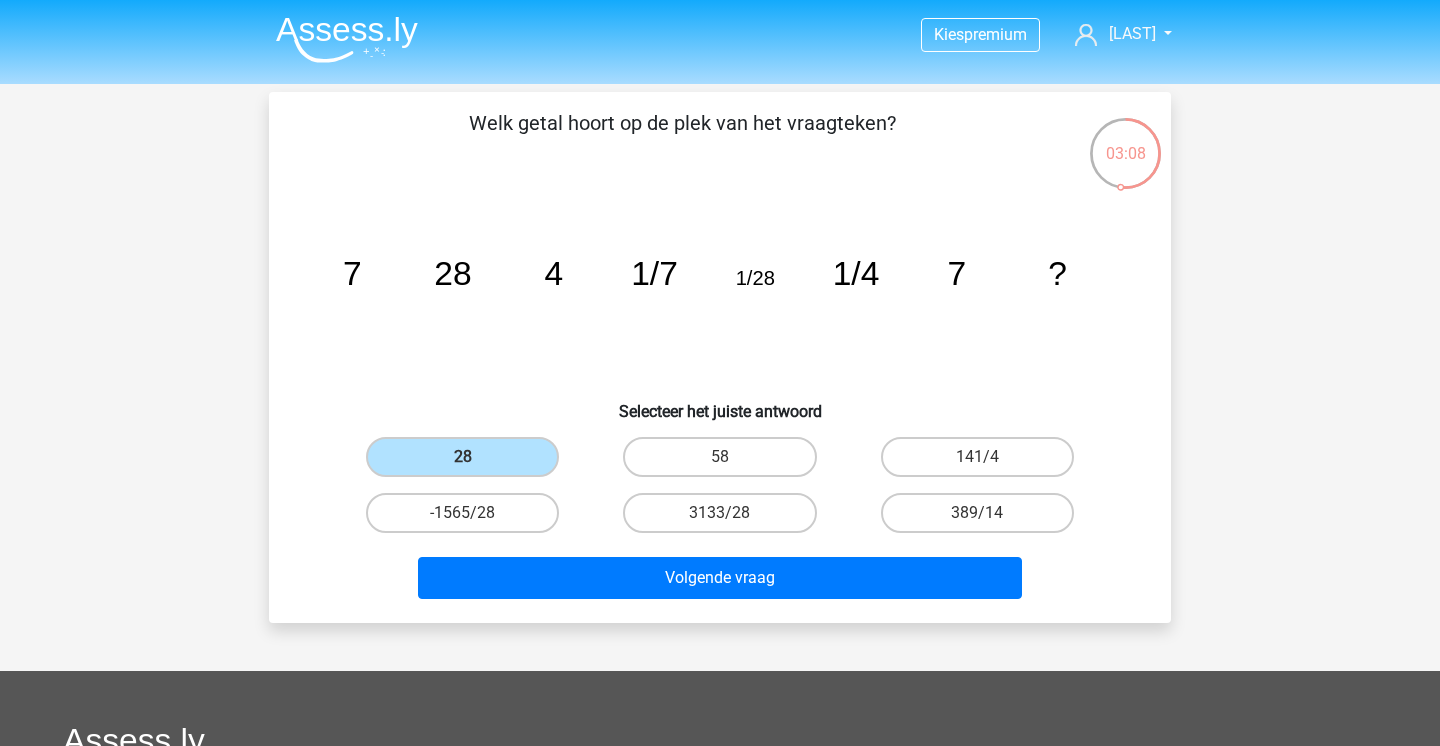 click on "Volgende vraag" at bounding box center (720, 574) 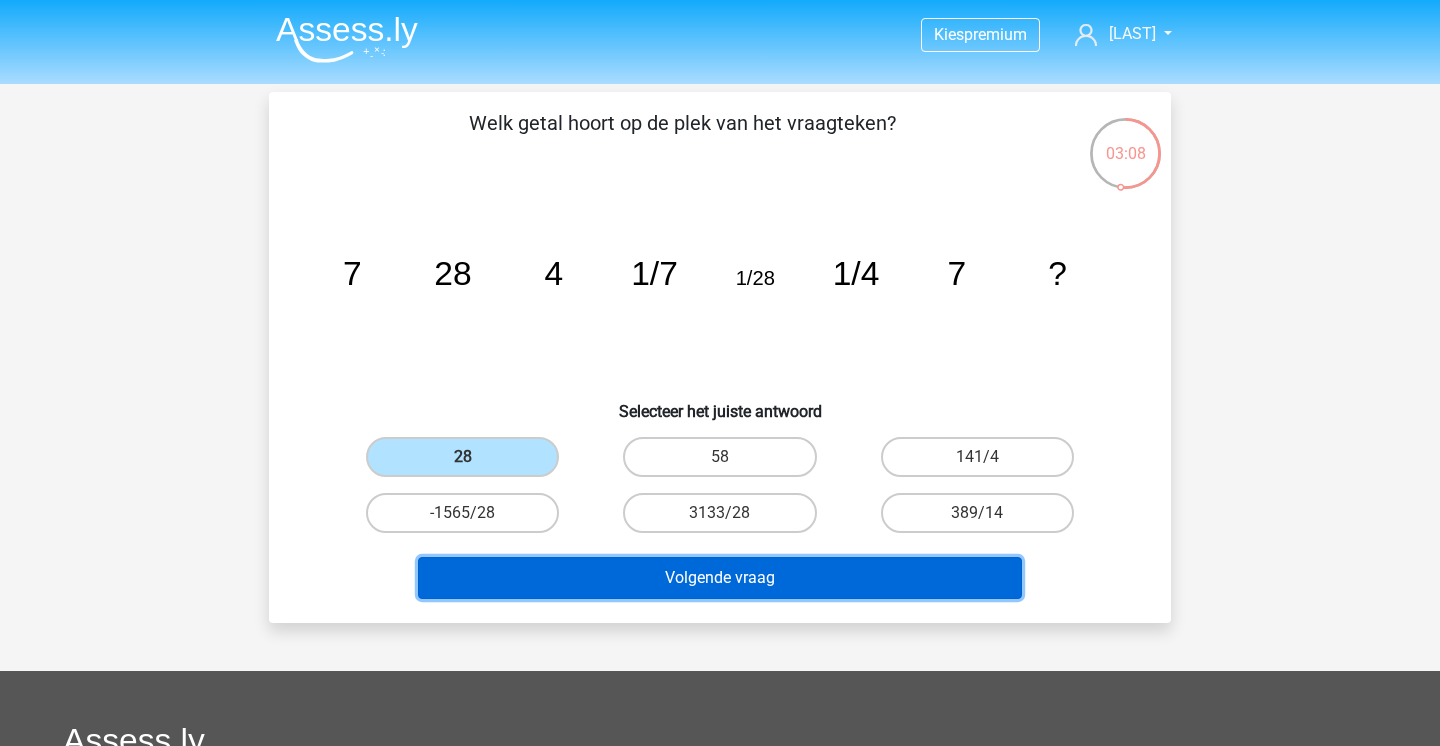 click on "Volgende vraag" at bounding box center (720, 578) 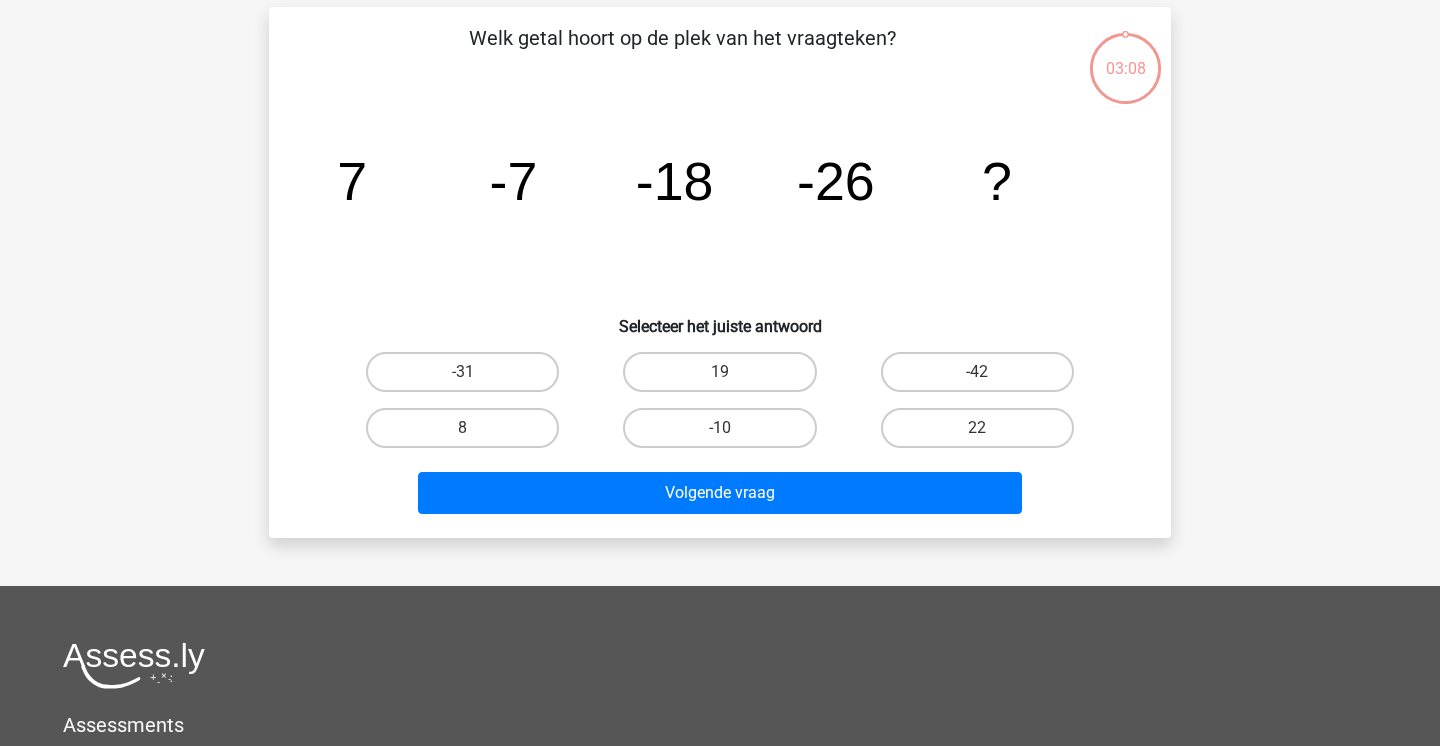 scroll, scrollTop: 92, scrollLeft: 0, axis: vertical 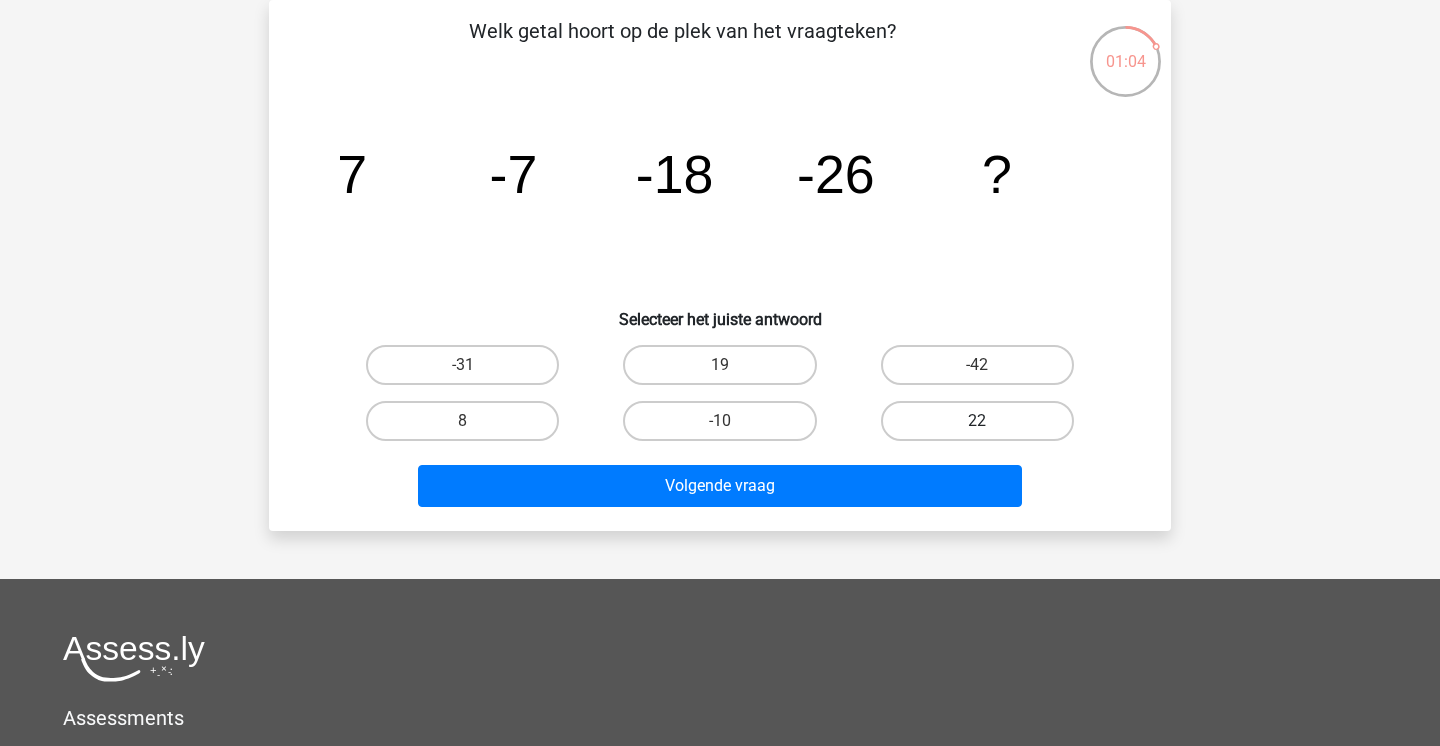 click on "22" at bounding box center (977, 421) 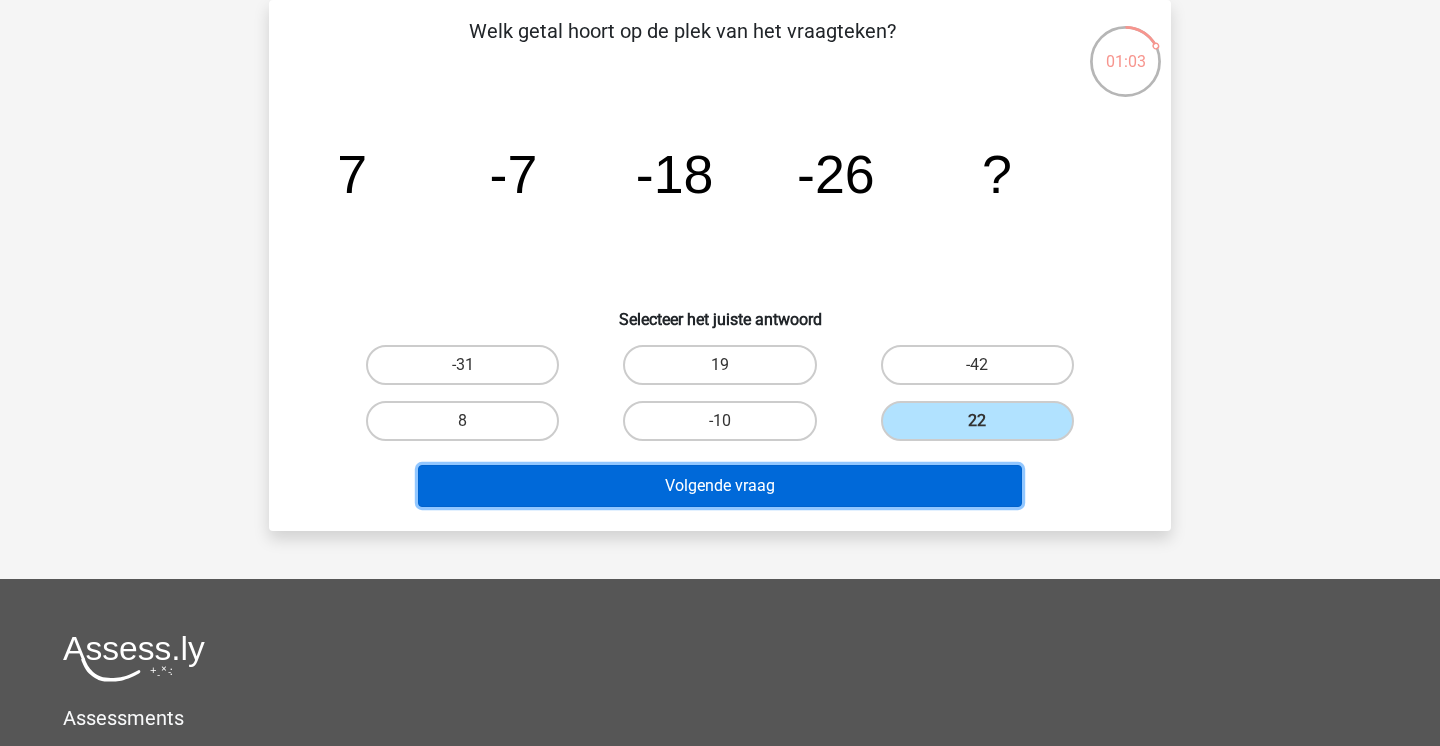click on "Volgende vraag" at bounding box center [720, 486] 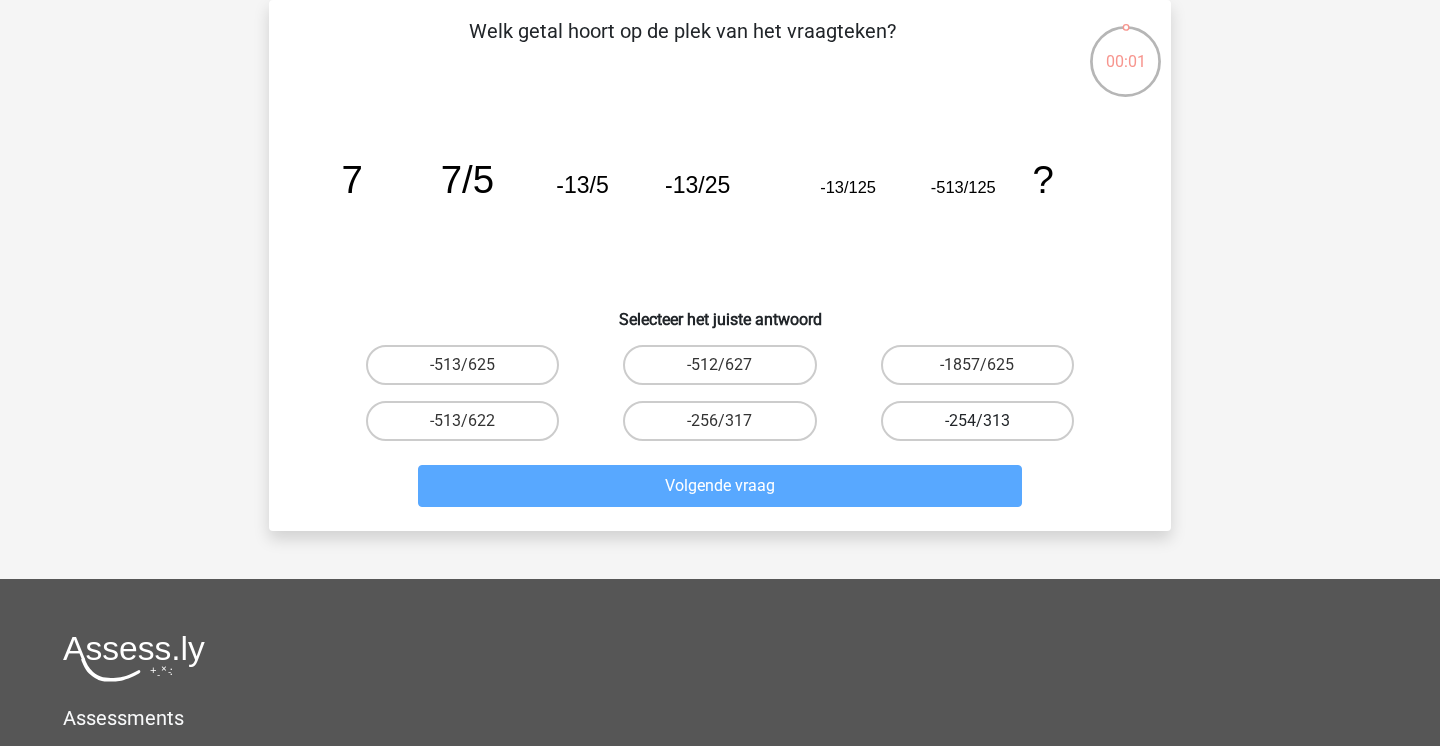 click on "-254/313" at bounding box center (977, 421) 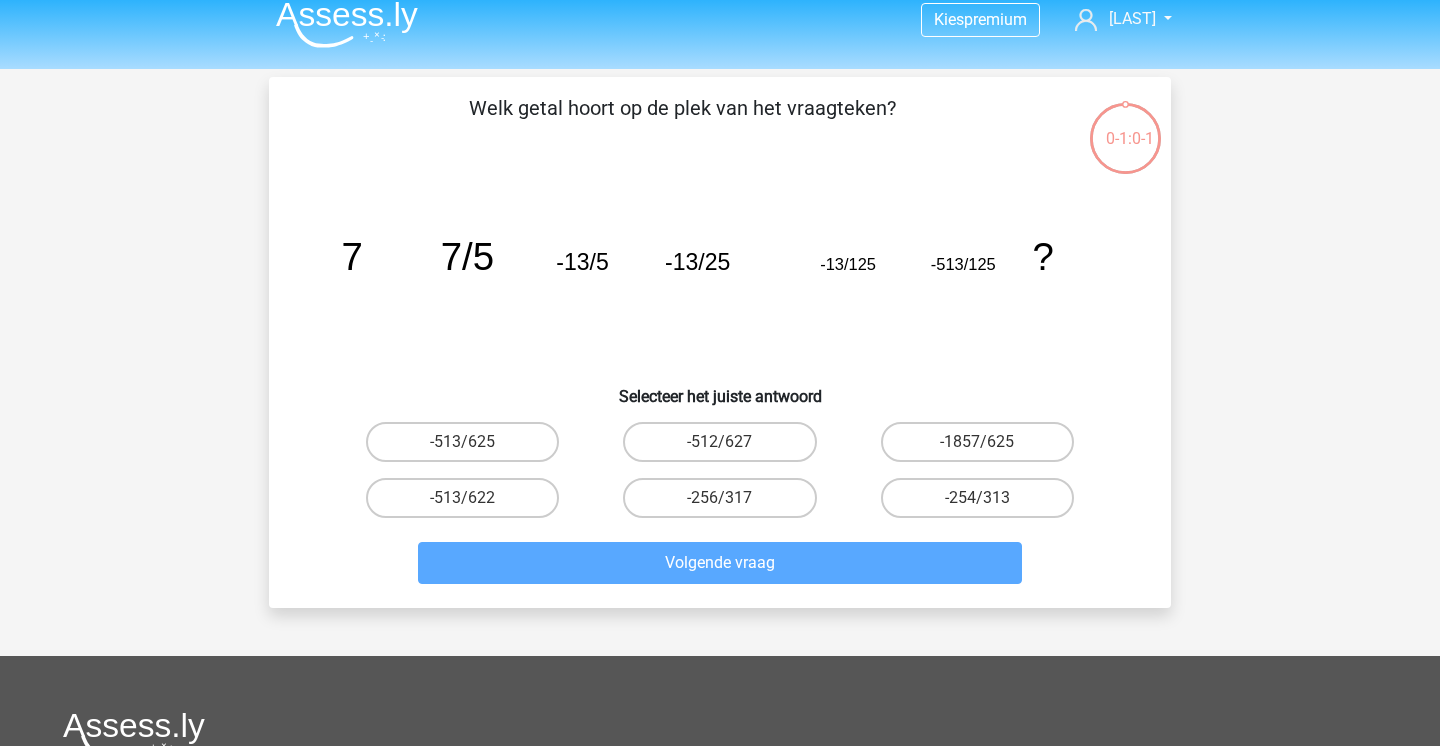 scroll, scrollTop: 0, scrollLeft: 0, axis: both 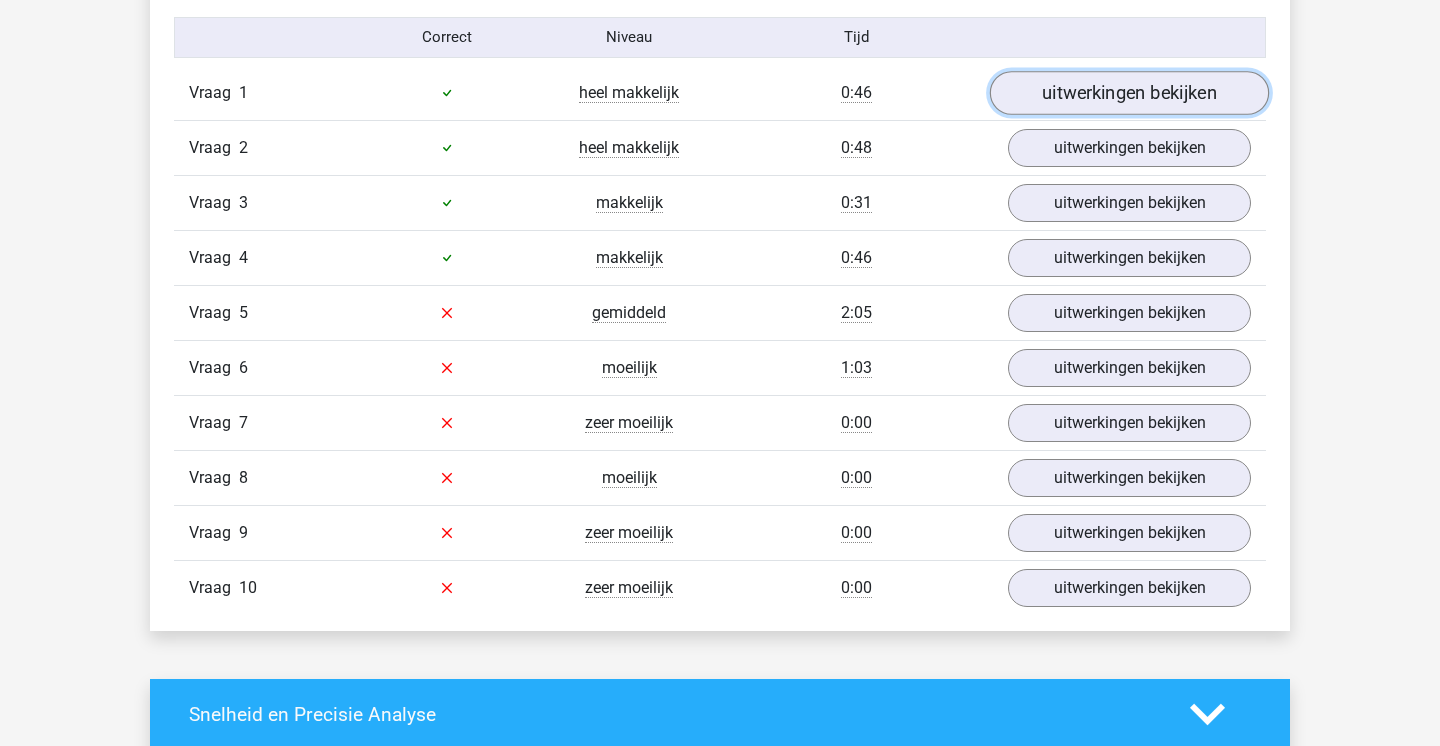 click on "uitwerkingen bekijken" at bounding box center [1129, 93] 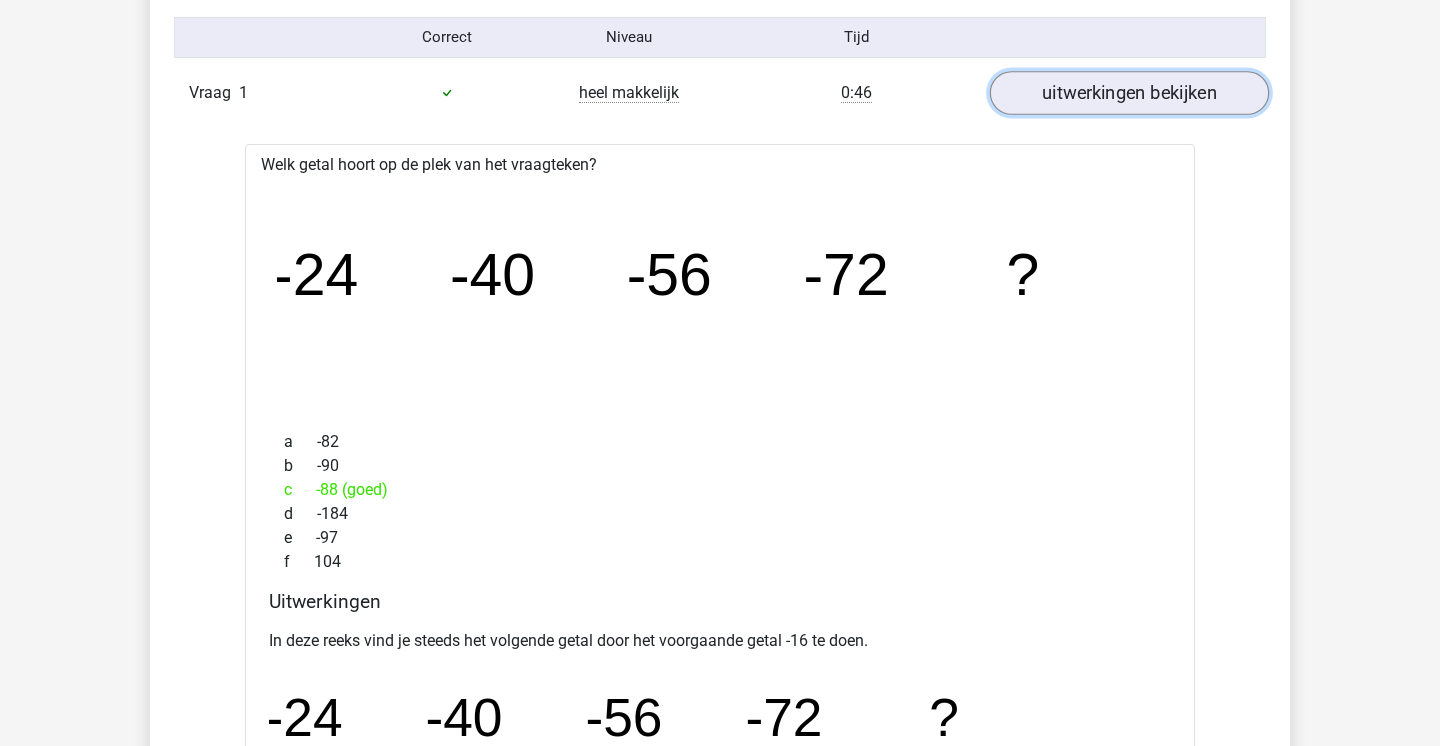 click on "uitwerkingen bekijken" at bounding box center (1129, 93) 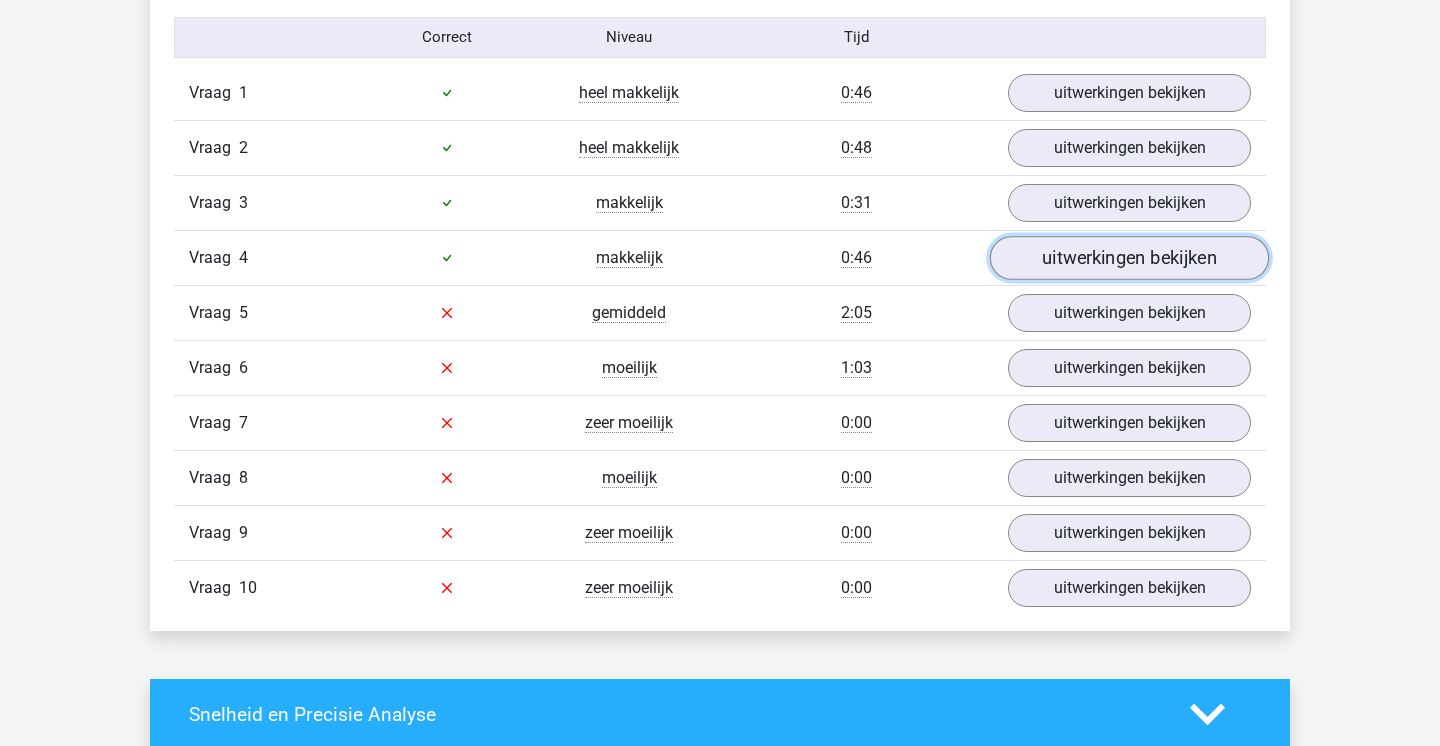 click on "uitwerkingen bekijken" at bounding box center [1129, 258] 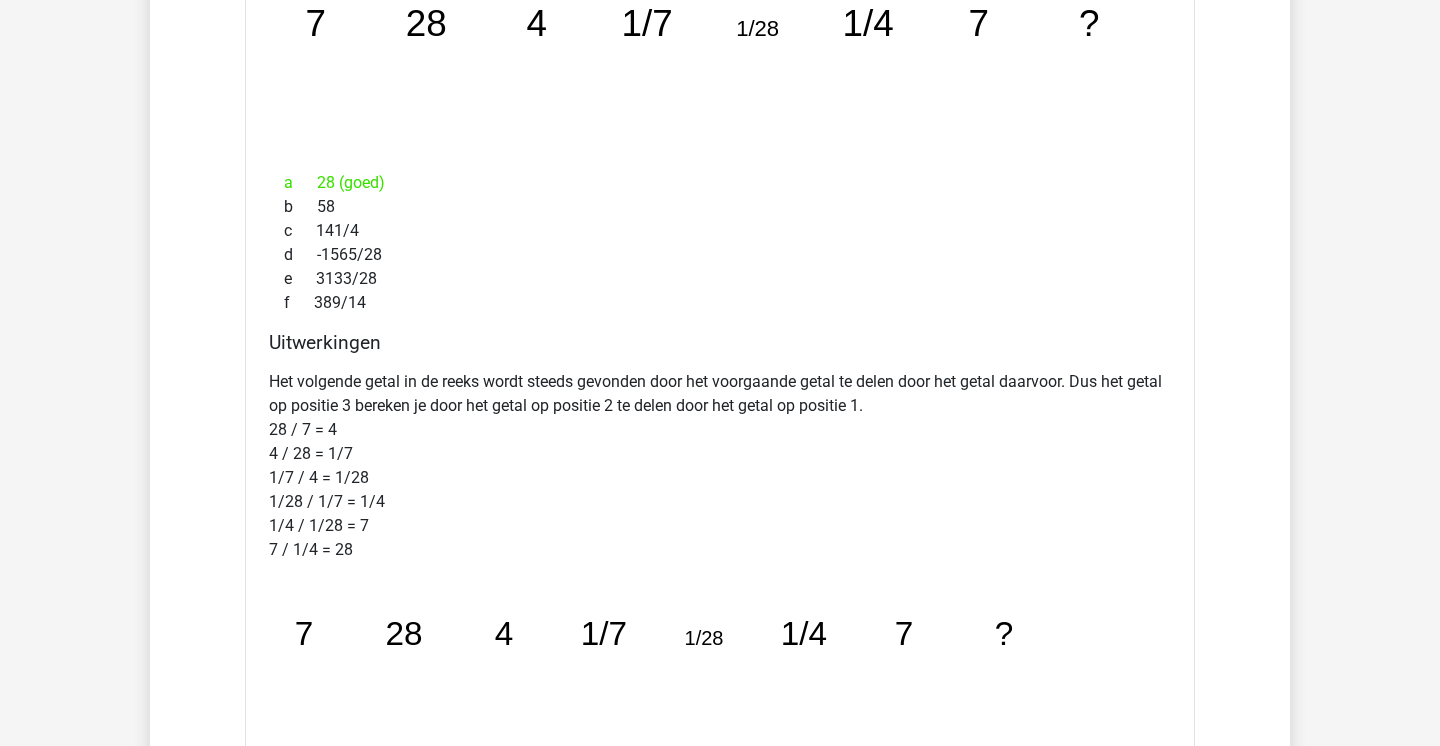 scroll, scrollTop: 2089, scrollLeft: 0, axis: vertical 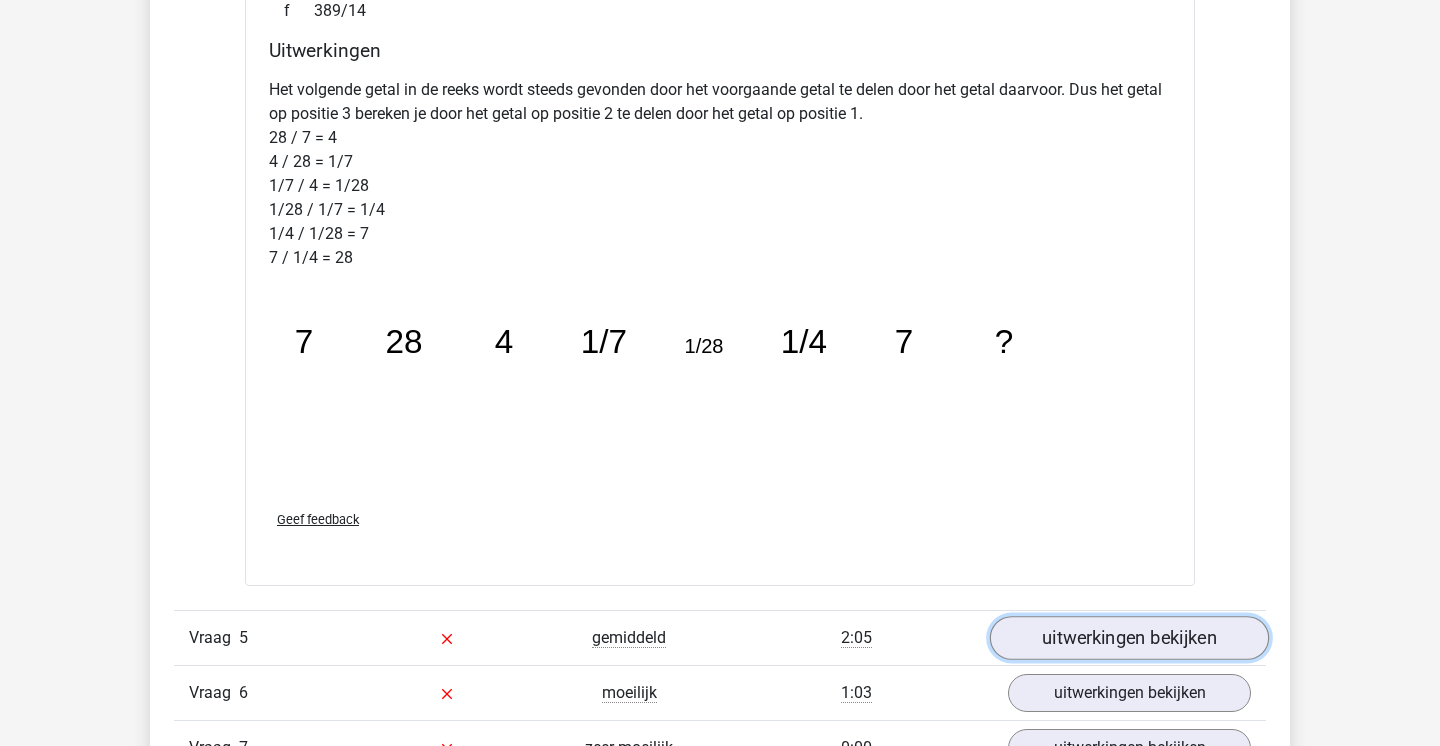 click on "uitwerkingen bekijken" at bounding box center [1129, 639] 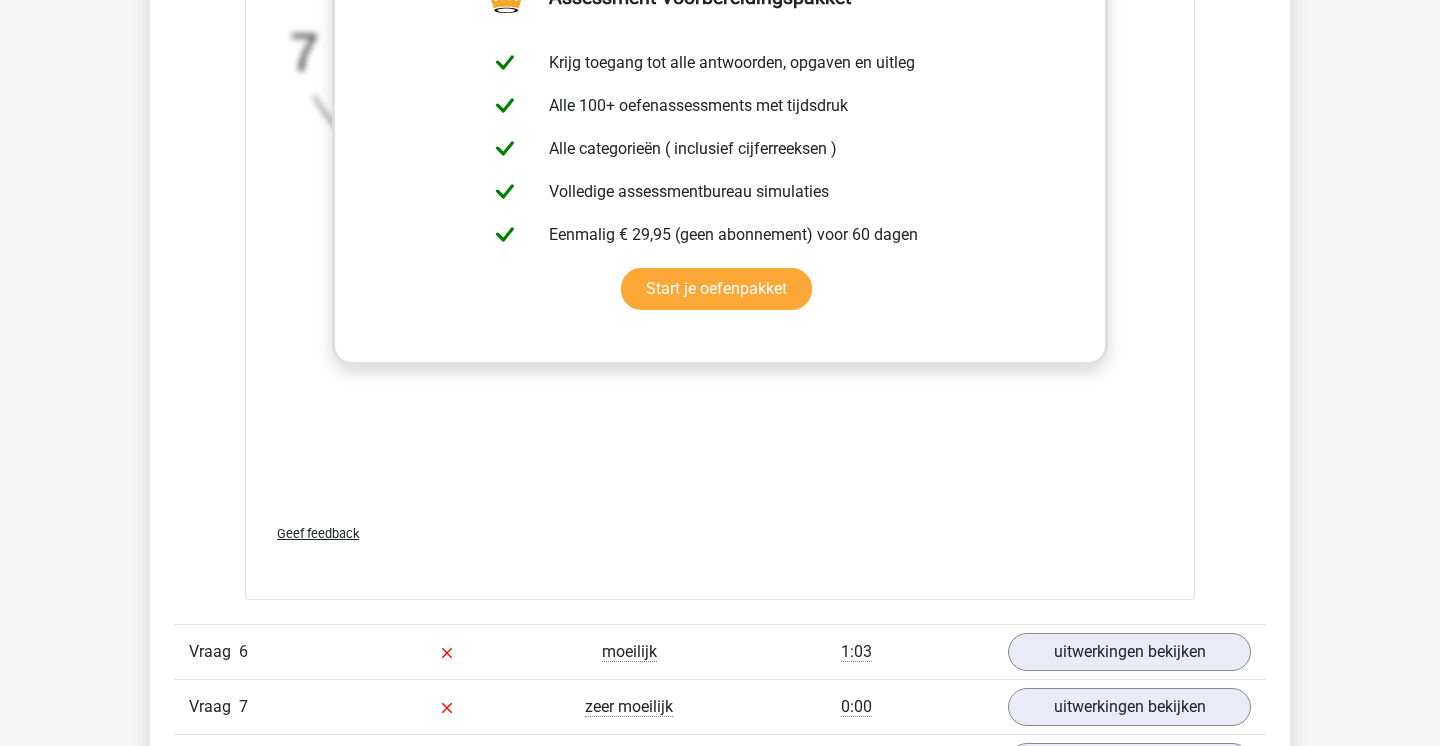 scroll, scrollTop: 3854, scrollLeft: 0, axis: vertical 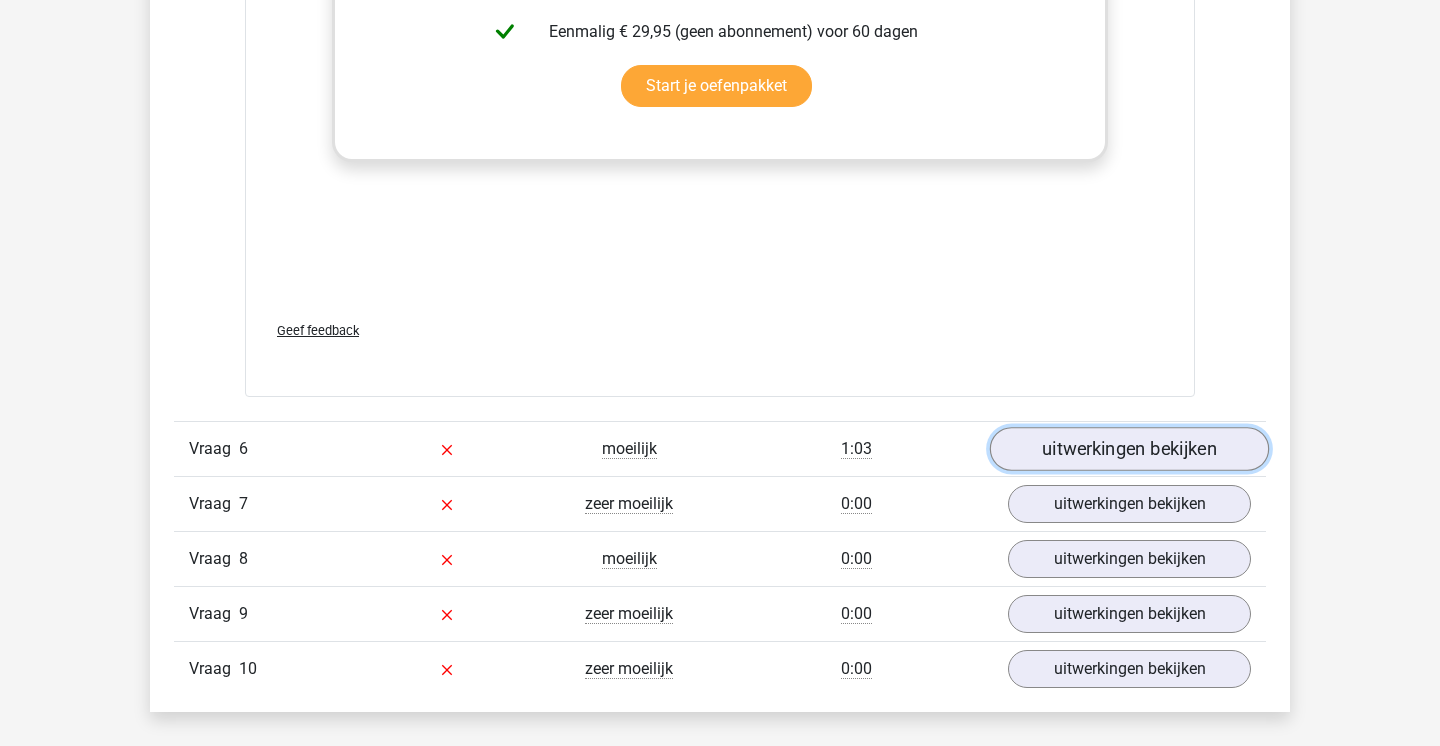 click on "uitwerkingen bekijken" at bounding box center [1129, 449] 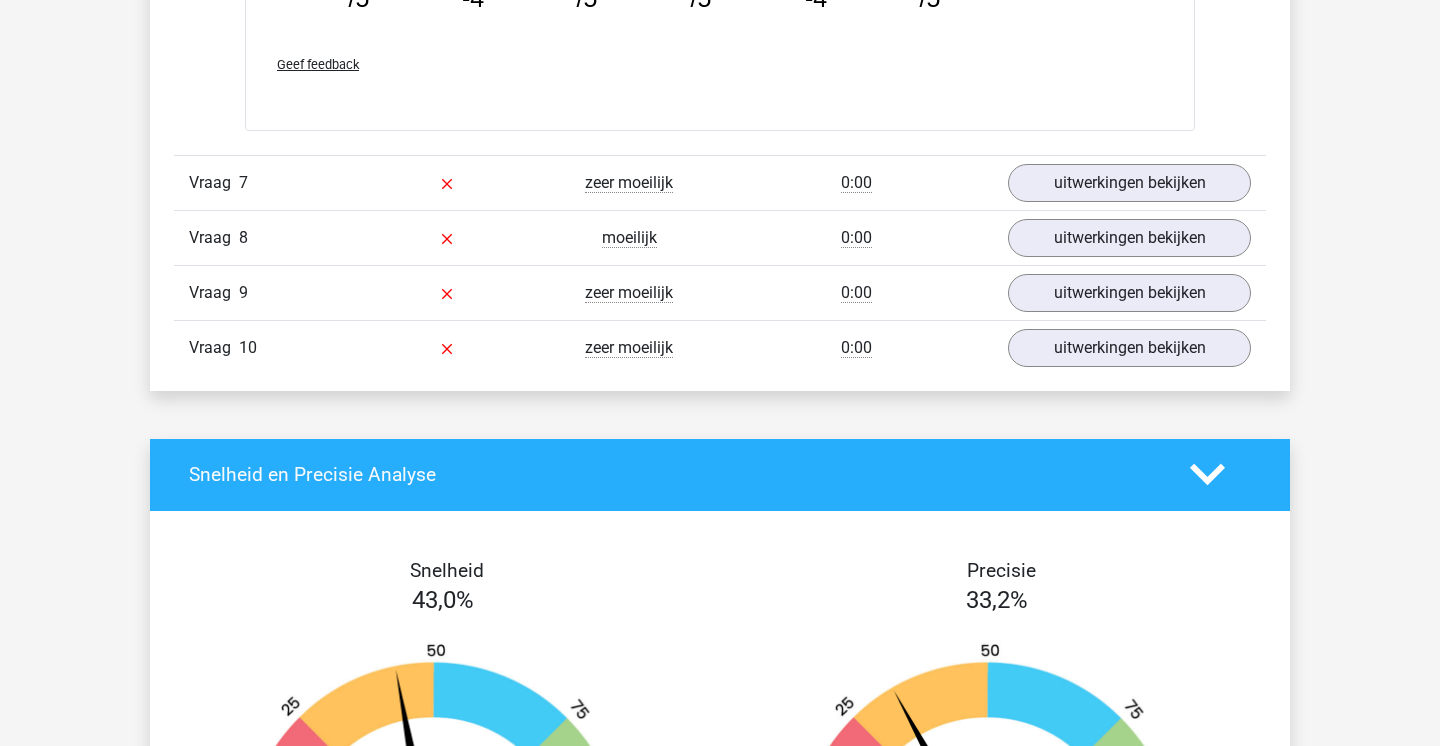scroll, scrollTop: 5024, scrollLeft: 0, axis: vertical 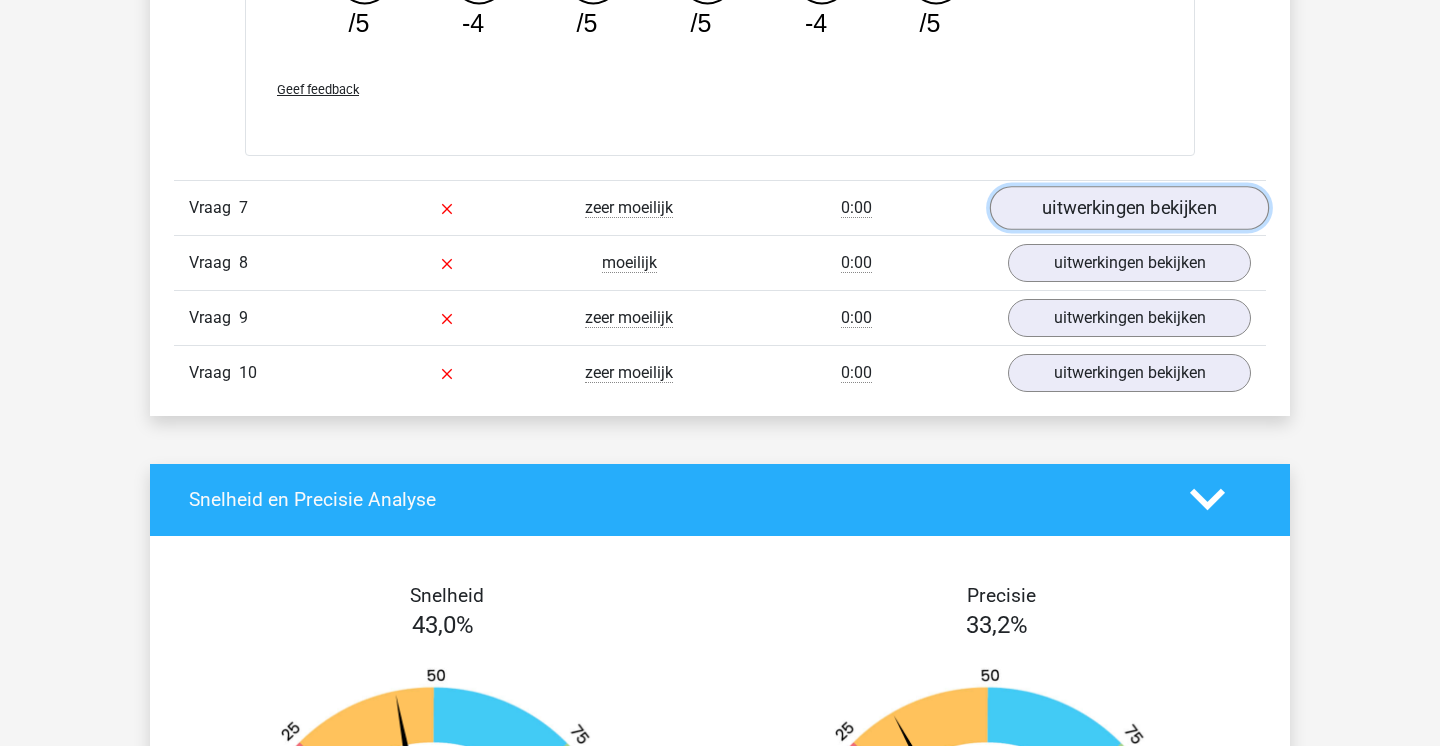 click on "uitwerkingen bekijken" at bounding box center [1129, 208] 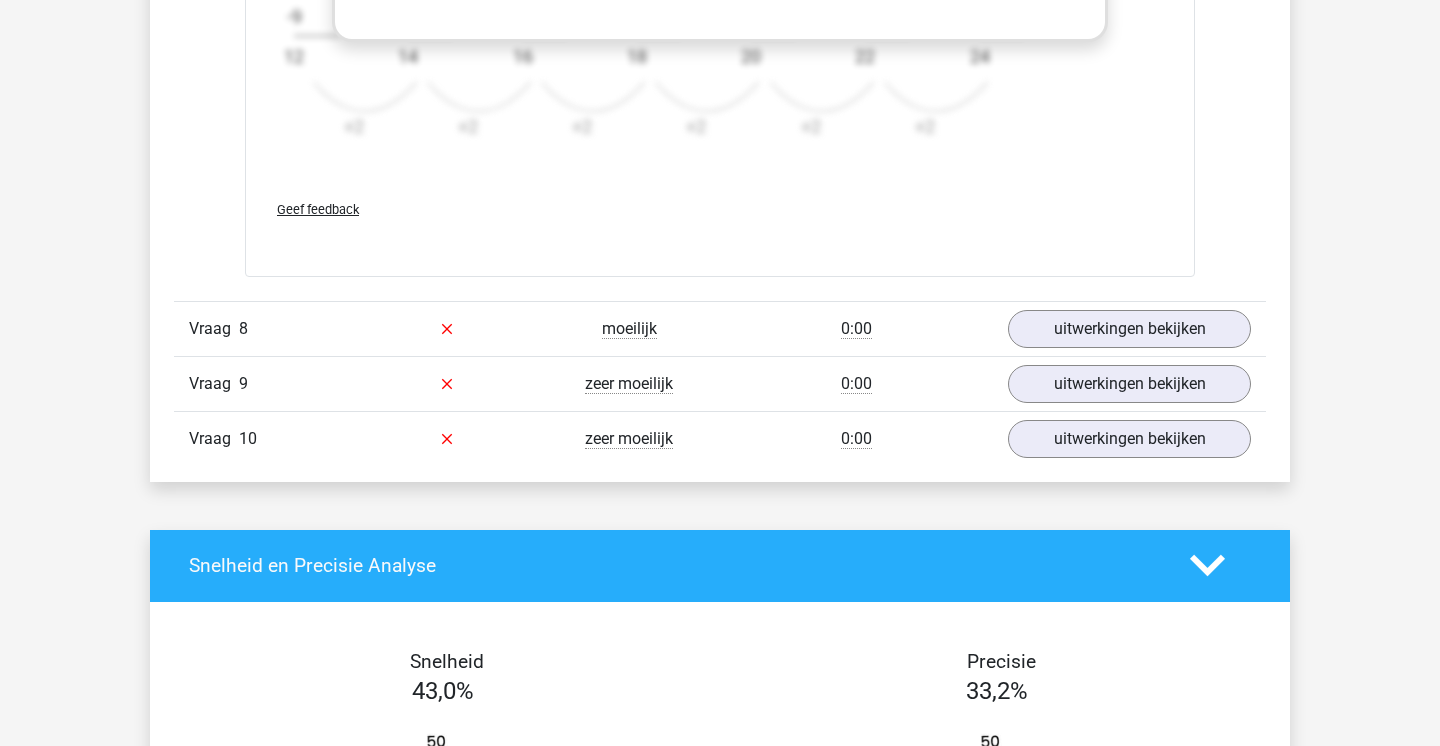 scroll, scrollTop: 6193, scrollLeft: 0, axis: vertical 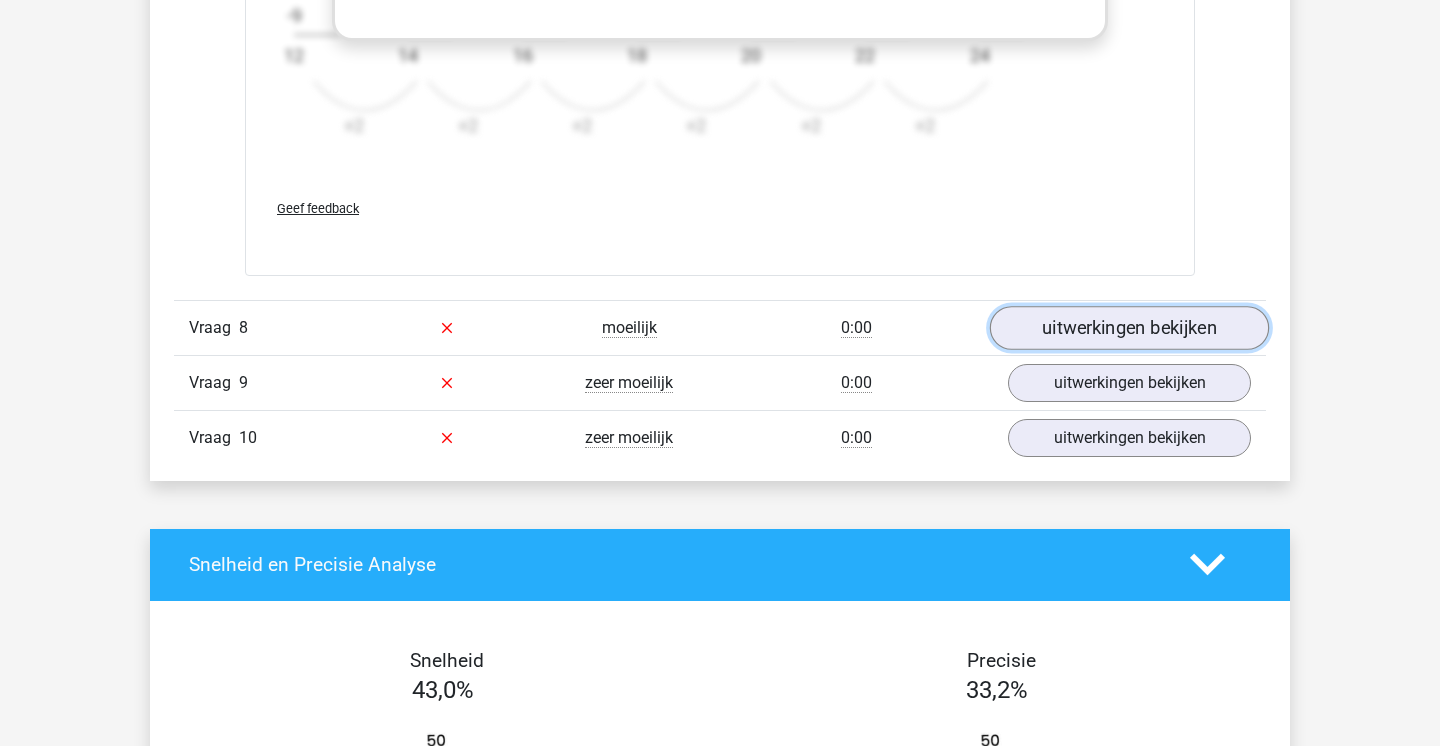 click on "uitwerkingen bekijken" at bounding box center (1129, 328) 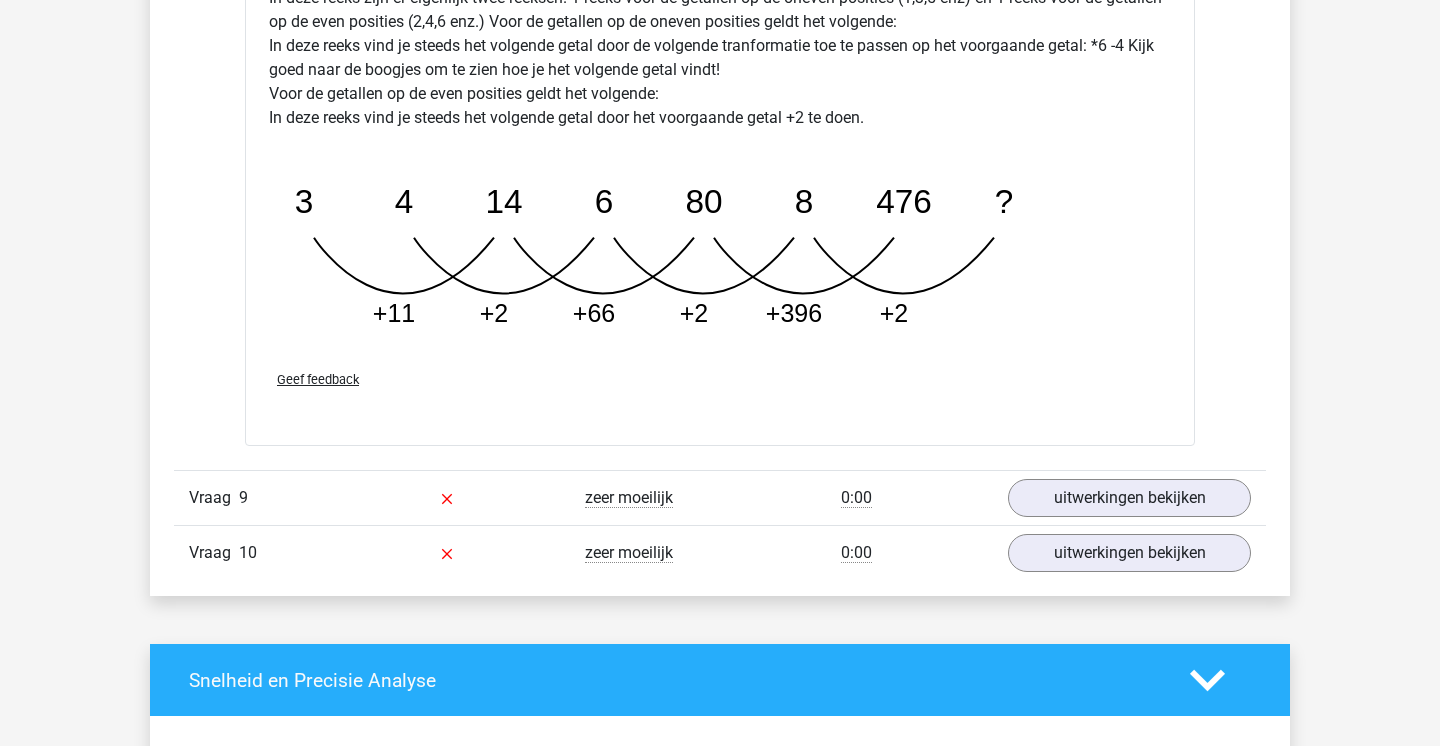scroll, scrollTop: 7240, scrollLeft: 0, axis: vertical 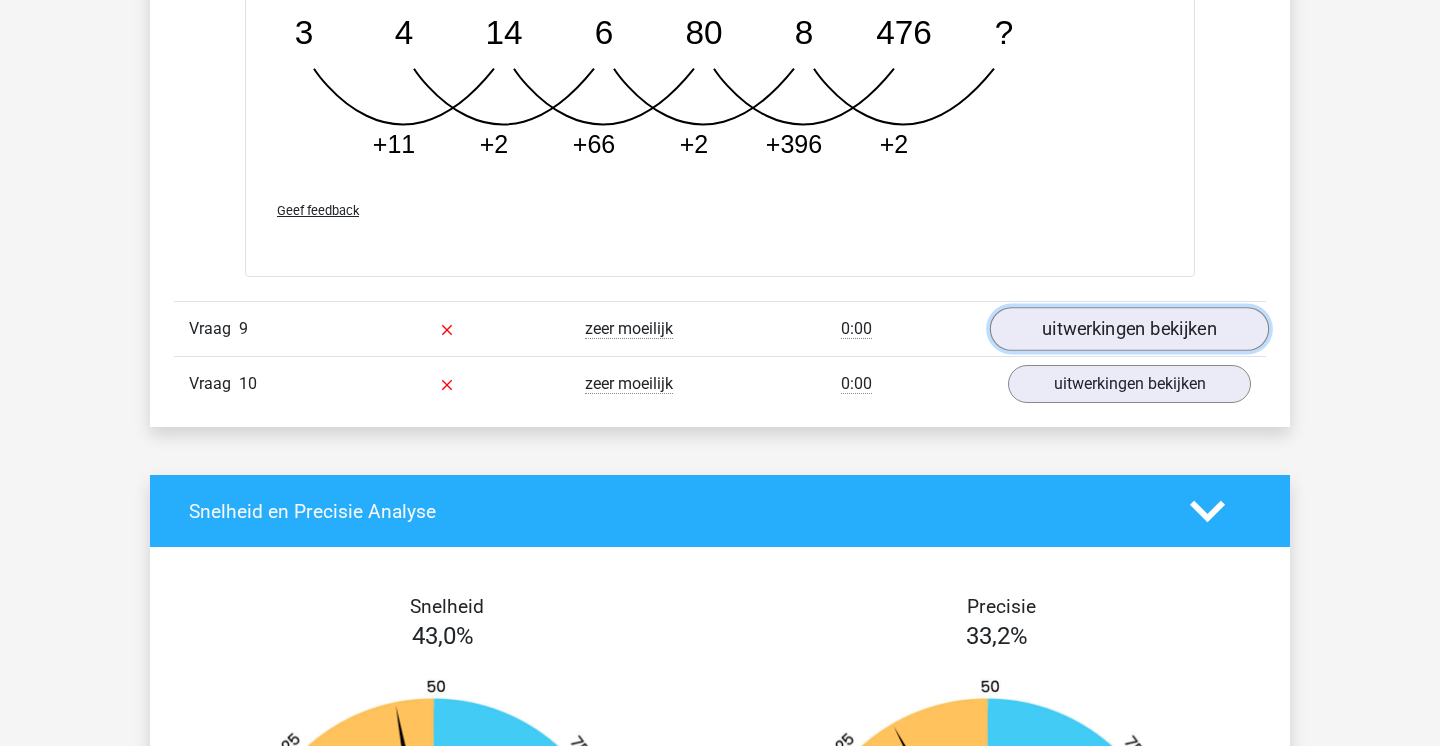 click on "uitwerkingen bekijken" at bounding box center (1129, 329) 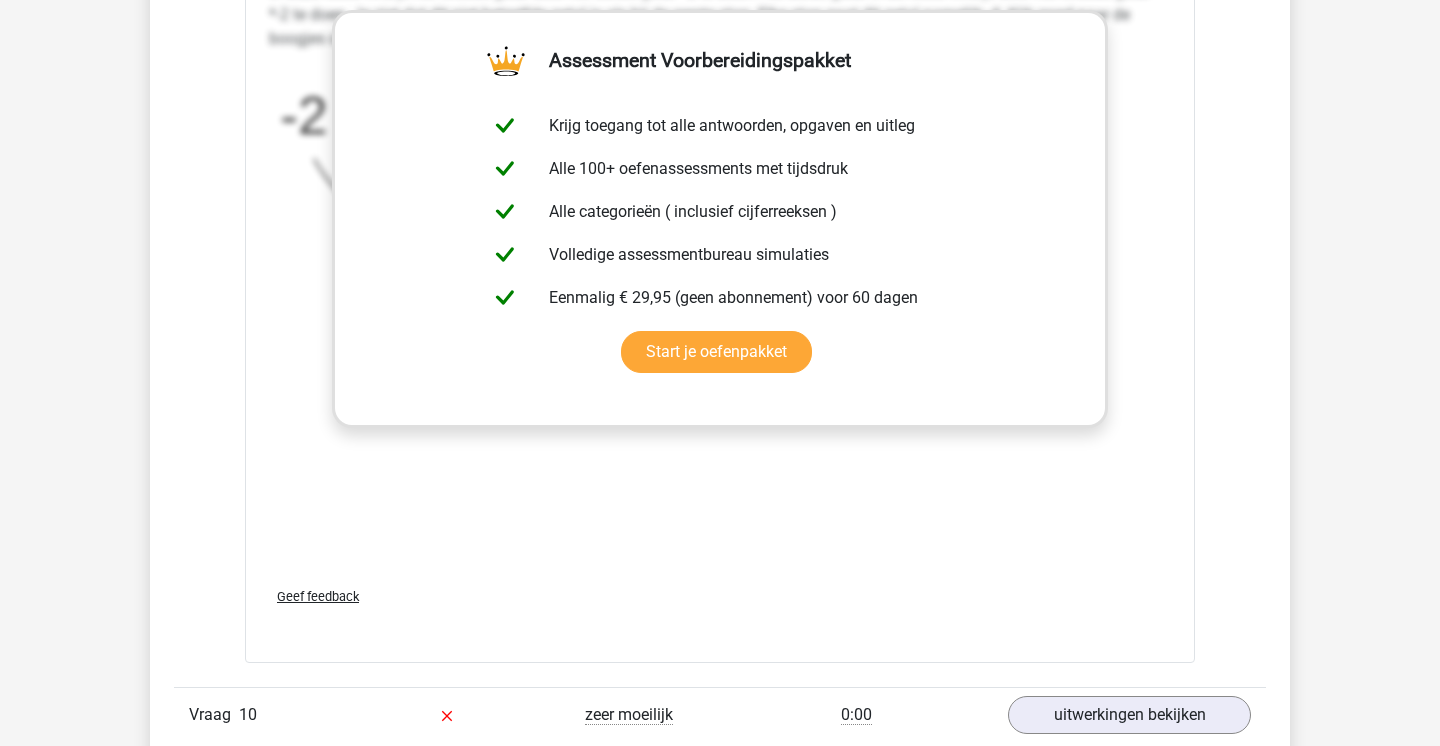 scroll, scrollTop: 8200, scrollLeft: 0, axis: vertical 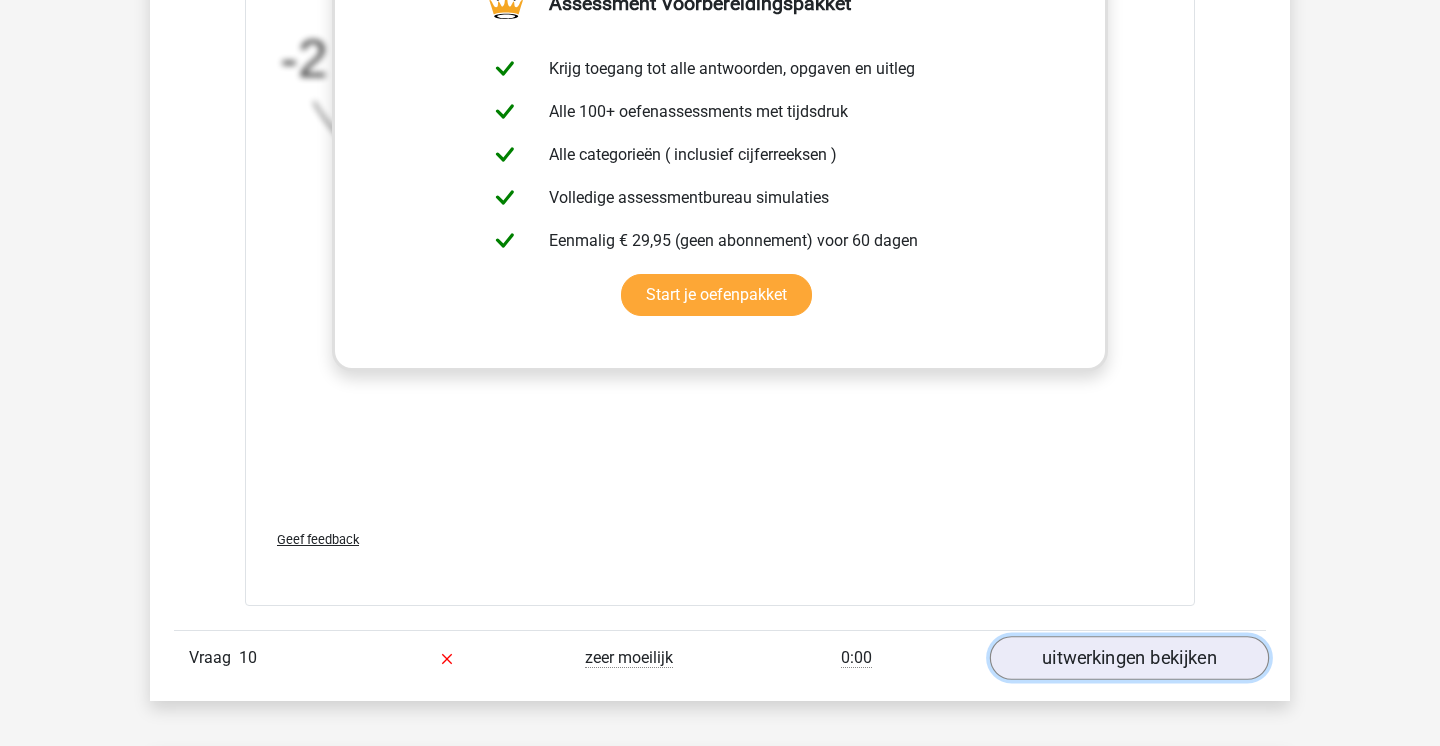 click on "uitwerkingen bekijken" at bounding box center (1129, 658) 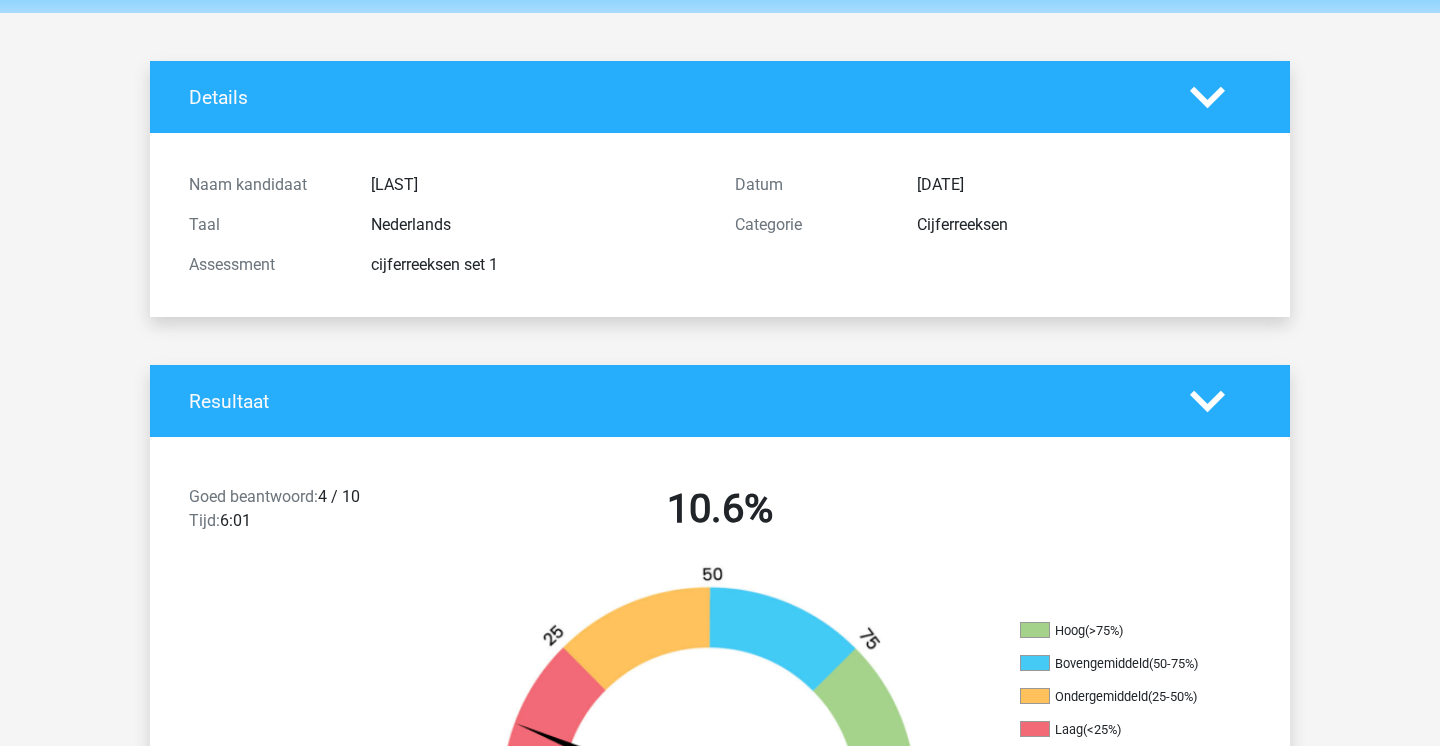 scroll, scrollTop: 0, scrollLeft: 0, axis: both 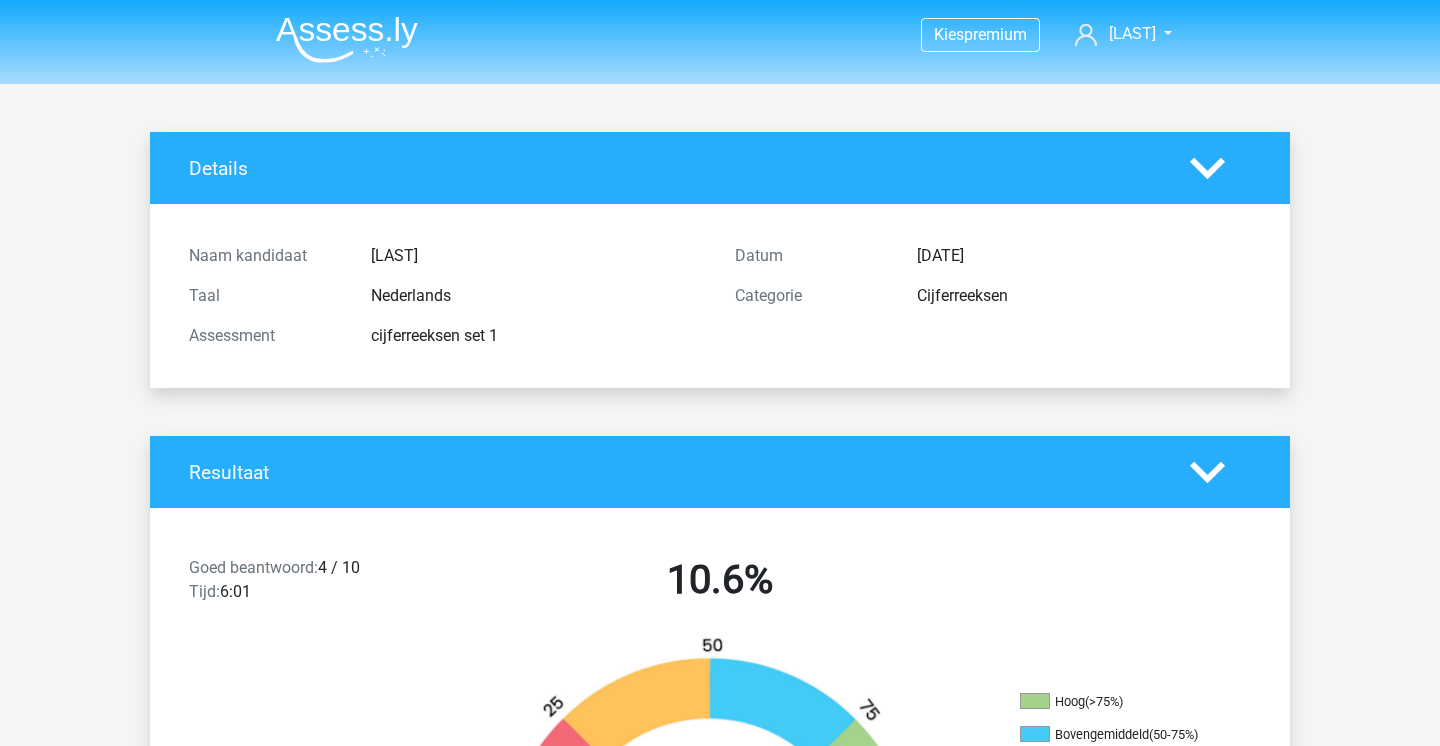 drag, startPoint x: 405, startPoint y: 260, endPoint x: 482, endPoint y: 339, distance: 110.317726 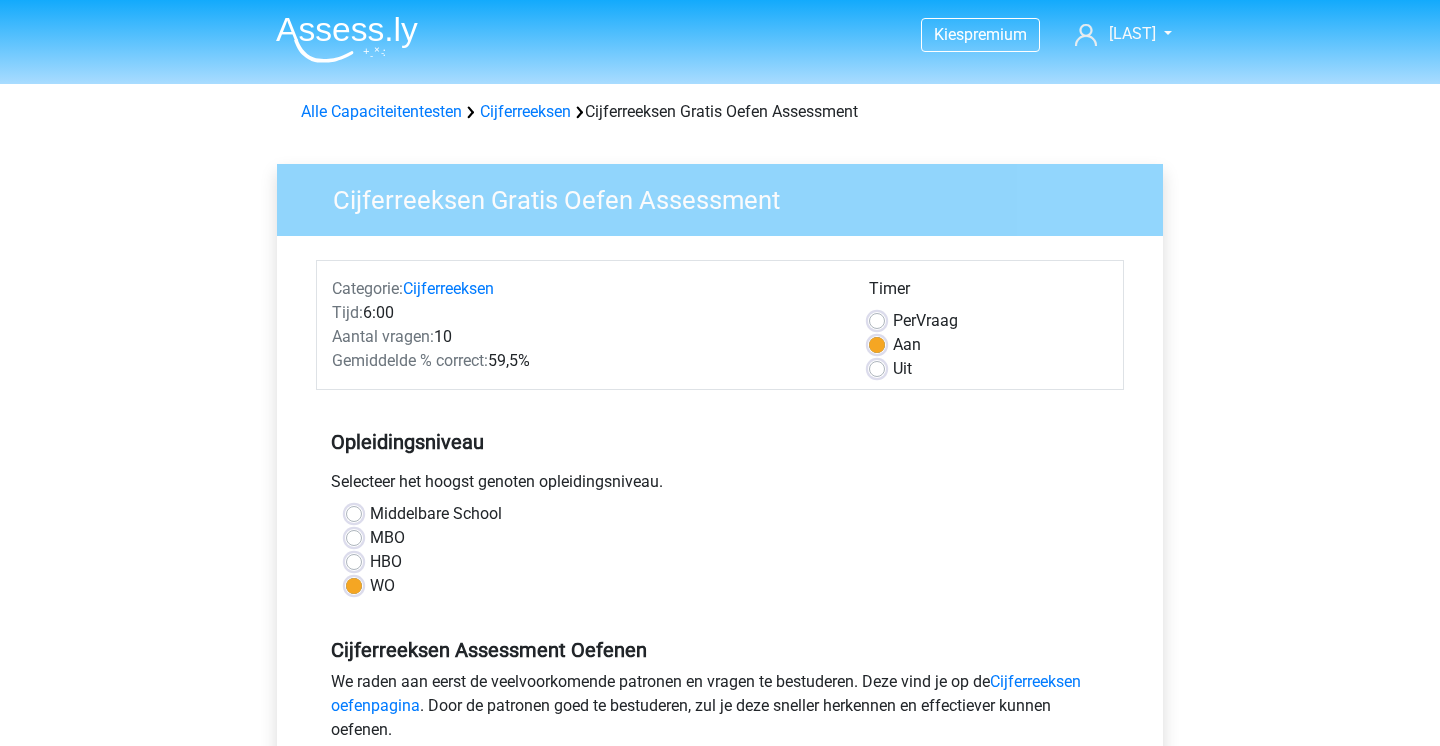 scroll, scrollTop: 398, scrollLeft: 0, axis: vertical 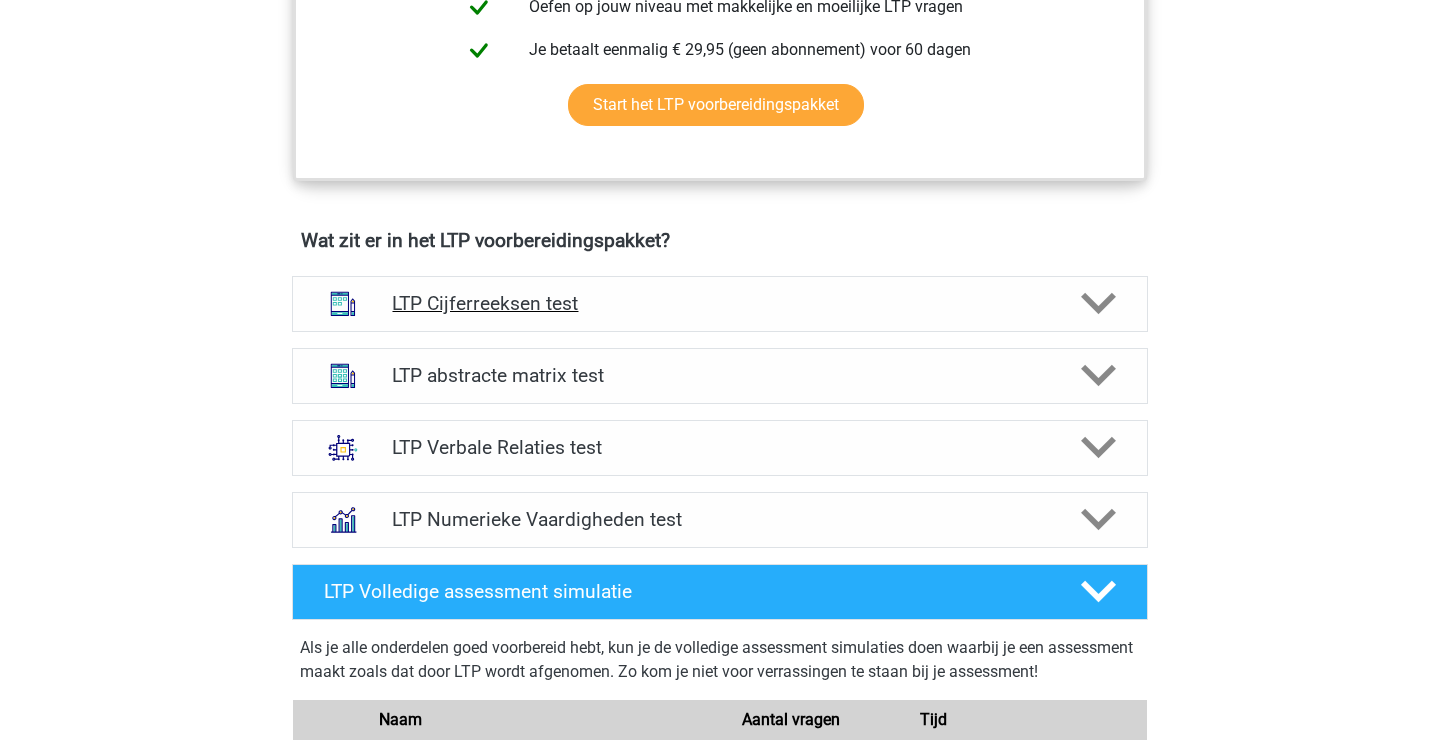 click on "LTP Cijferreeksen test" at bounding box center [719, 303] 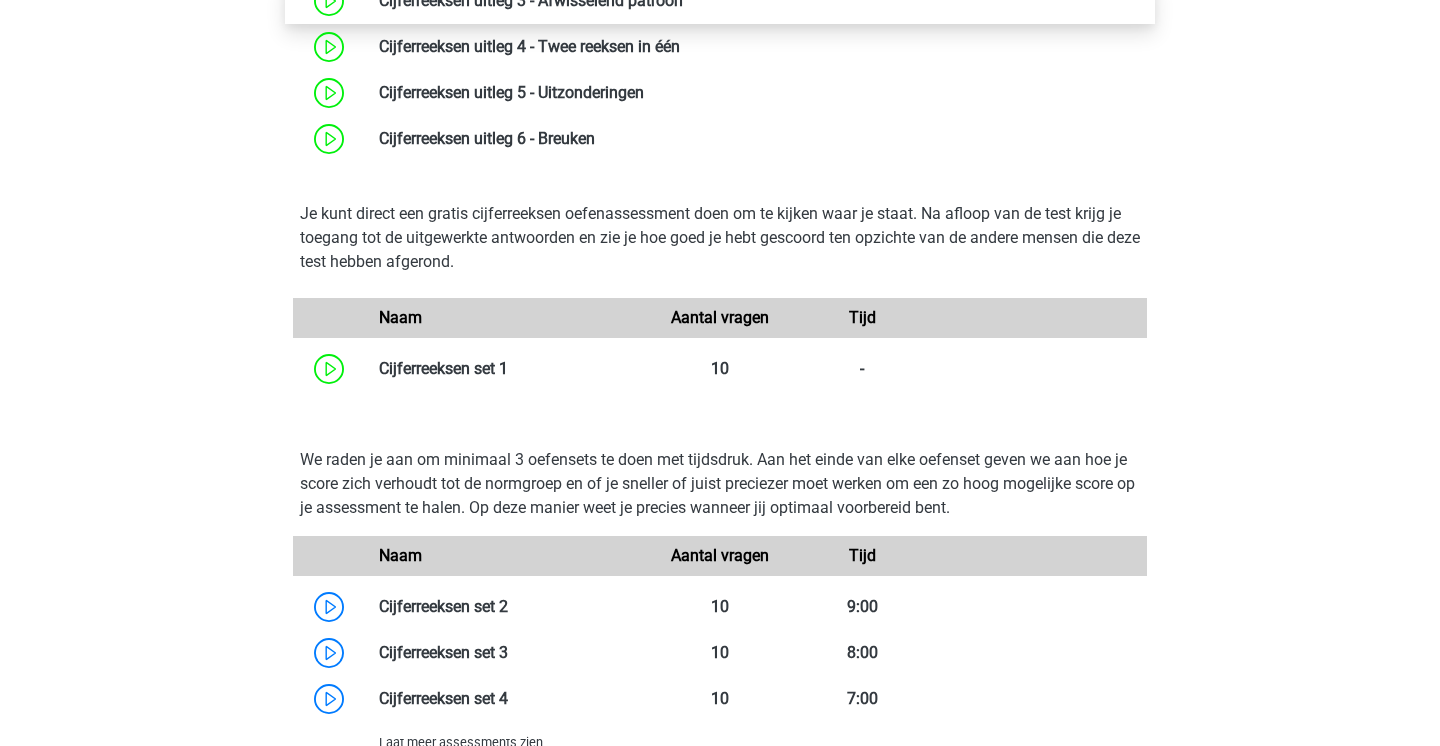 scroll, scrollTop: 1738, scrollLeft: 0, axis: vertical 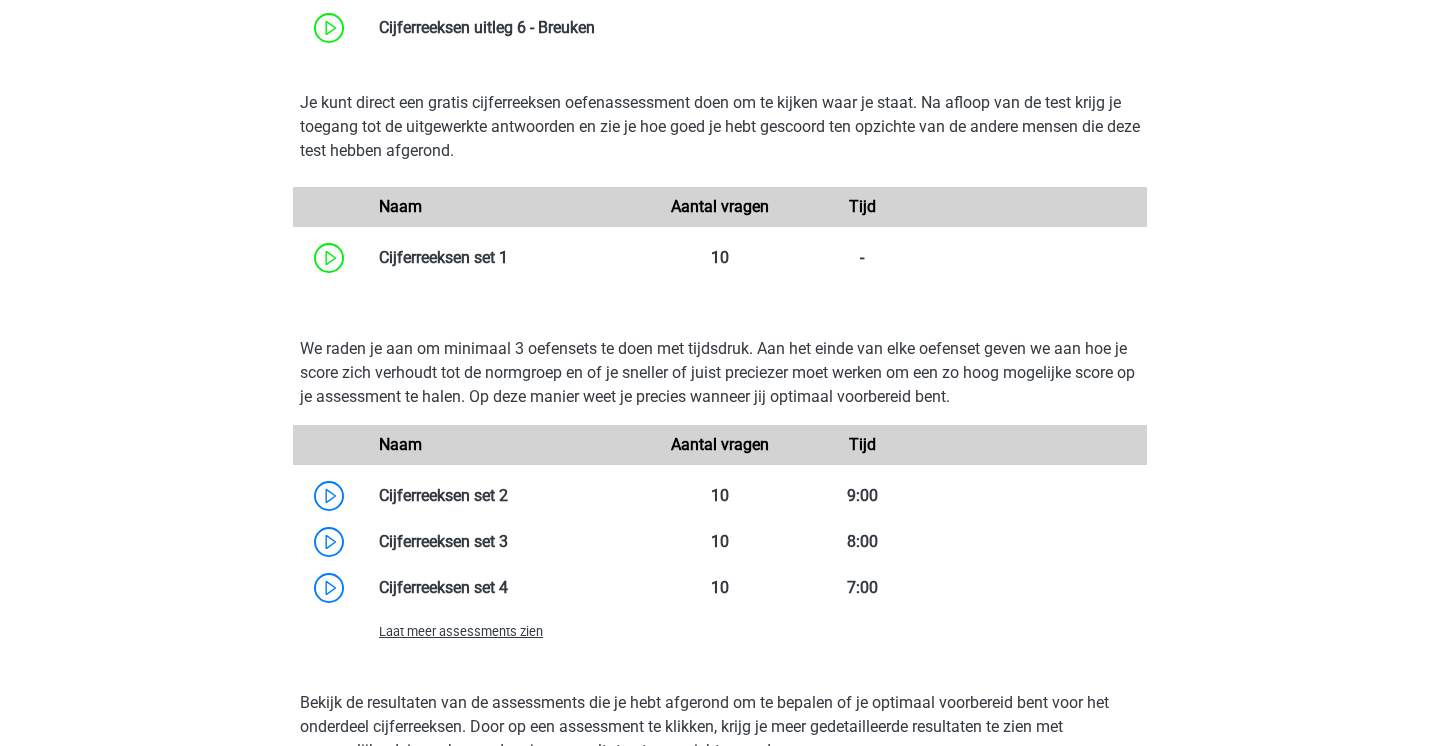 click on "Laat meer assessments zien" at bounding box center (461, 631) 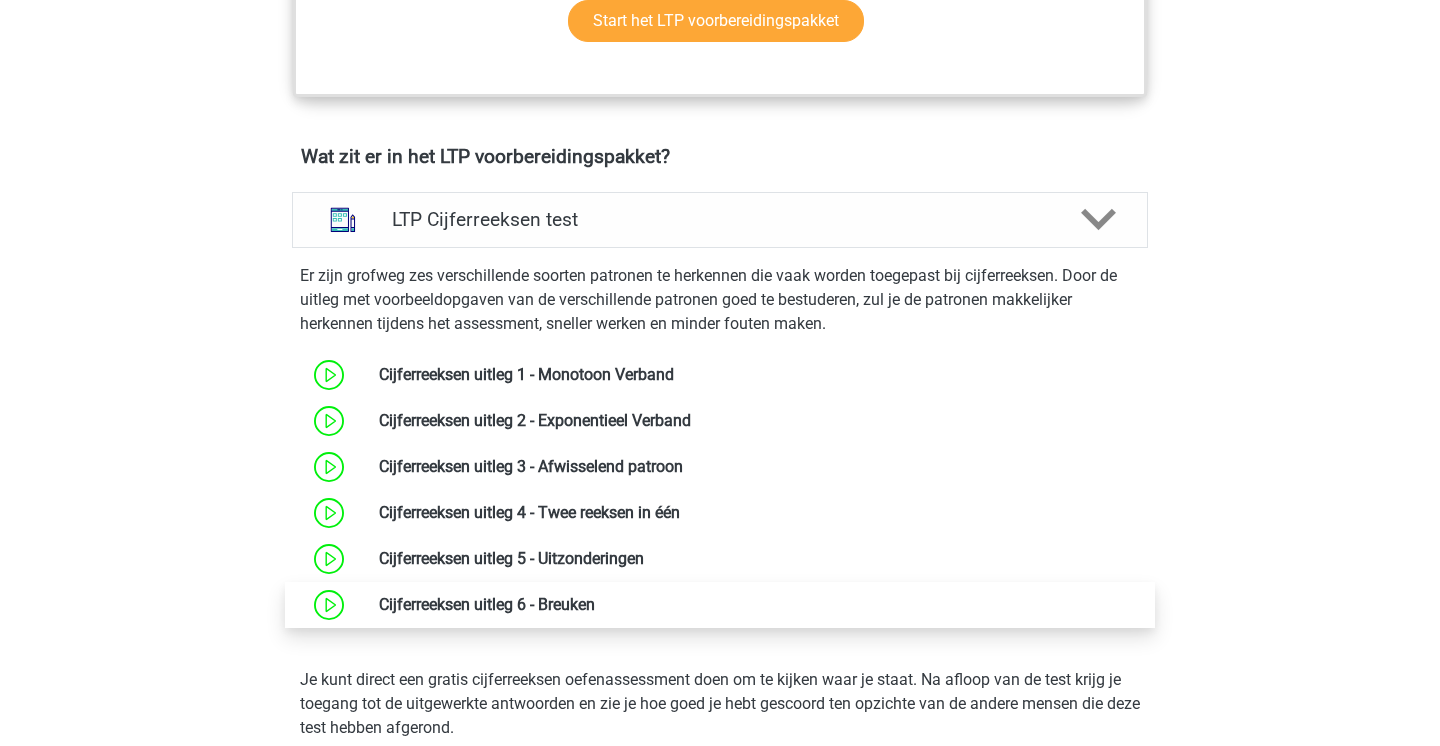 scroll, scrollTop: 989, scrollLeft: 0, axis: vertical 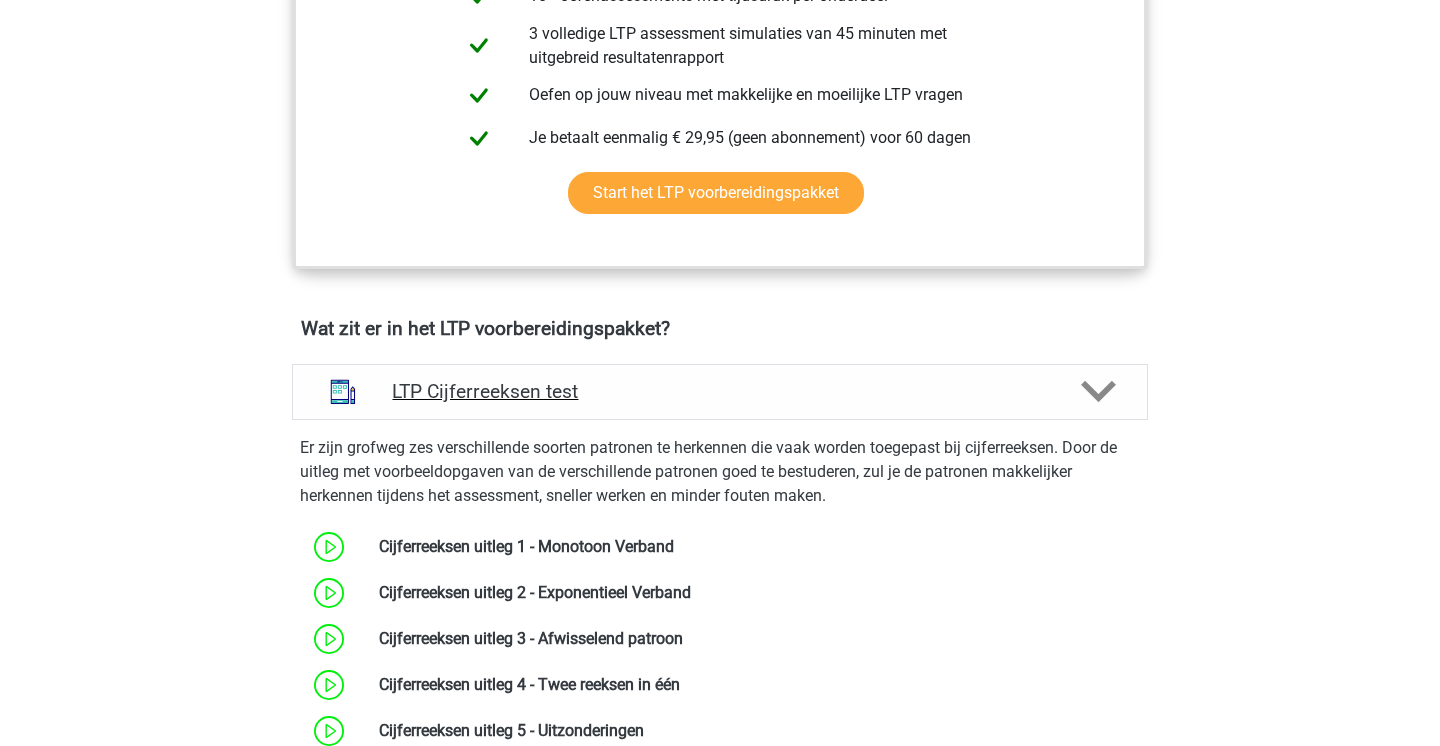 click on "LTP Cijferreeksen test" at bounding box center (719, 391) 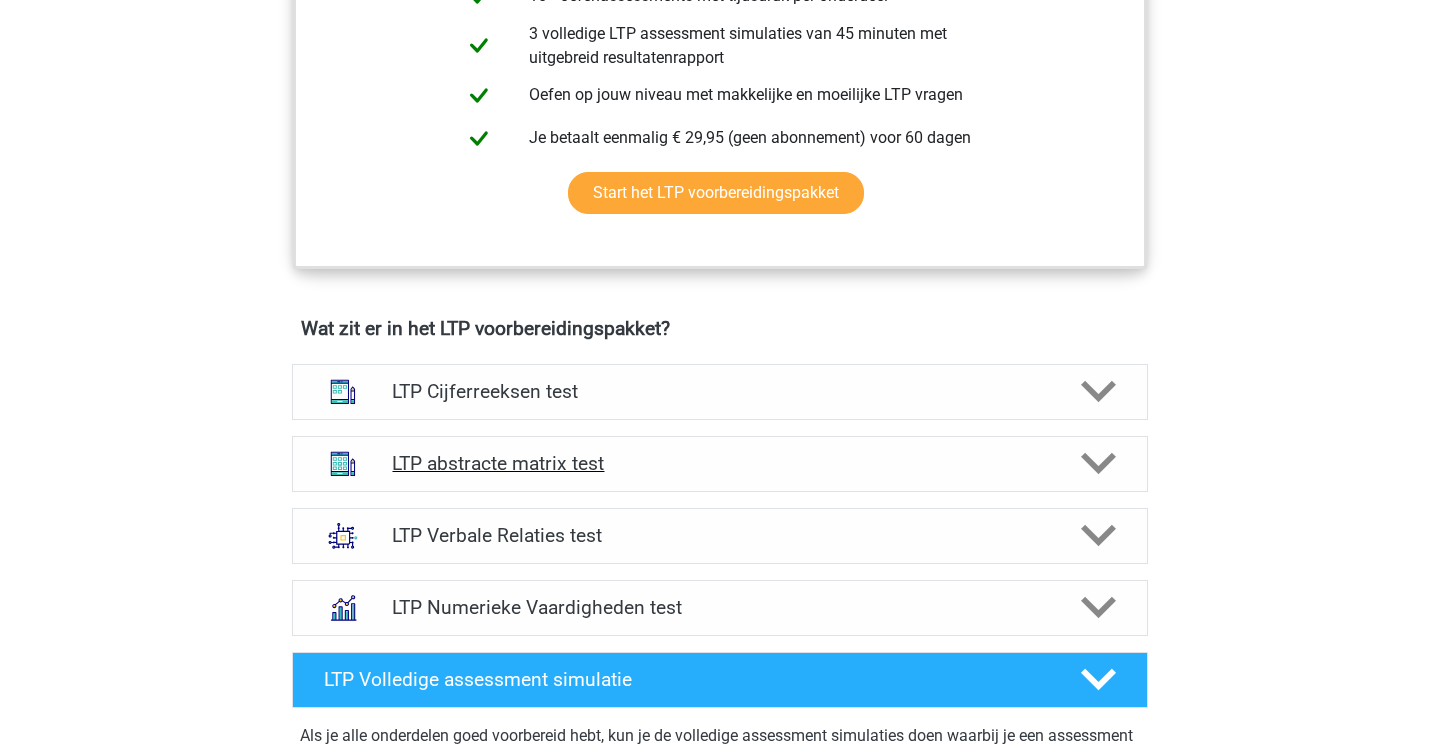 click on "LTP abstracte matrix test" at bounding box center (719, 463) 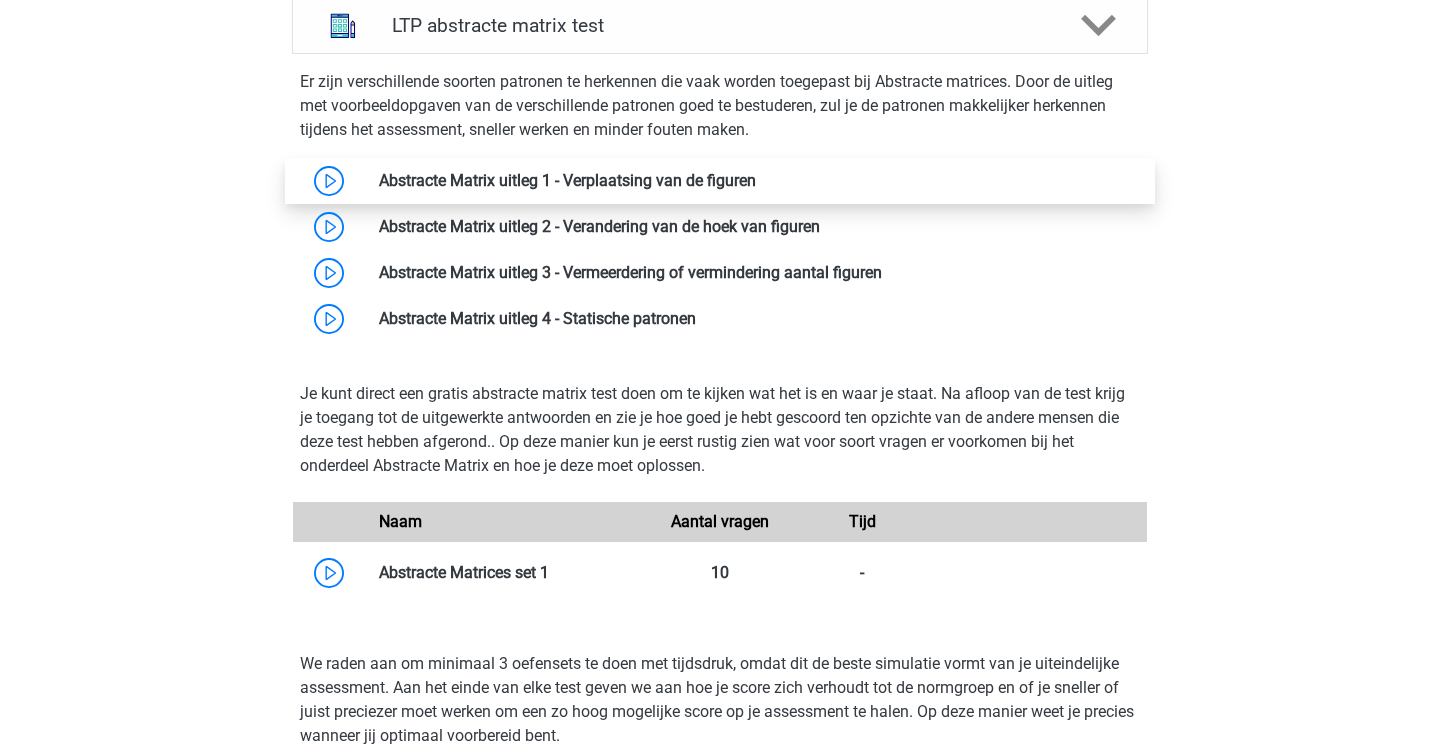 scroll, scrollTop: 1452, scrollLeft: 0, axis: vertical 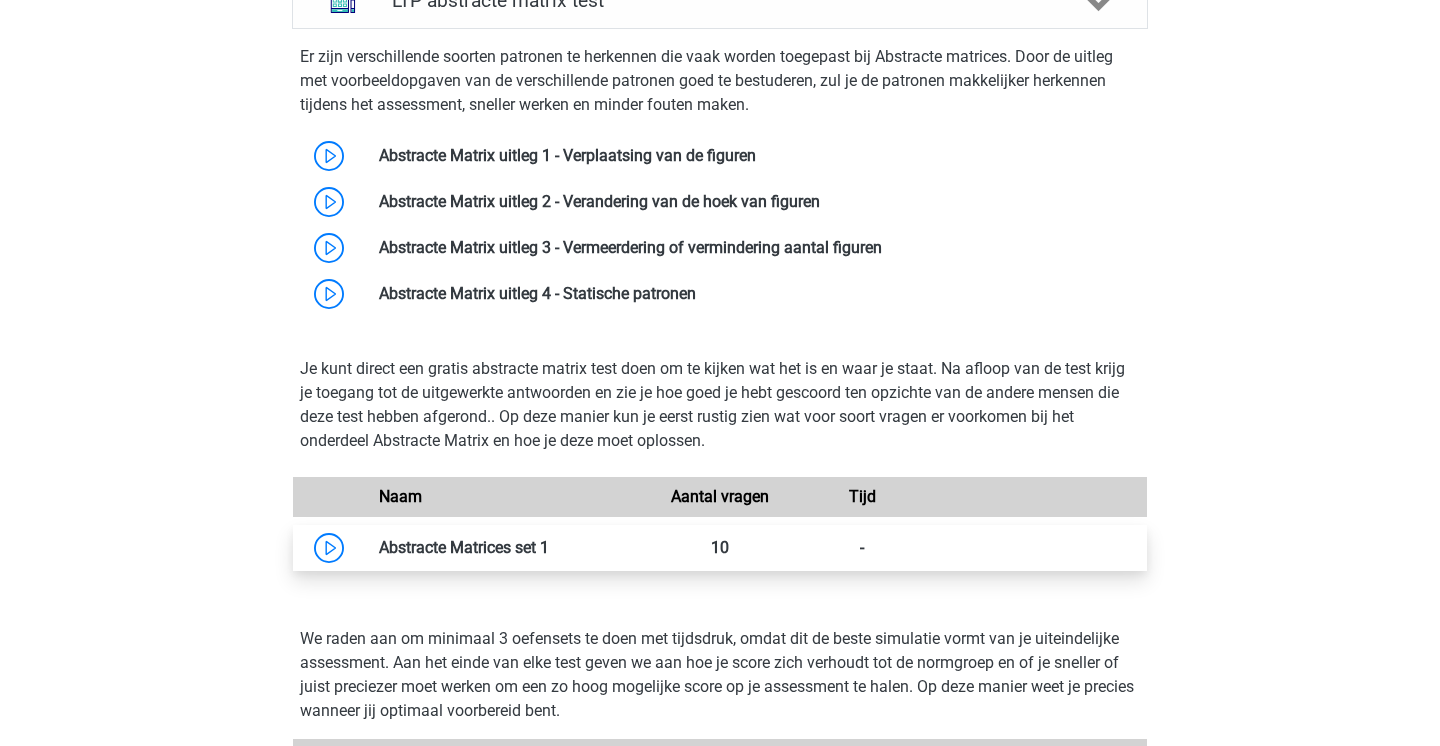 click at bounding box center [549, 547] 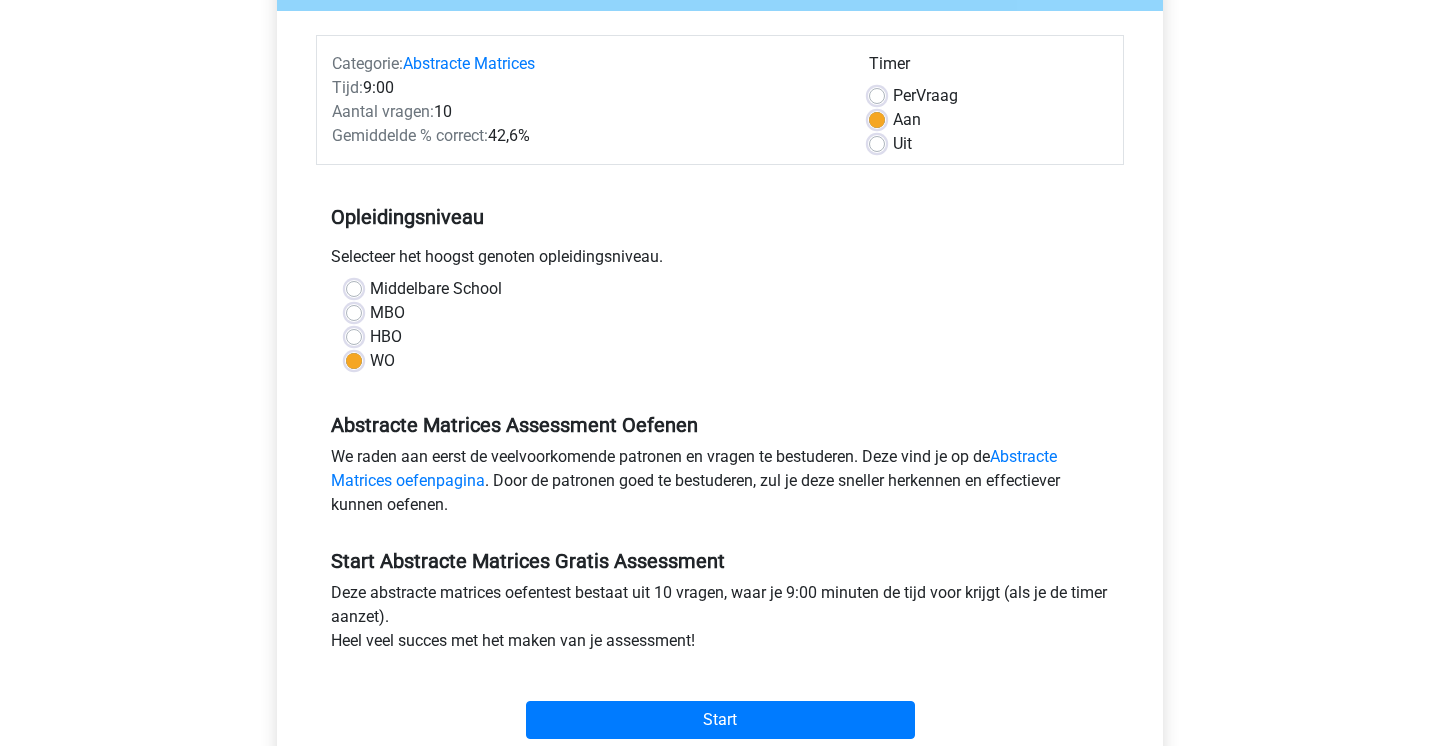scroll, scrollTop: 248, scrollLeft: 0, axis: vertical 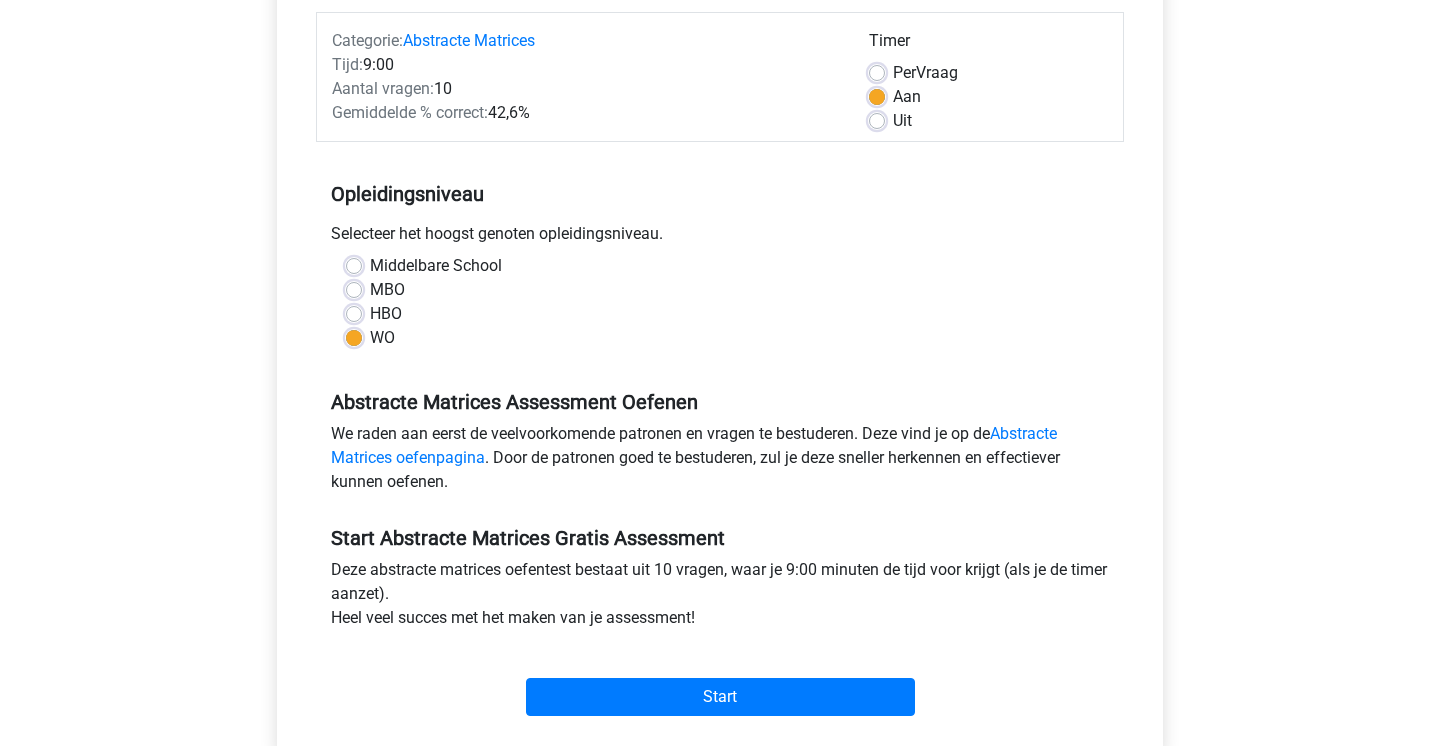 click on "Uit" at bounding box center [902, 121] 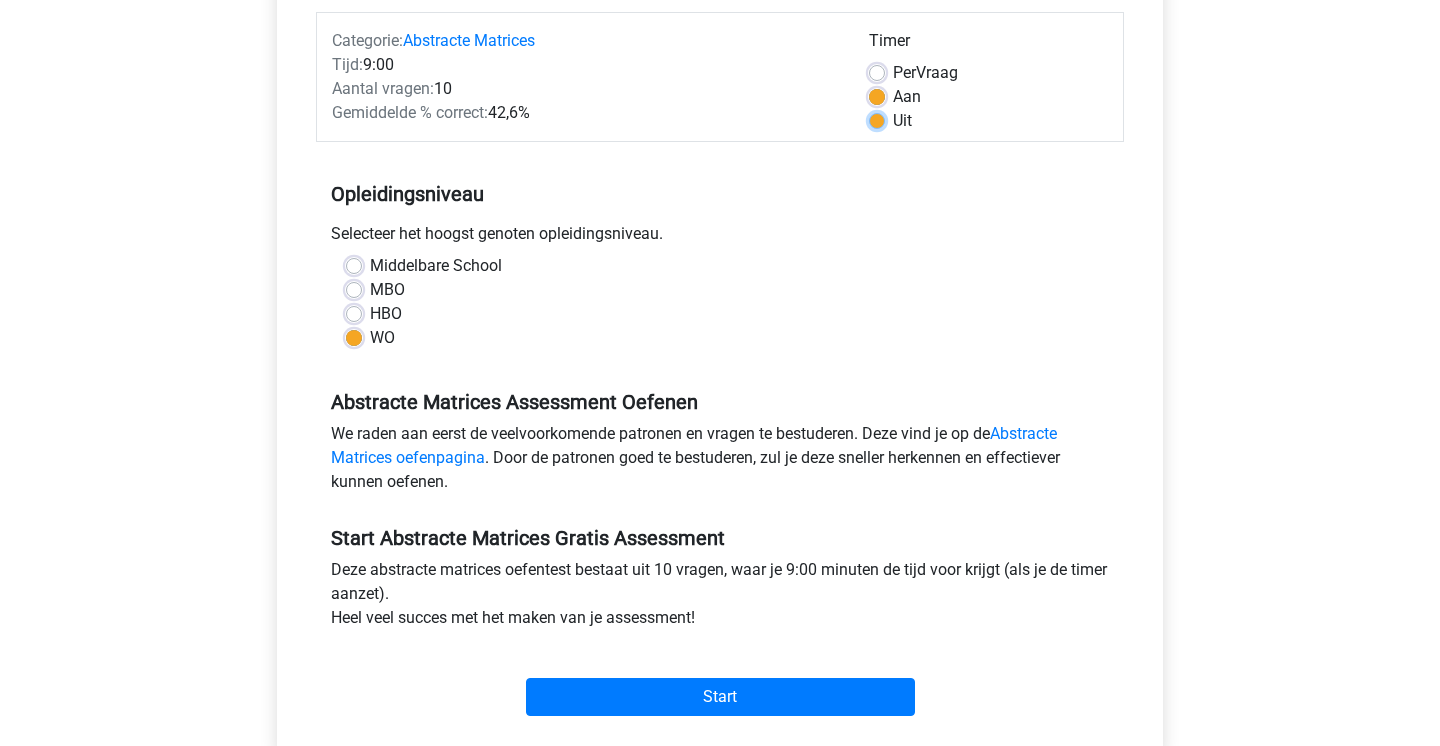 click on "Uit" at bounding box center (877, 119) 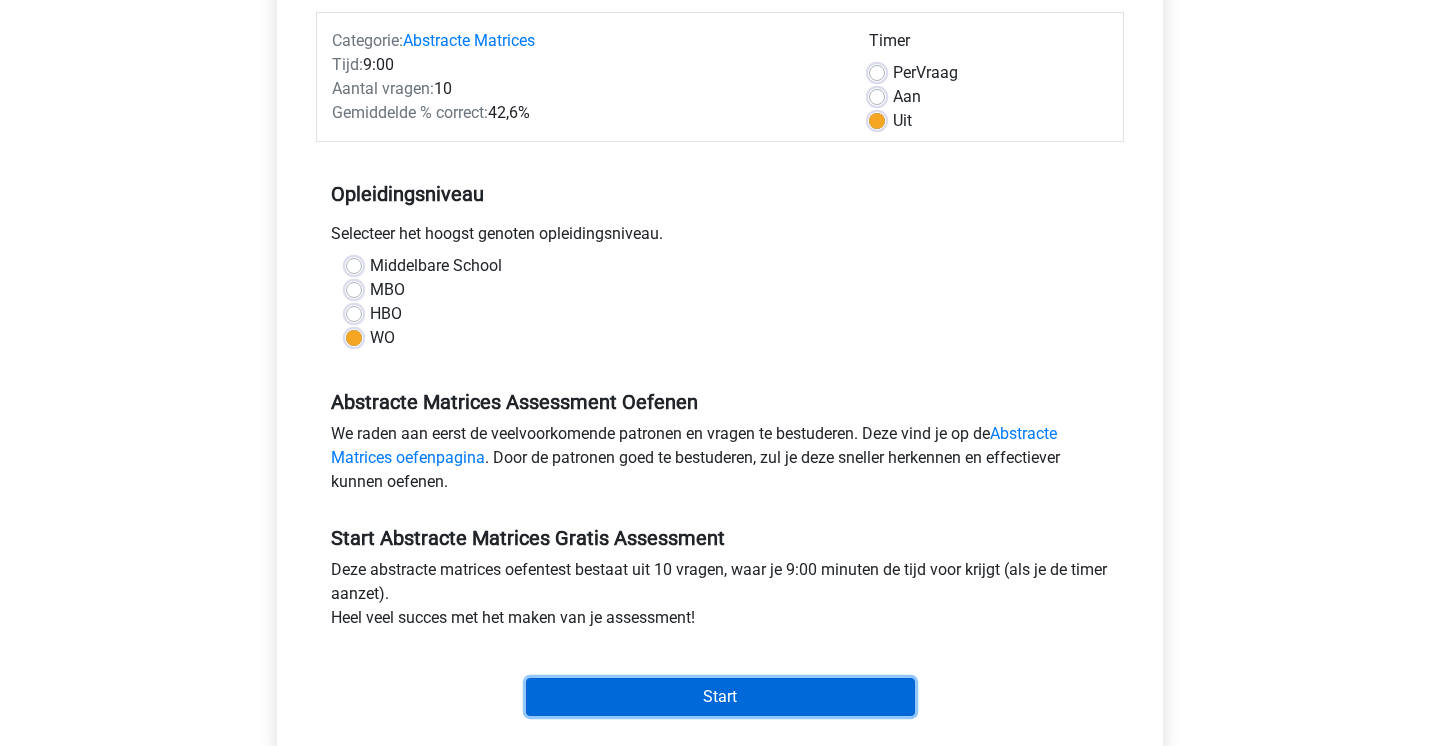 click on "Start" at bounding box center (720, 697) 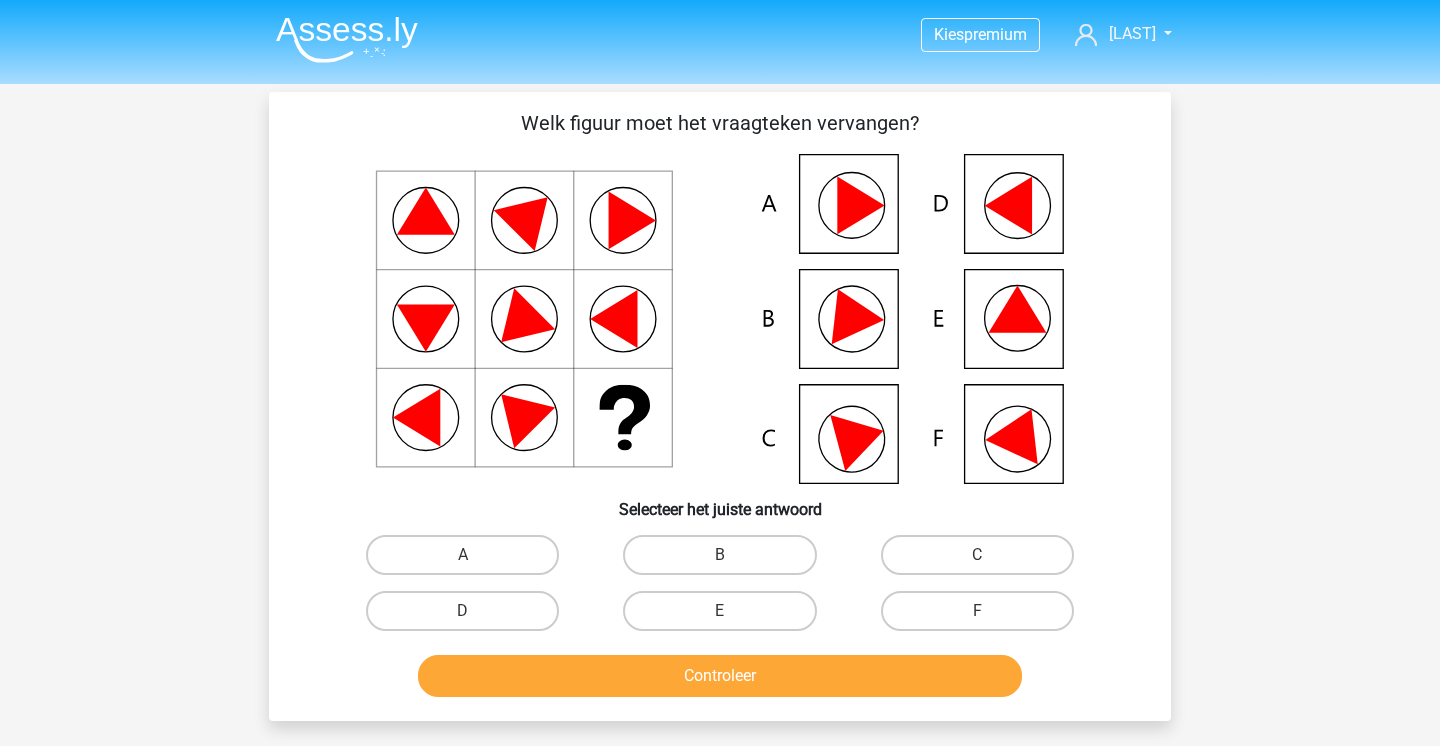 scroll, scrollTop: 0, scrollLeft: 0, axis: both 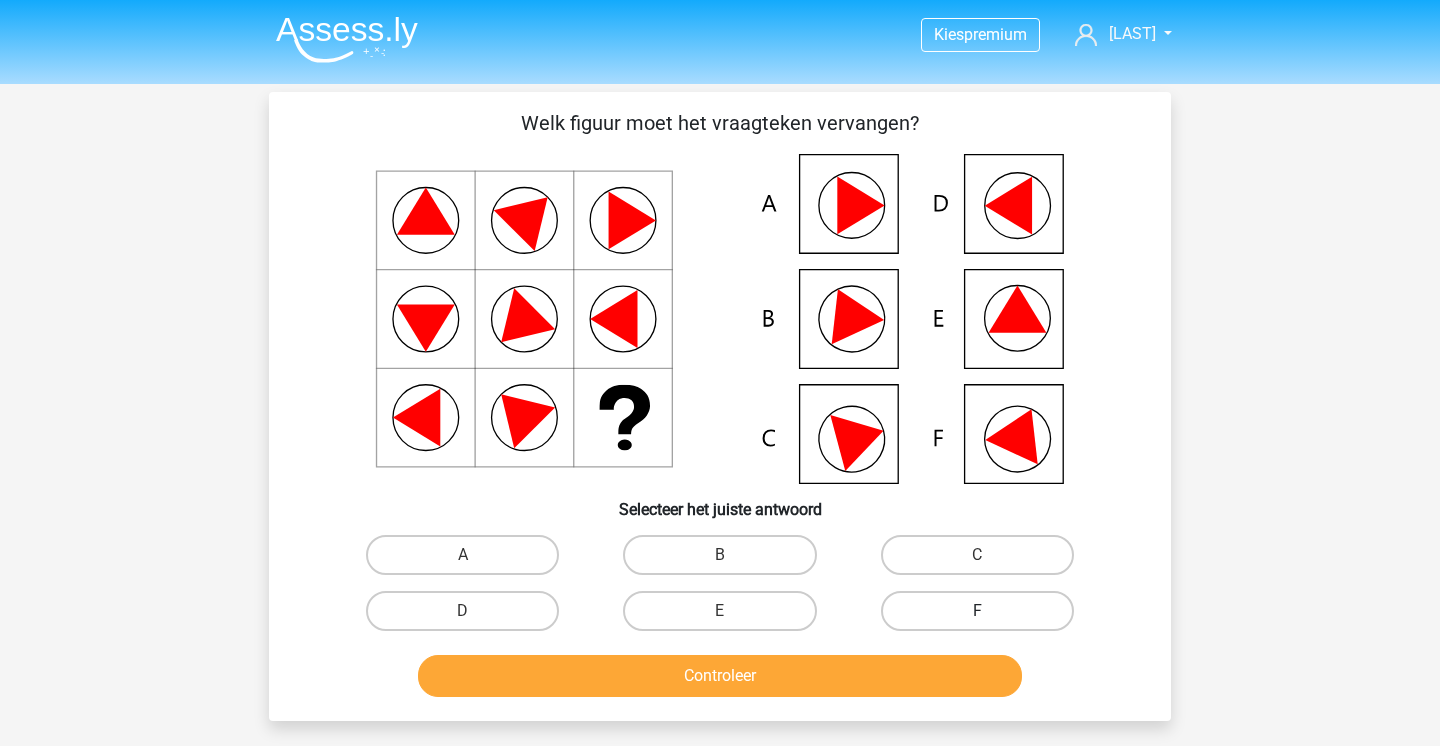 click on "F" at bounding box center [977, 611] 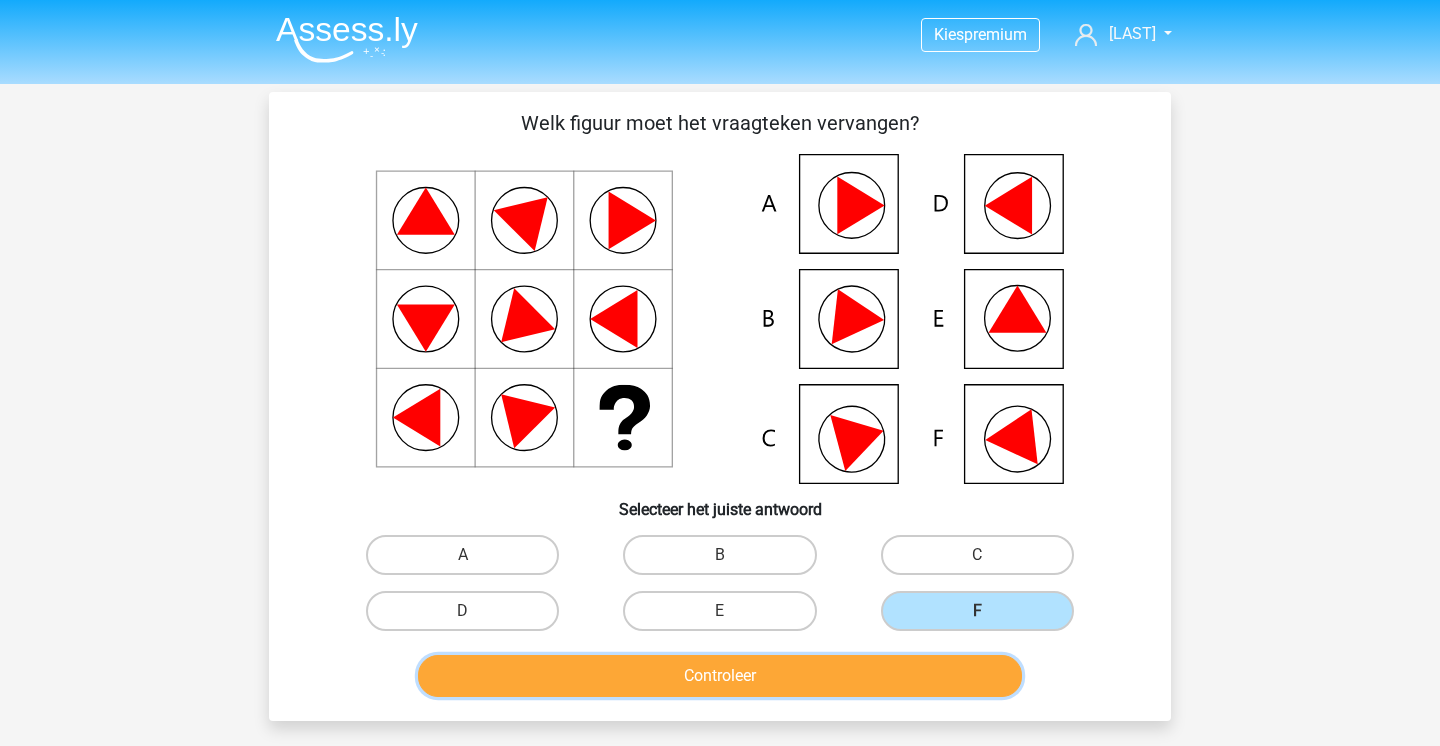 click on "Controleer" at bounding box center (720, 676) 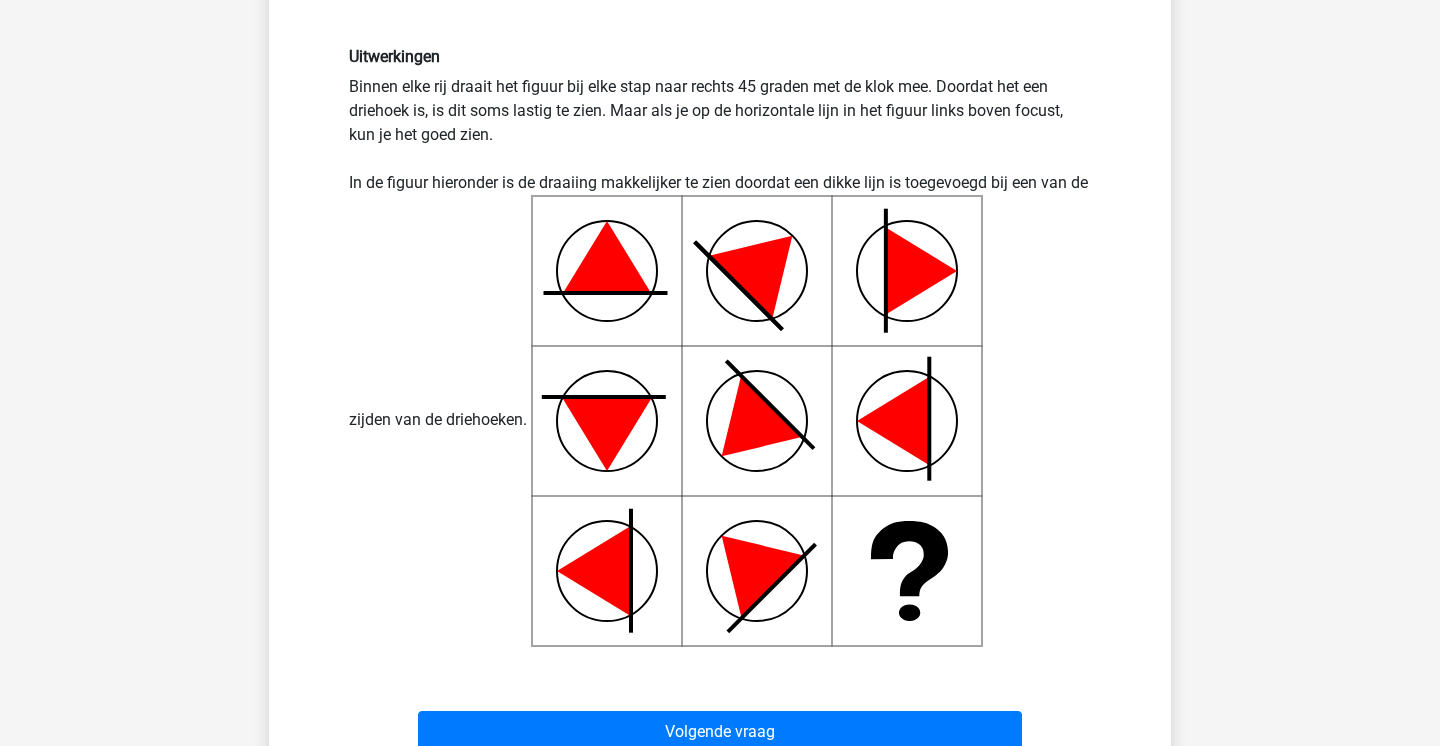 scroll, scrollTop: 667, scrollLeft: 0, axis: vertical 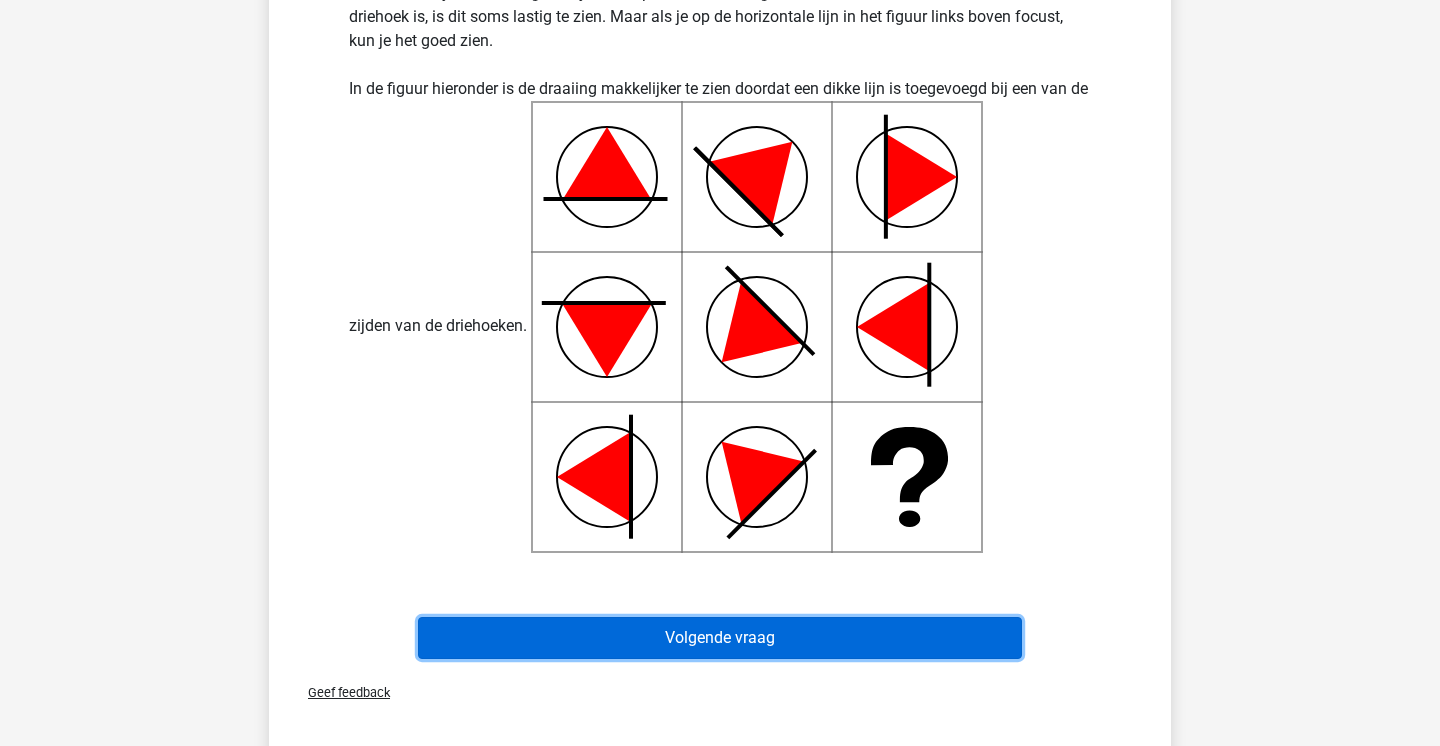 click on "Volgende vraag" at bounding box center (720, 638) 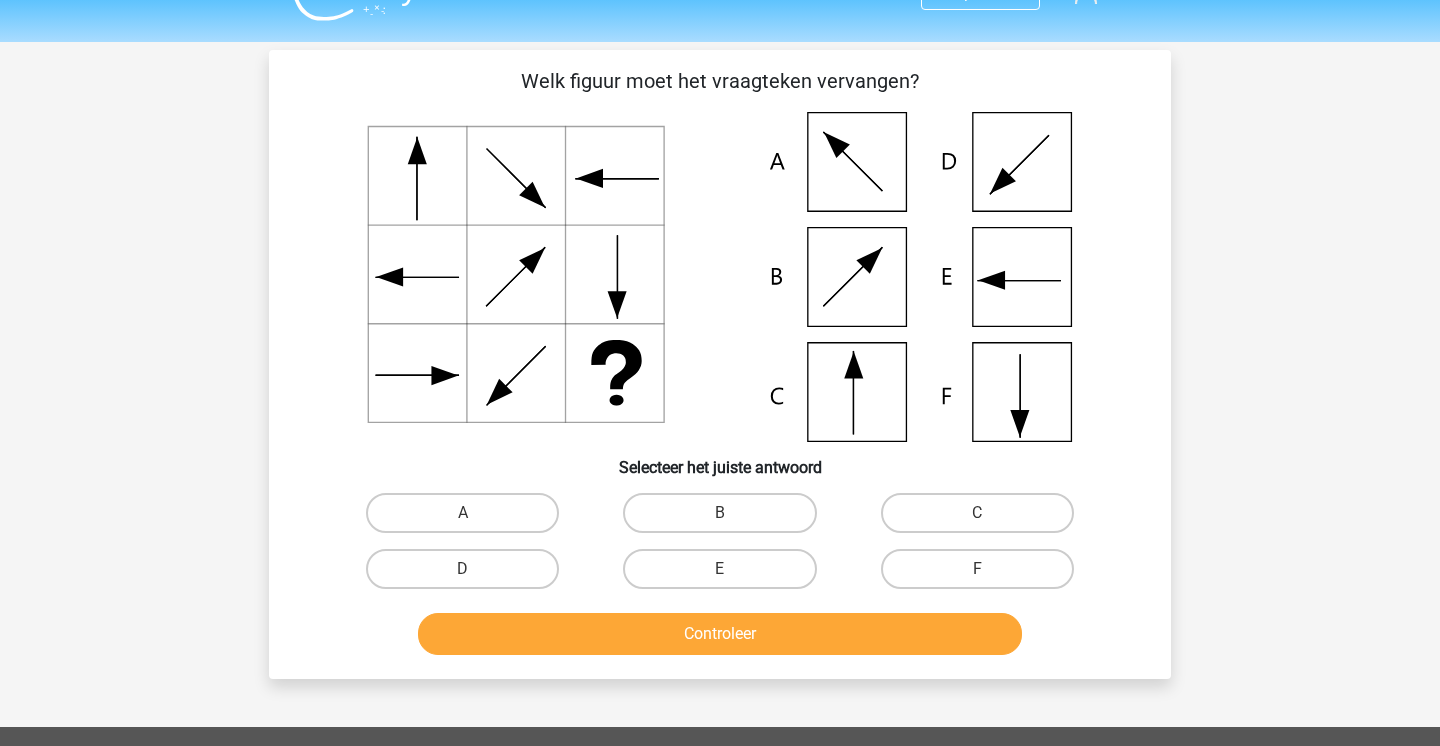 scroll, scrollTop: 27, scrollLeft: 0, axis: vertical 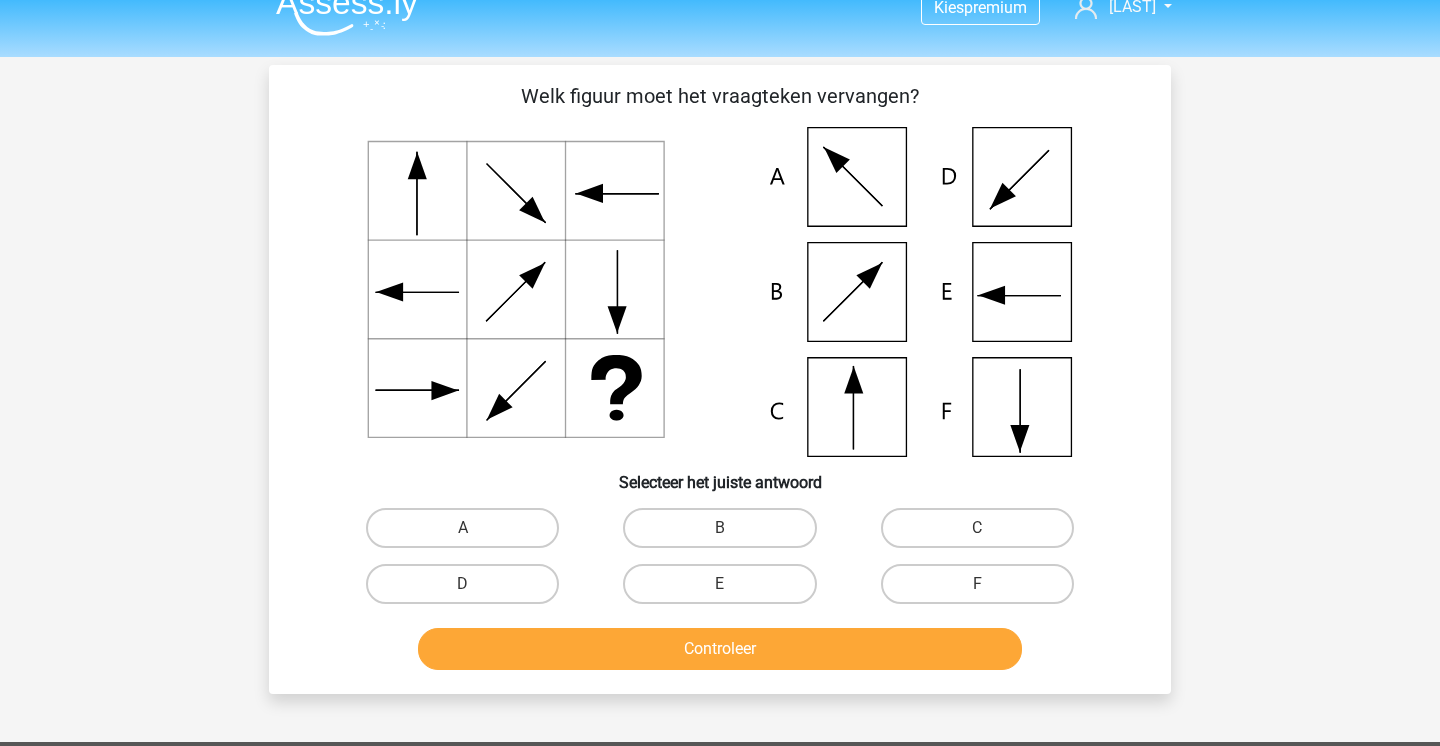 click 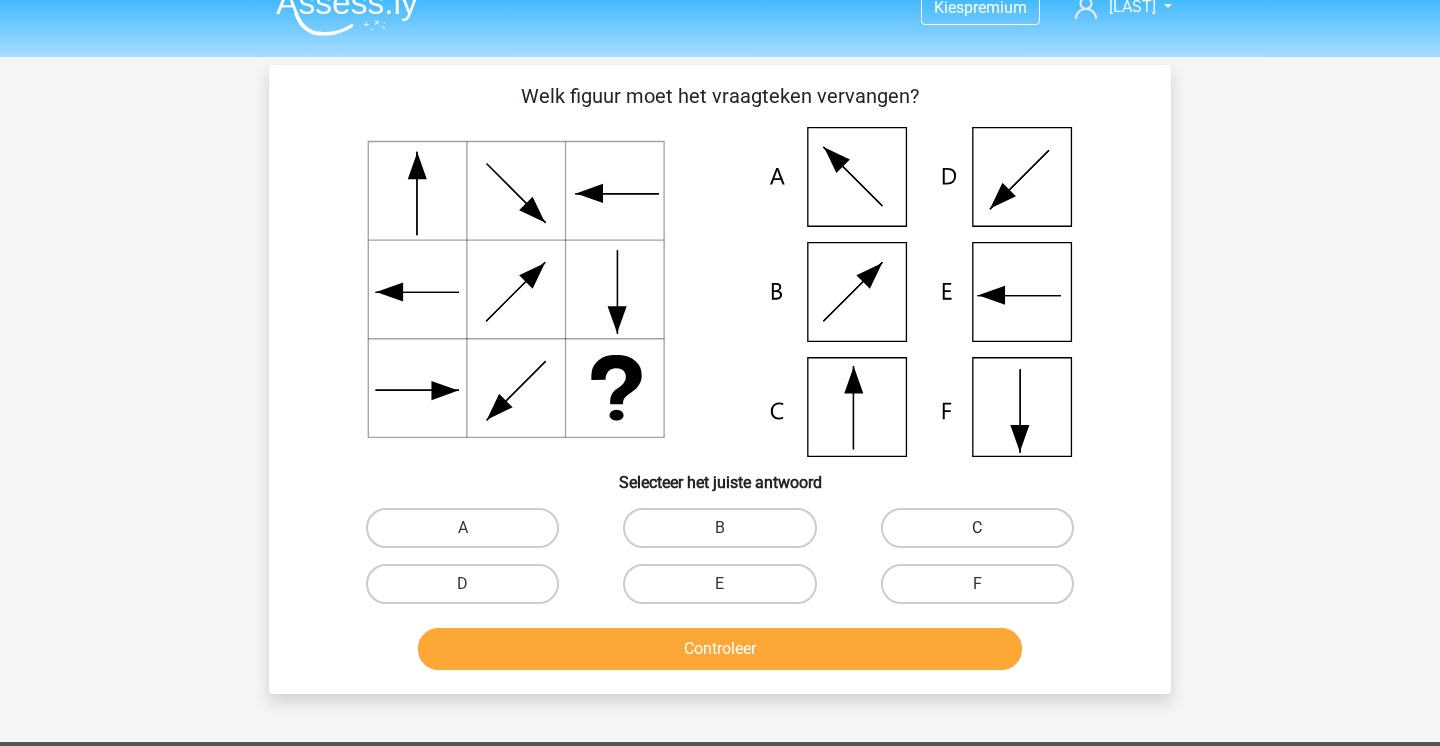 click on "C" at bounding box center [977, 528] 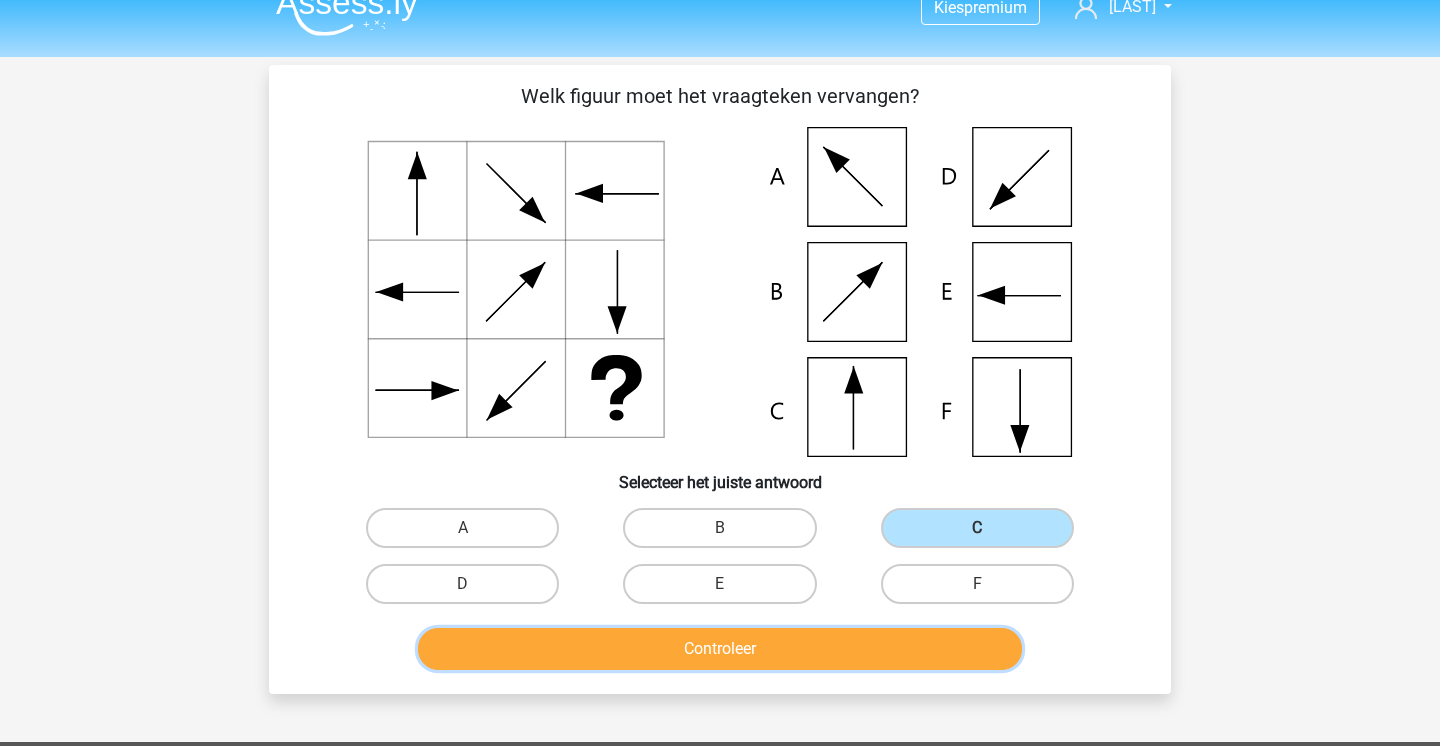 click on "Controleer" at bounding box center [720, 649] 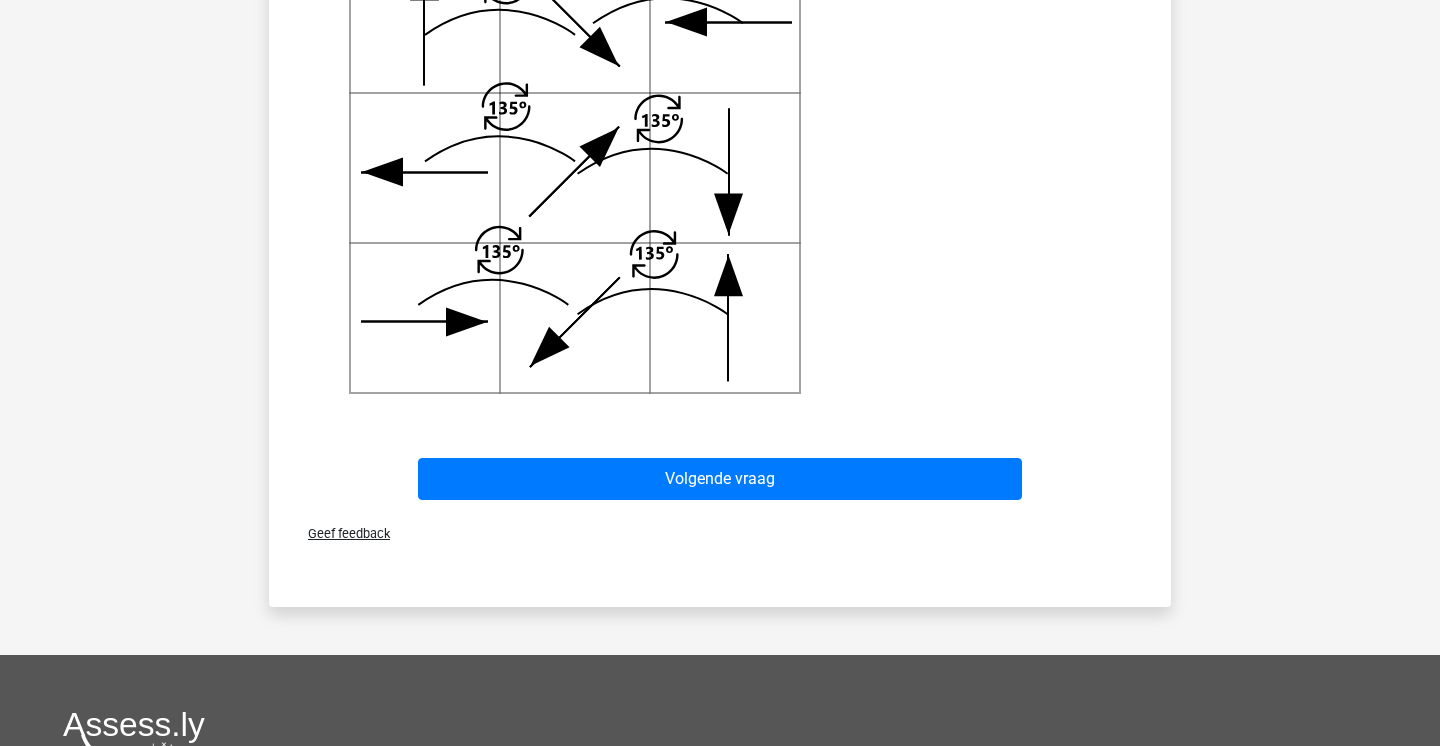 scroll, scrollTop: 971, scrollLeft: 0, axis: vertical 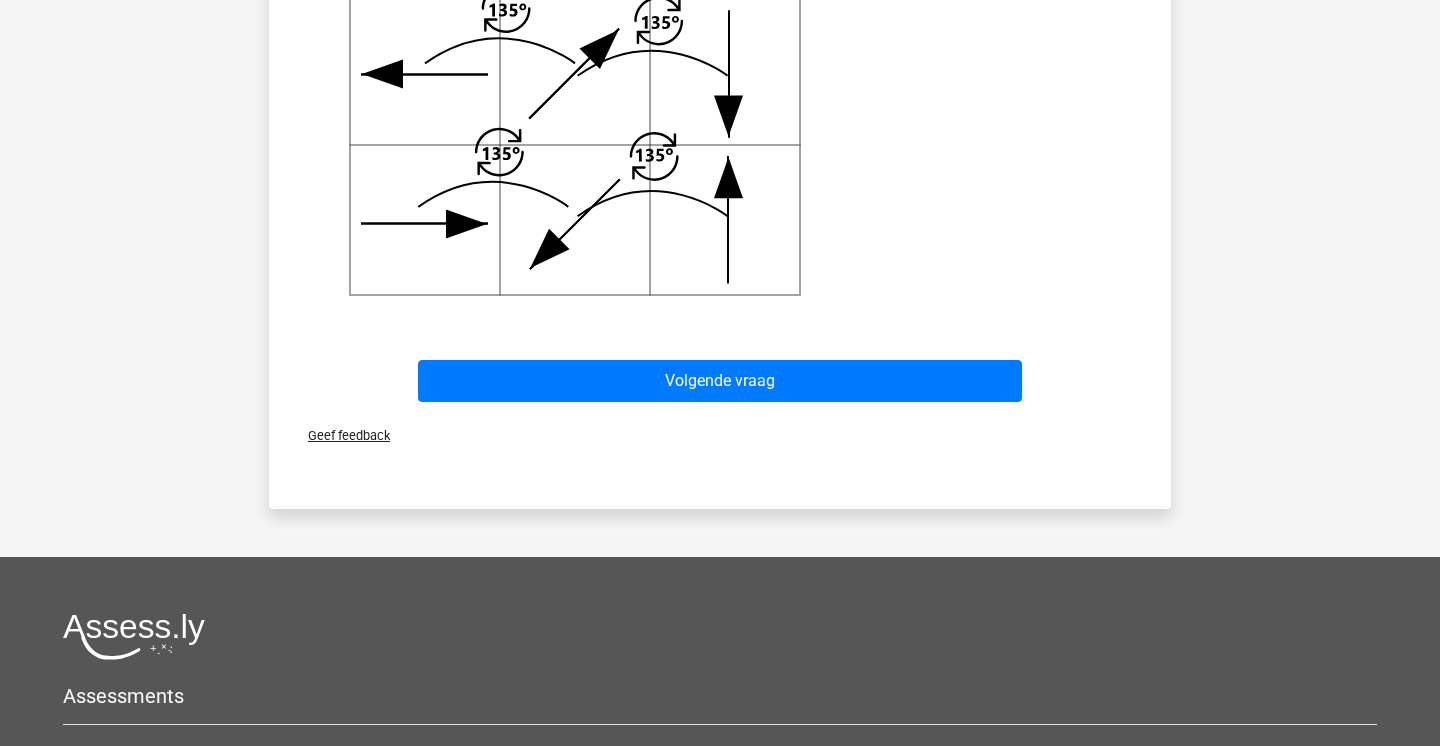 click on "Volgende vraag" at bounding box center (720, 377) 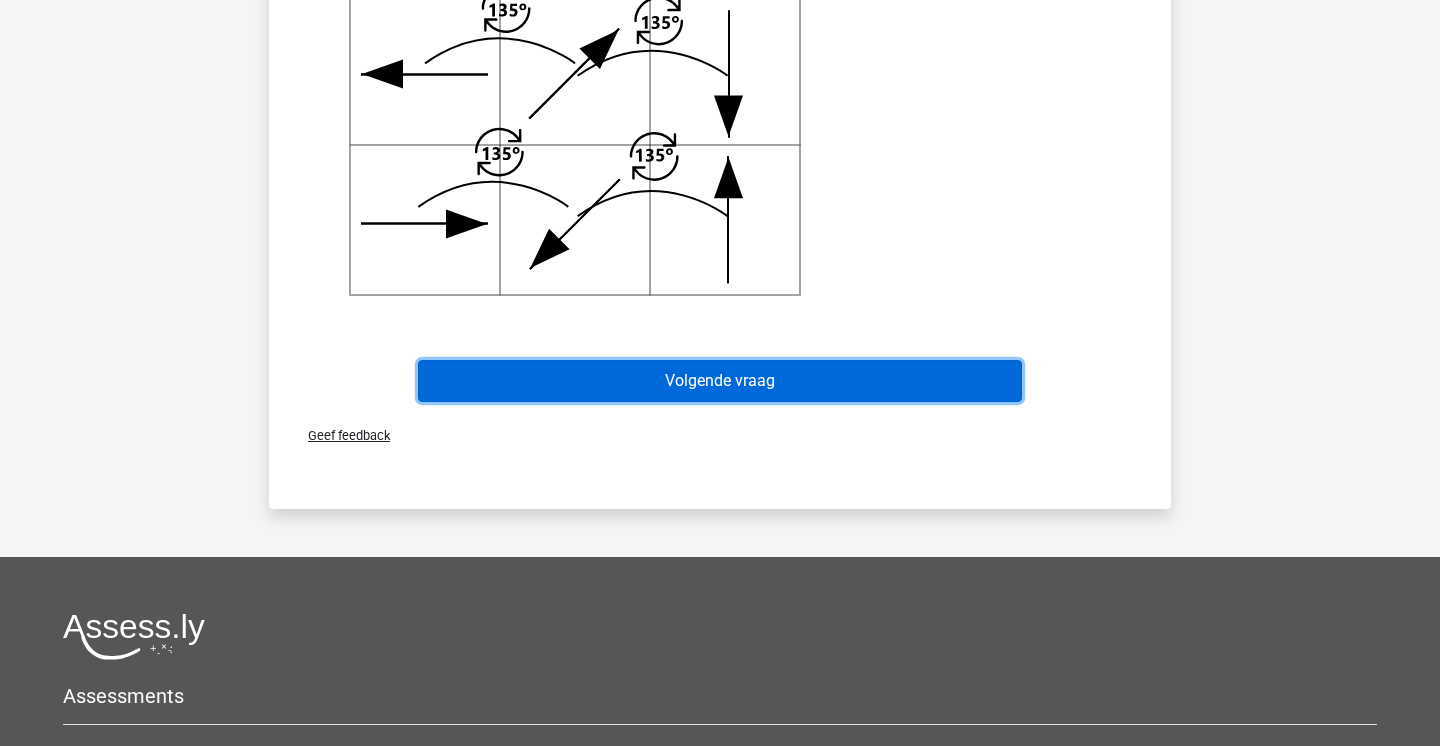 click on "Volgende vraag" at bounding box center [720, 381] 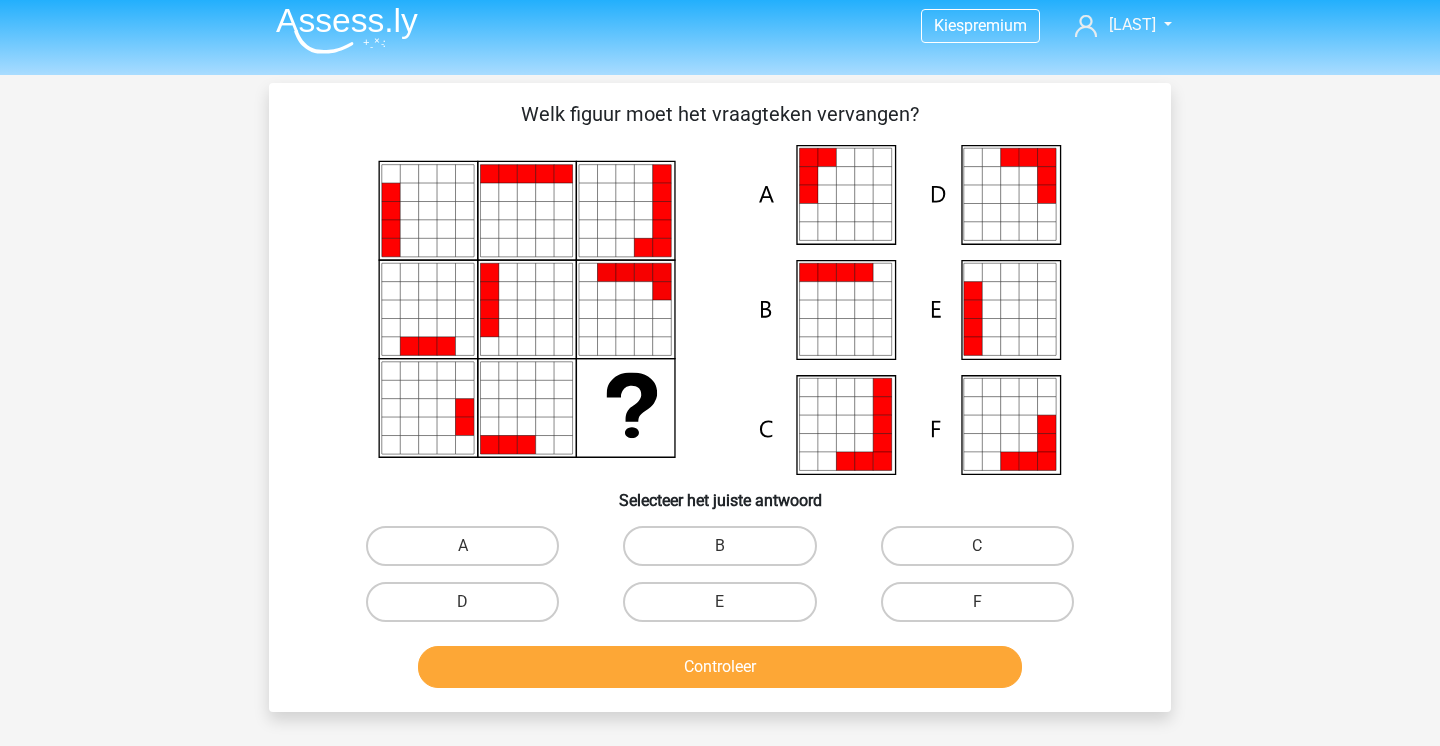scroll, scrollTop: 0, scrollLeft: 0, axis: both 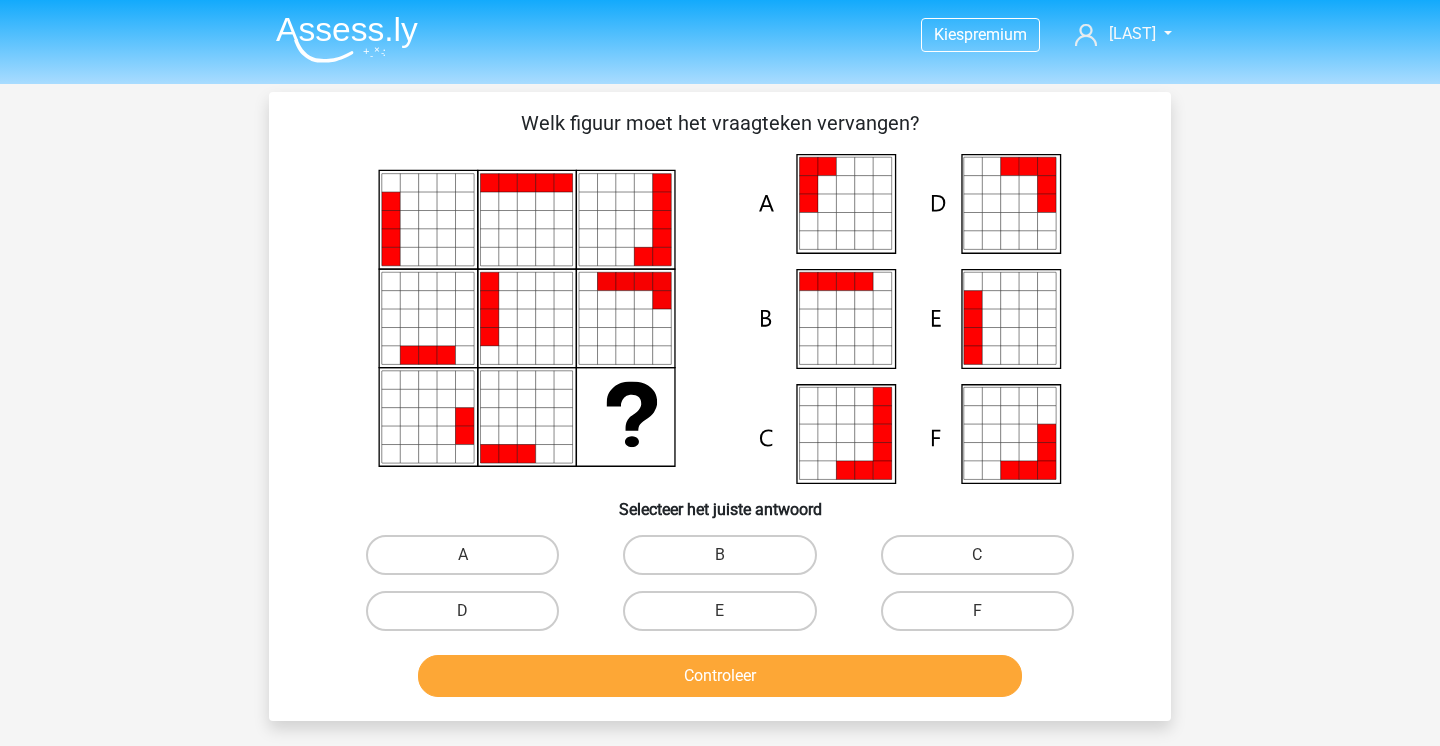 click 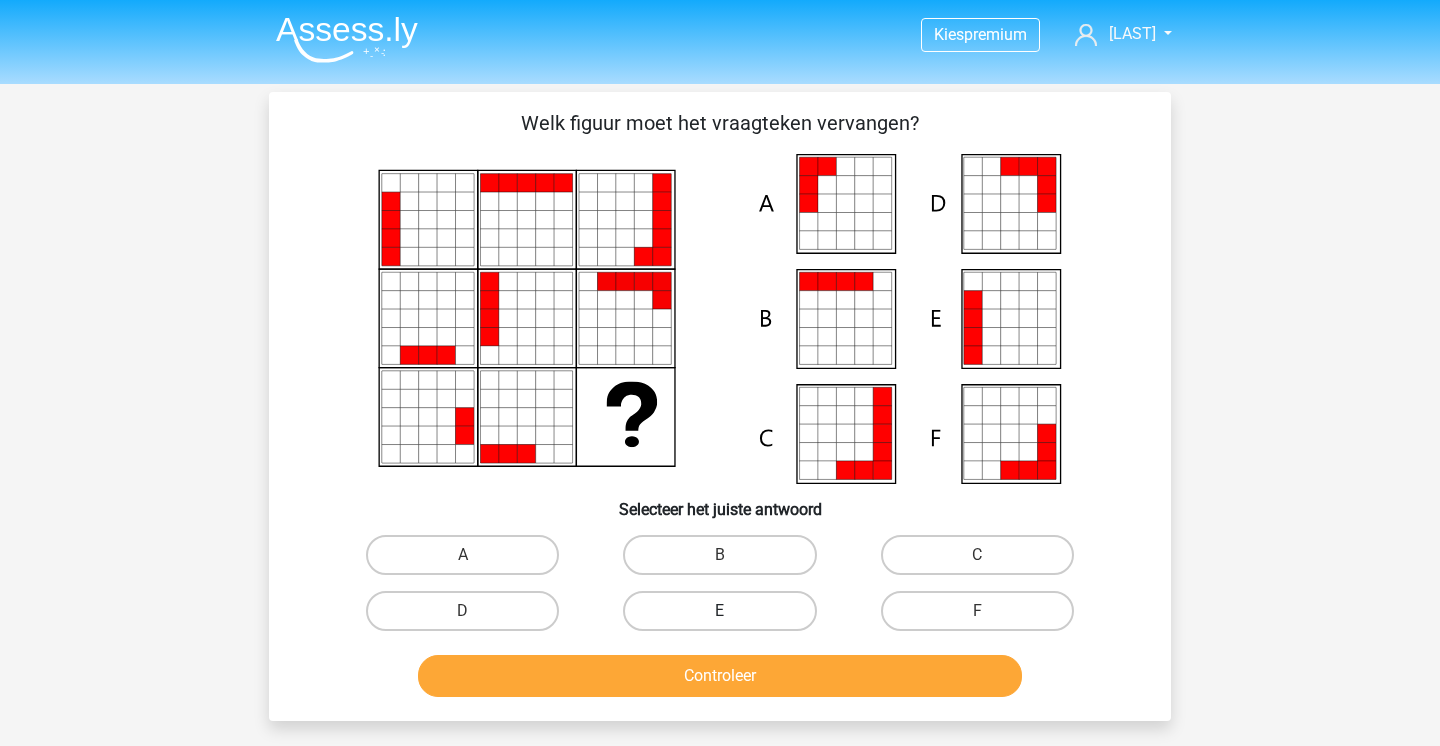 click on "E" at bounding box center (719, 611) 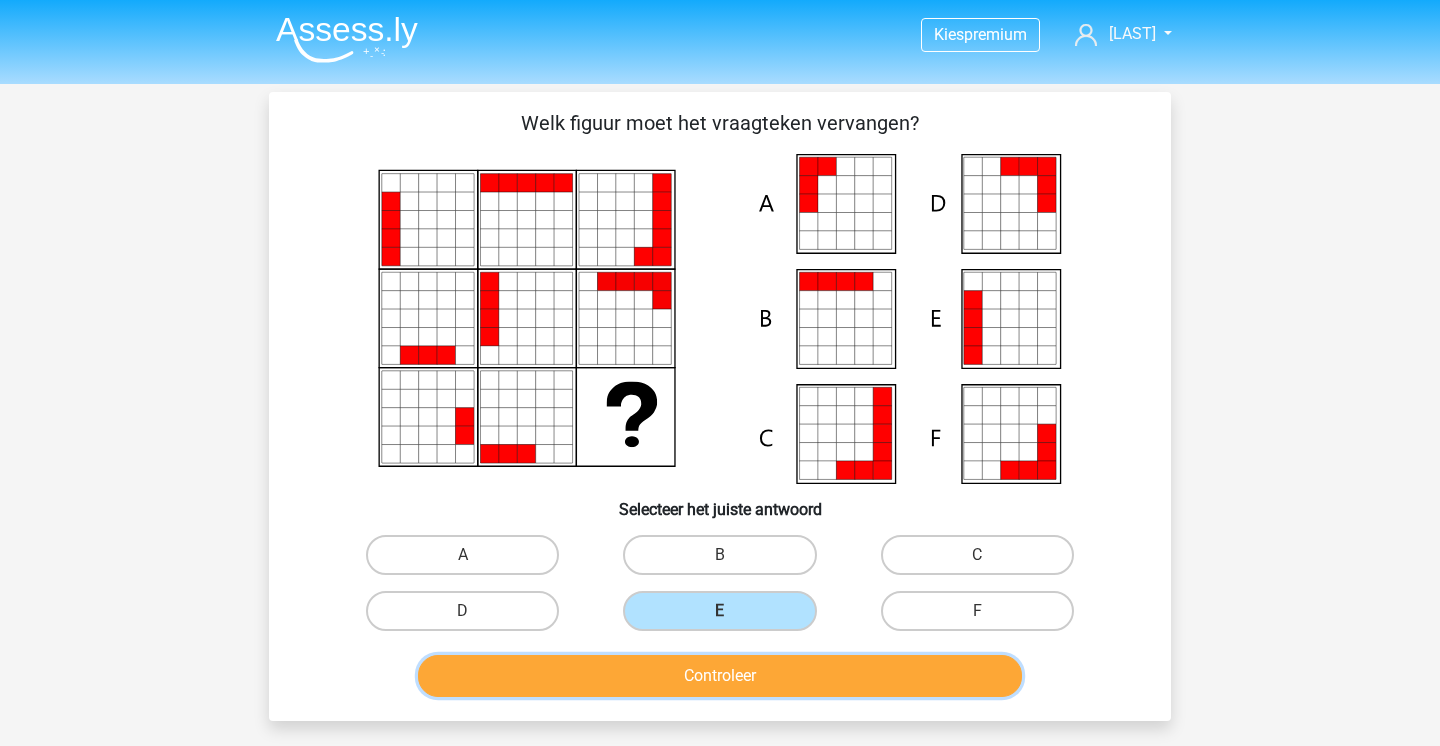 click on "Controleer" at bounding box center (720, 676) 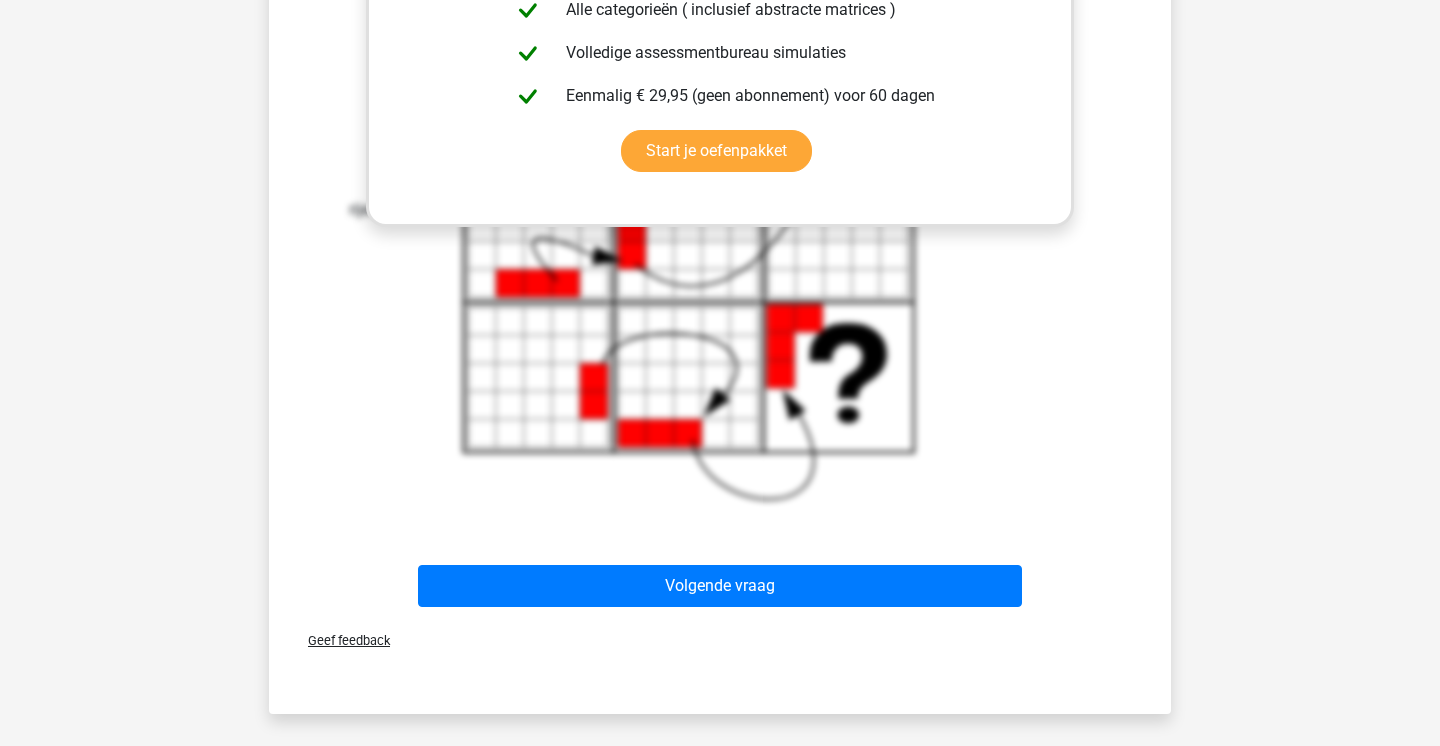 scroll, scrollTop: 1181, scrollLeft: 0, axis: vertical 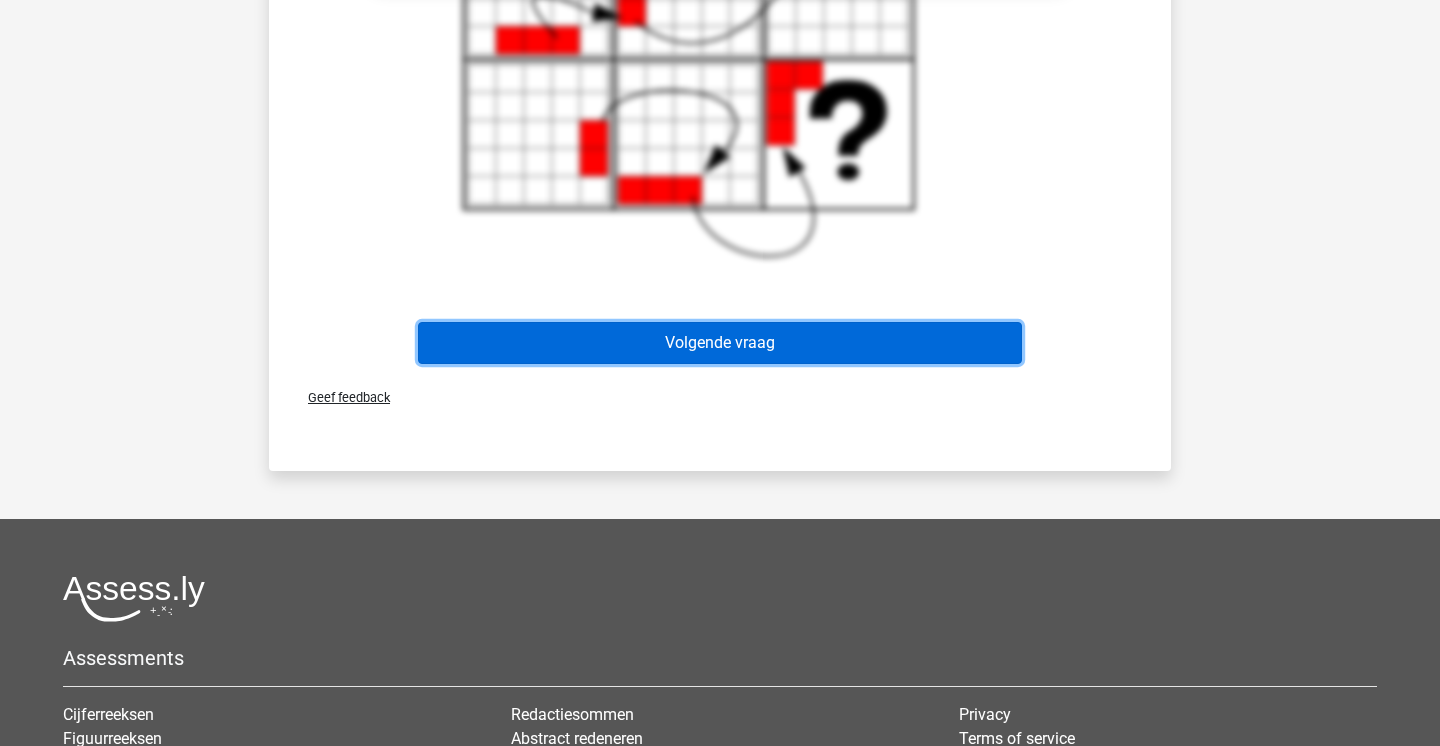 click on "Volgende vraag" at bounding box center (720, 343) 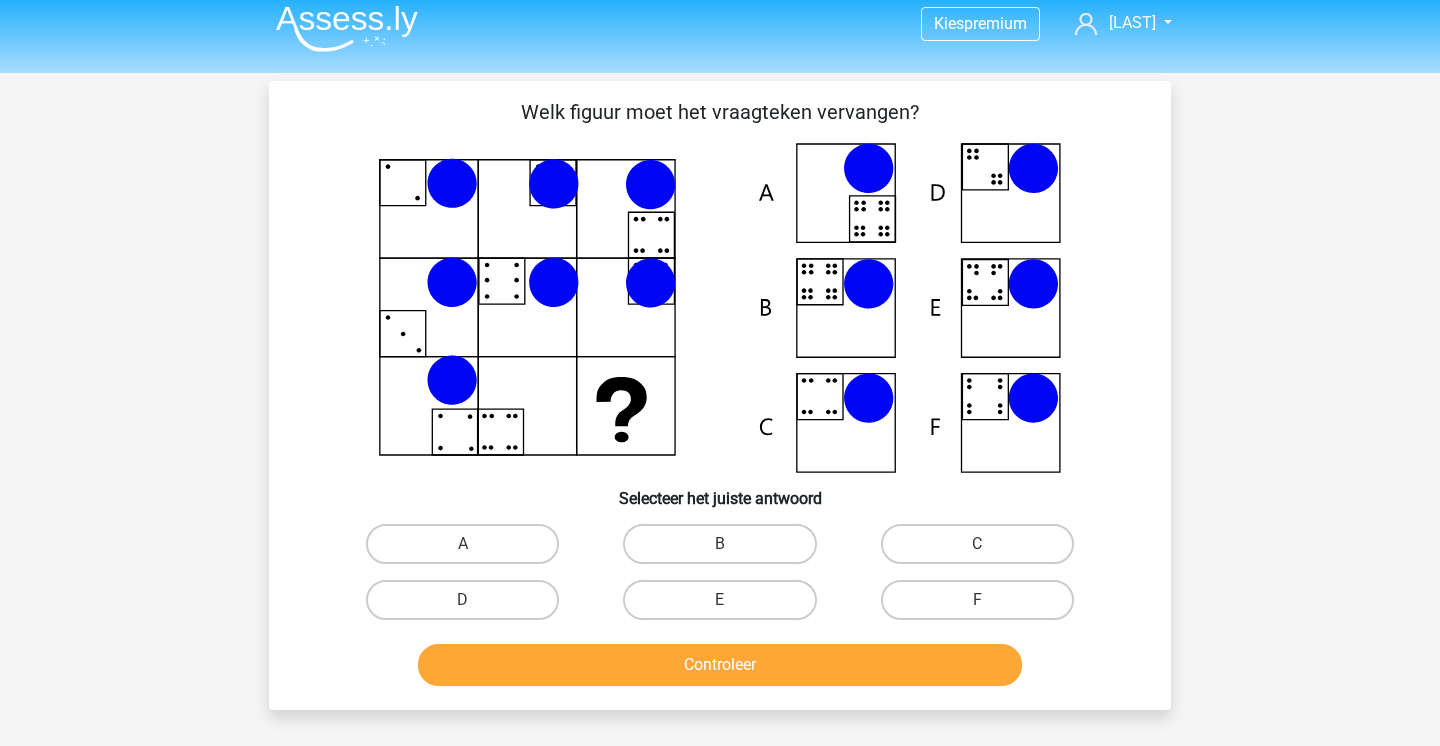 scroll, scrollTop: 0, scrollLeft: 0, axis: both 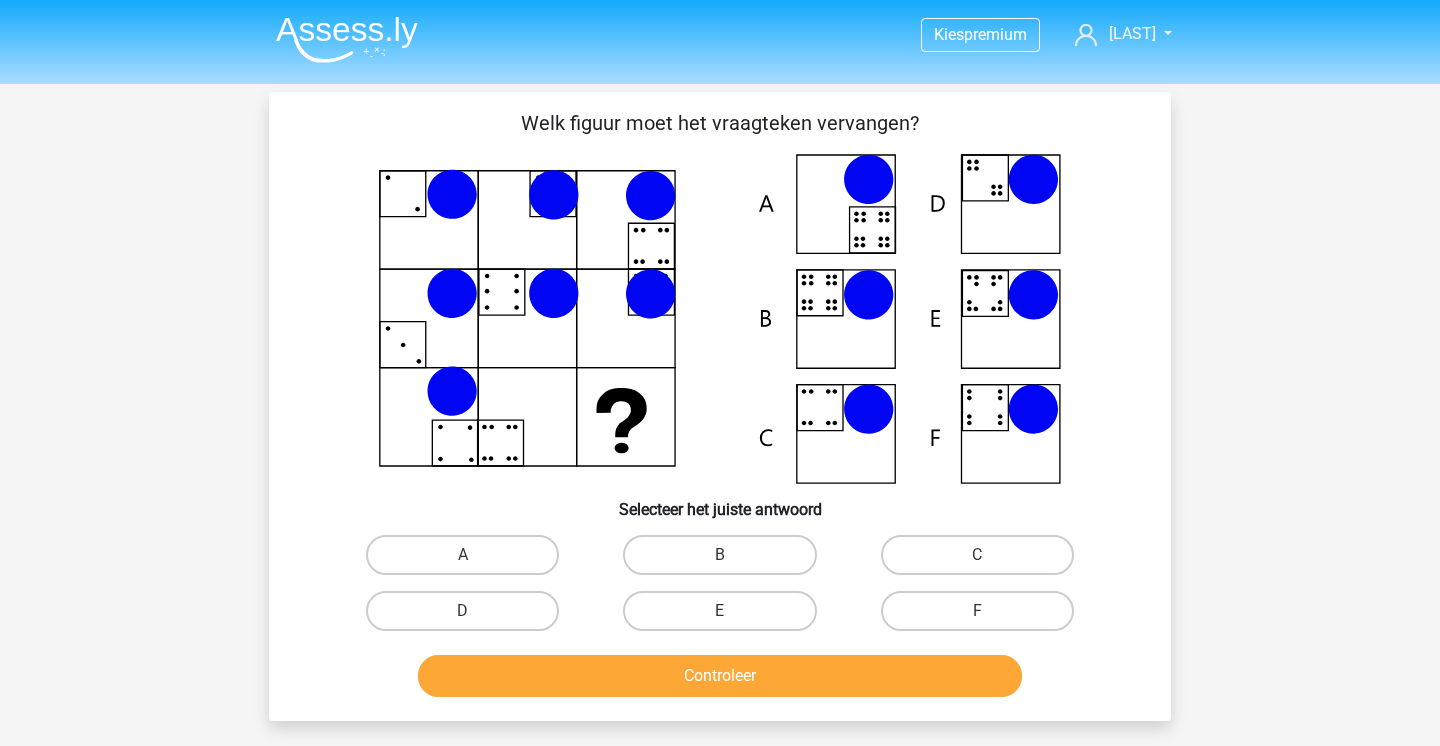 click on "B" at bounding box center (726, 561) 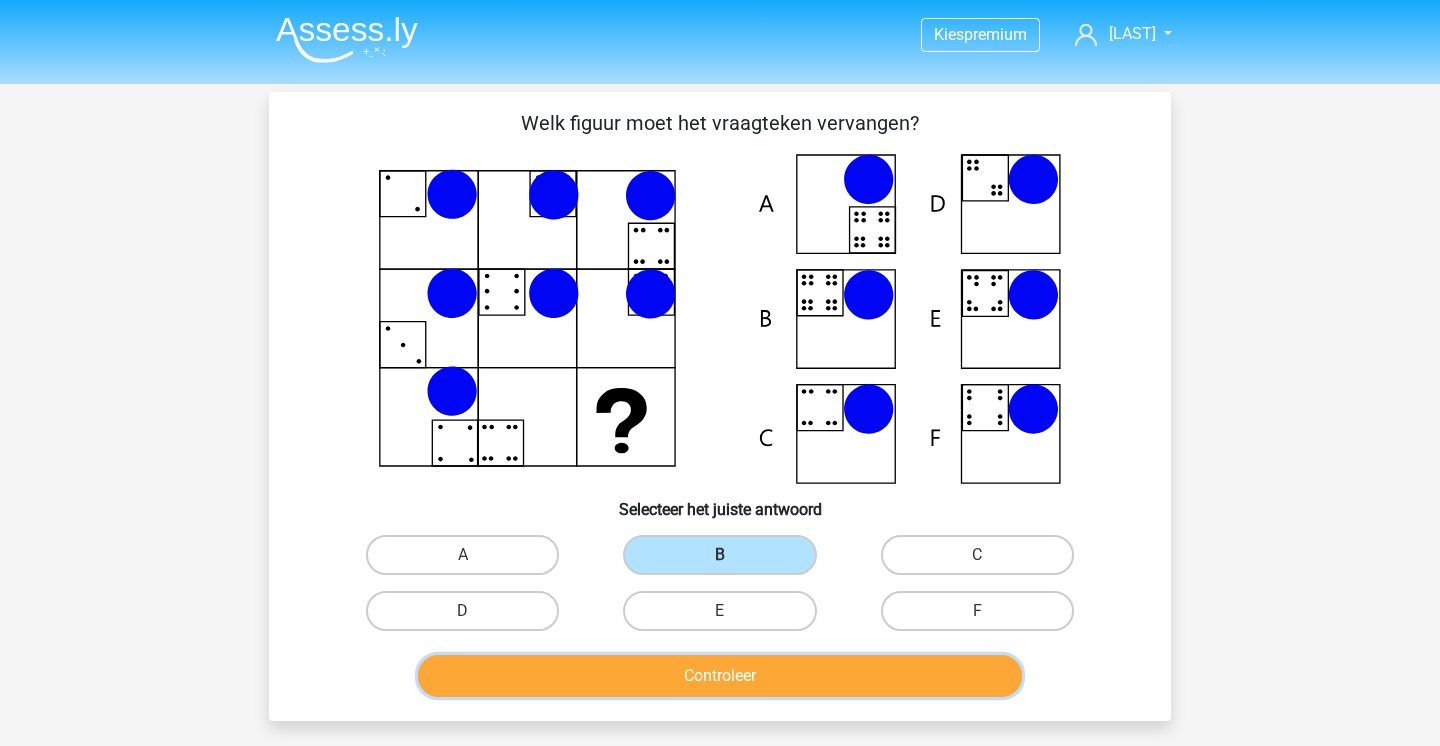 click on "Controleer" at bounding box center [720, 676] 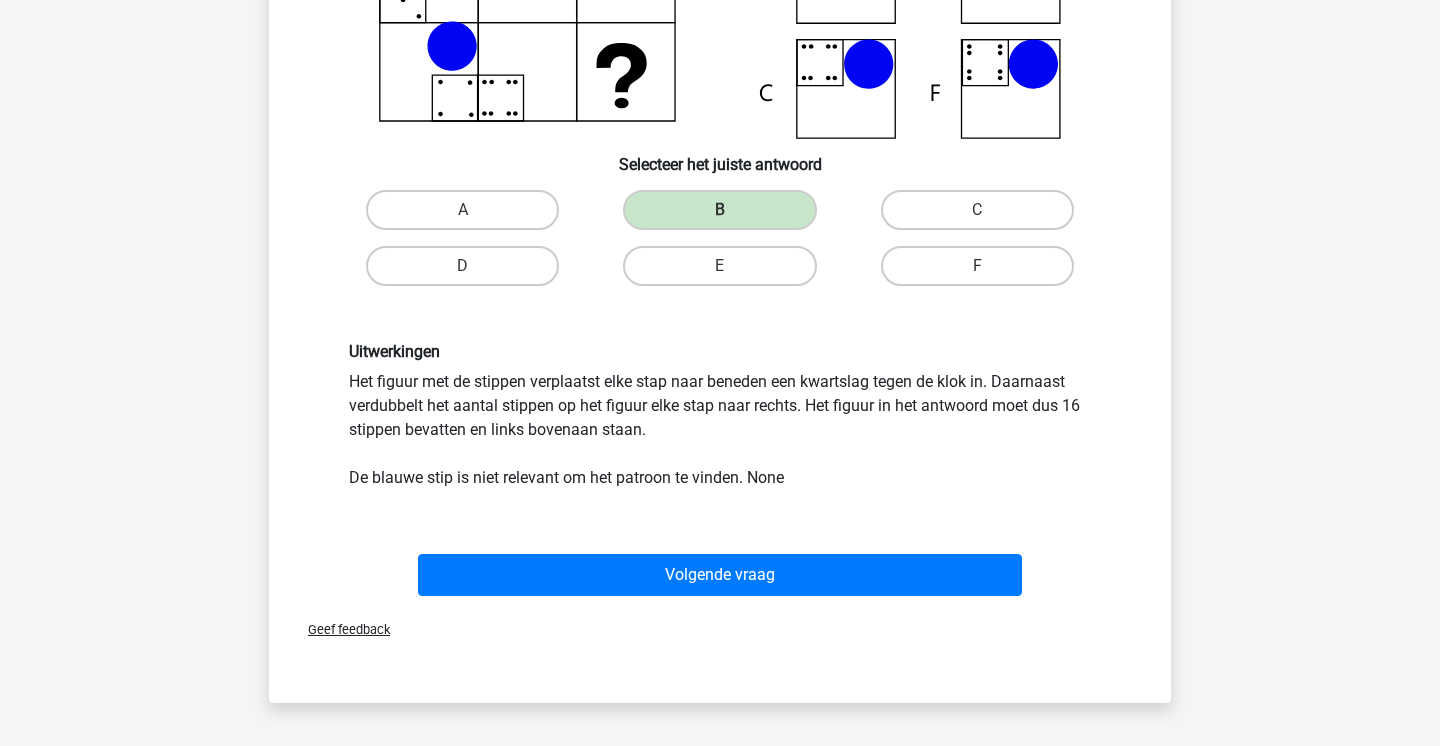 scroll, scrollTop: 346, scrollLeft: 0, axis: vertical 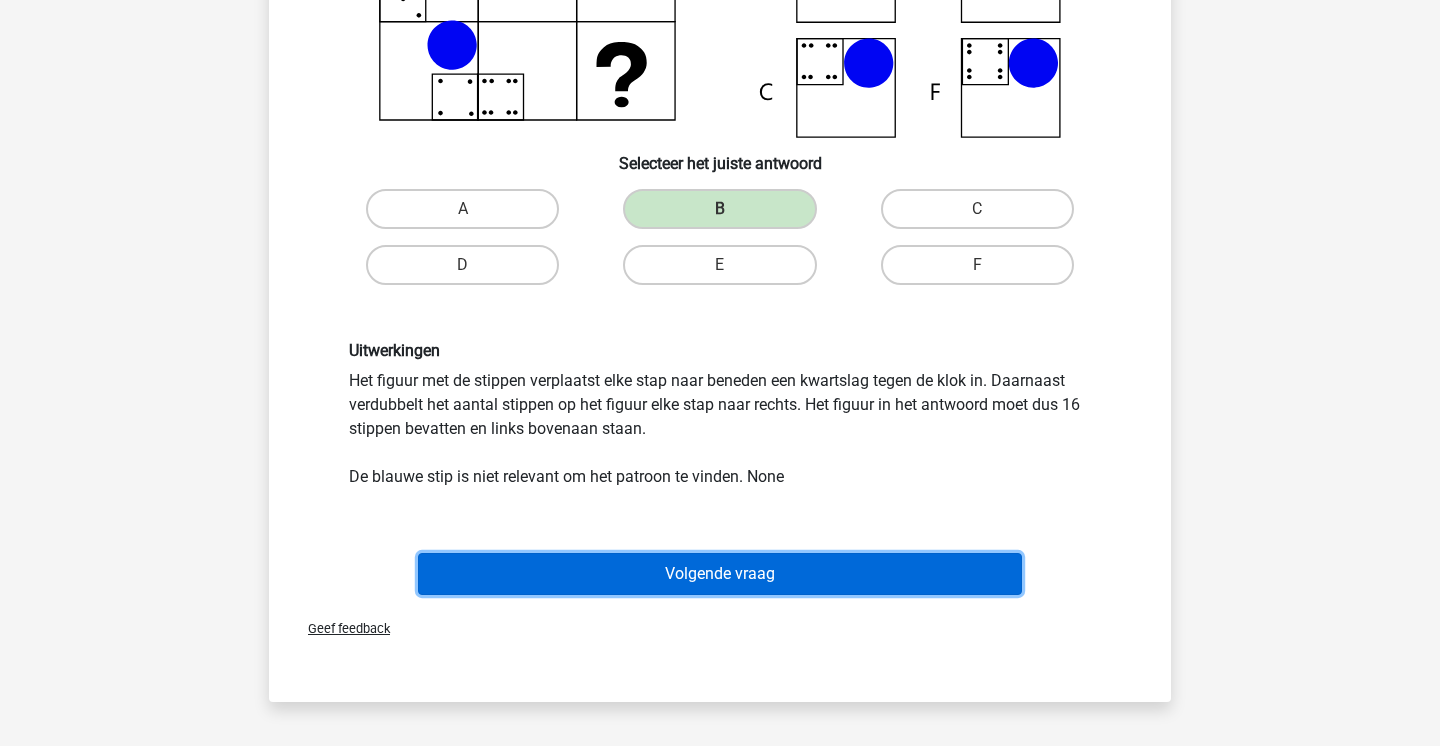 click on "Volgende vraag" at bounding box center [720, 574] 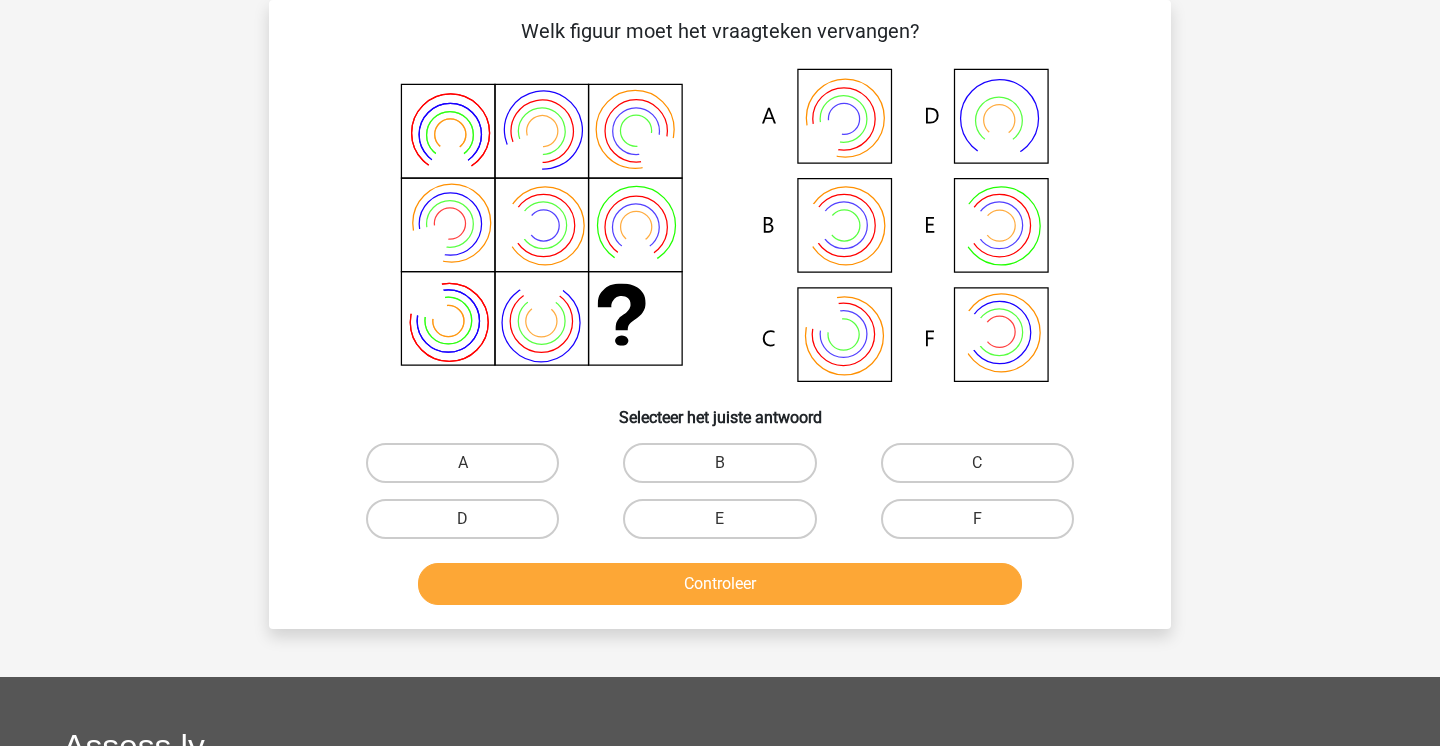 scroll, scrollTop: 81, scrollLeft: 0, axis: vertical 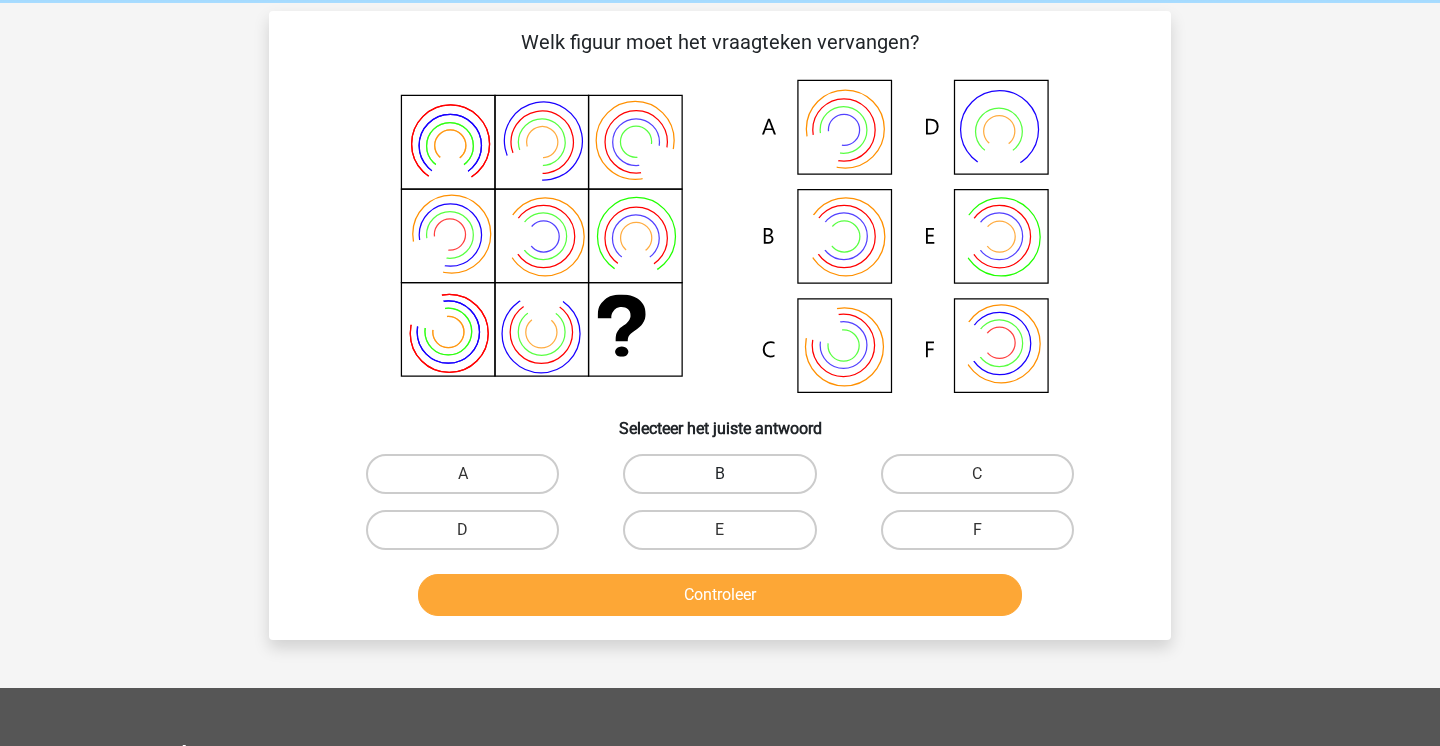 click on "B" at bounding box center (719, 474) 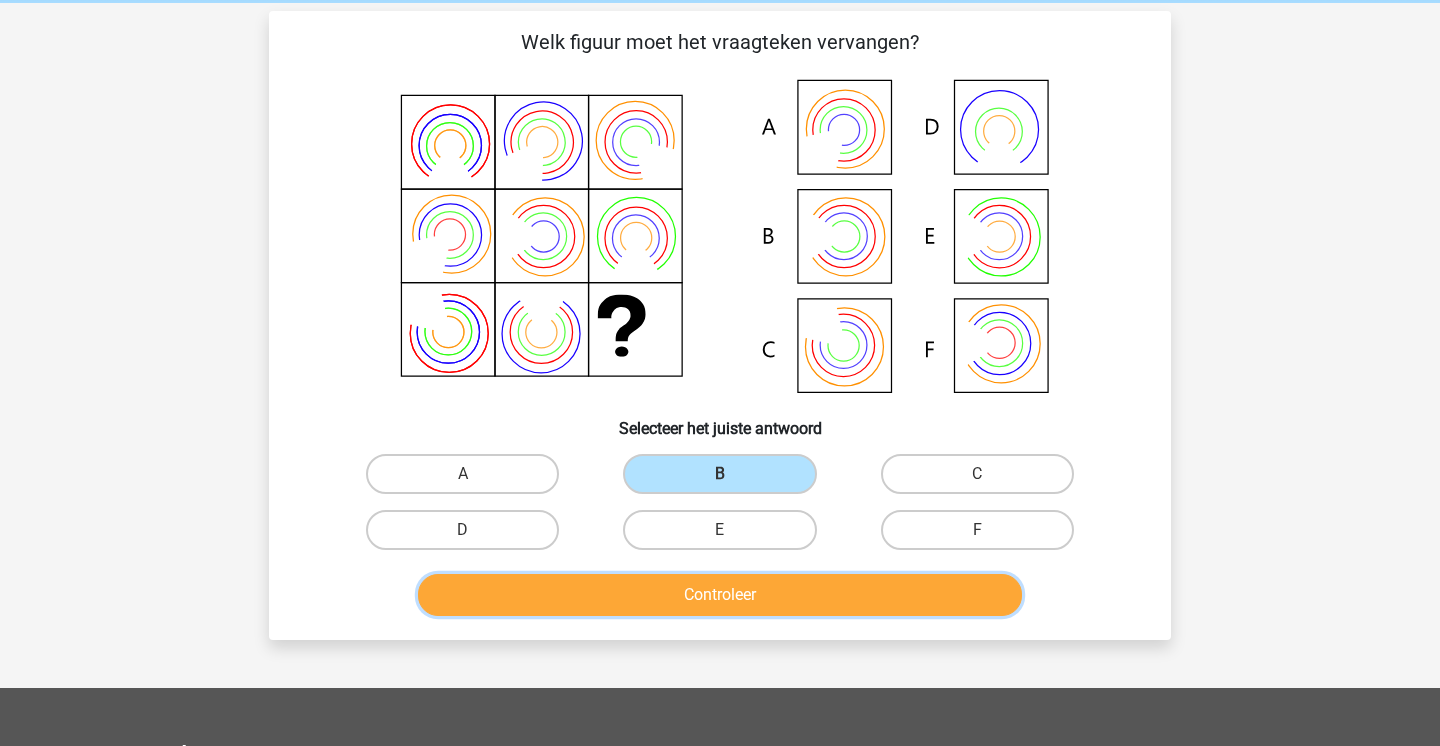 click on "Controleer" at bounding box center [720, 595] 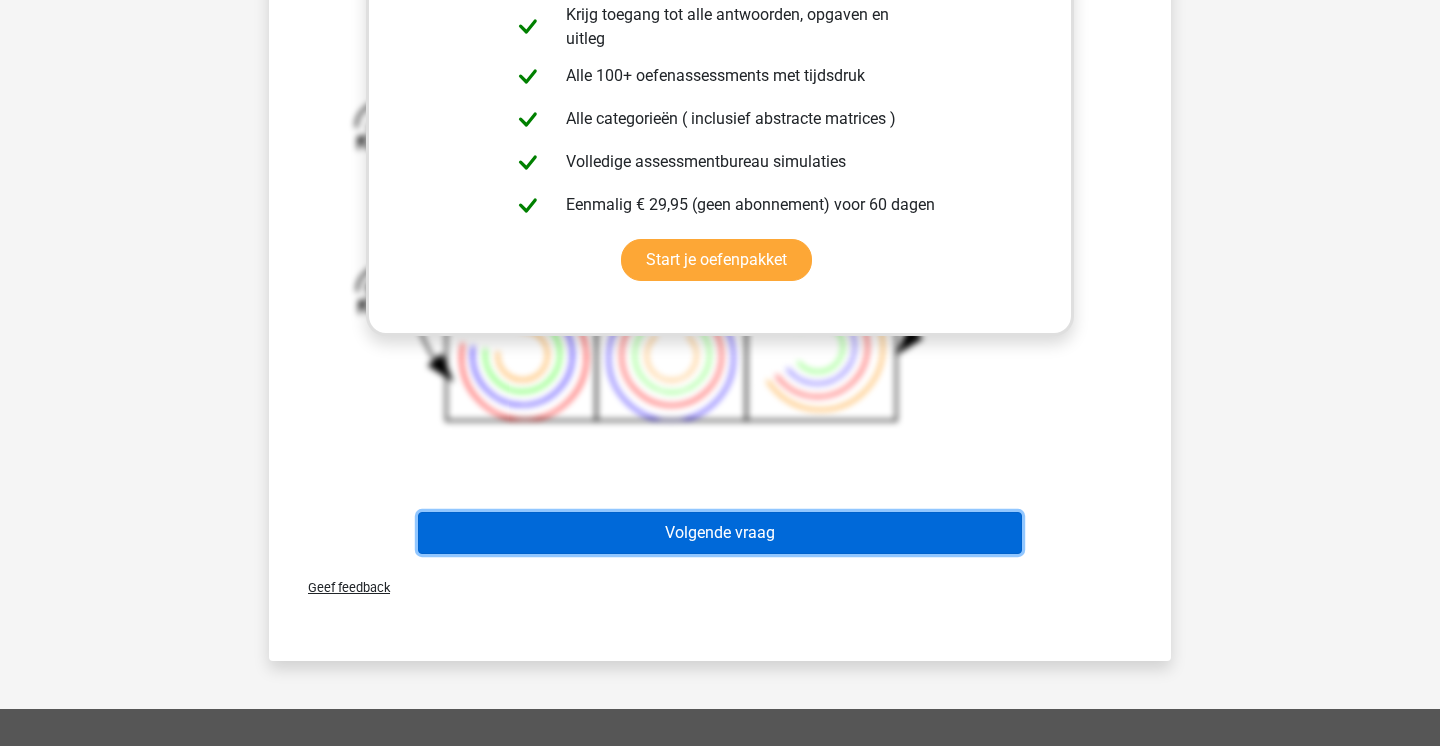 click on "Volgende vraag" at bounding box center (720, 533) 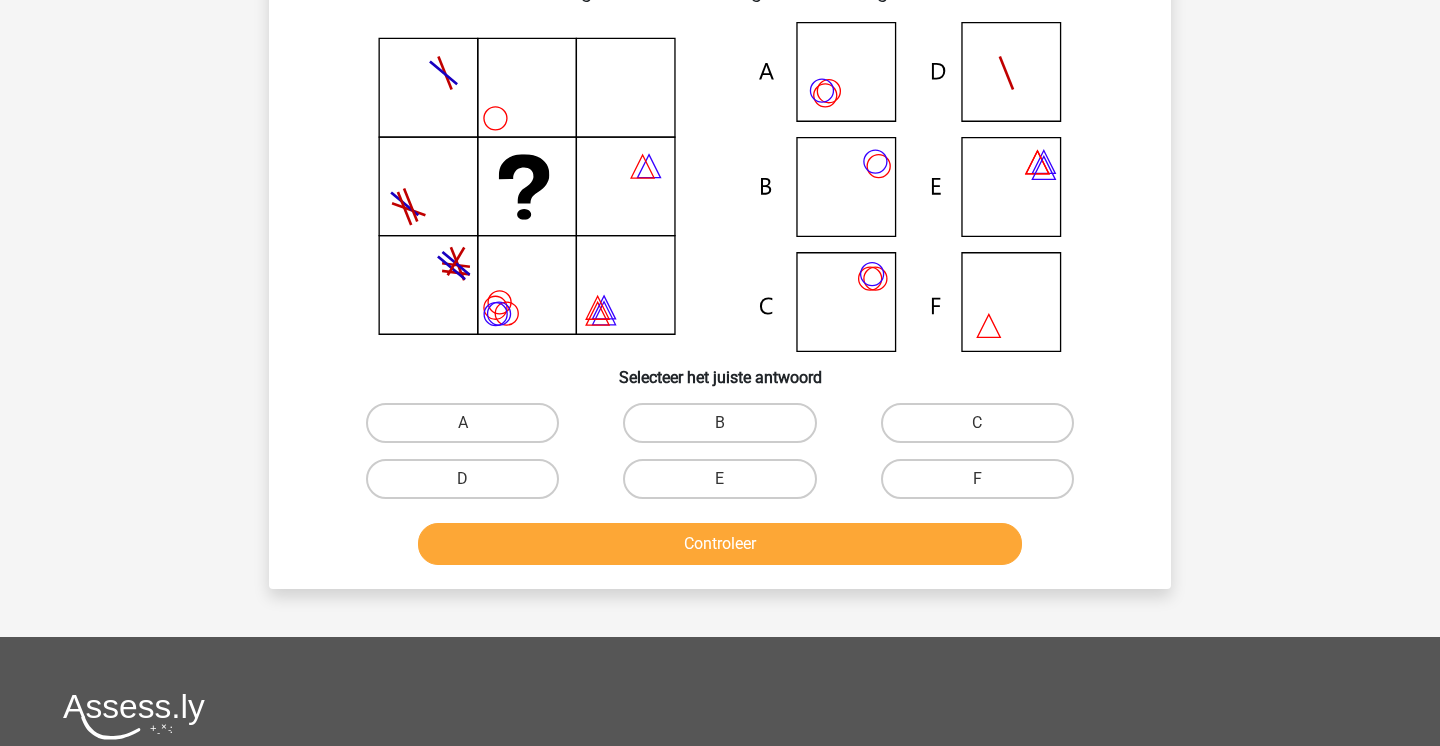 scroll, scrollTop: 92, scrollLeft: 0, axis: vertical 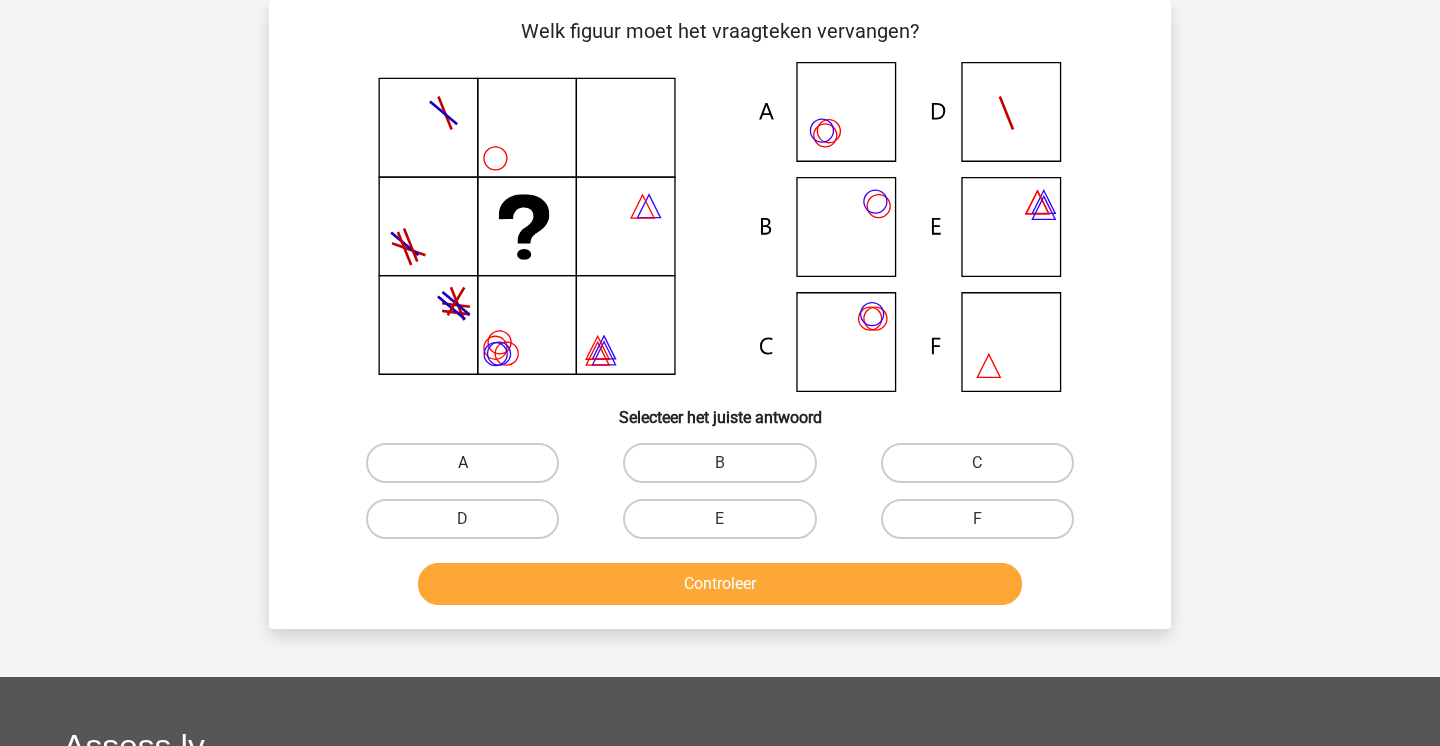 click on "A" at bounding box center (462, 463) 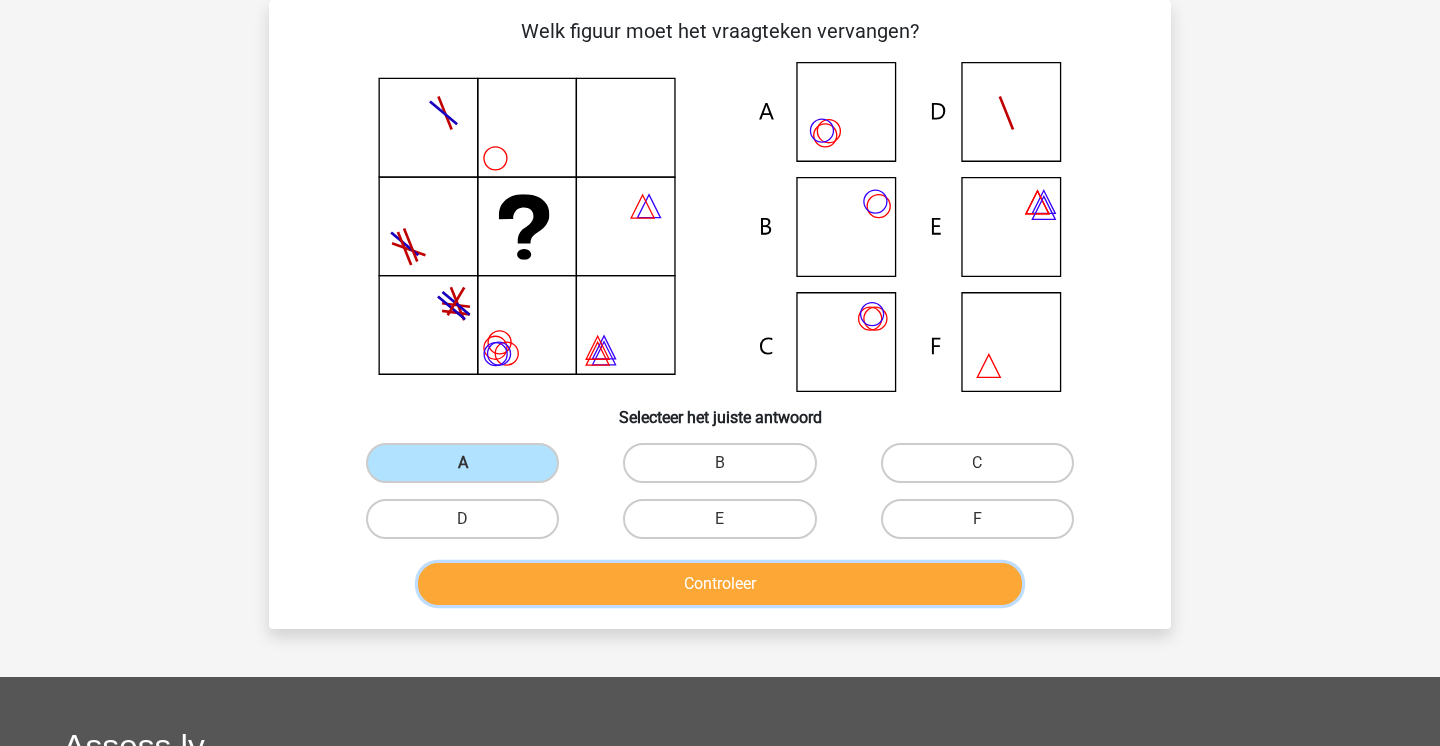 click on "Controleer" at bounding box center (720, 584) 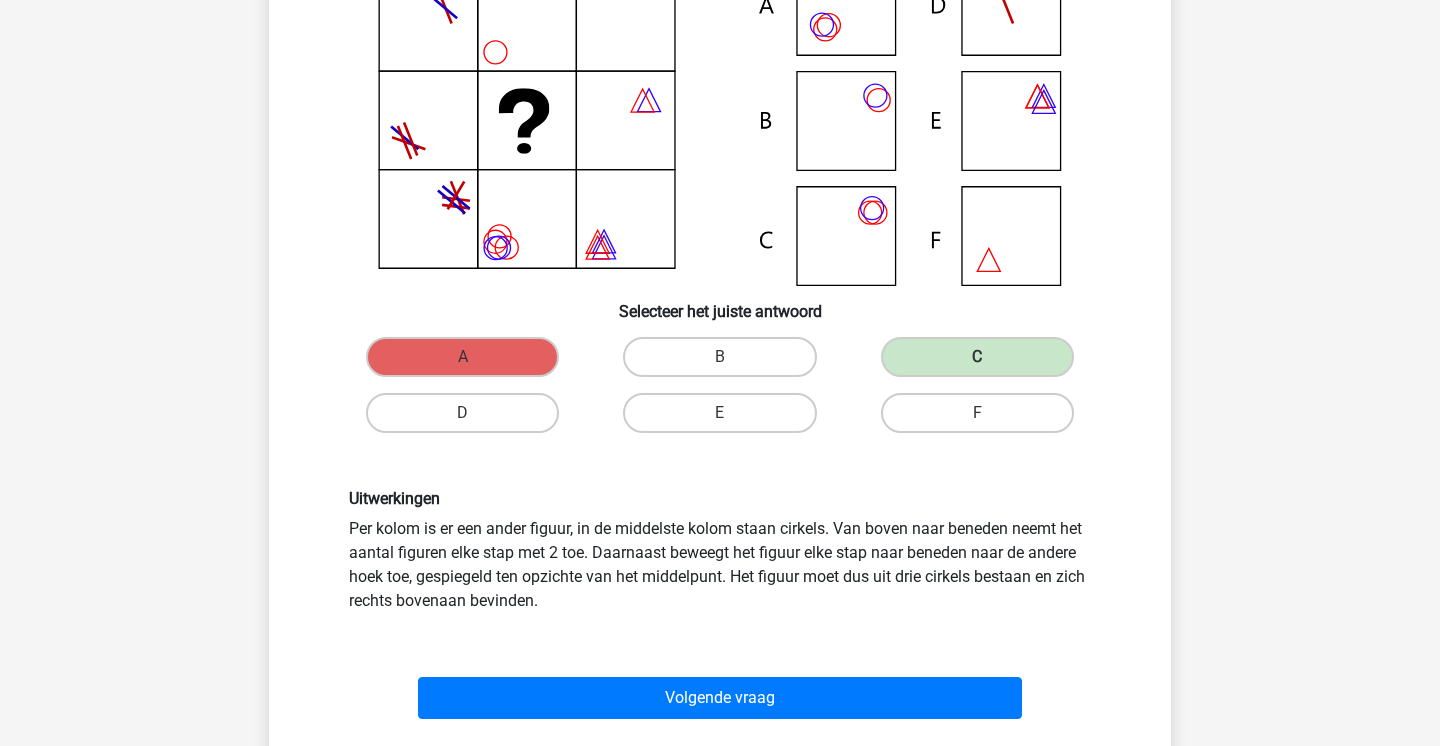 scroll, scrollTop: 196, scrollLeft: 0, axis: vertical 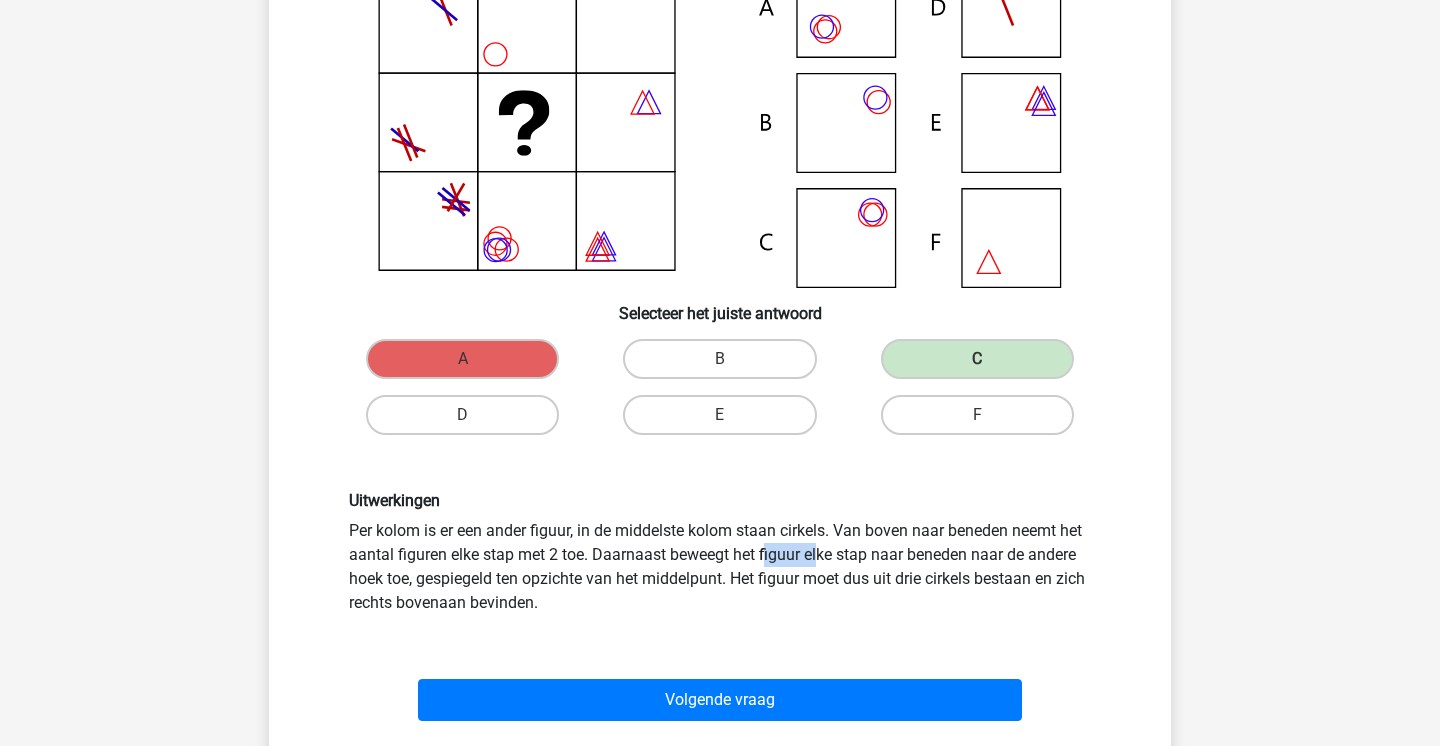 drag, startPoint x: 494, startPoint y: 556, endPoint x: 555, endPoint y: 556, distance: 61 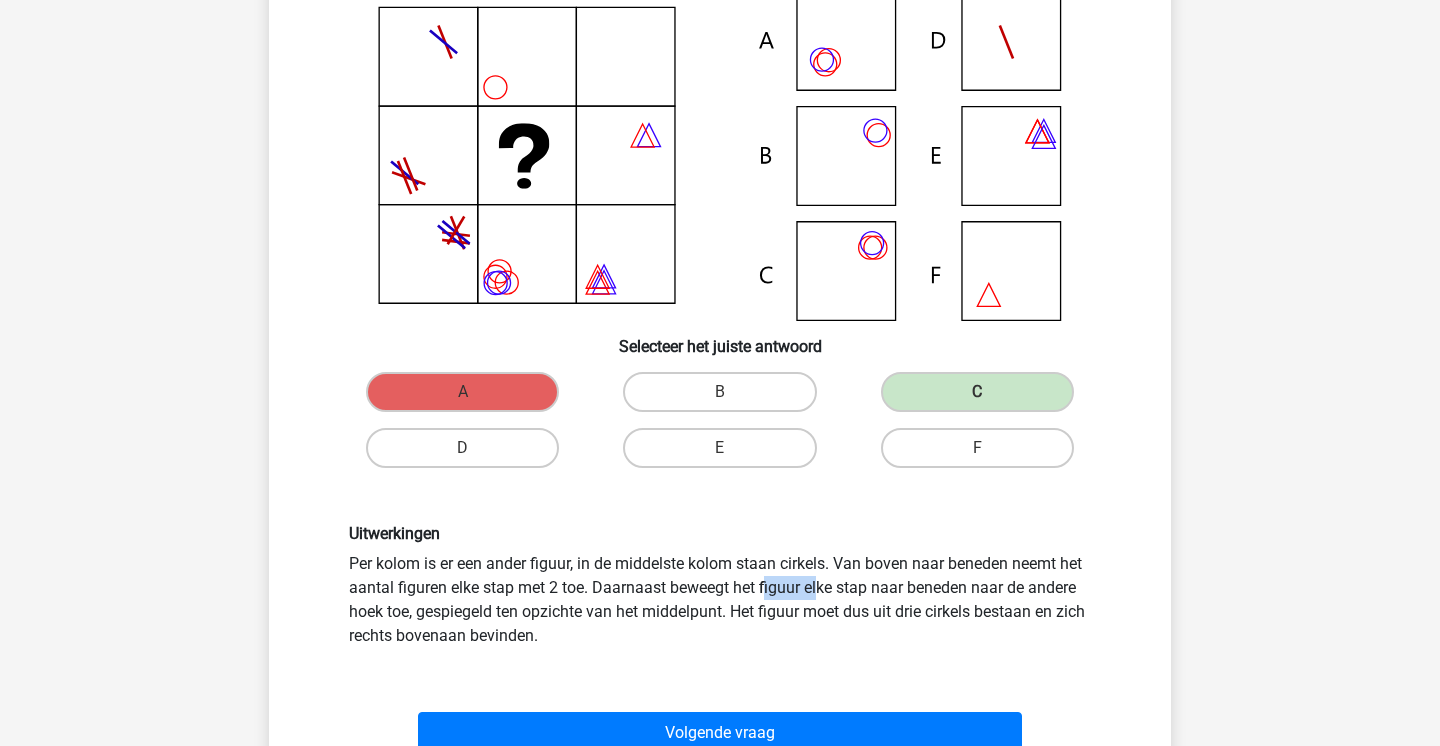 scroll, scrollTop: 164, scrollLeft: 0, axis: vertical 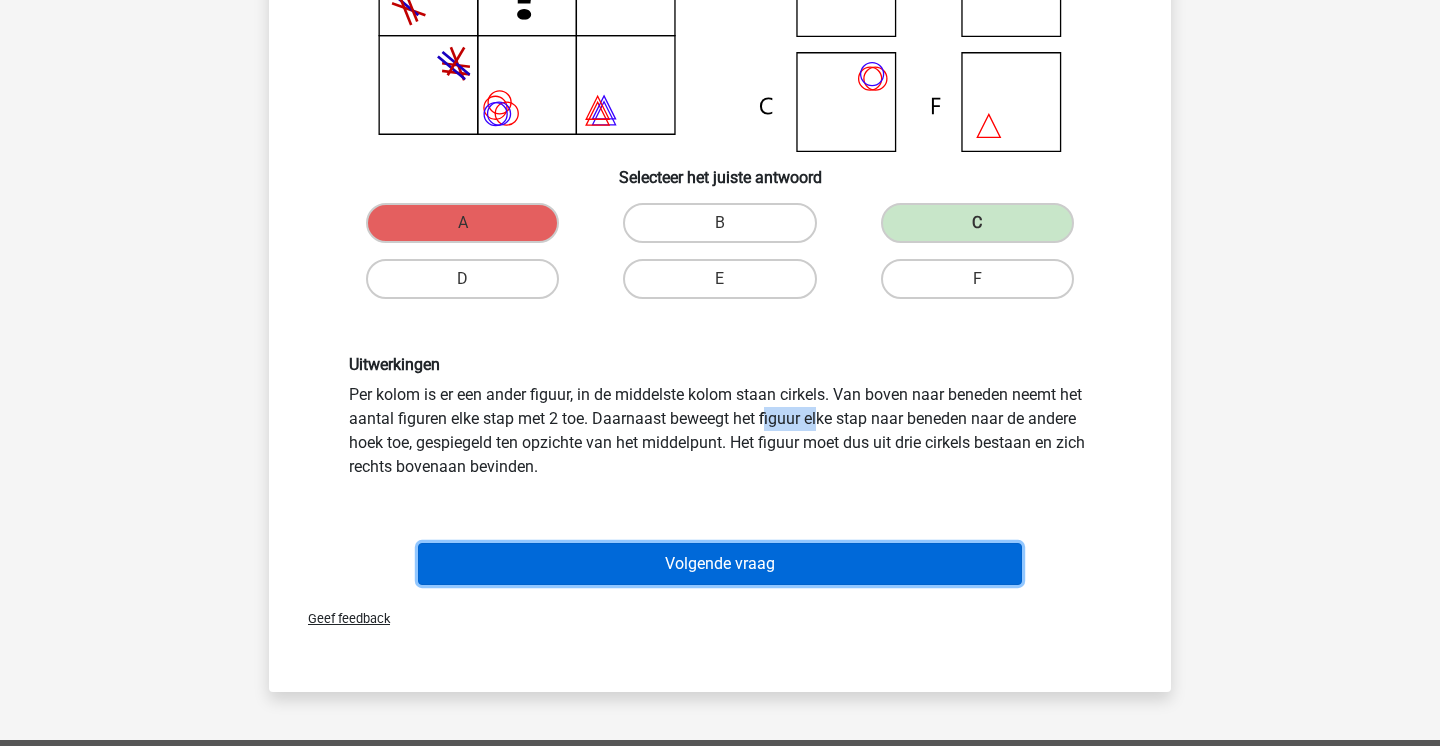 click on "Volgende vraag" at bounding box center [720, 564] 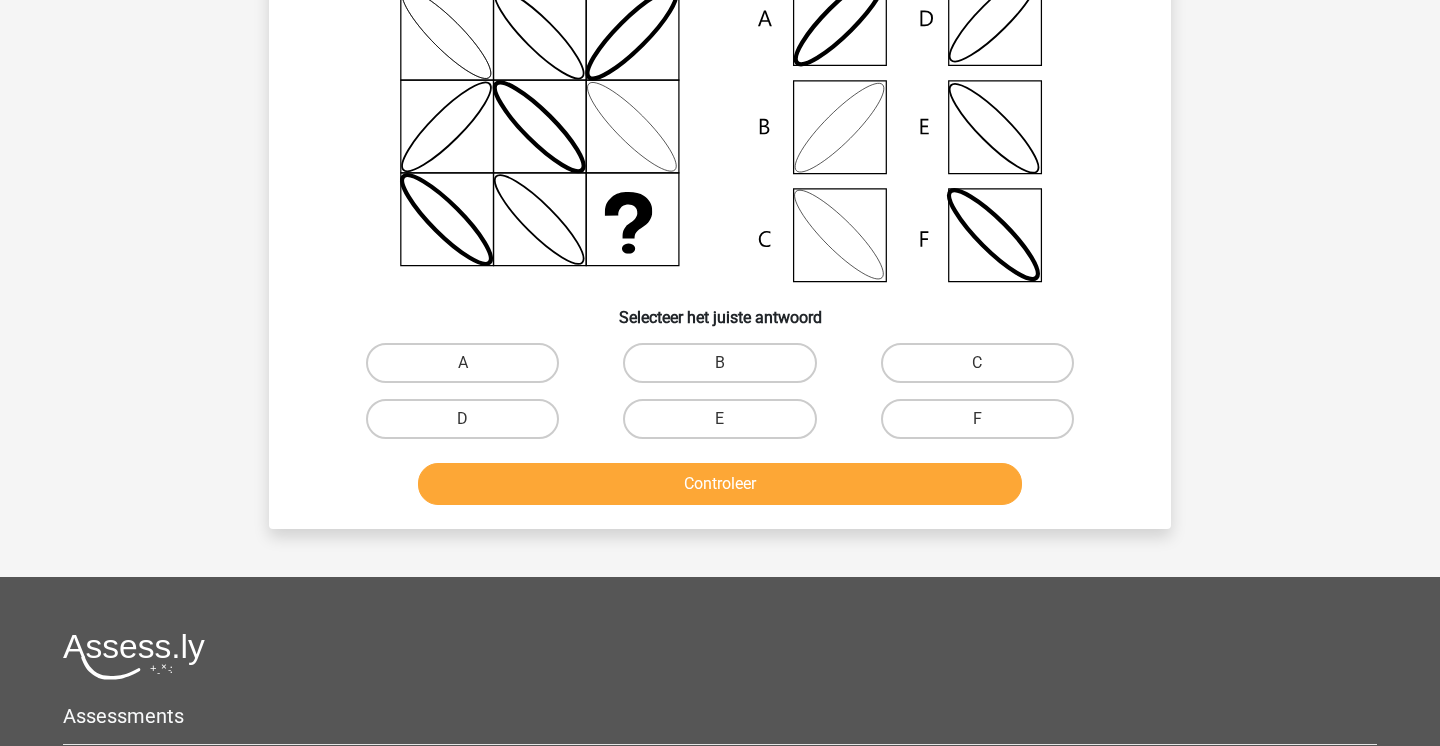 scroll, scrollTop: 92, scrollLeft: 0, axis: vertical 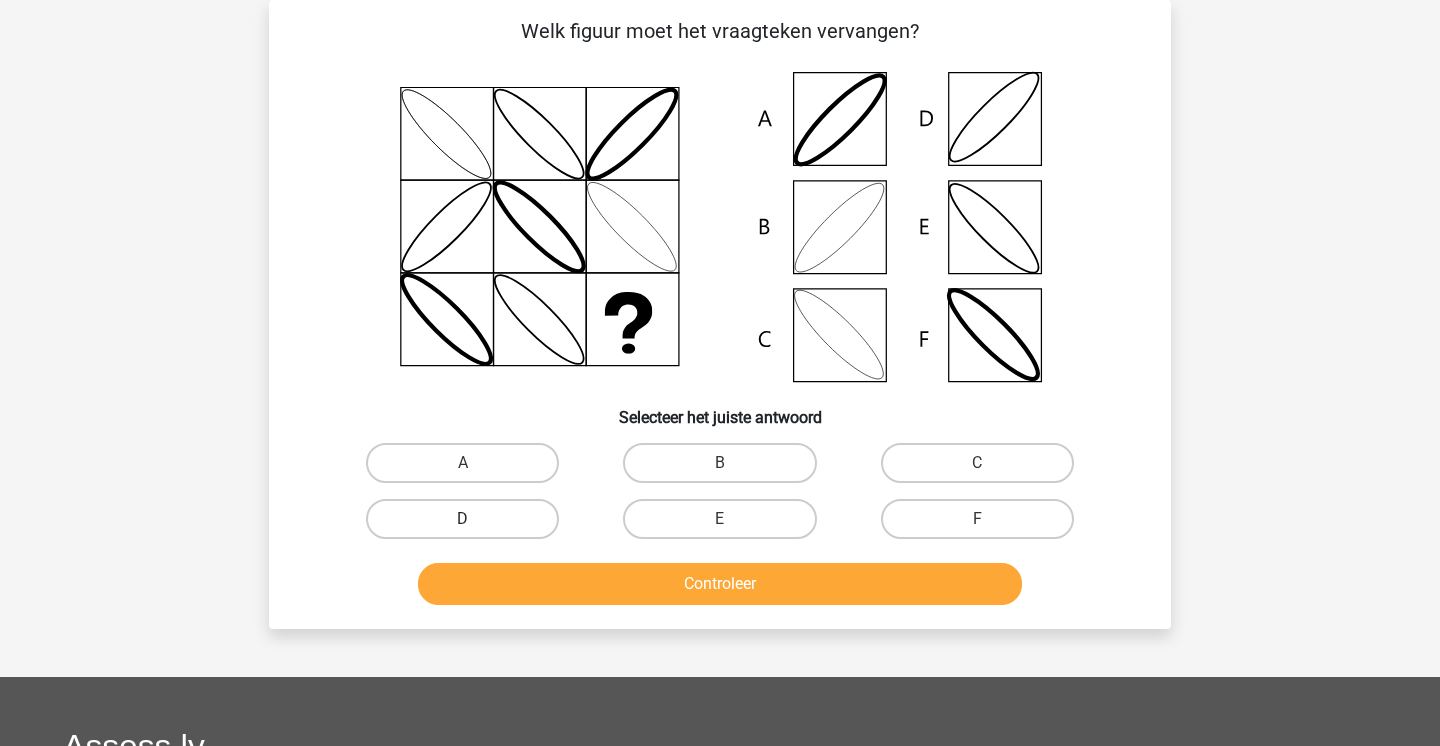 click on "D" at bounding box center (462, 519) 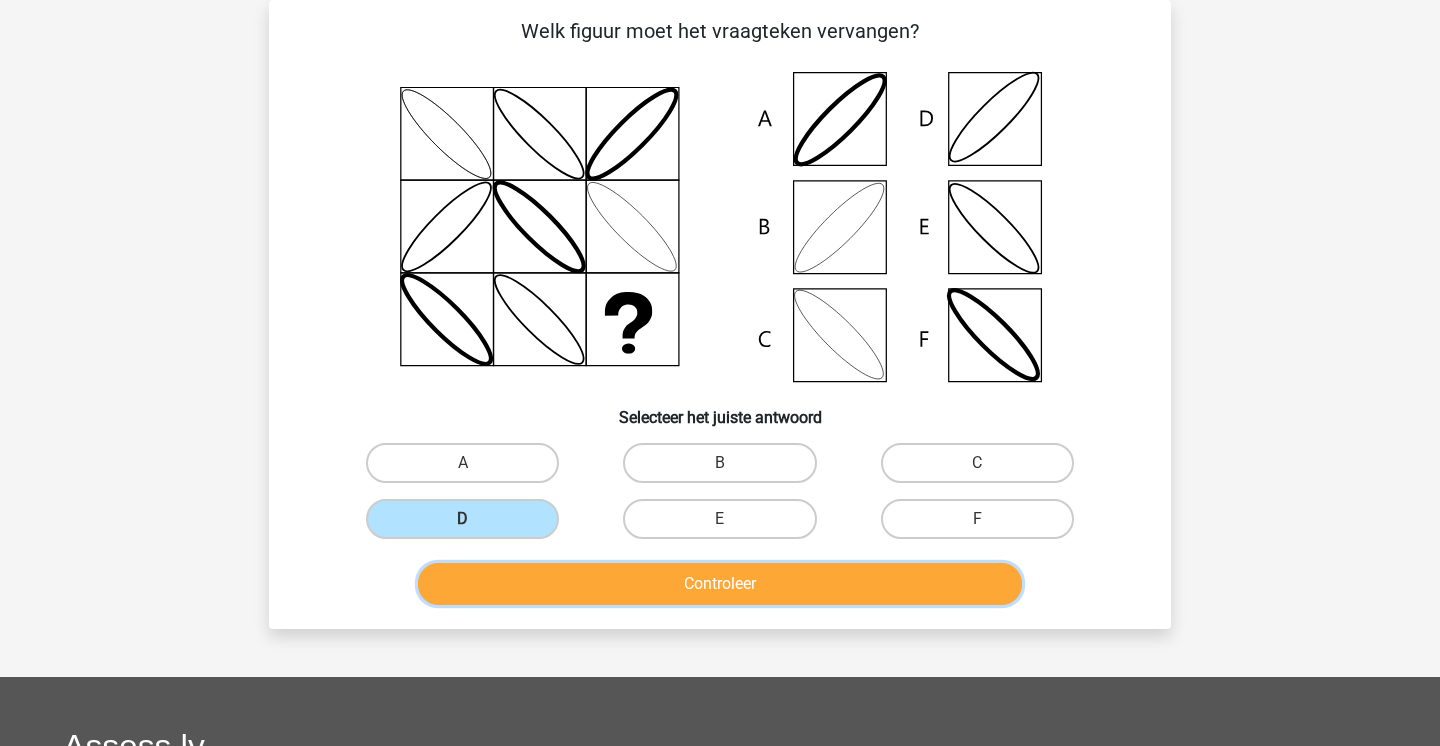 click on "Controleer" at bounding box center (720, 584) 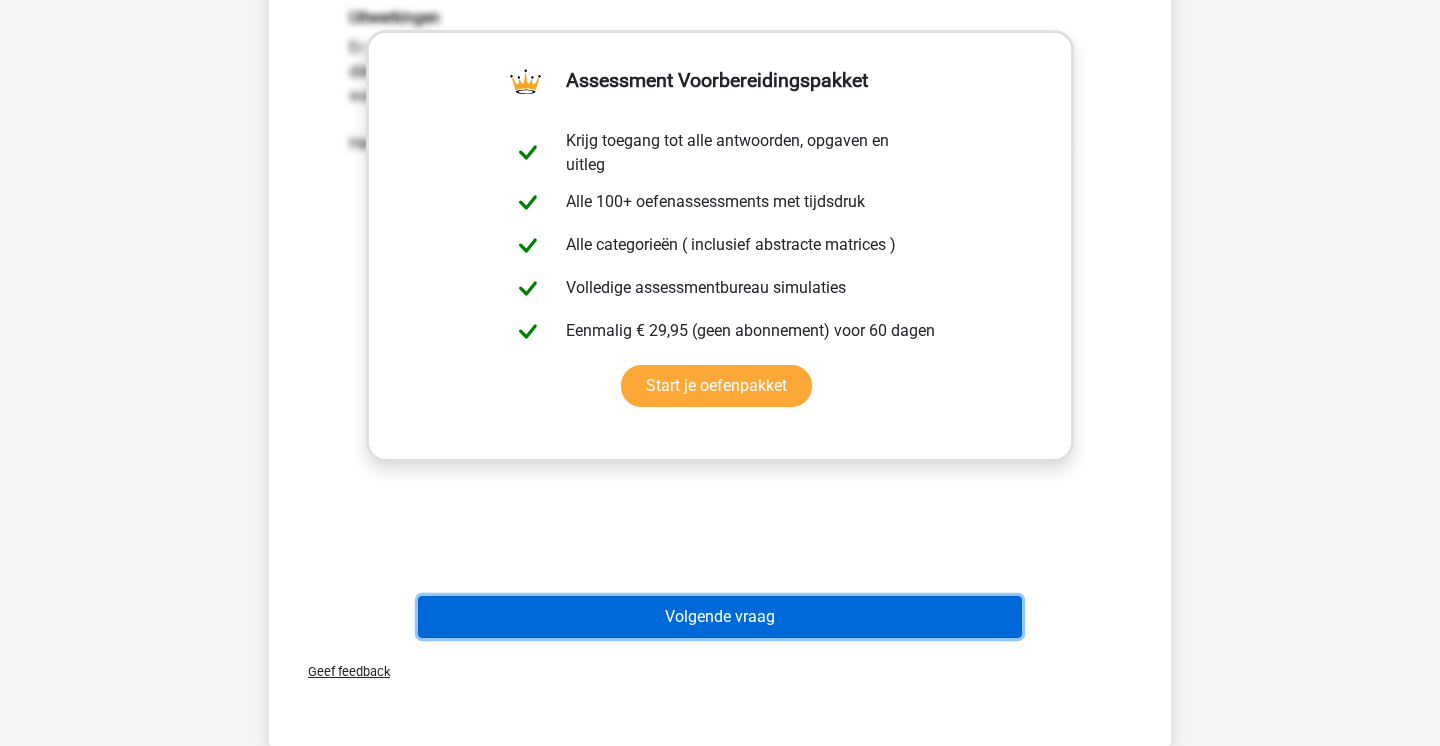 click on "Volgende vraag" at bounding box center [720, 617] 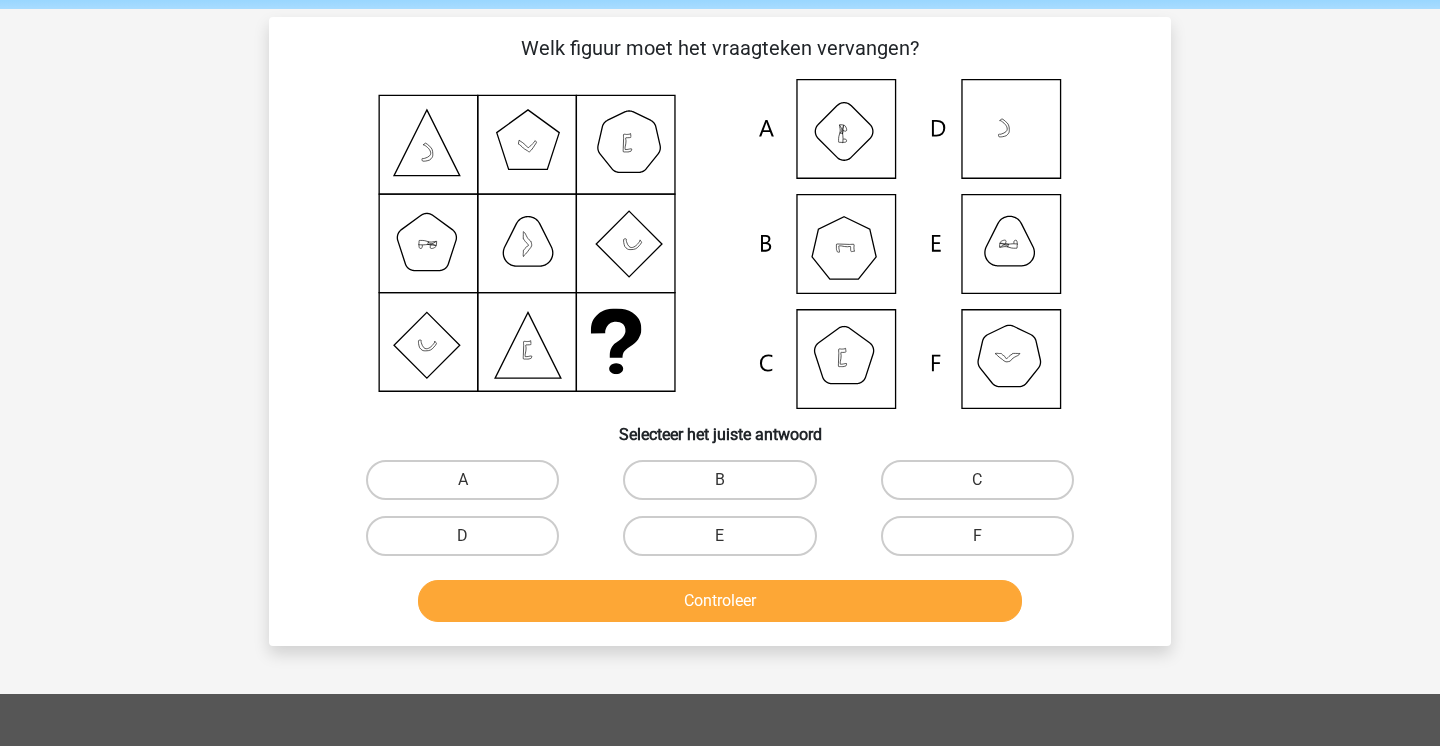 scroll, scrollTop: 74, scrollLeft: 0, axis: vertical 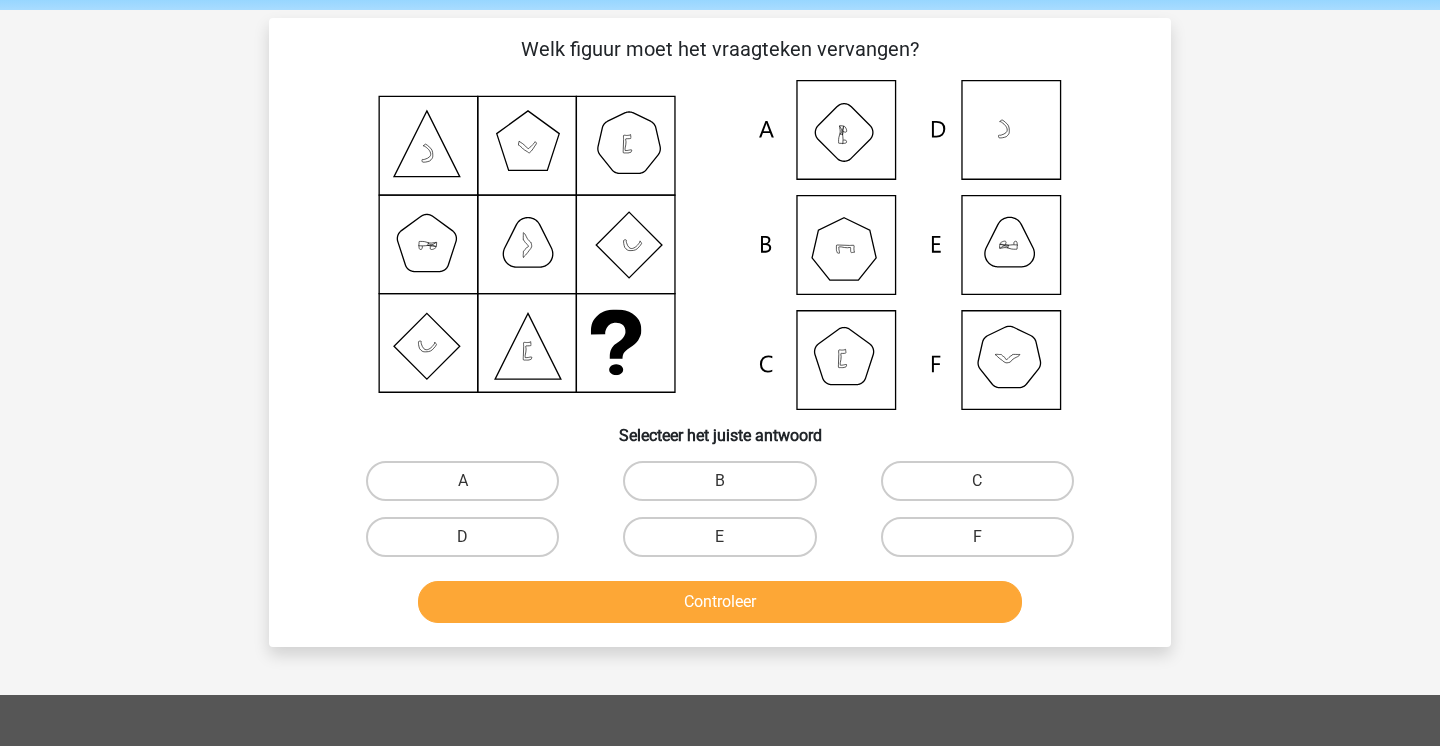 drag, startPoint x: 651, startPoint y: 496, endPoint x: 686, endPoint y: 399, distance: 103.121284 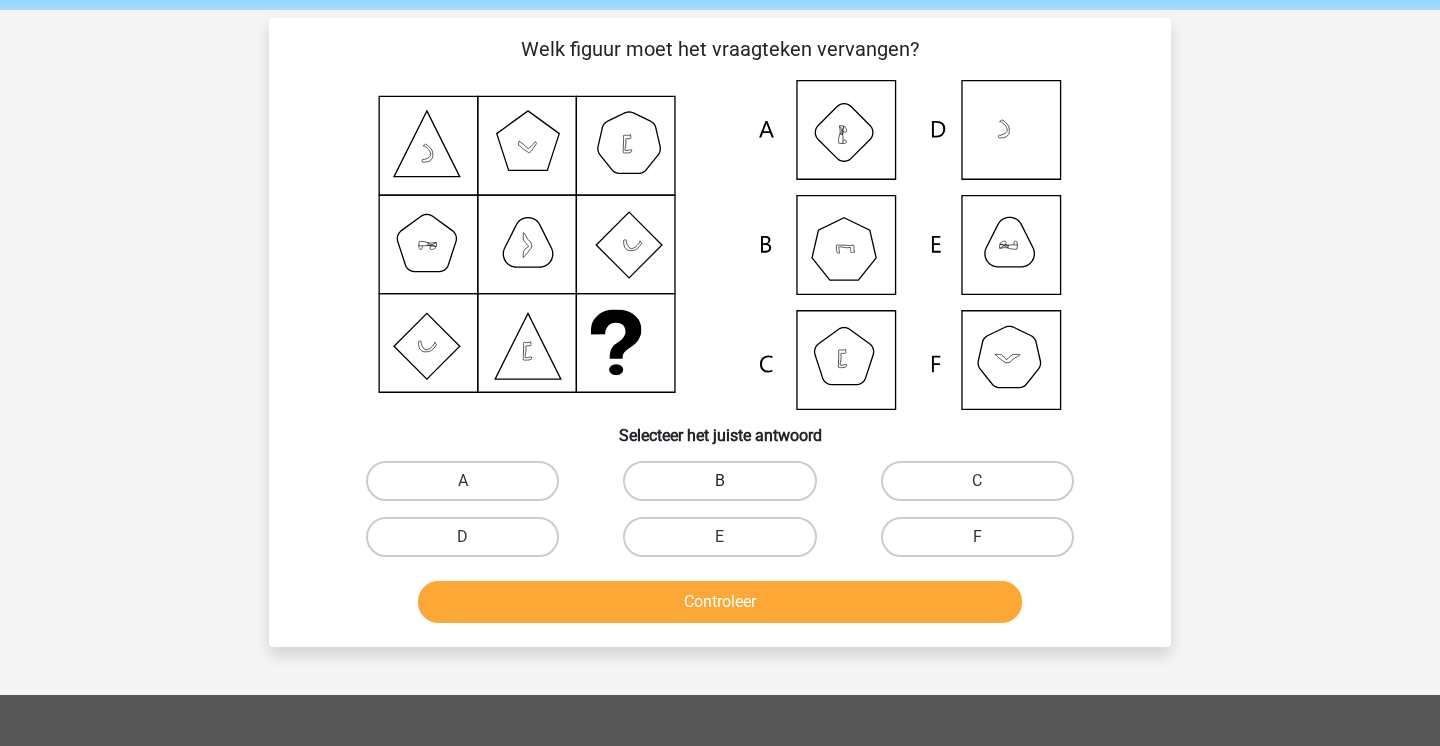 click on "B" at bounding box center (719, 481) 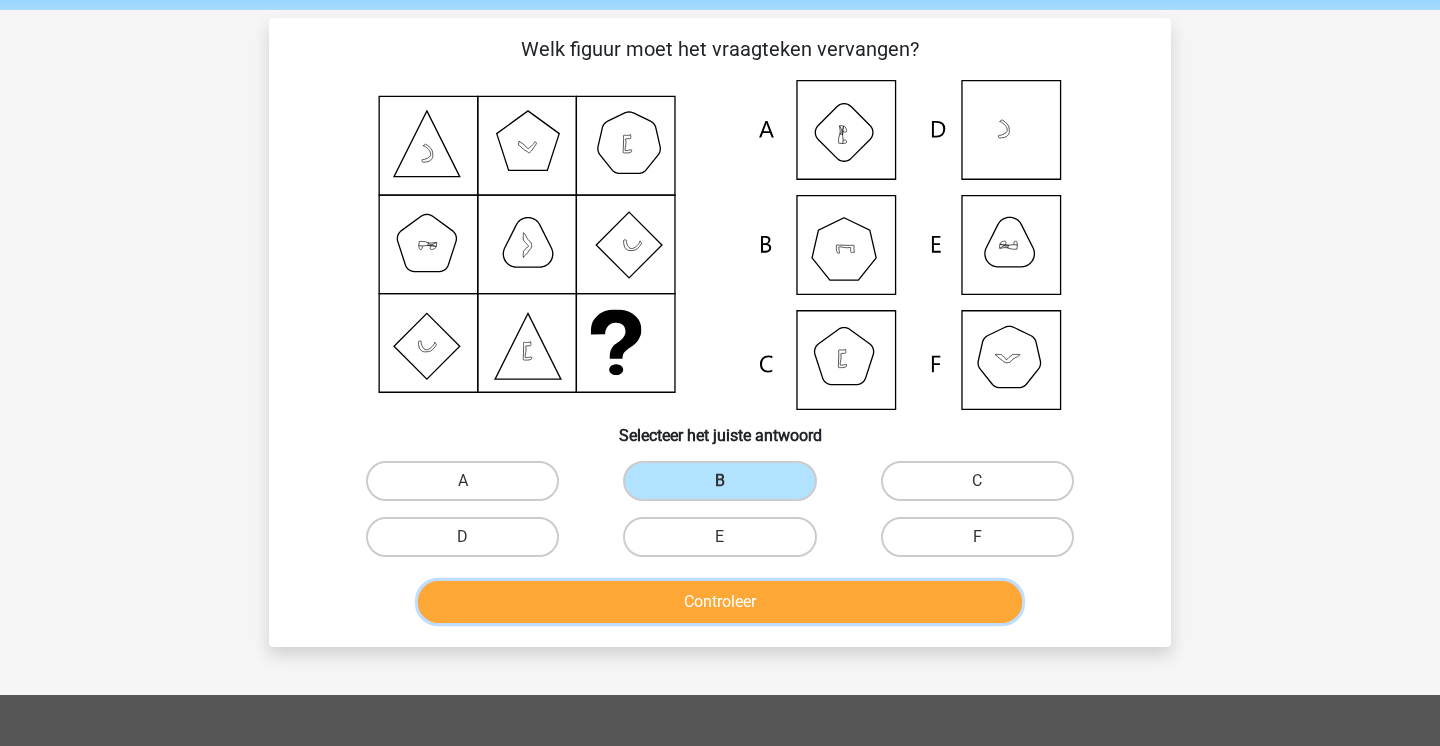 click on "Controleer" at bounding box center [720, 602] 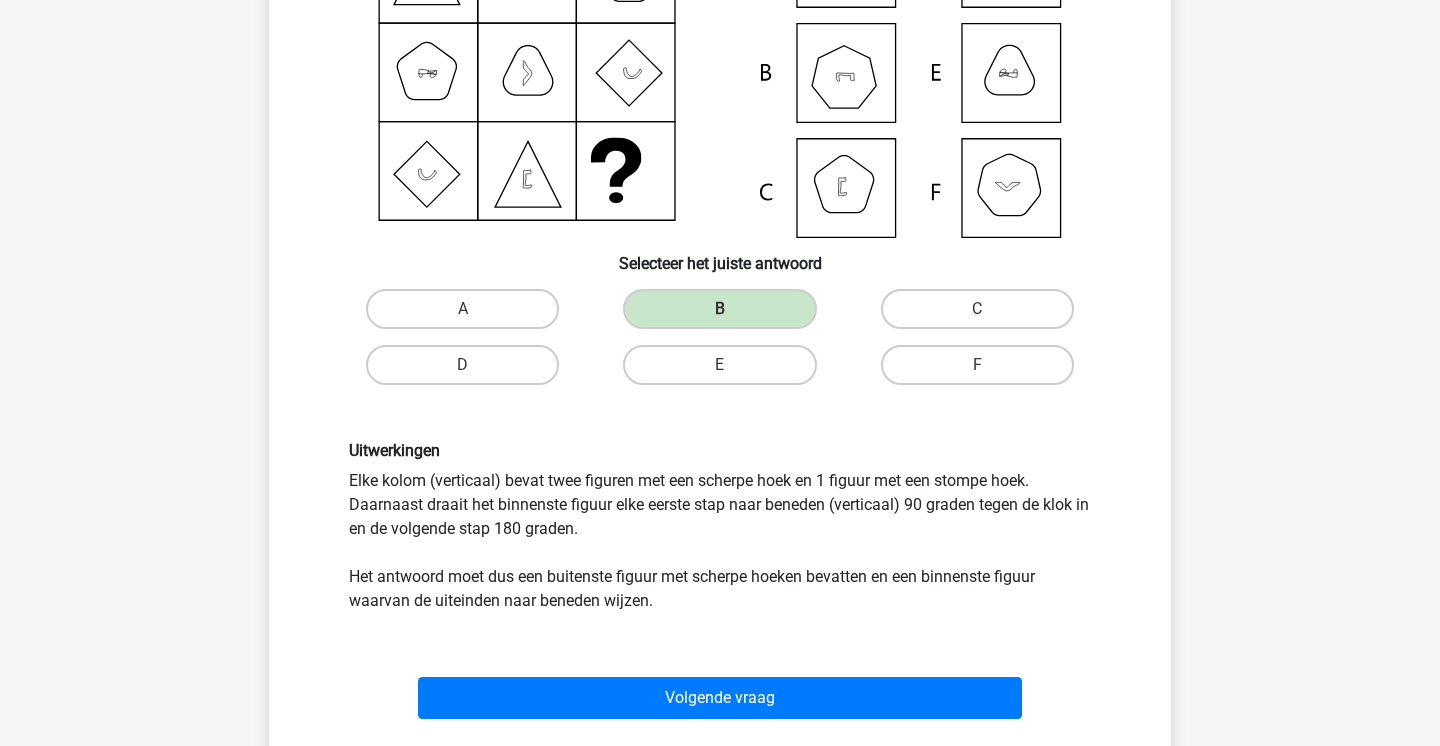 scroll, scrollTop: 245, scrollLeft: 0, axis: vertical 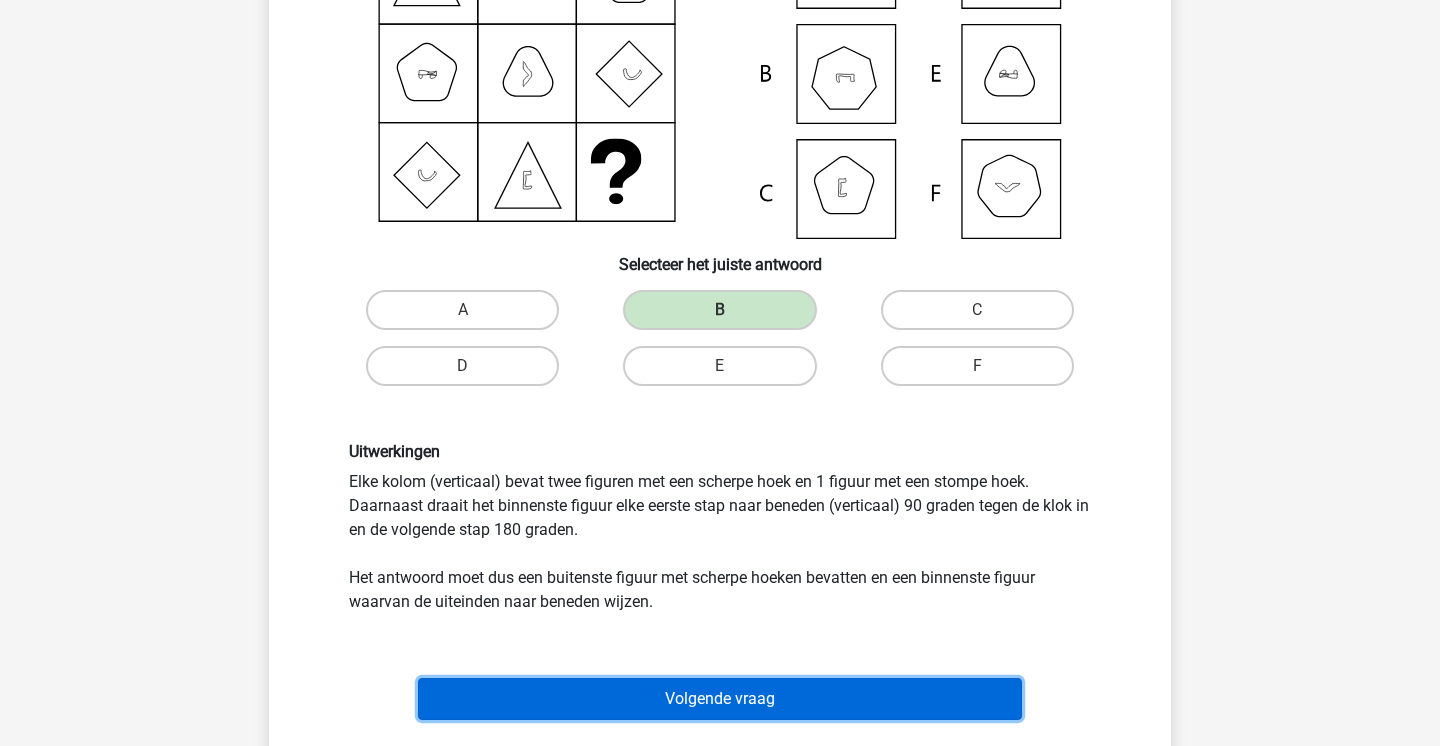 click on "Volgende vraag" at bounding box center [720, 699] 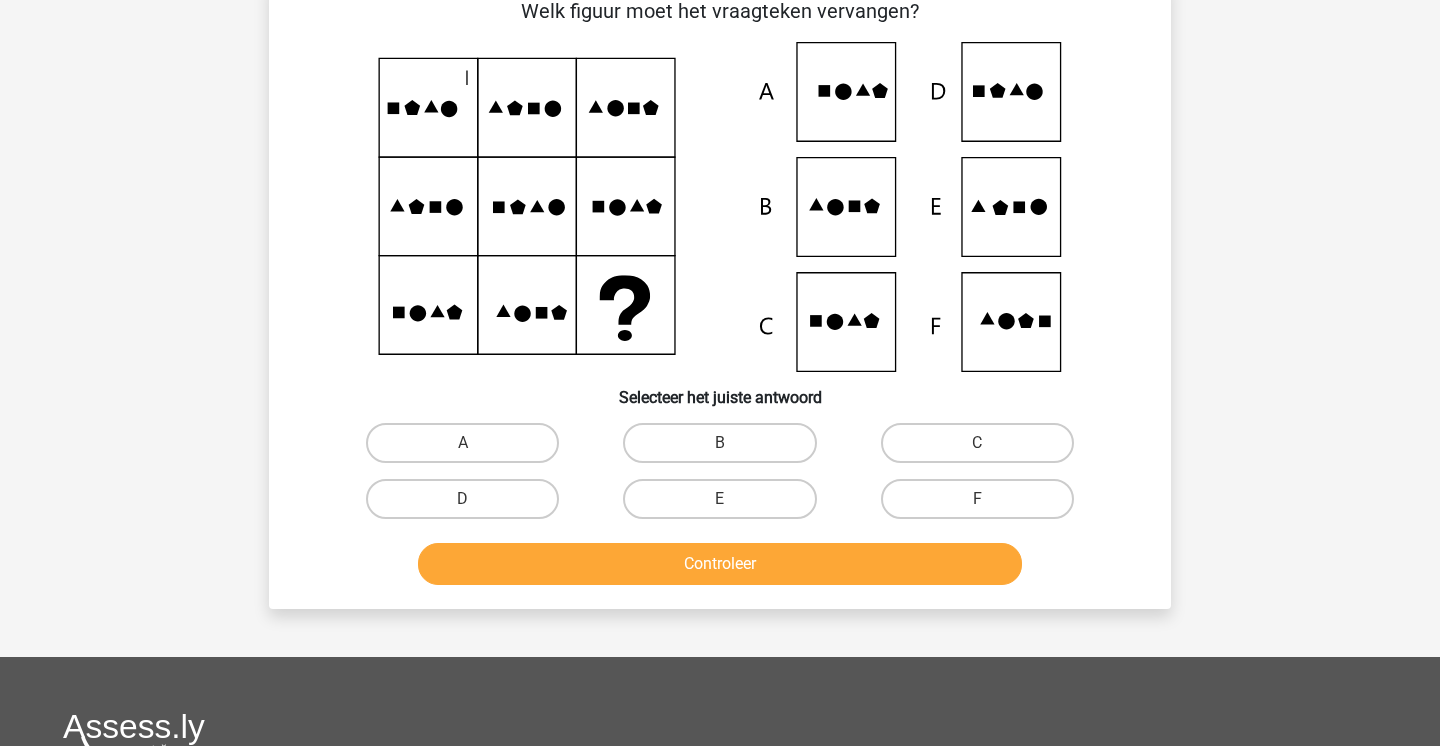 scroll, scrollTop: 92, scrollLeft: 0, axis: vertical 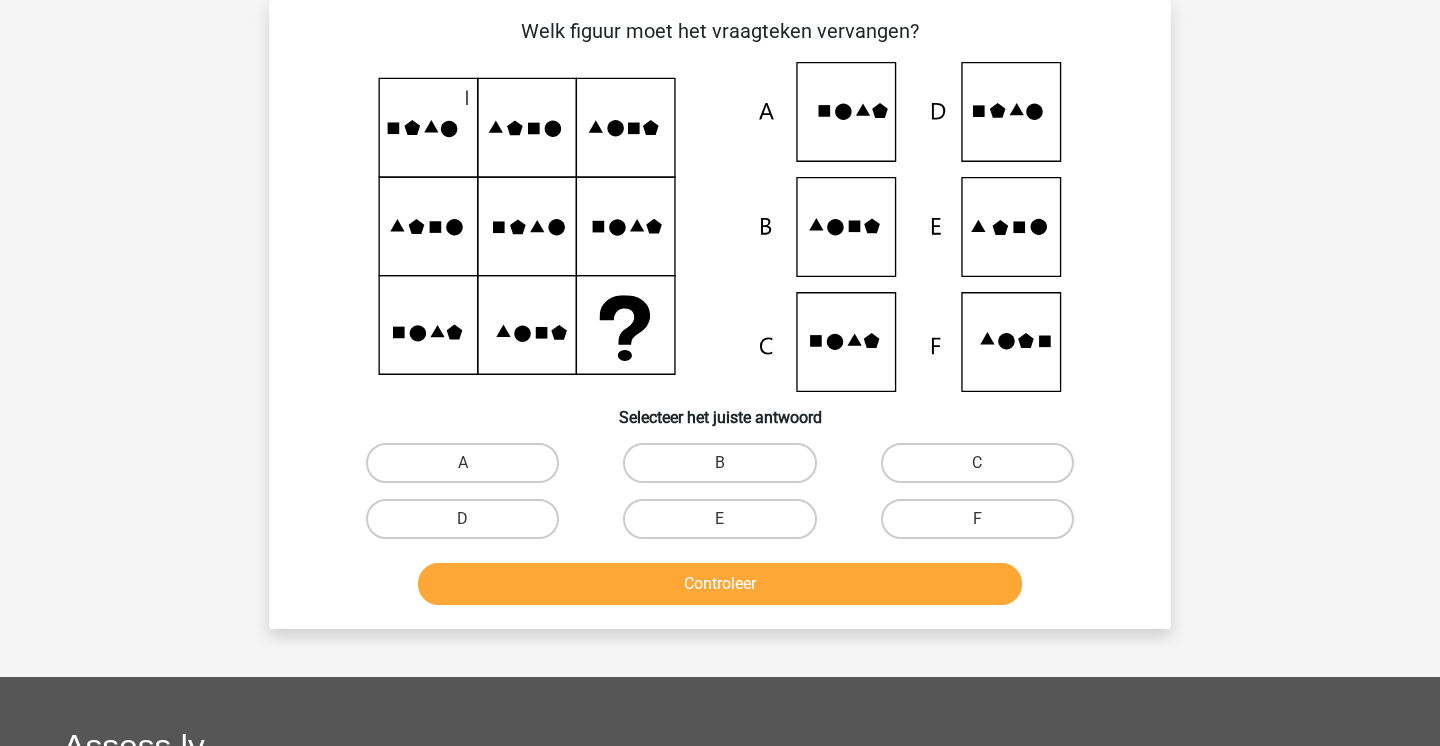 click 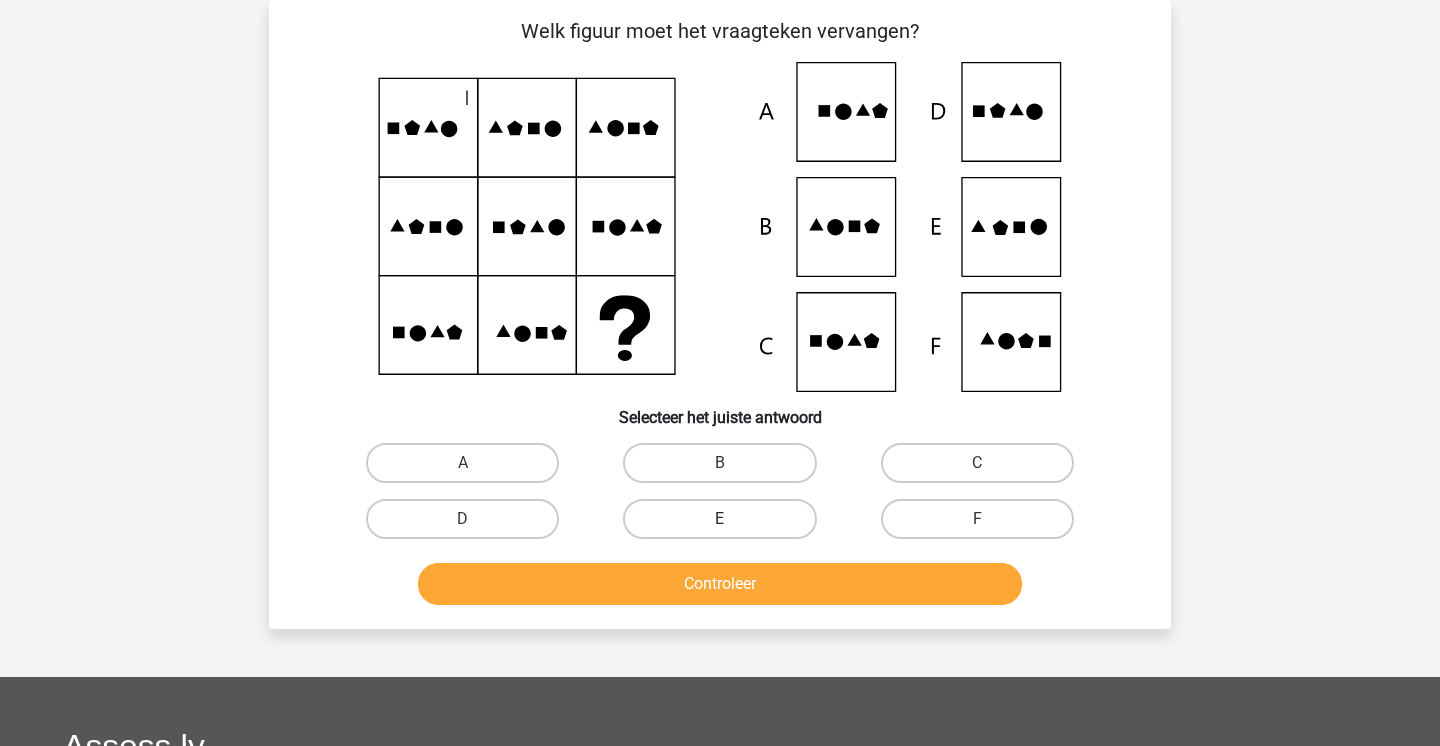 click on "E" at bounding box center [719, 519] 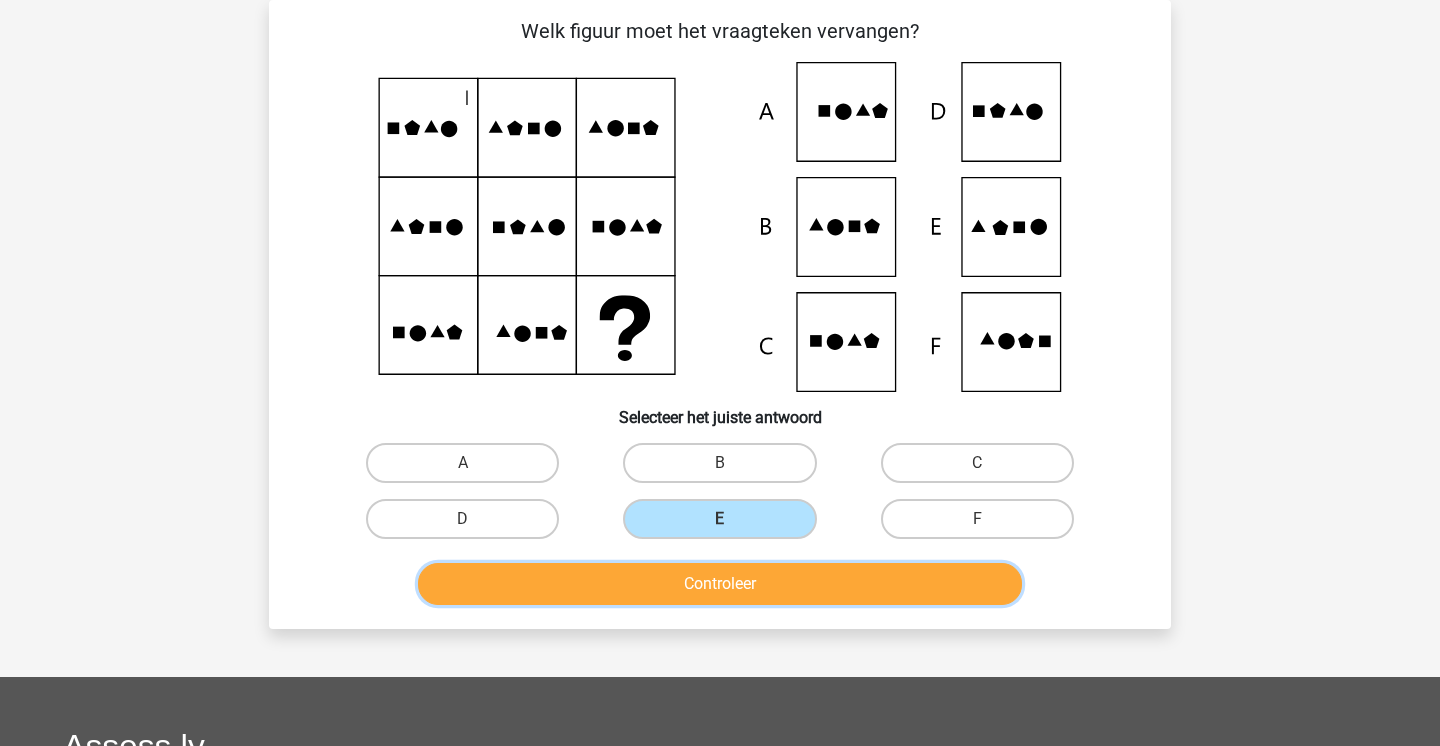 click on "Controleer" at bounding box center (720, 584) 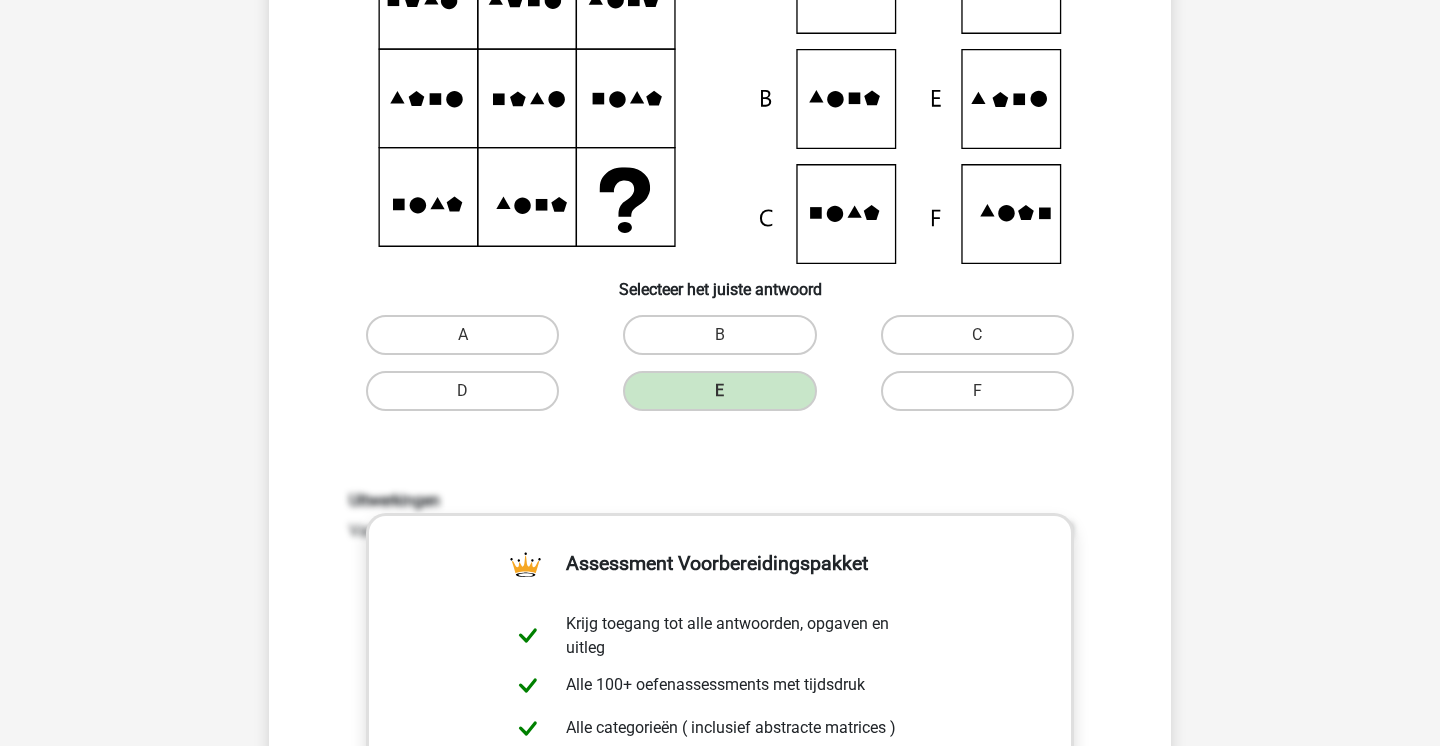 scroll, scrollTop: 107, scrollLeft: 0, axis: vertical 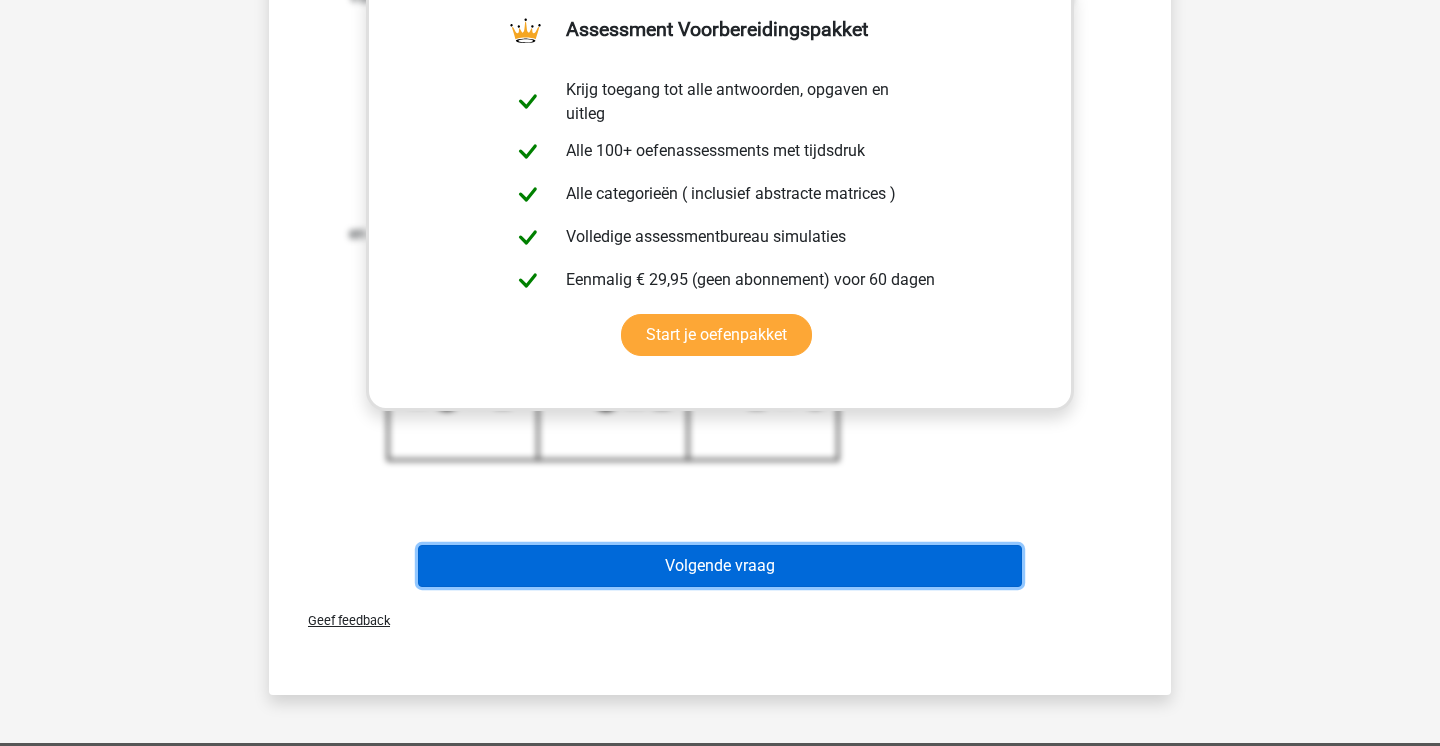click on "Volgende vraag" at bounding box center (720, 566) 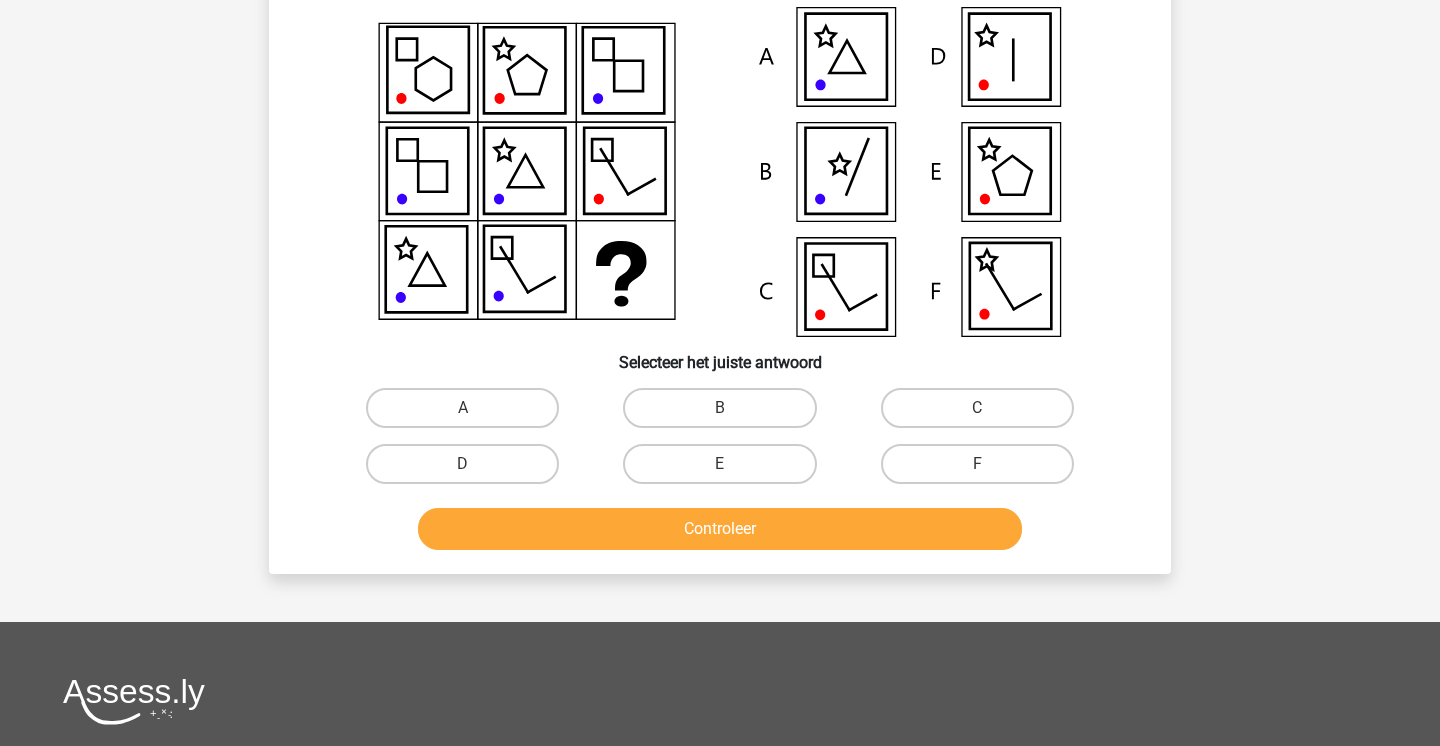 scroll, scrollTop: 92, scrollLeft: 0, axis: vertical 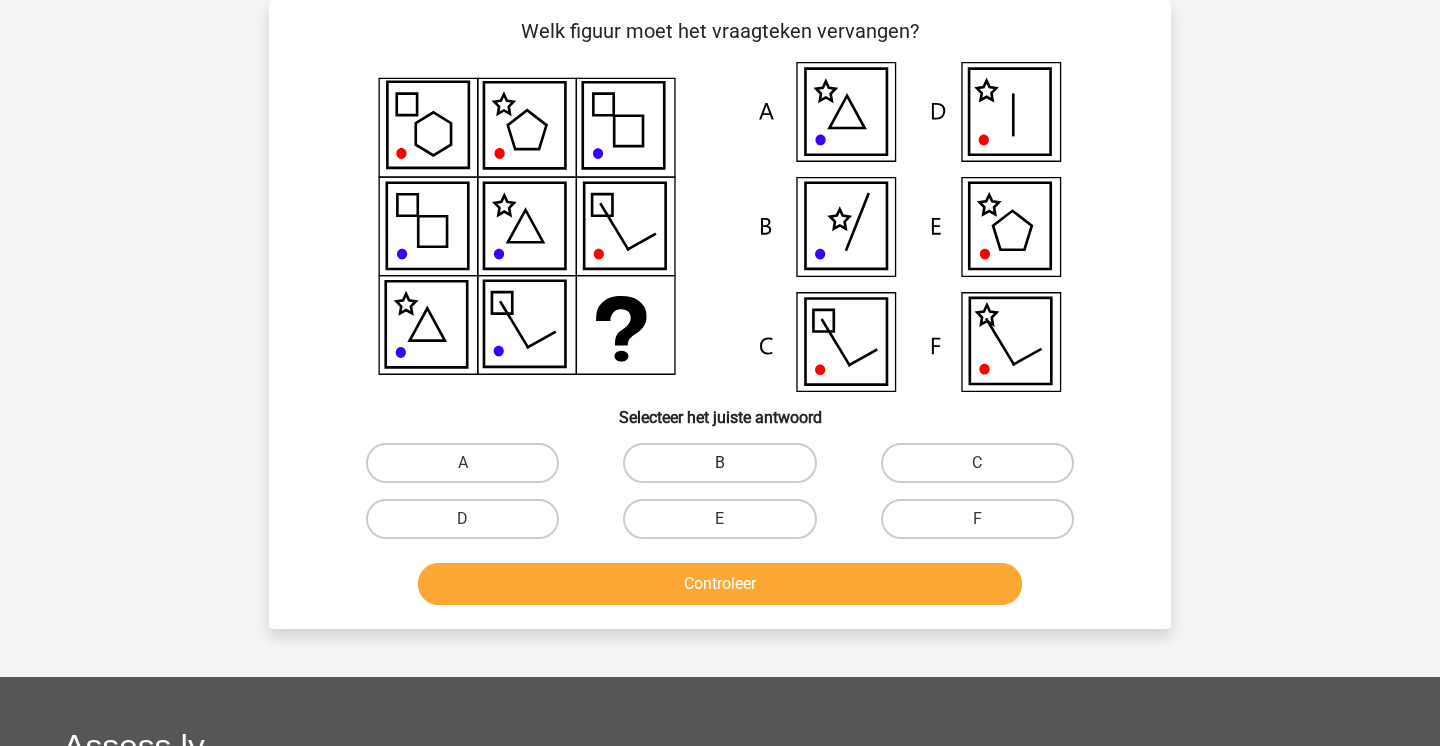 click on "B" at bounding box center (719, 463) 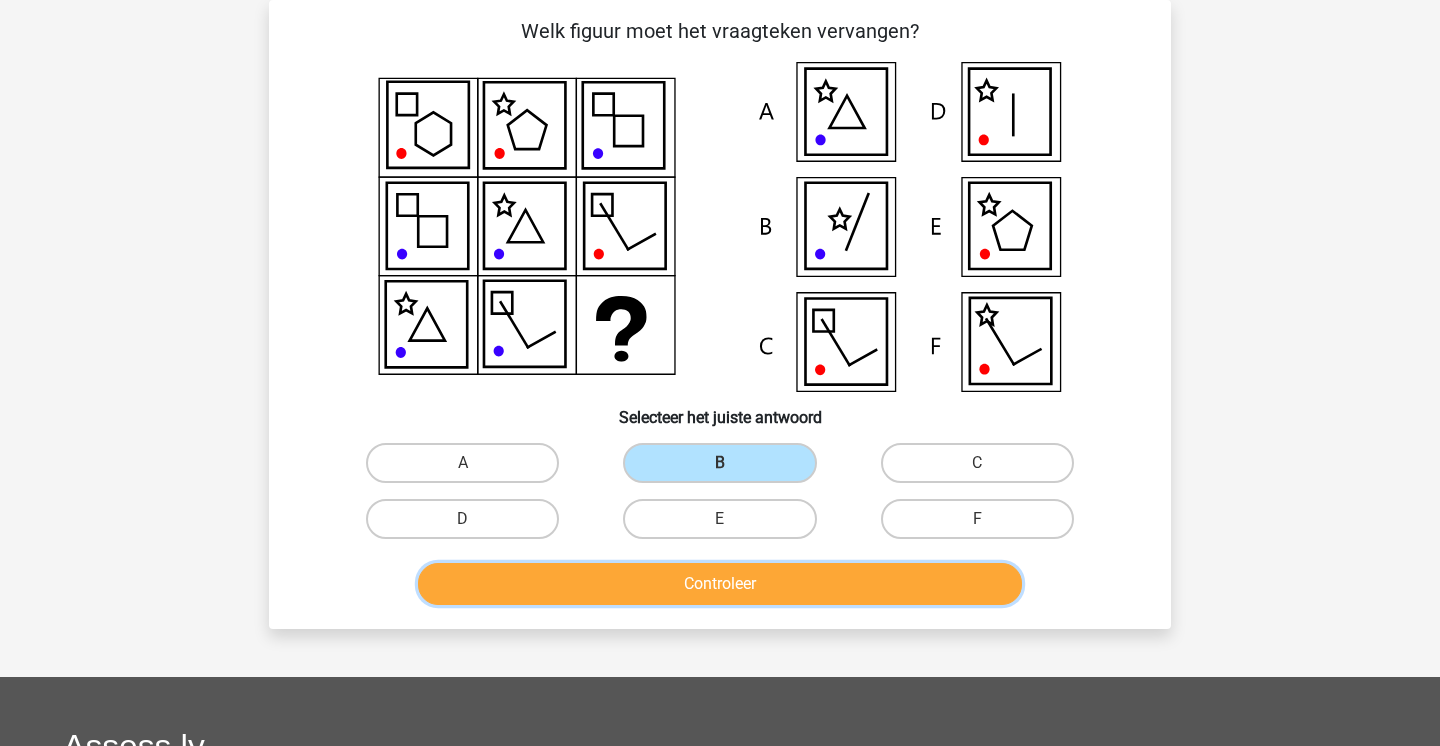 click on "Controleer" at bounding box center [720, 584] 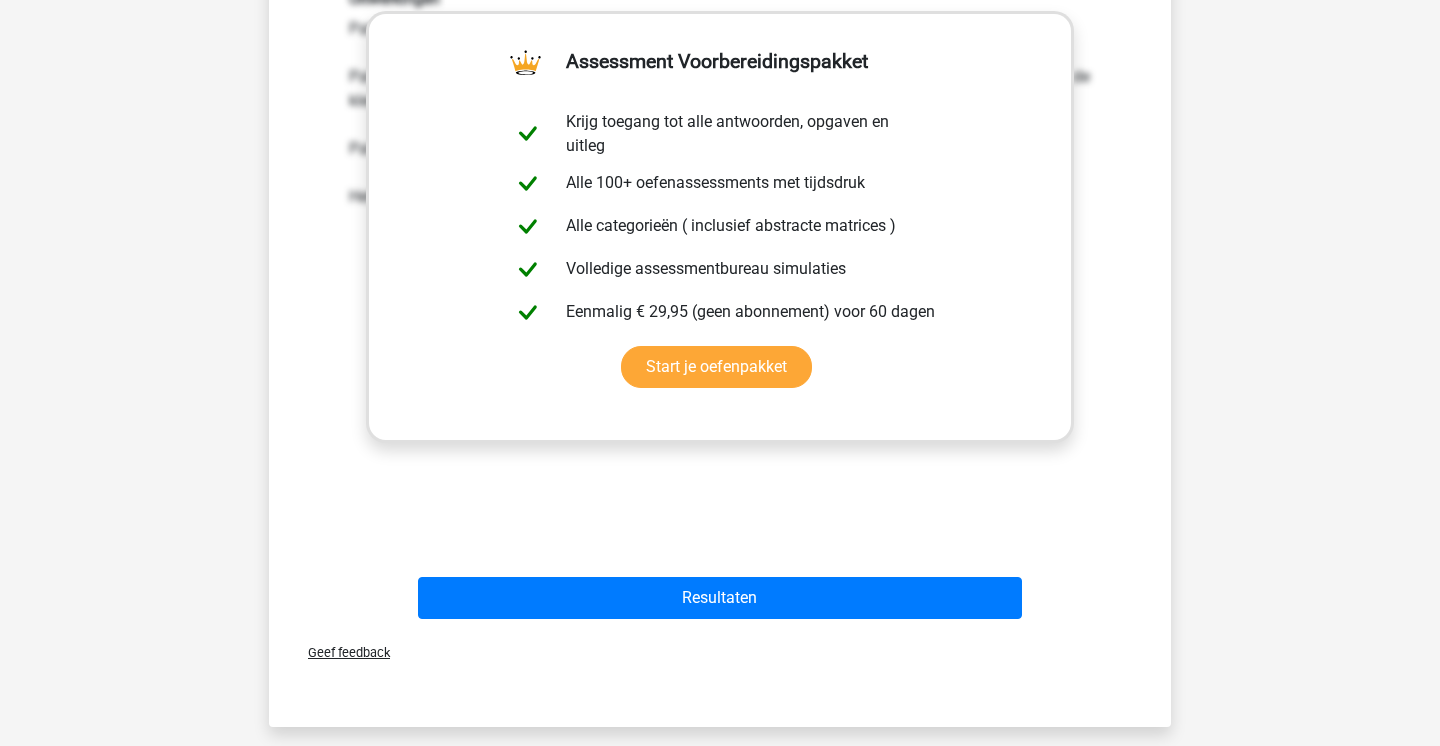 scroll, scrollTop: 745, scrollLeft: 0, axis: vertical 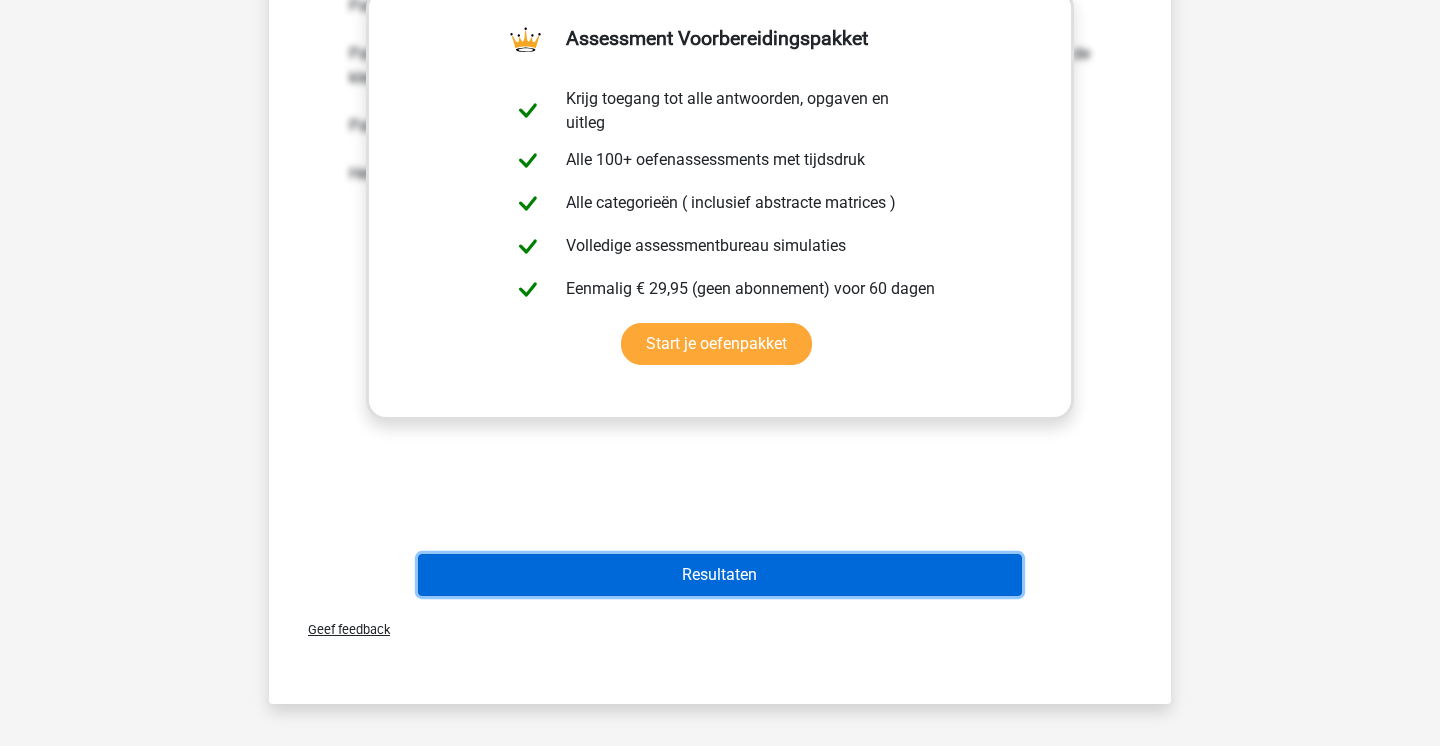 click on "Resultaten" at bounding box center [720, 575] 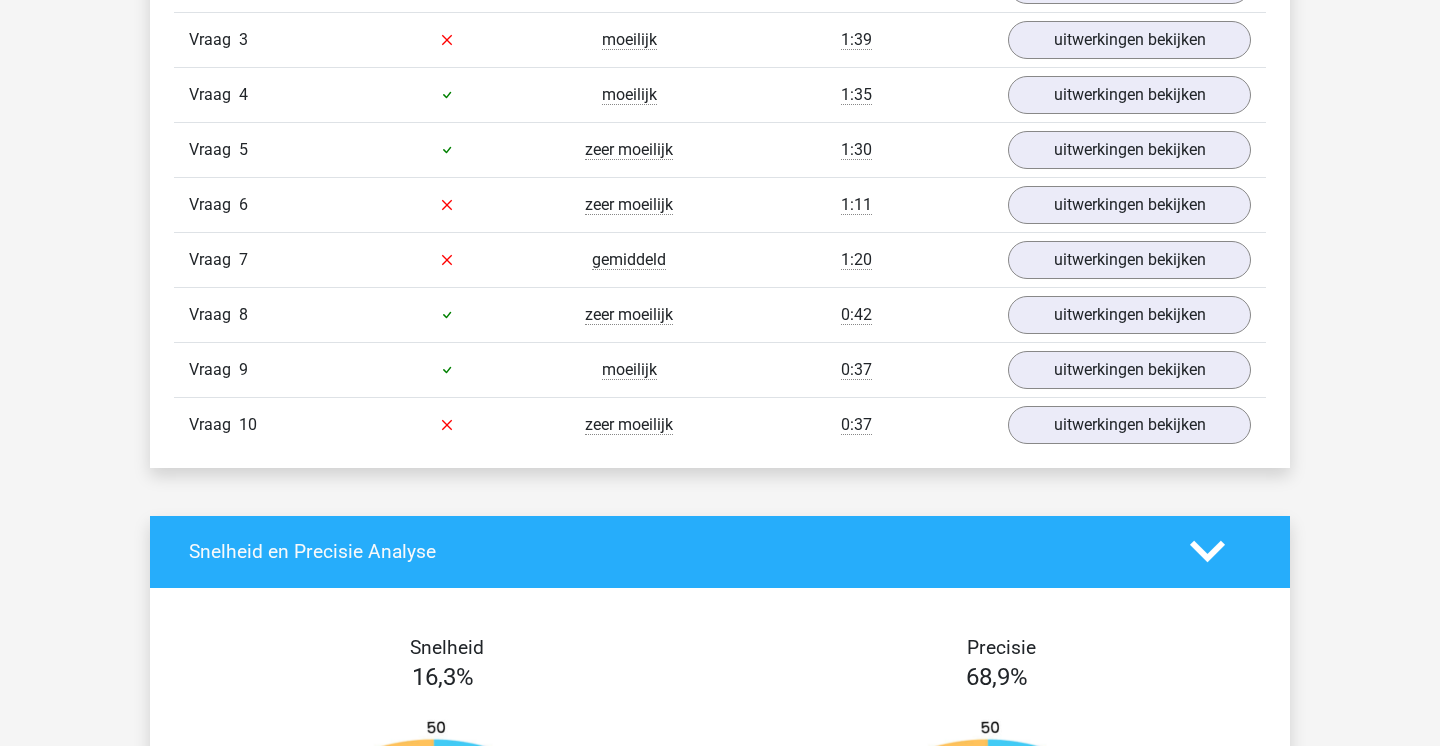 scroll, scrollTop: 1853, scrollLeft: 0, axis: vertical 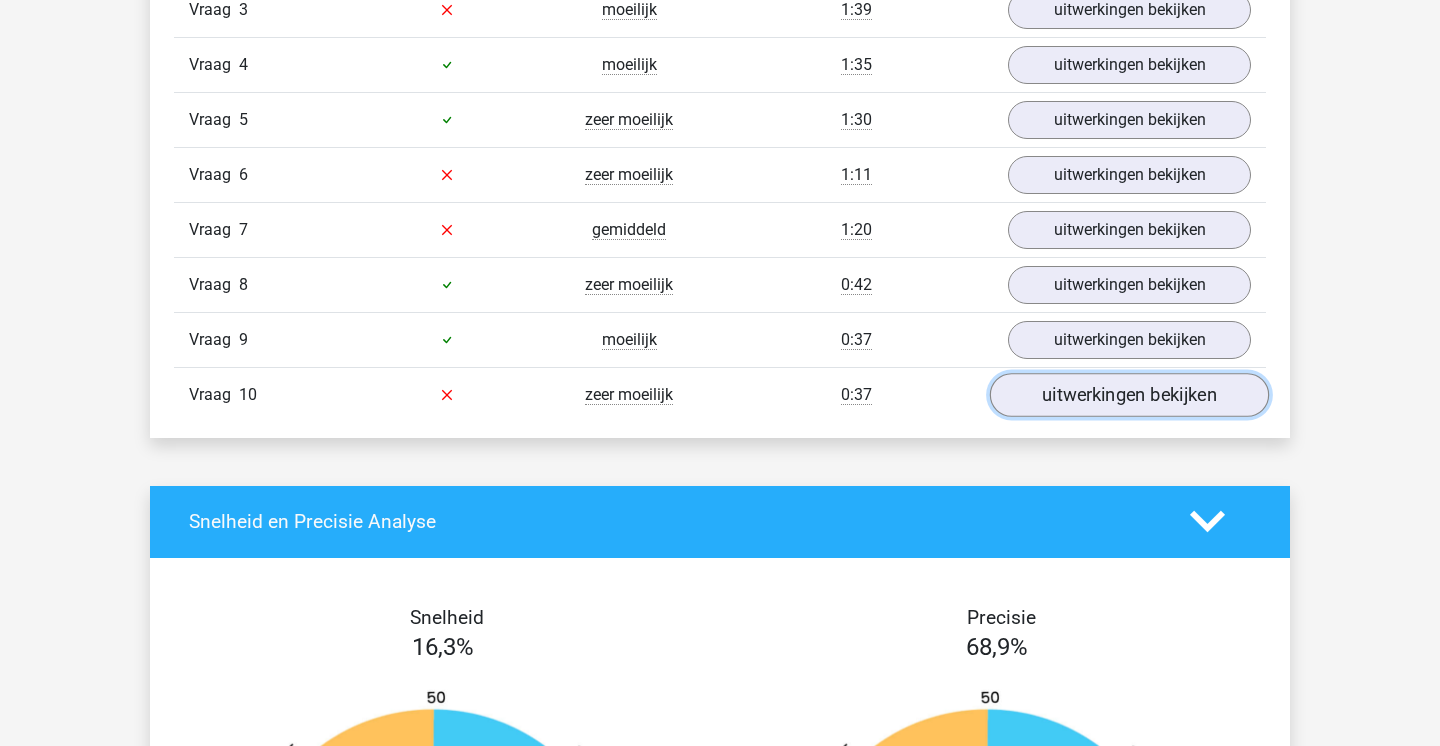 click on "uitwerkingen bekijken" at bounding box center (1129, 395) 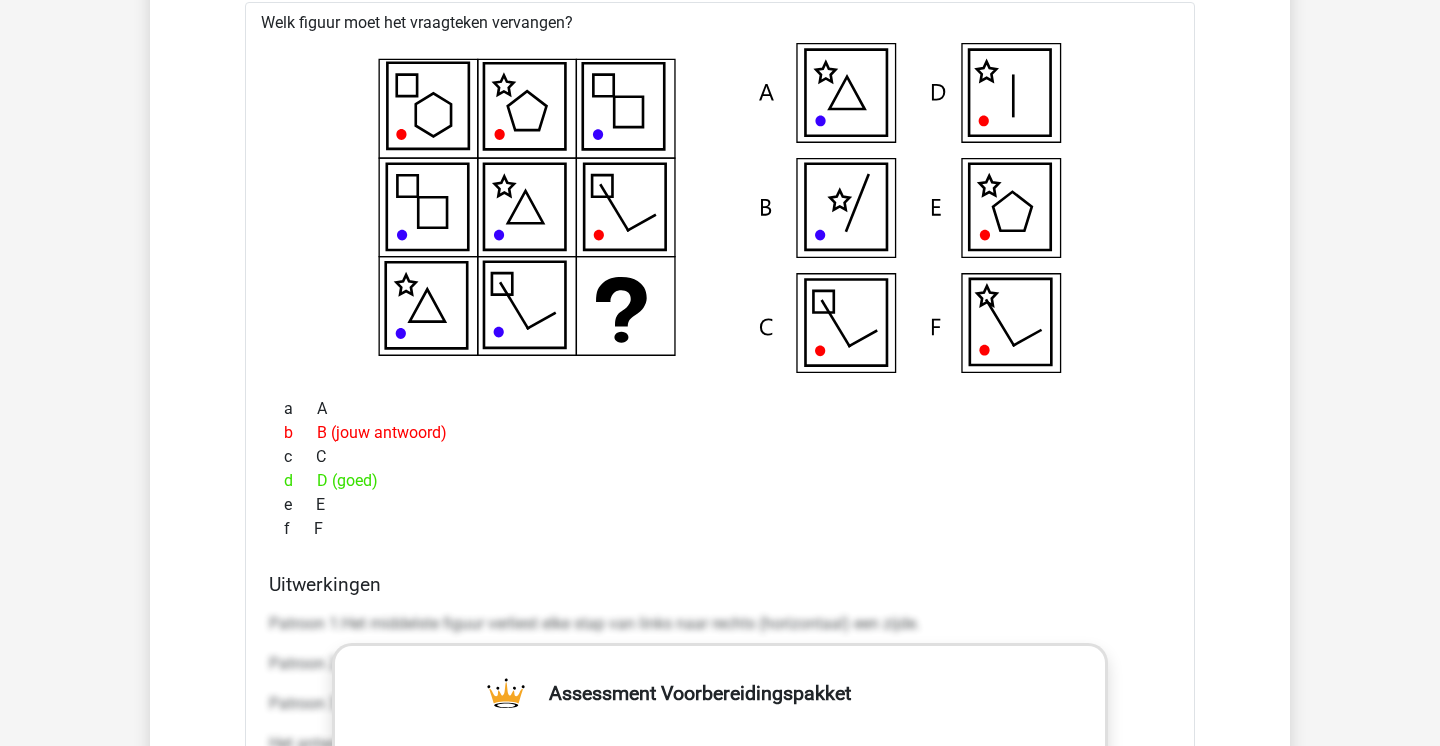 scroll, scrollTop: 2281, scrollLeft: 0, axis: vertical 